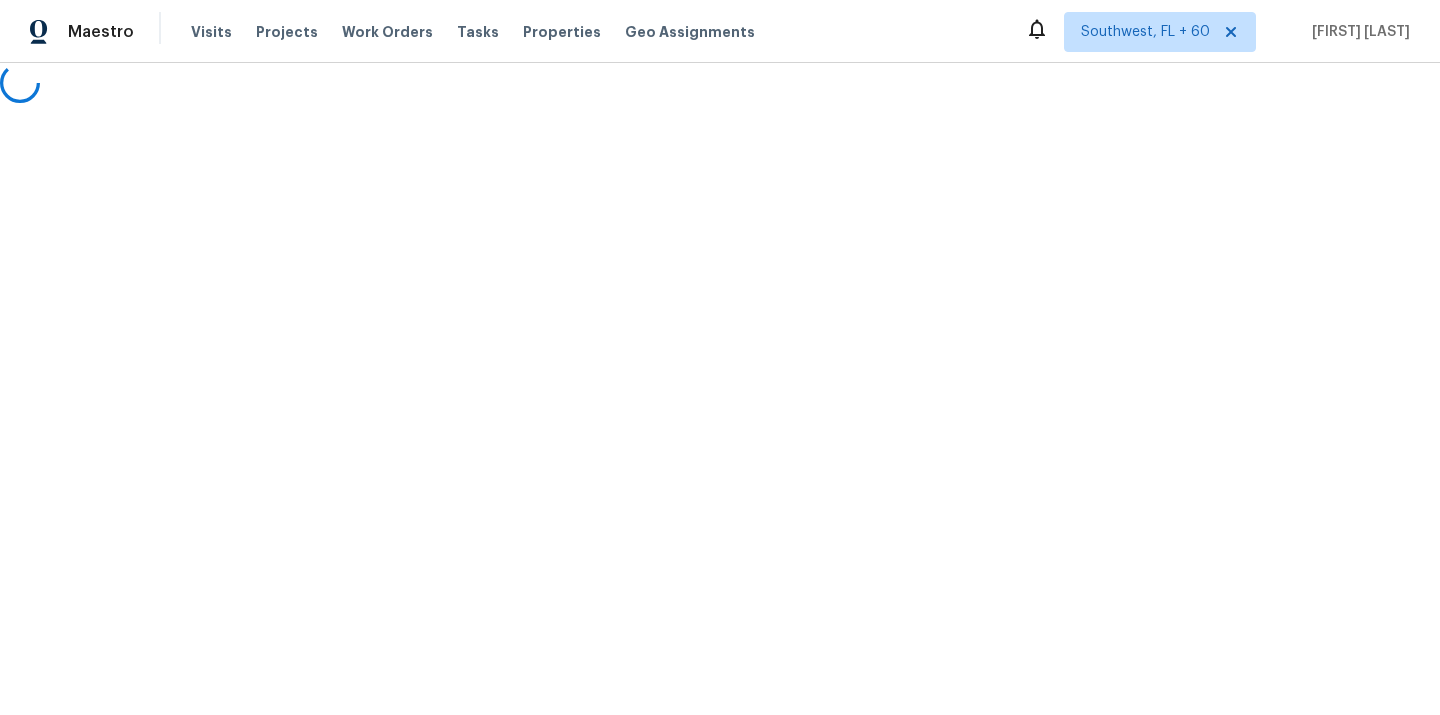 scroll, scrollTop: 0, scrollLeft: 0, axis: both 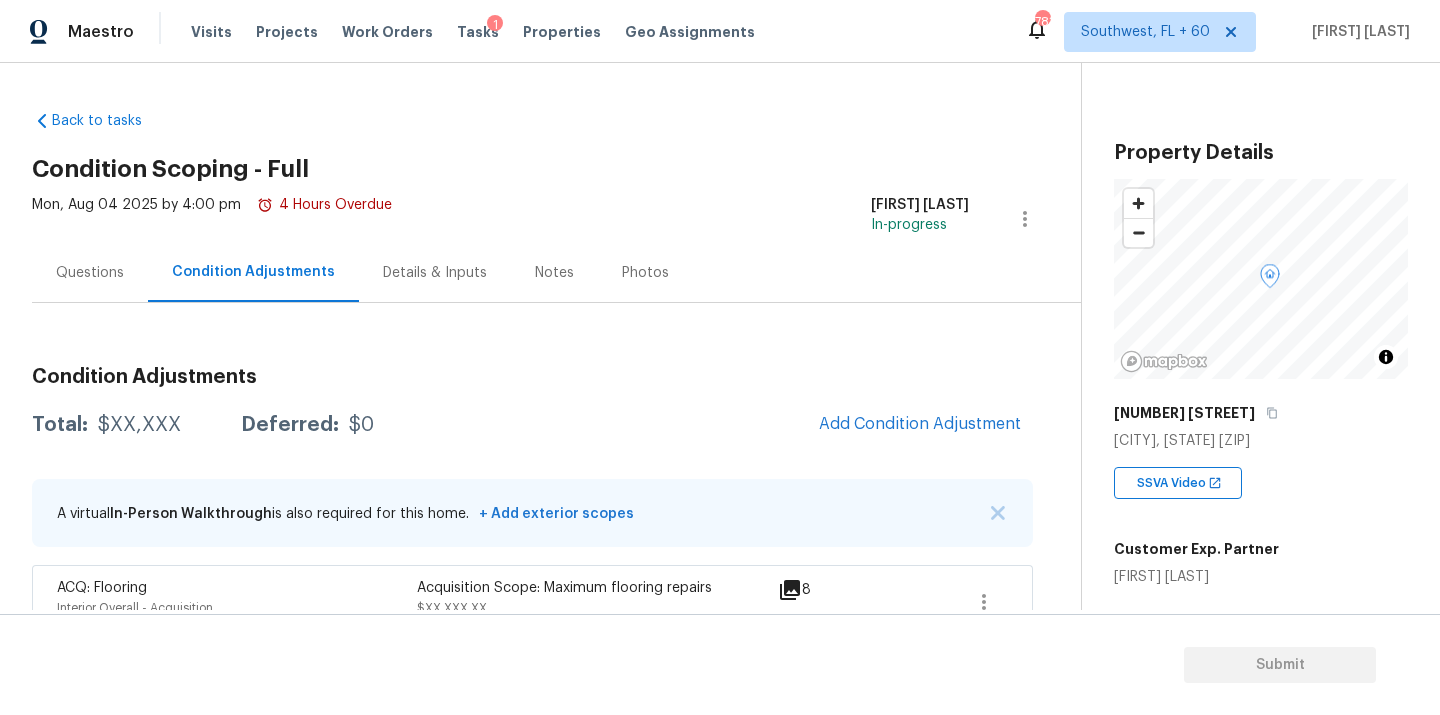 click on "Add Condition Adjustment" at bounding box center [920, 425] 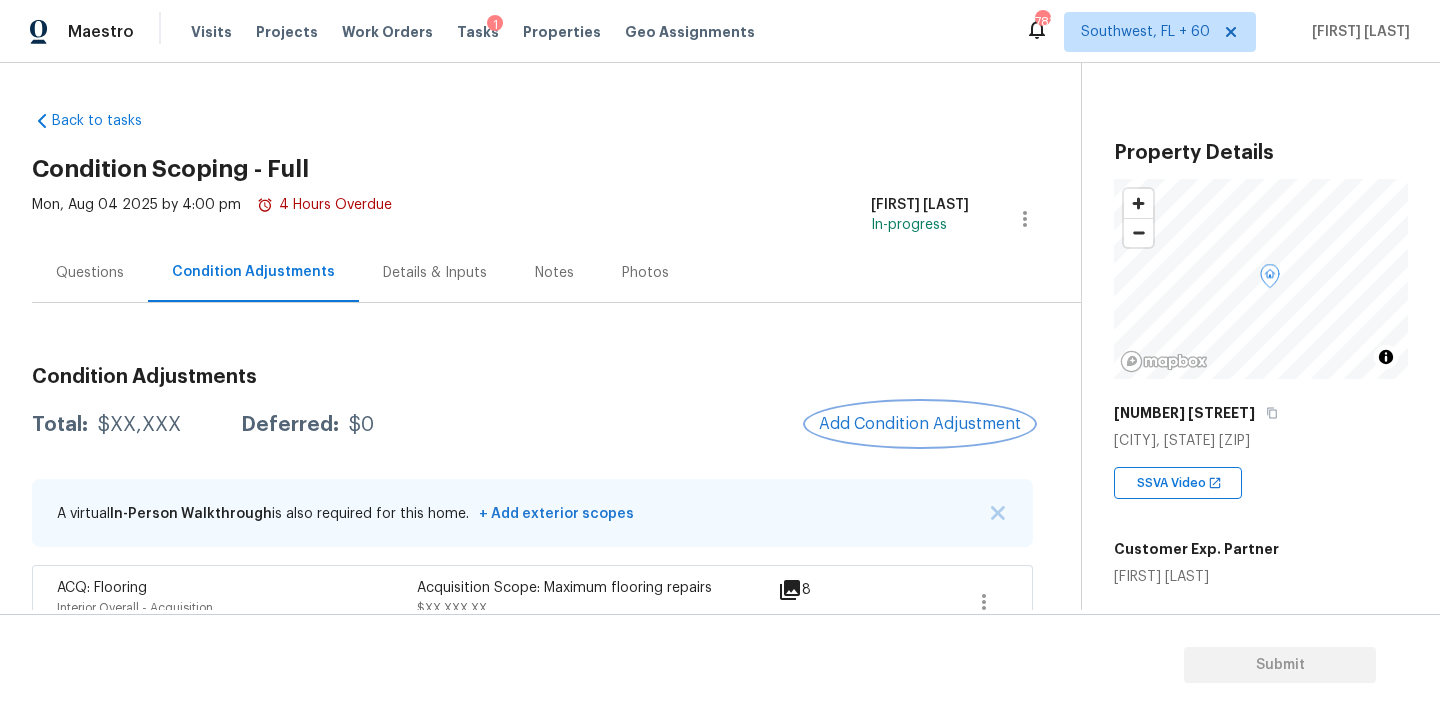 click on "Add Condition Adjustment" at bounding box center [920, 424] 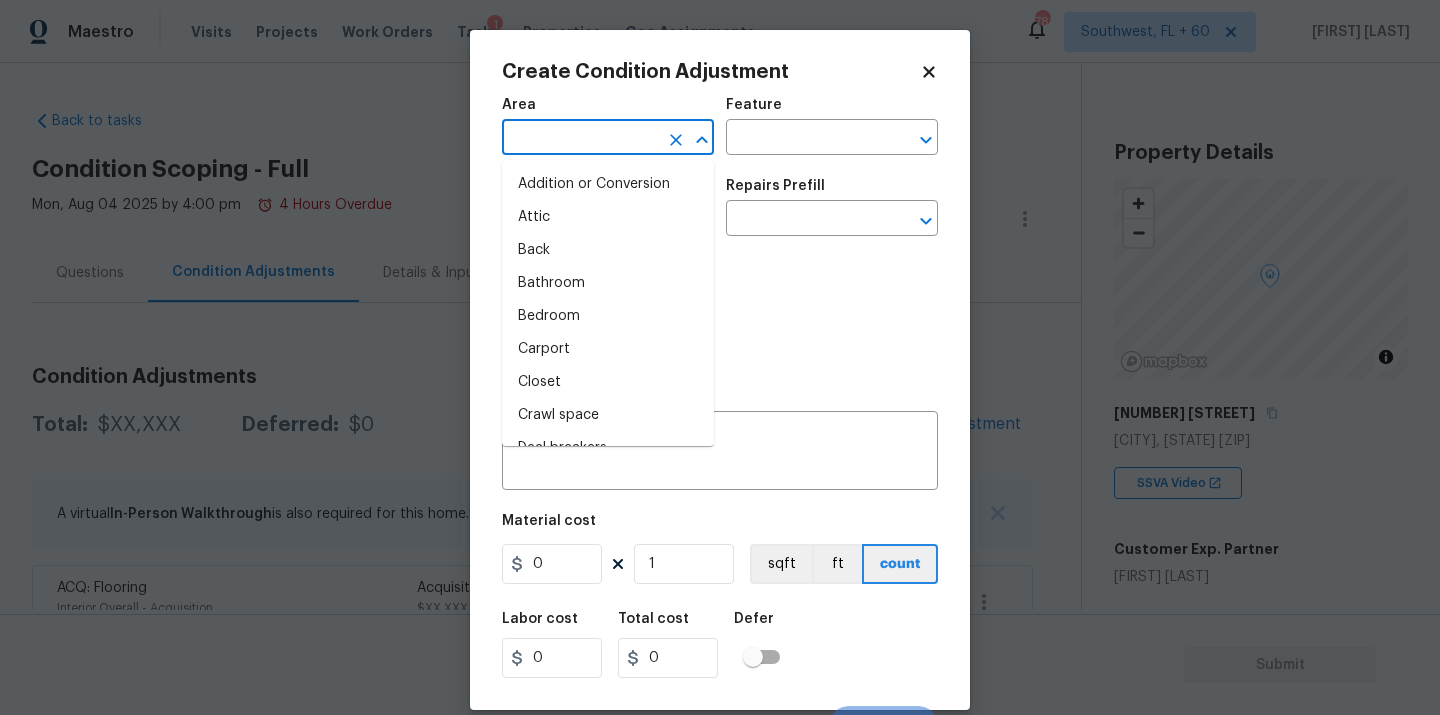 click at bounding box center (580, 139) 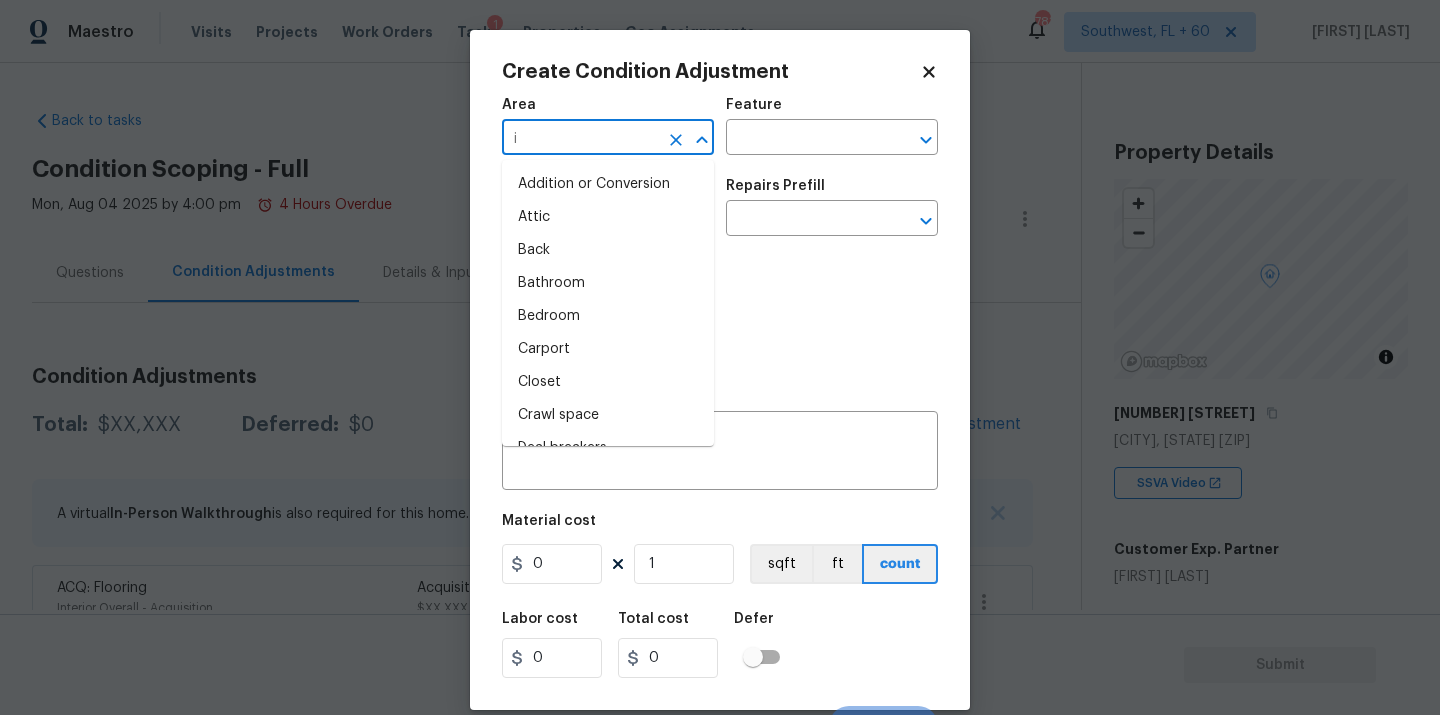 type on "in" 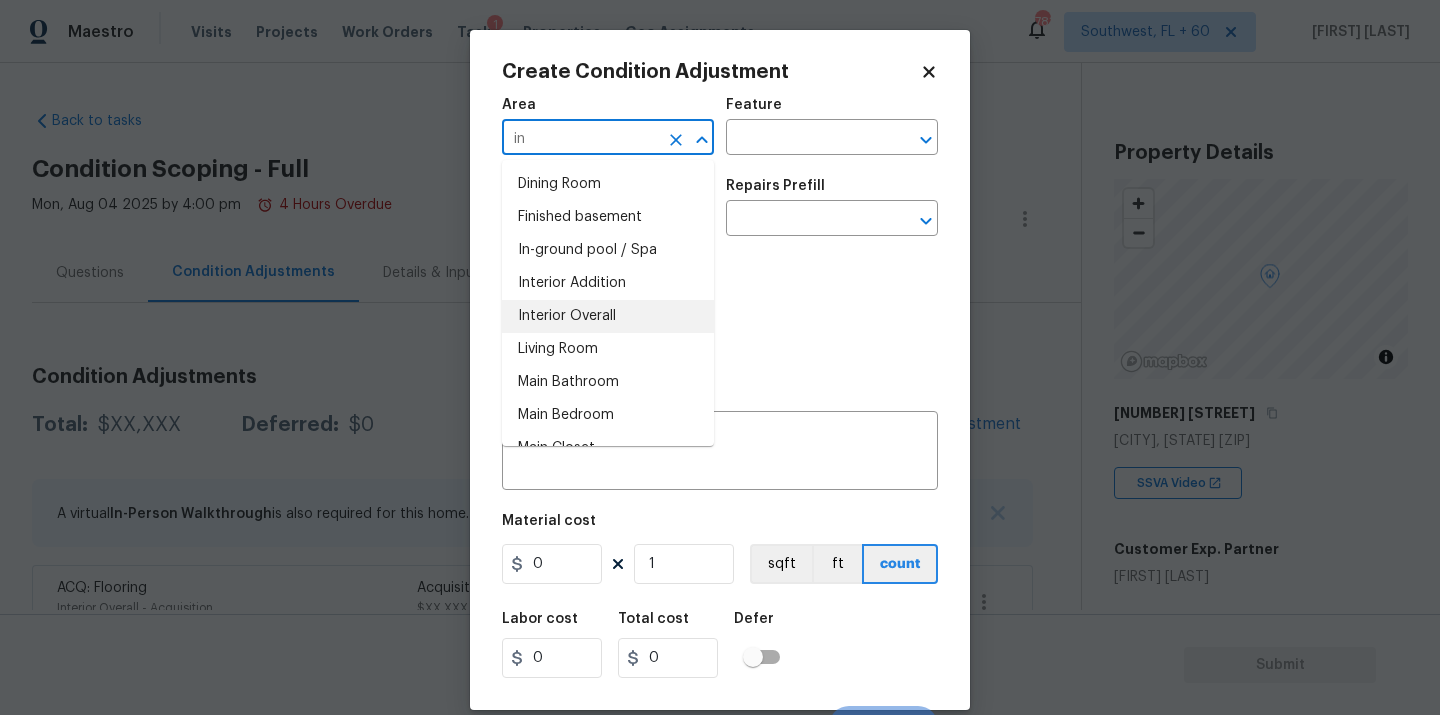 click on "Interior Overall" at bounding box center [608, 316] 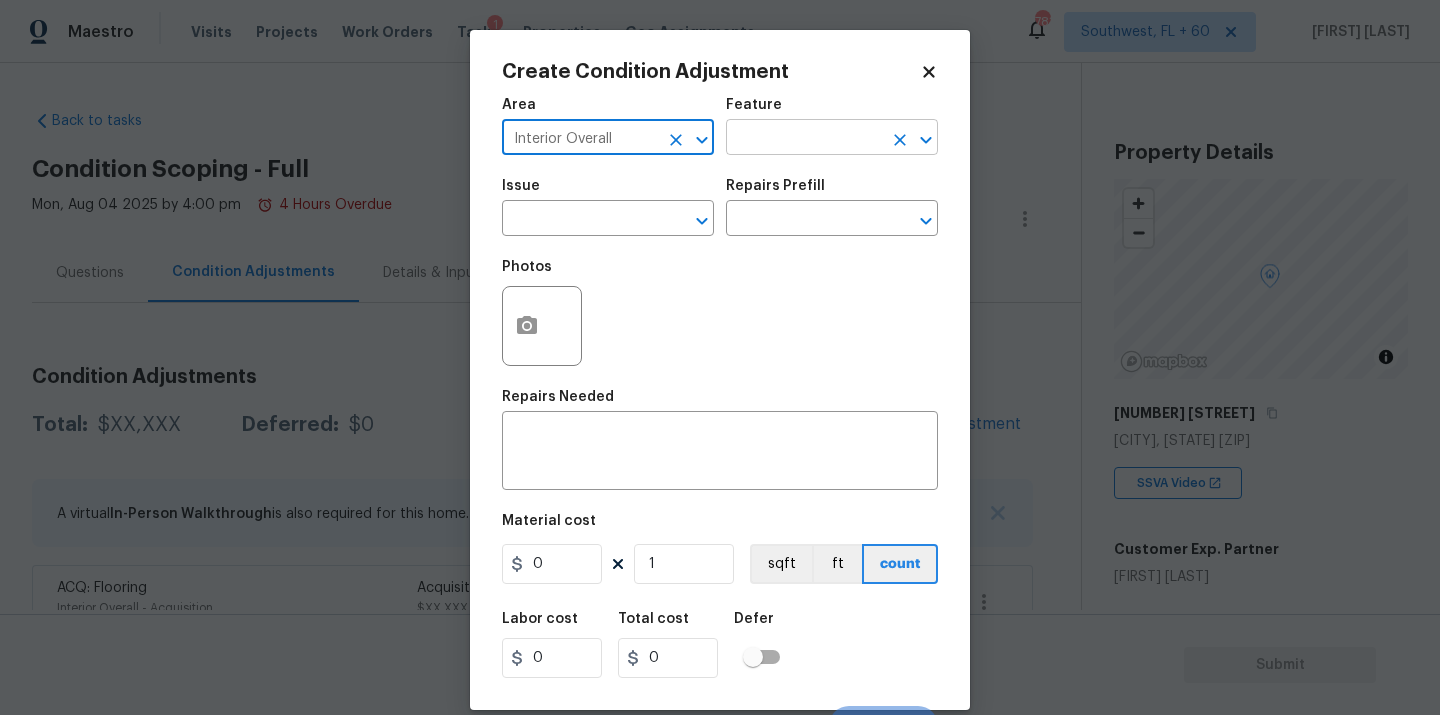 type on "Interior Overall" 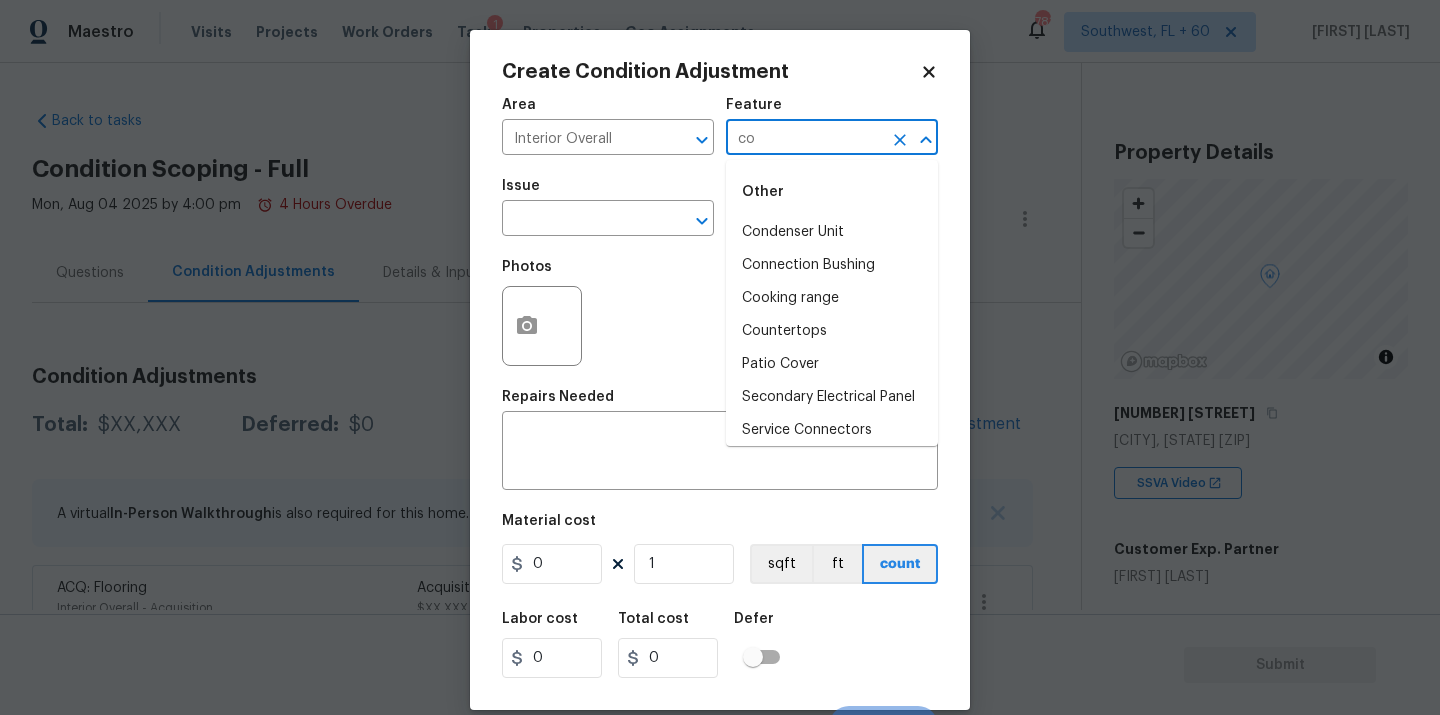 type on "con" 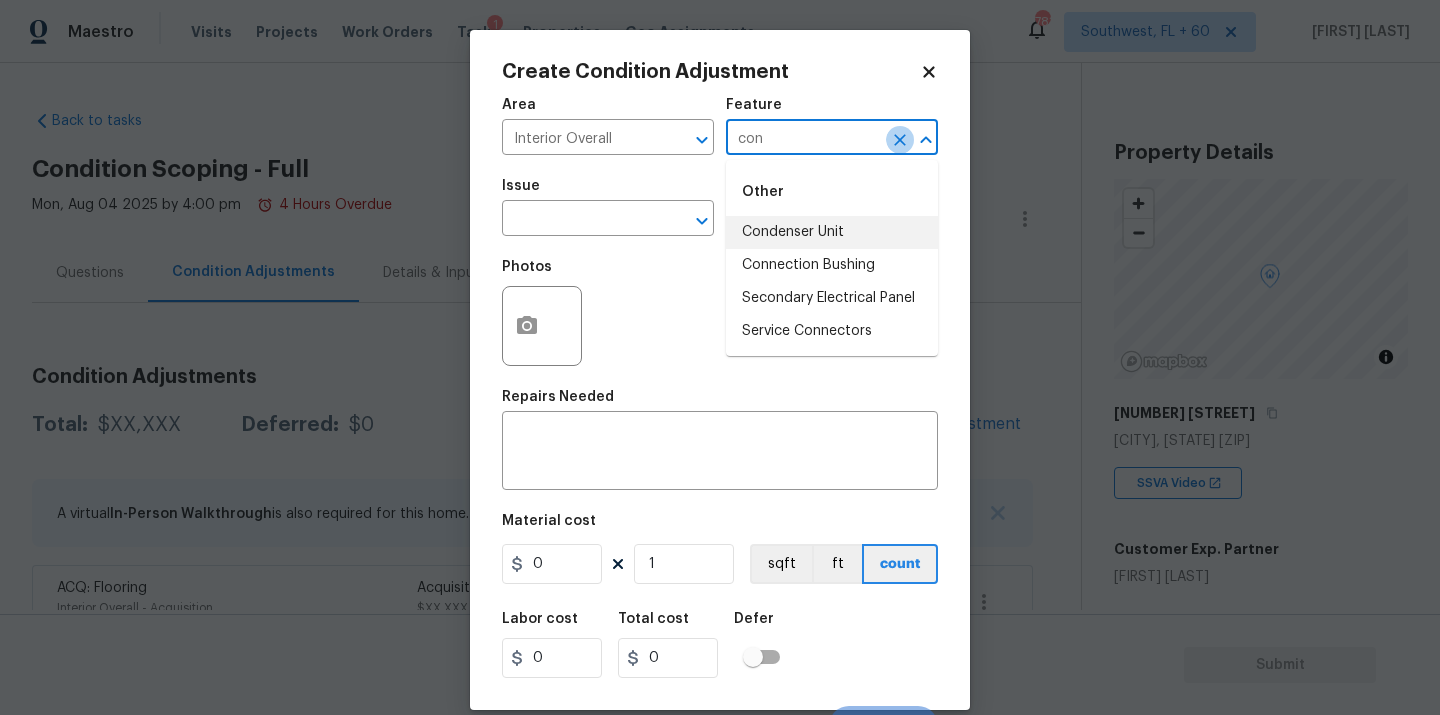 click 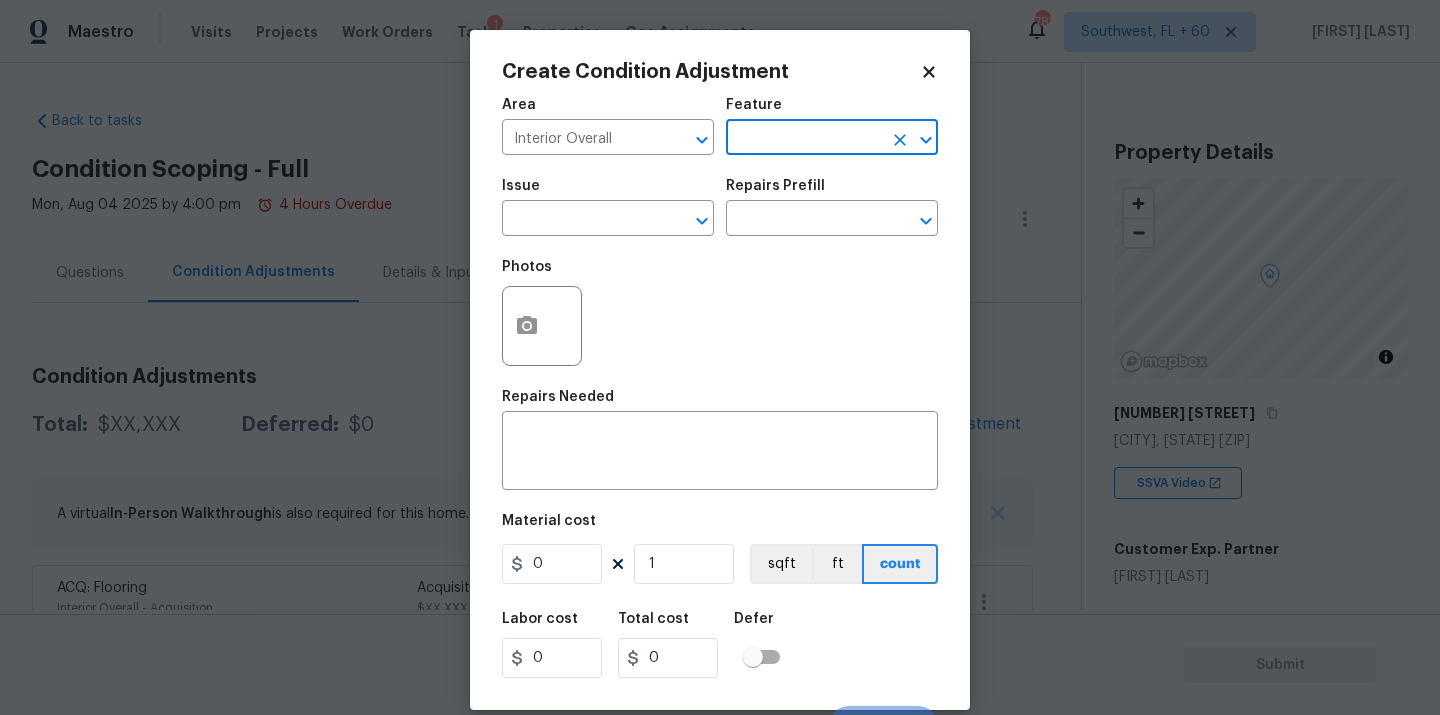 click at bounding box center (804, 139) 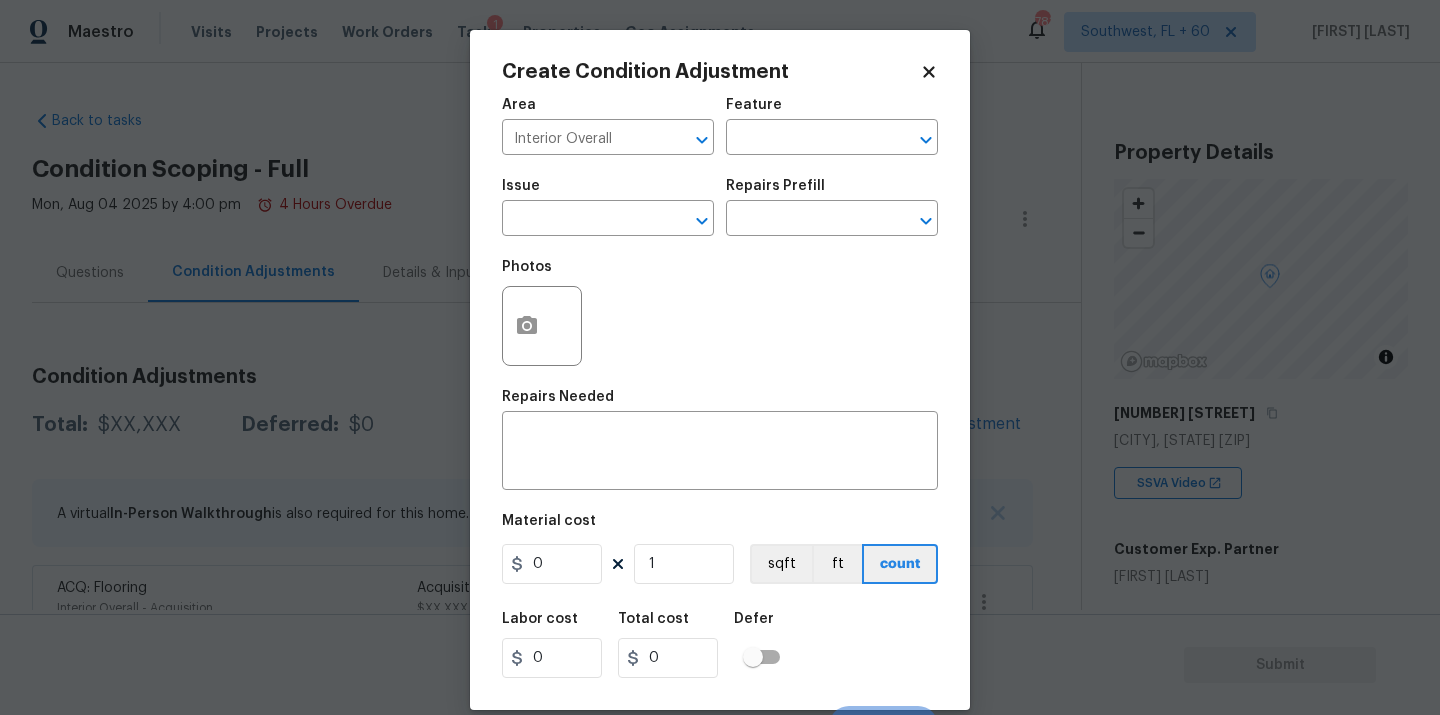 click on "Area Interior Overall ​ Feature ​" at bounding box center [720, 126] 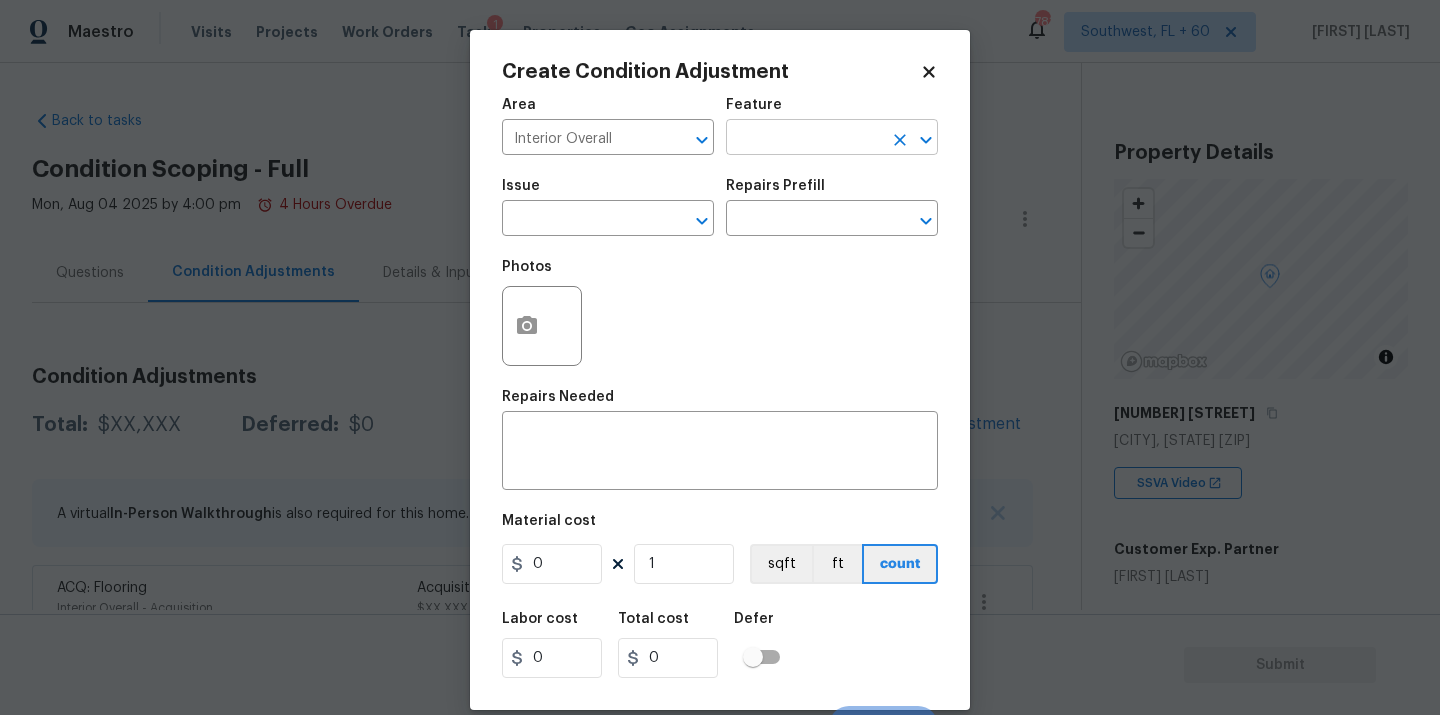 click at bounding box center [804, 139] 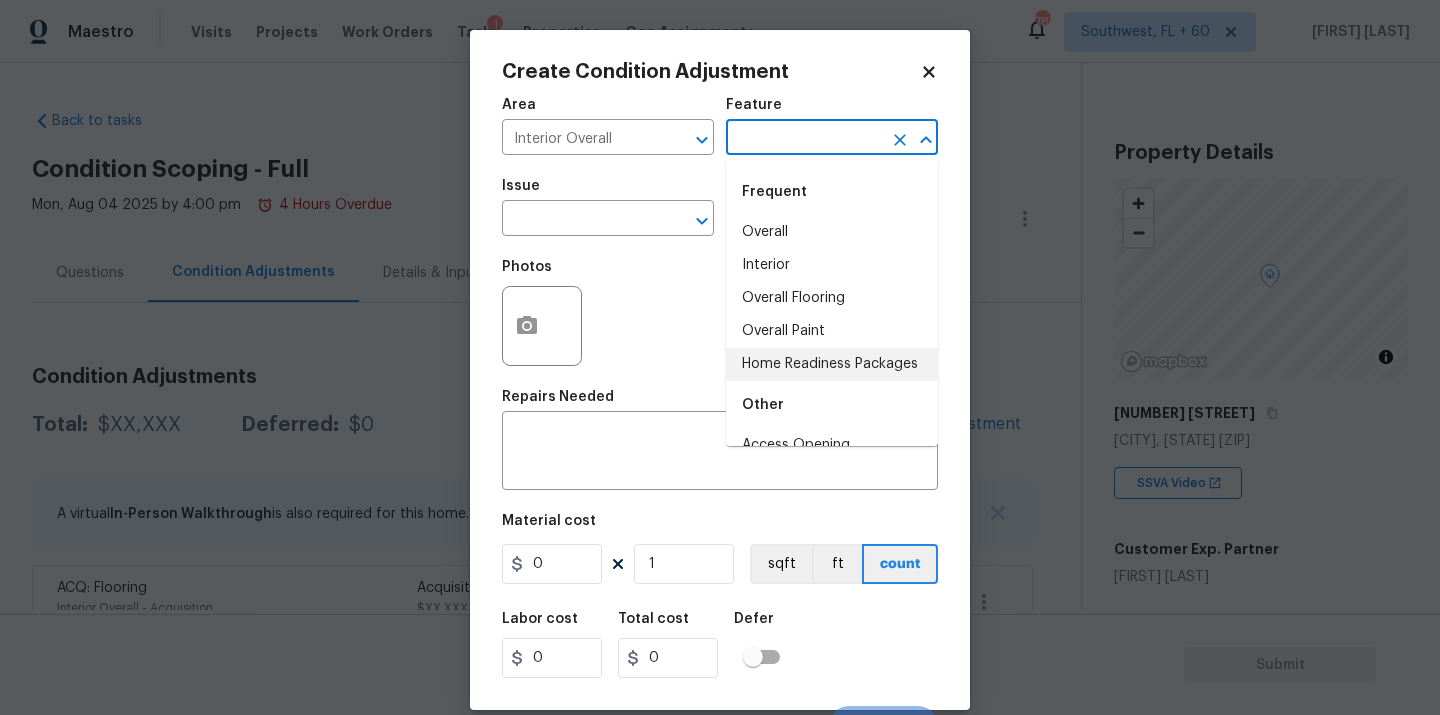 click on "Home Readiness Packages" at bounding box center [832, 364] 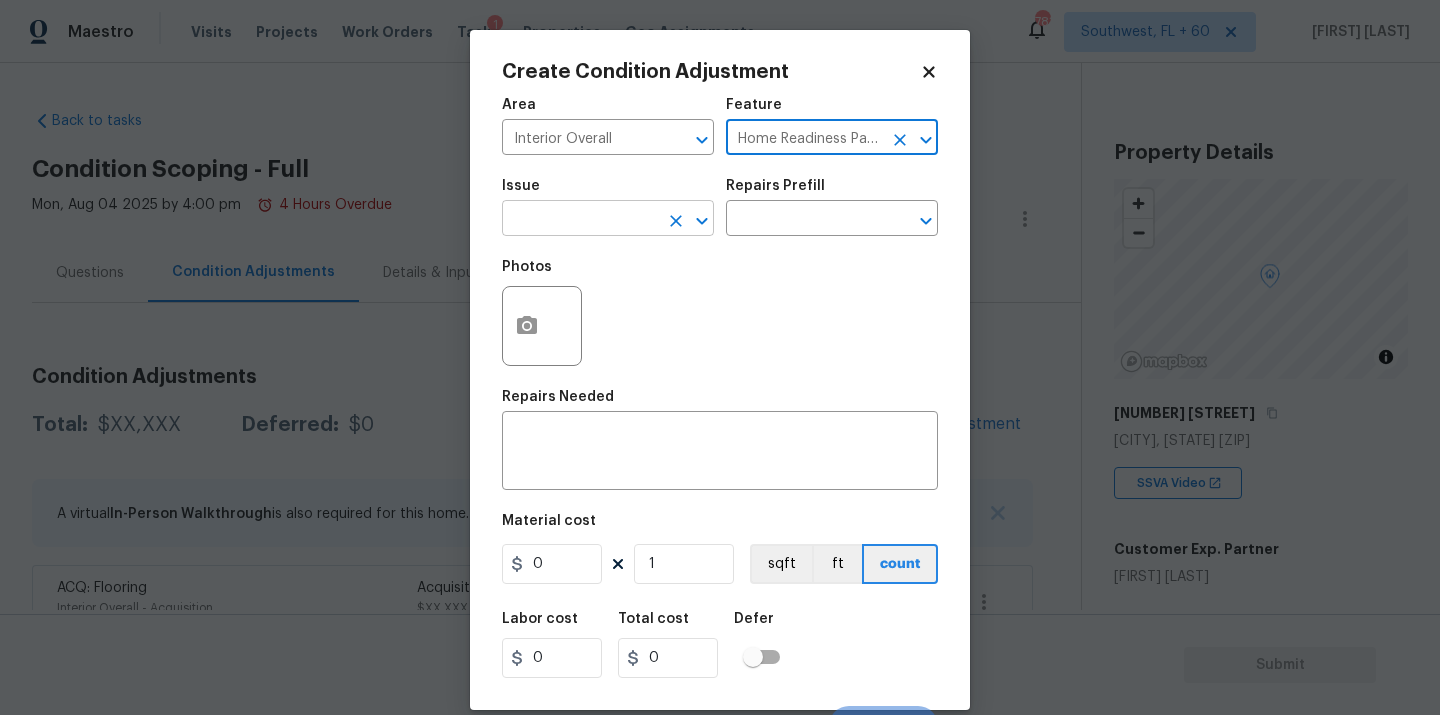 click at bounding box center [580, 220] 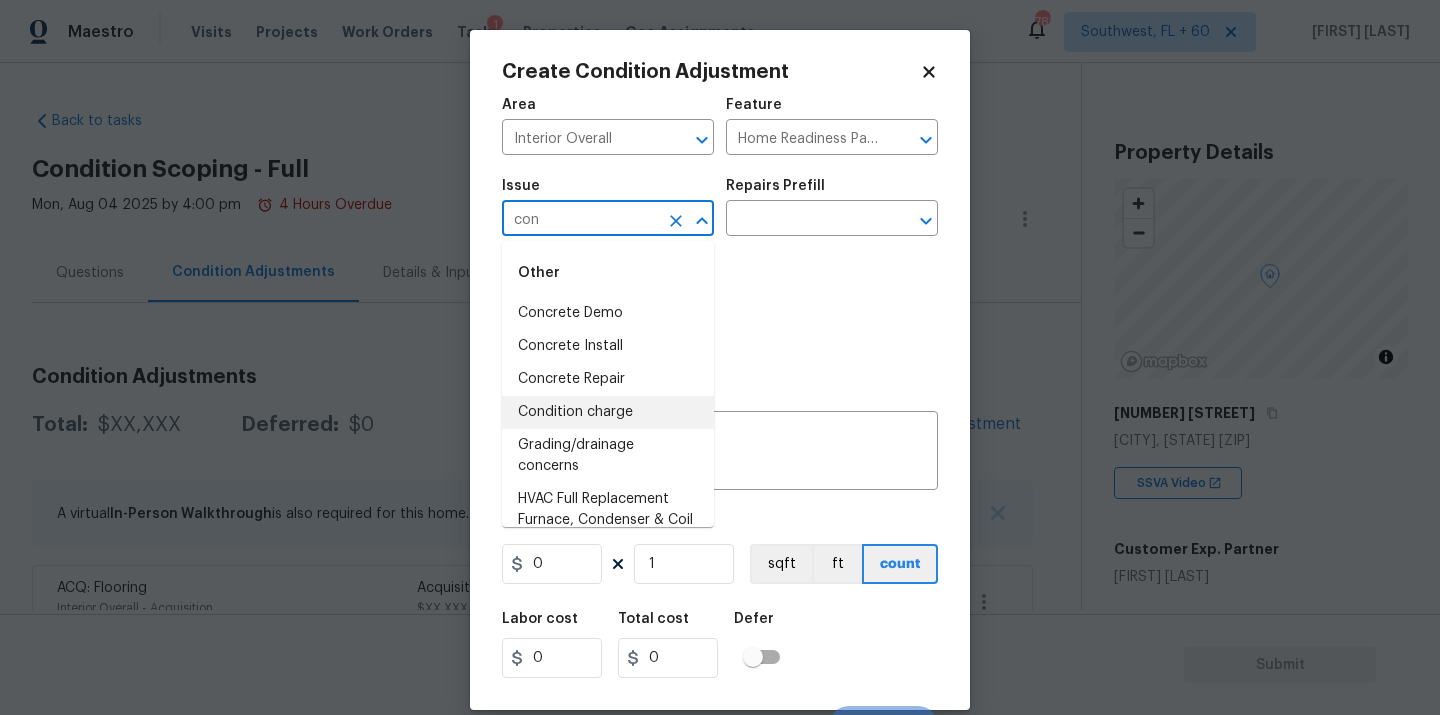click on "Condition charge" at bounding box center [608, 412] 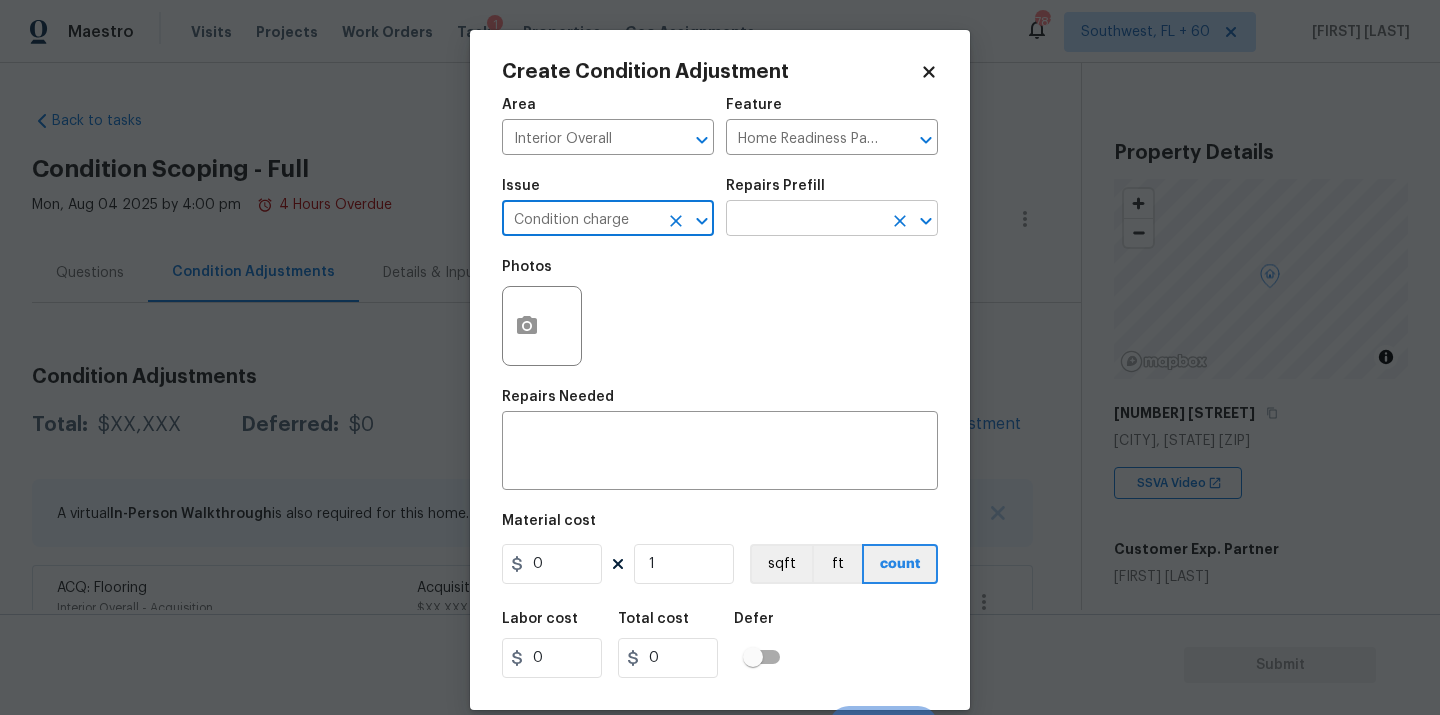 type on "Condition charge" 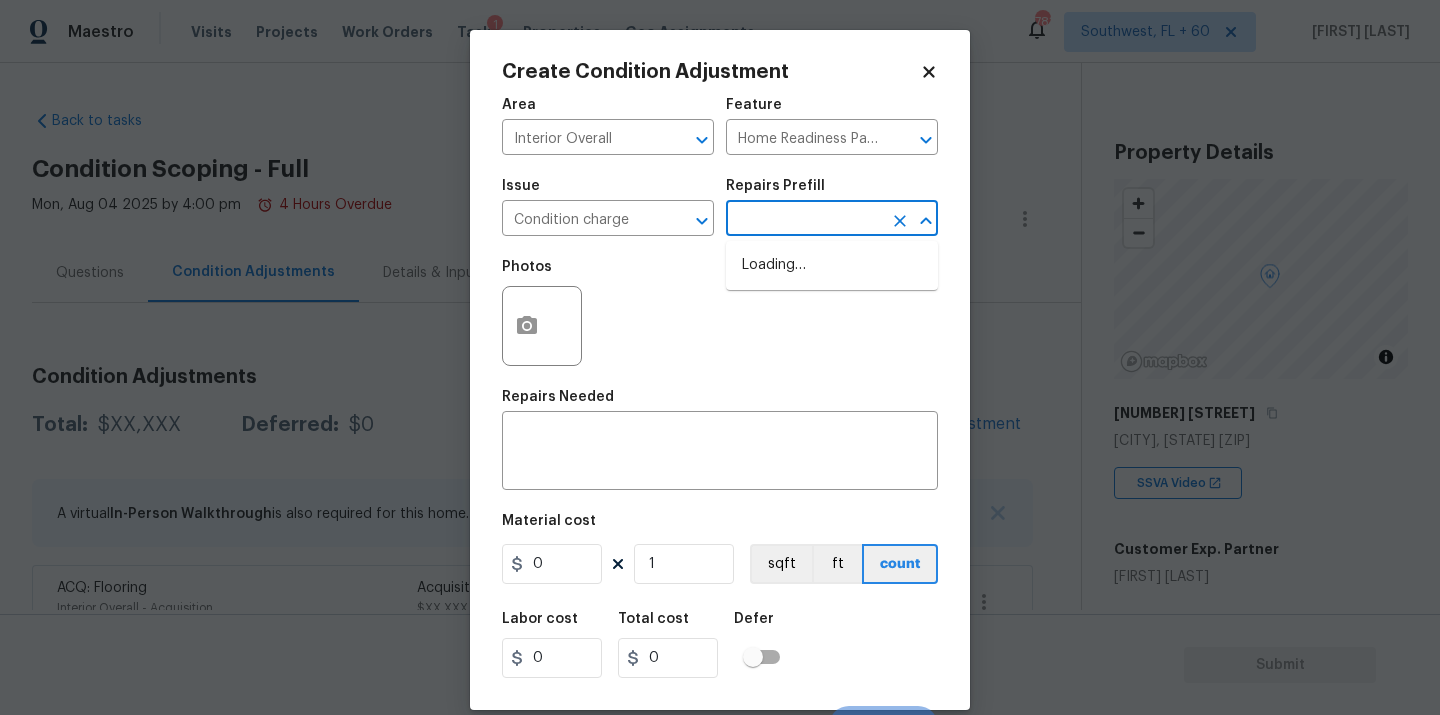 click at bounding box center (804, 220) 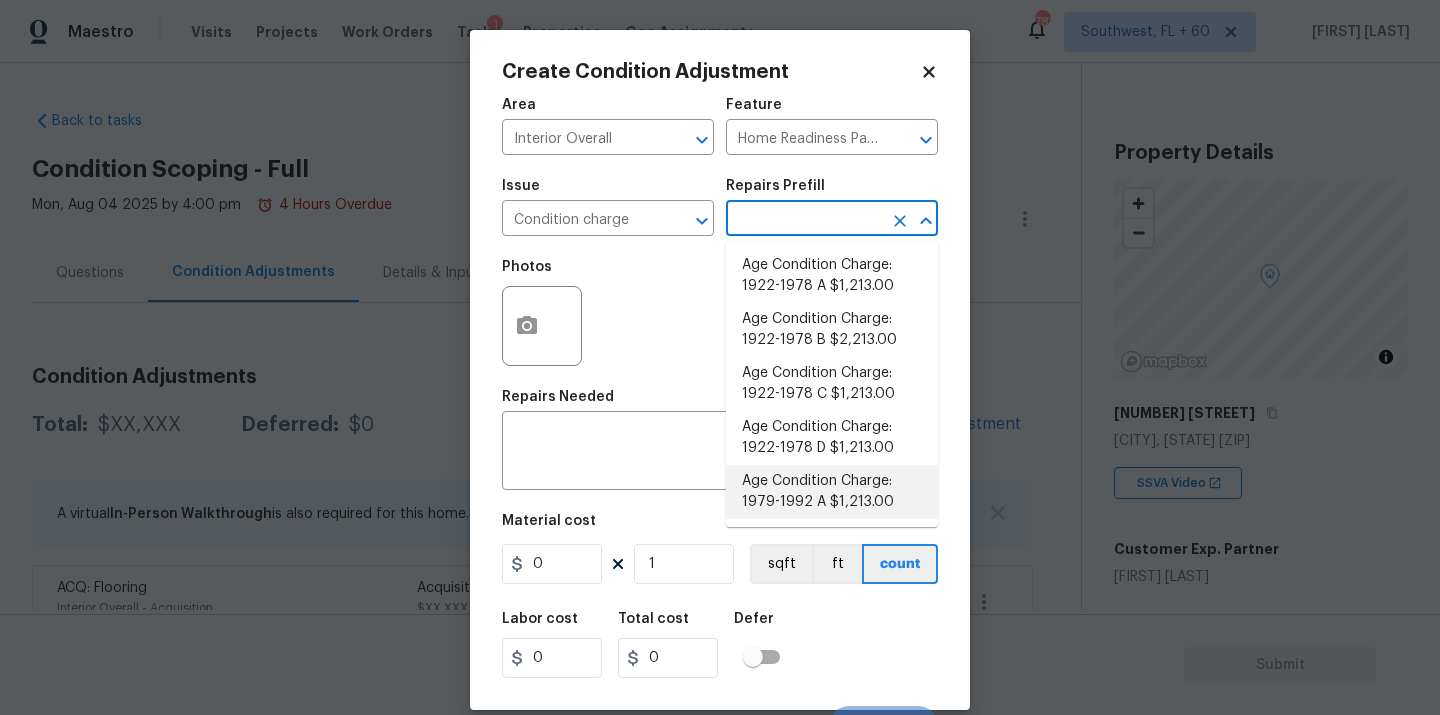 drag, startPoint x: 926, startPoint y: 487, endPoint x: 833, endPoint y: 318, distance: 192.89894 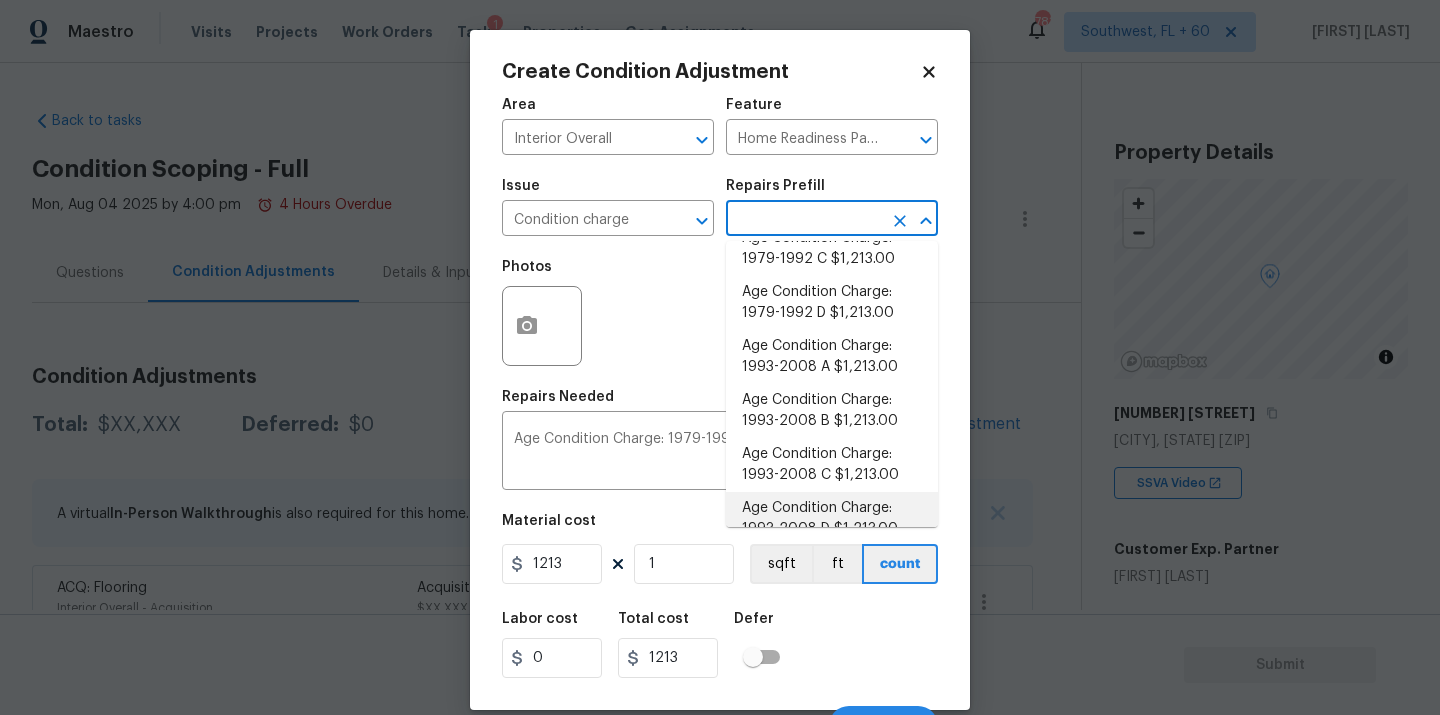 scroll, scrollTop: 346, scrollLeft: 0, axis: vertical 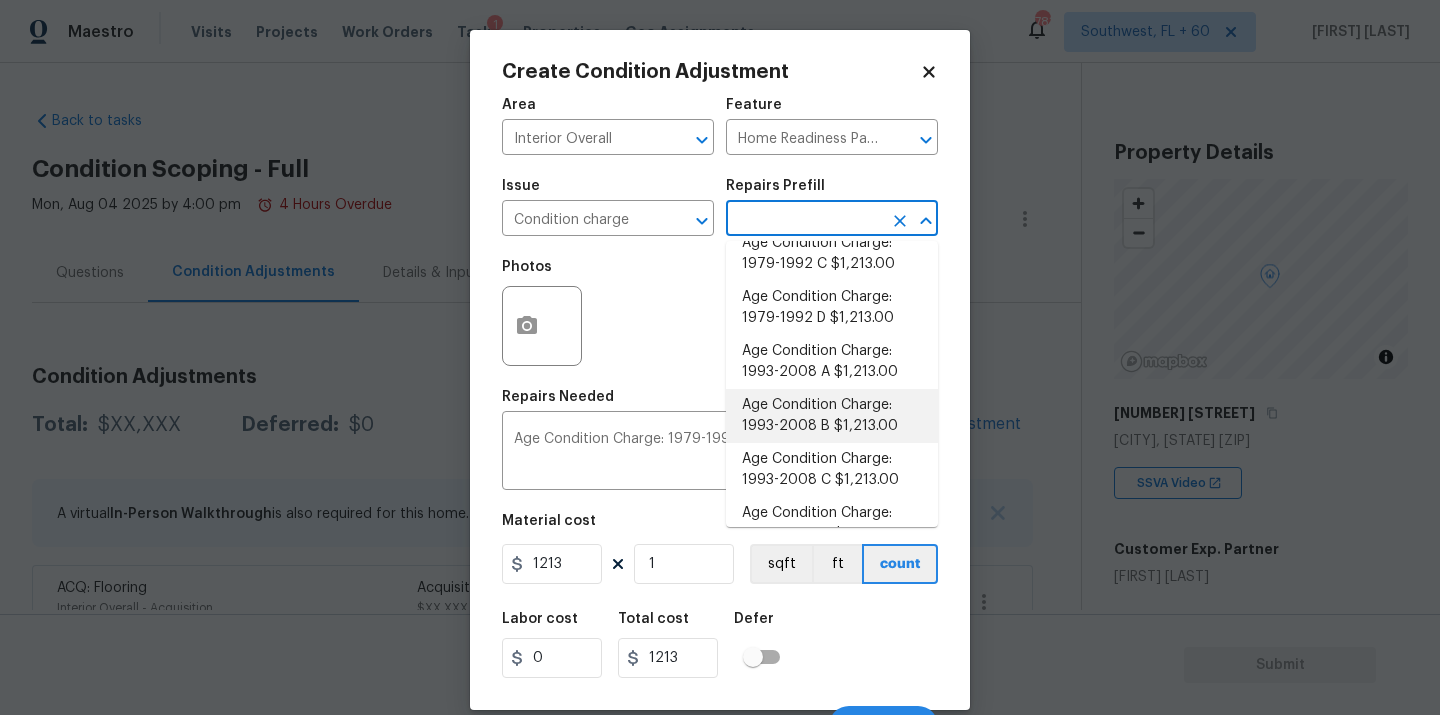 click on "Age Condition Charge: 1993-2008 B	 $1,213.00" at bounding box center [832, 416] 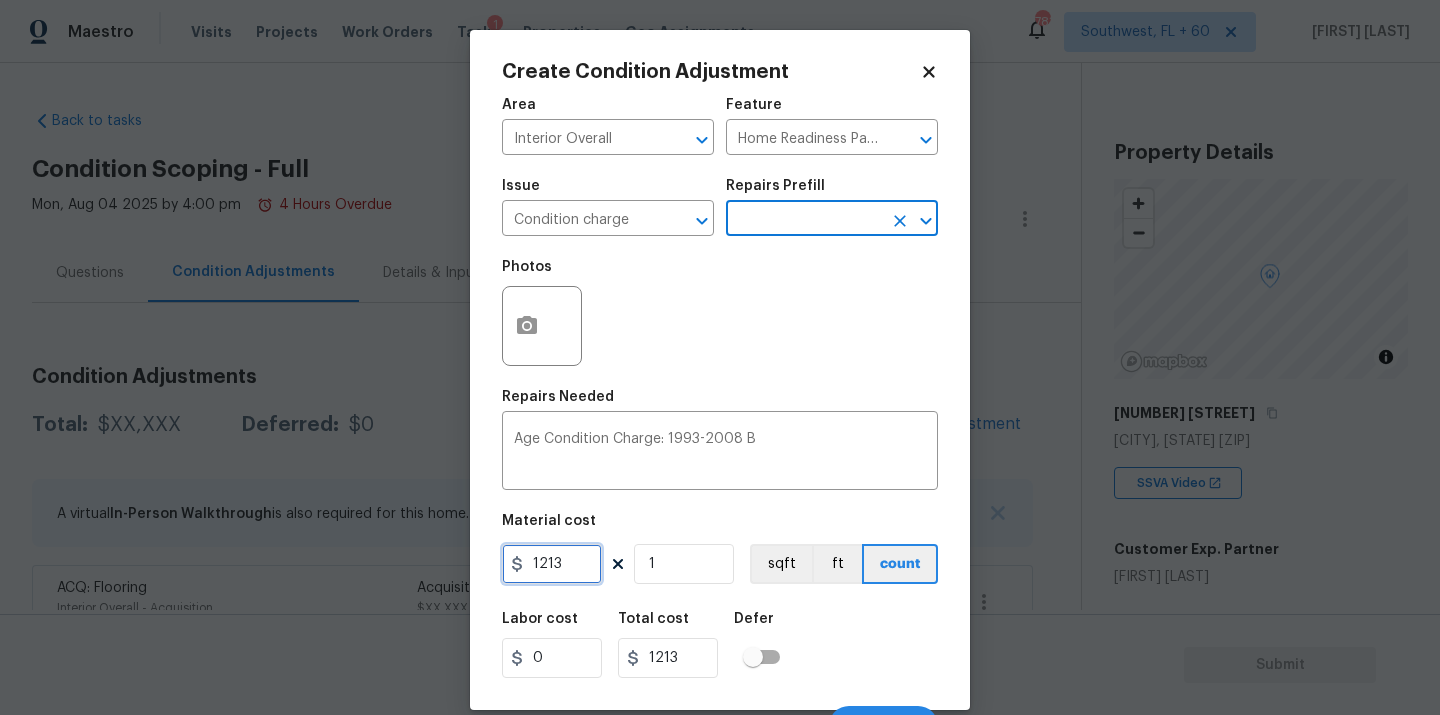 click on "1213" at bounding box center [552, 564] 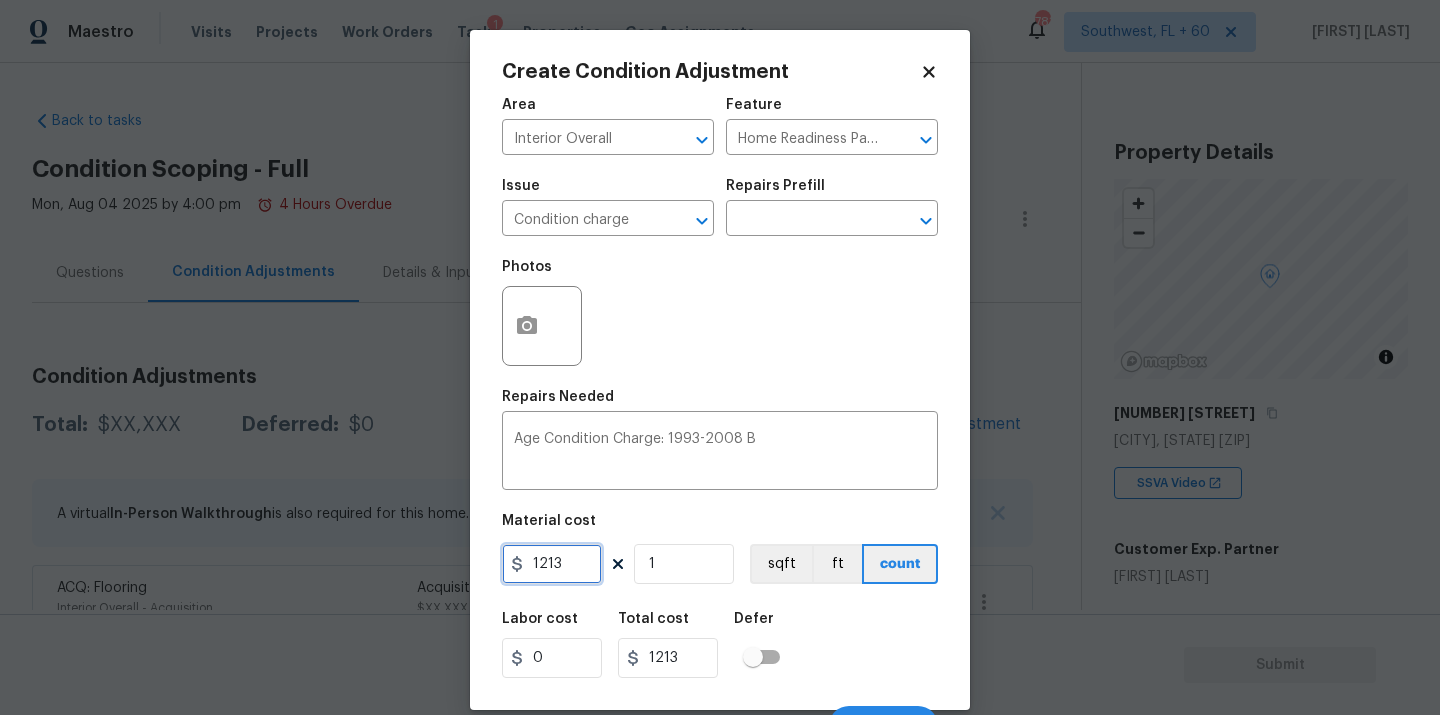 click on "1213" at bounding box center (552, 564) 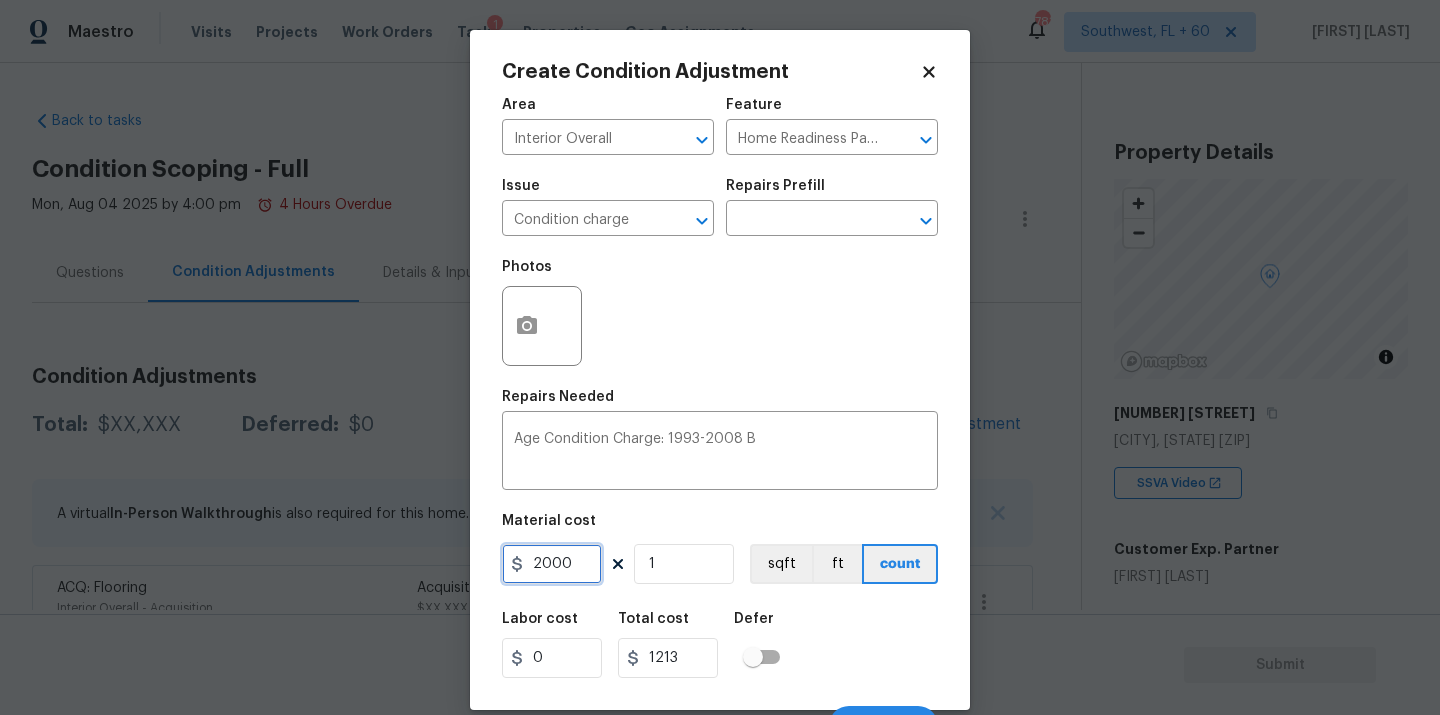 type on "2000" 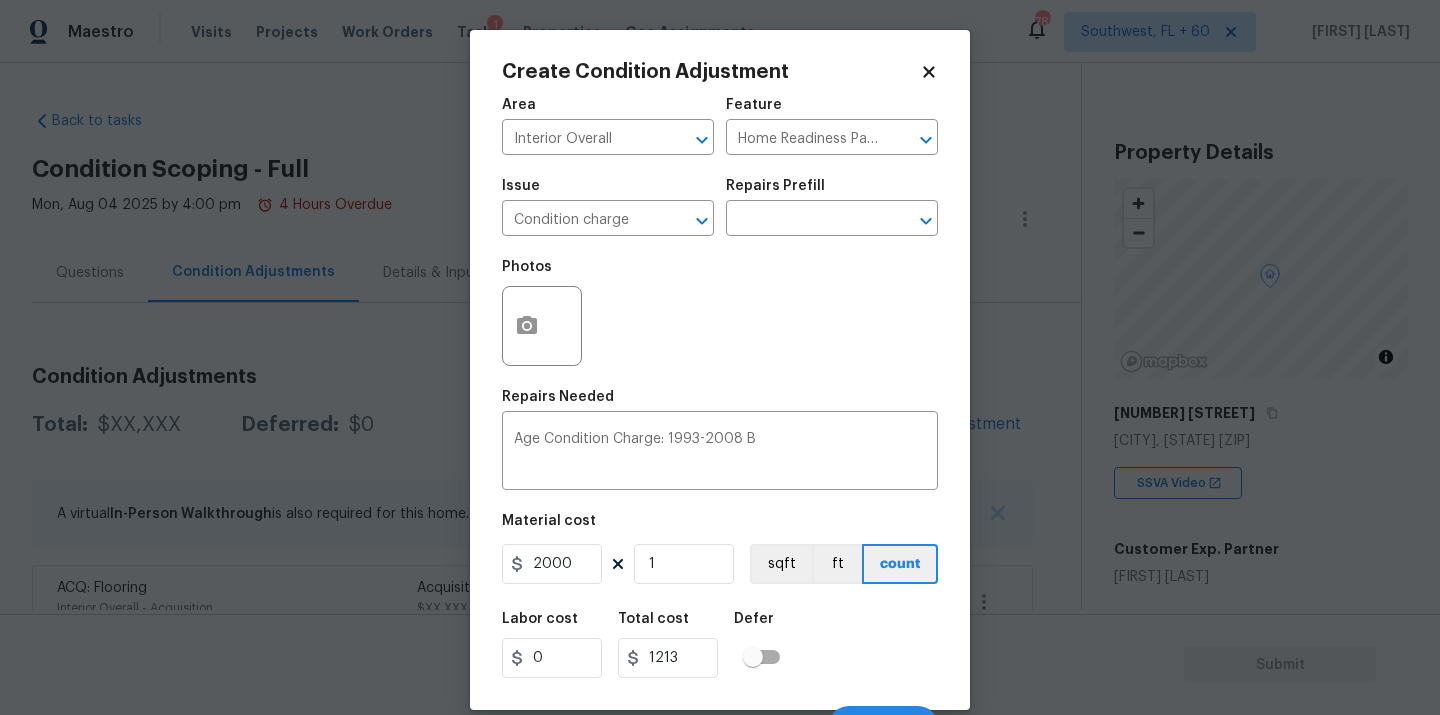 type on "2000" 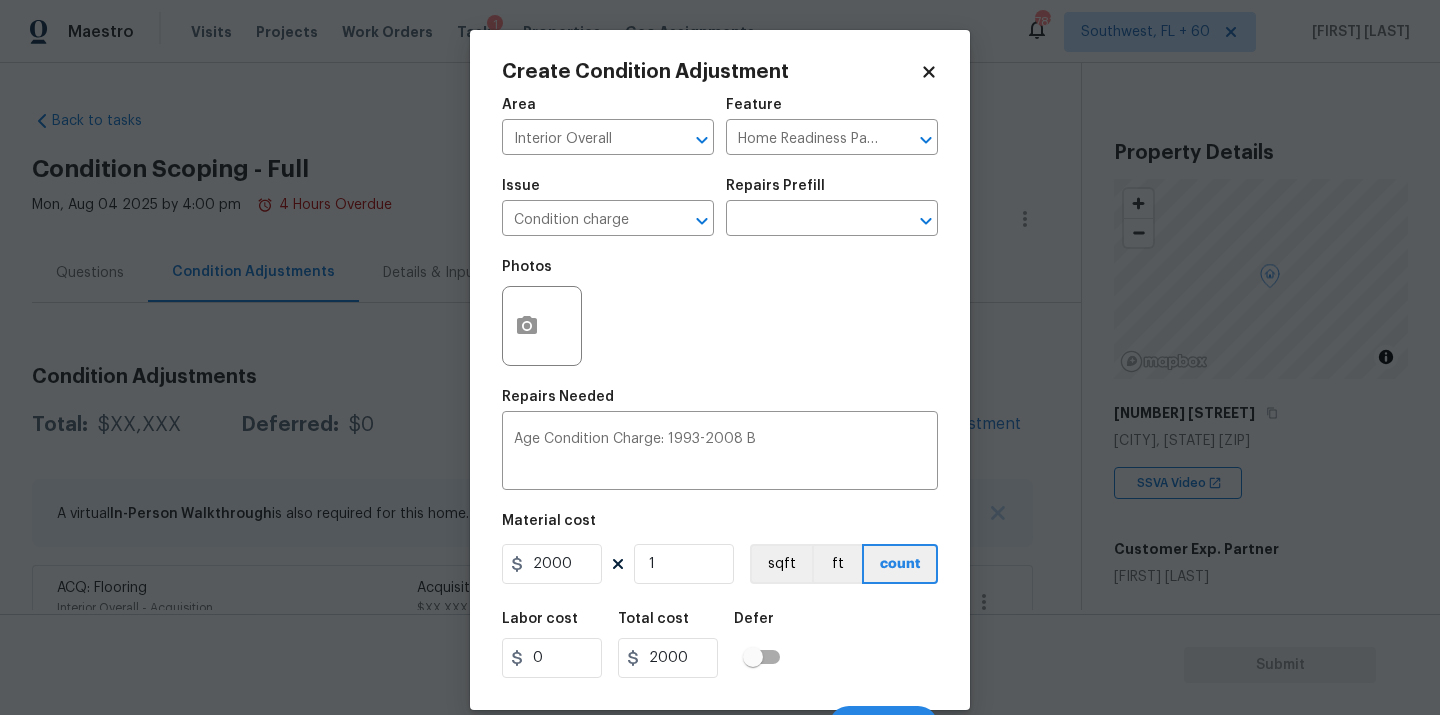 click on "Labor cost 0 Total cost 2000 Defer" at bounding box center (720, 645) 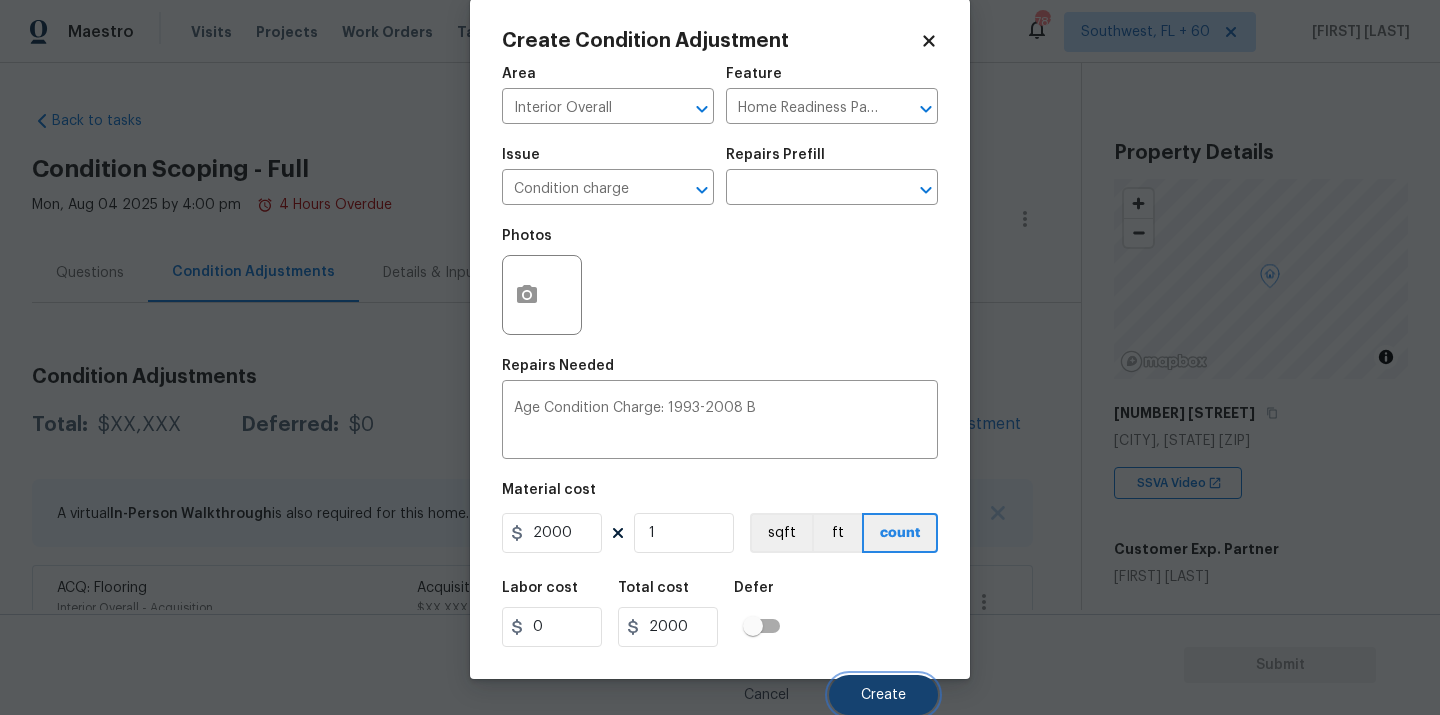 click on "Create" at bounding box center (883, 695) 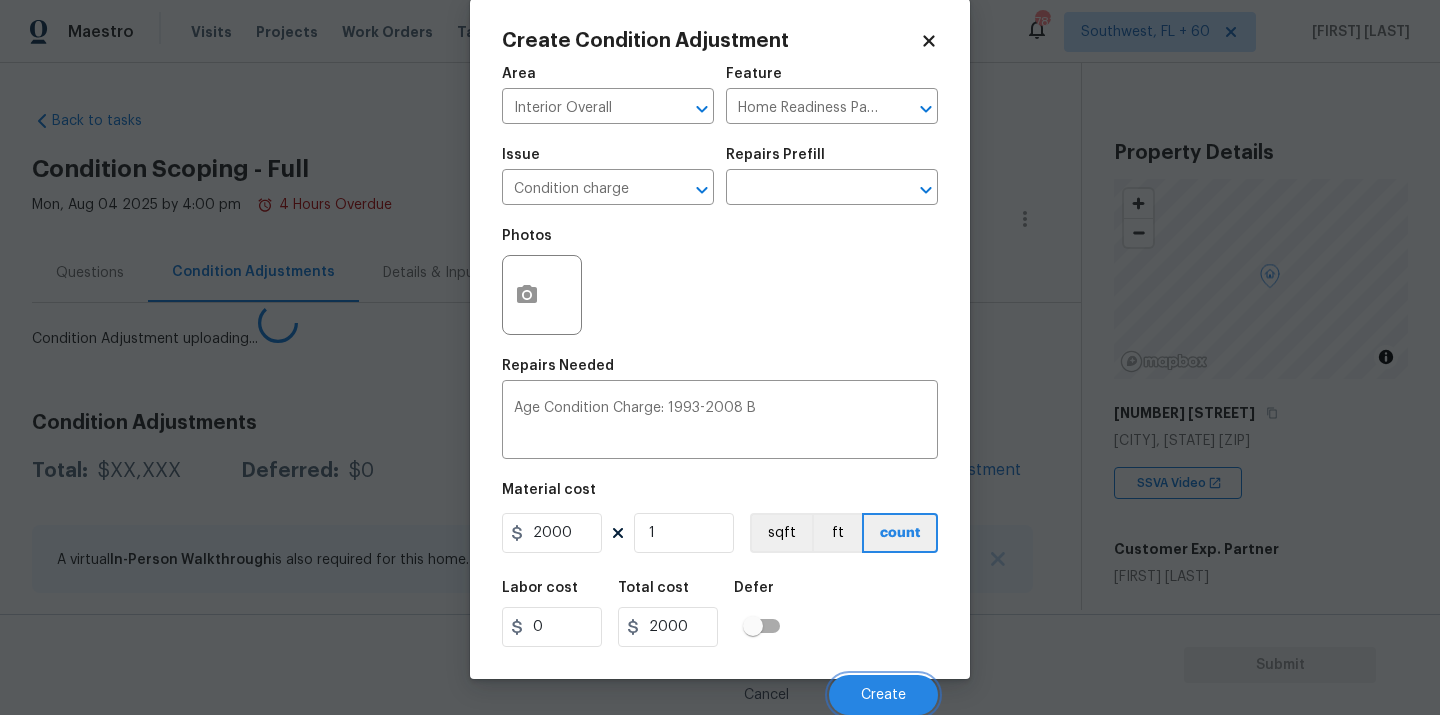 scroll, scrollTop: 25, scrollLeft: 0, axis: vertical 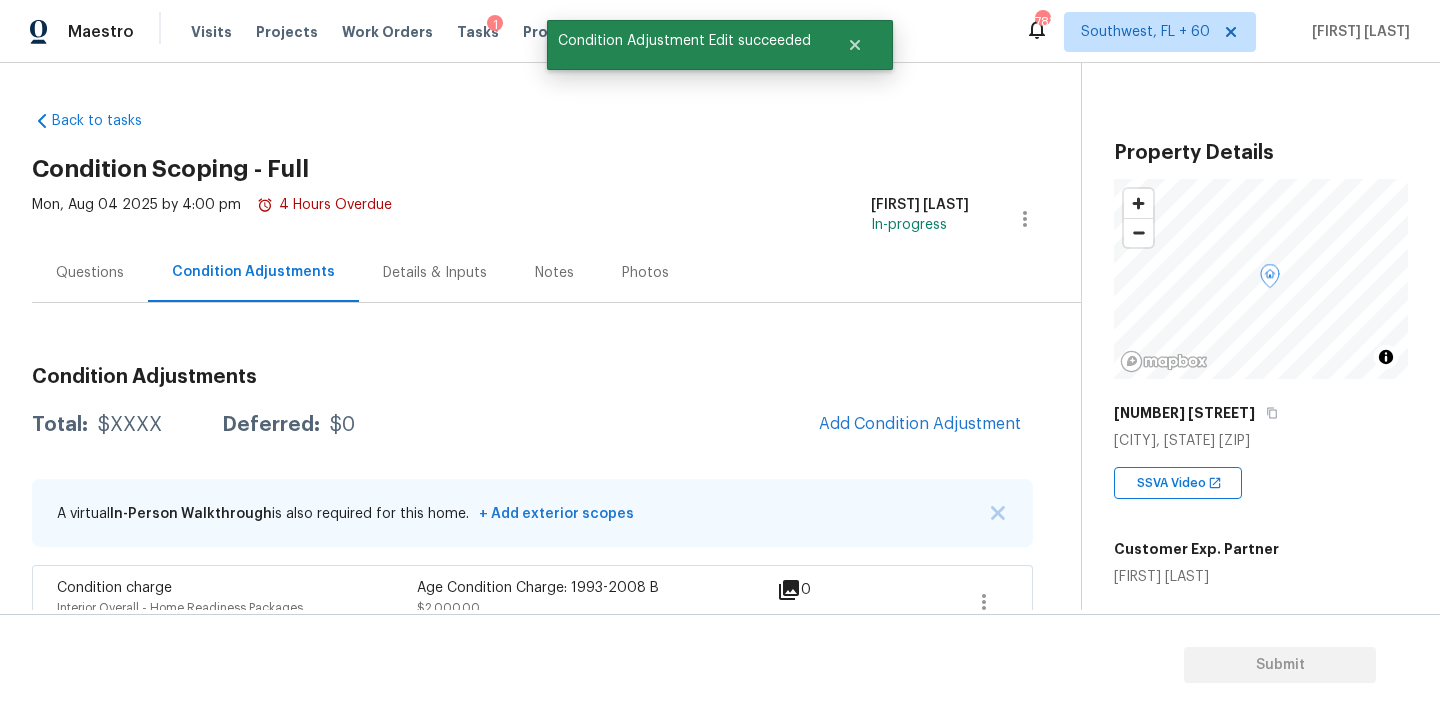 click on "Condition Adjustments Total: $XXXX Deferred: $0 Add Condition Adjustment A virtual In-Person Walkthrough is also required for this home. + Add exterior scopes Condition charge Interior Overall - Home Readiness Packages Age Condition Charge: [YEAR]-[YEAR] B $2,000.00 0 ACQ: Flooring Interior Overall - Acquisition Acquisition Scope: Maximum flooring repairs $10,032.00 8 ACQ: Paint Interior Overall - Acquisition Acquisition Scope: 75%+ of the home will likely require interior paint $10,120.00 4 Pool Repair Exterior Overall - Pool Major pool repiars $10,000.00 3 Pressure Washing Exterior Overall - Siding Protect areas as needed for pressure washing. Pressure wash the siding on the home using the appropriate pressure/nozzle tip as to not create any damage to the home. Ensure that there is no streaking/eneven areas where the pressure washing took place. Clean up any debris created from pressure washing. $200.00 0 Landscape Package Exterior Overall - Home Readiness Packages $800.00 6 ACQ: HVAC 0" at bounding box center [532, 874] 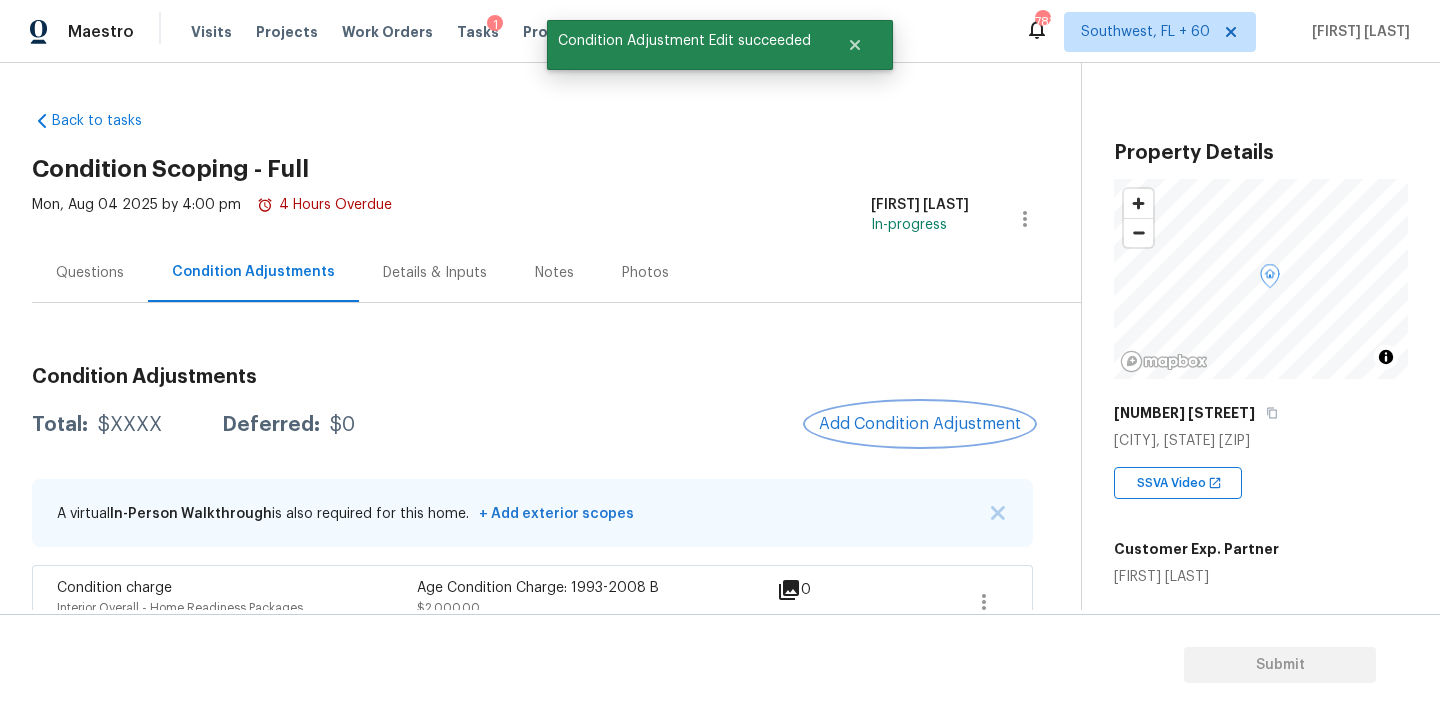 click on "Add Condition Adjustment" at bounding box center [920, 424] 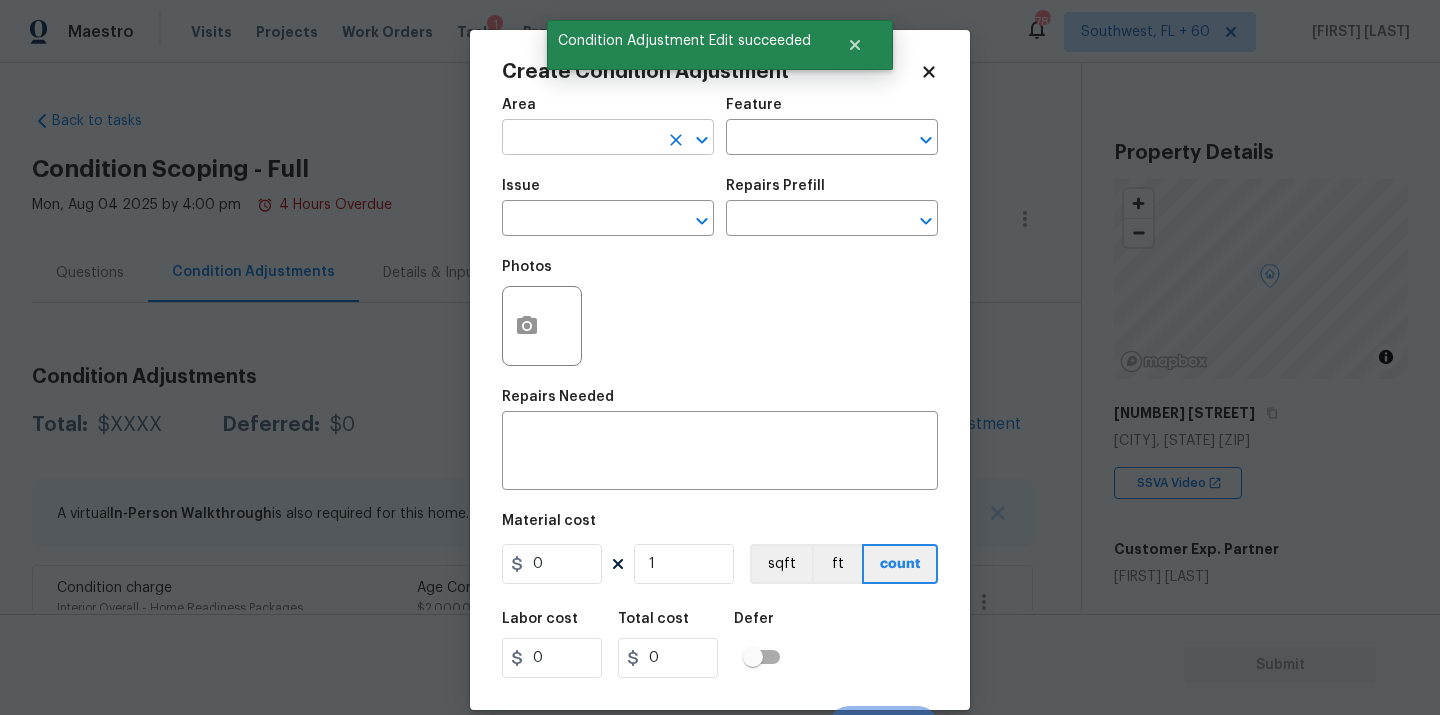click at bounding box center [580, 139] 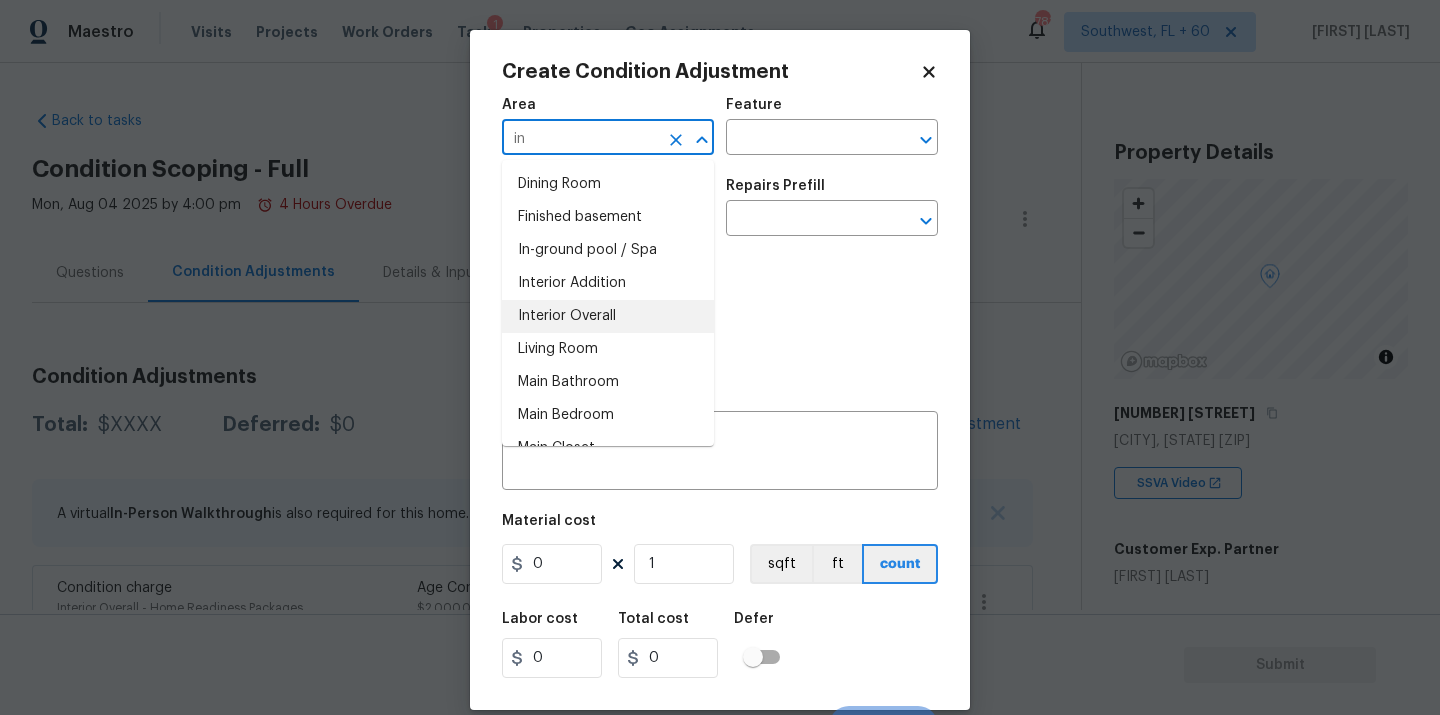 click on "Interior Overall" at bounding box center [608, 316] 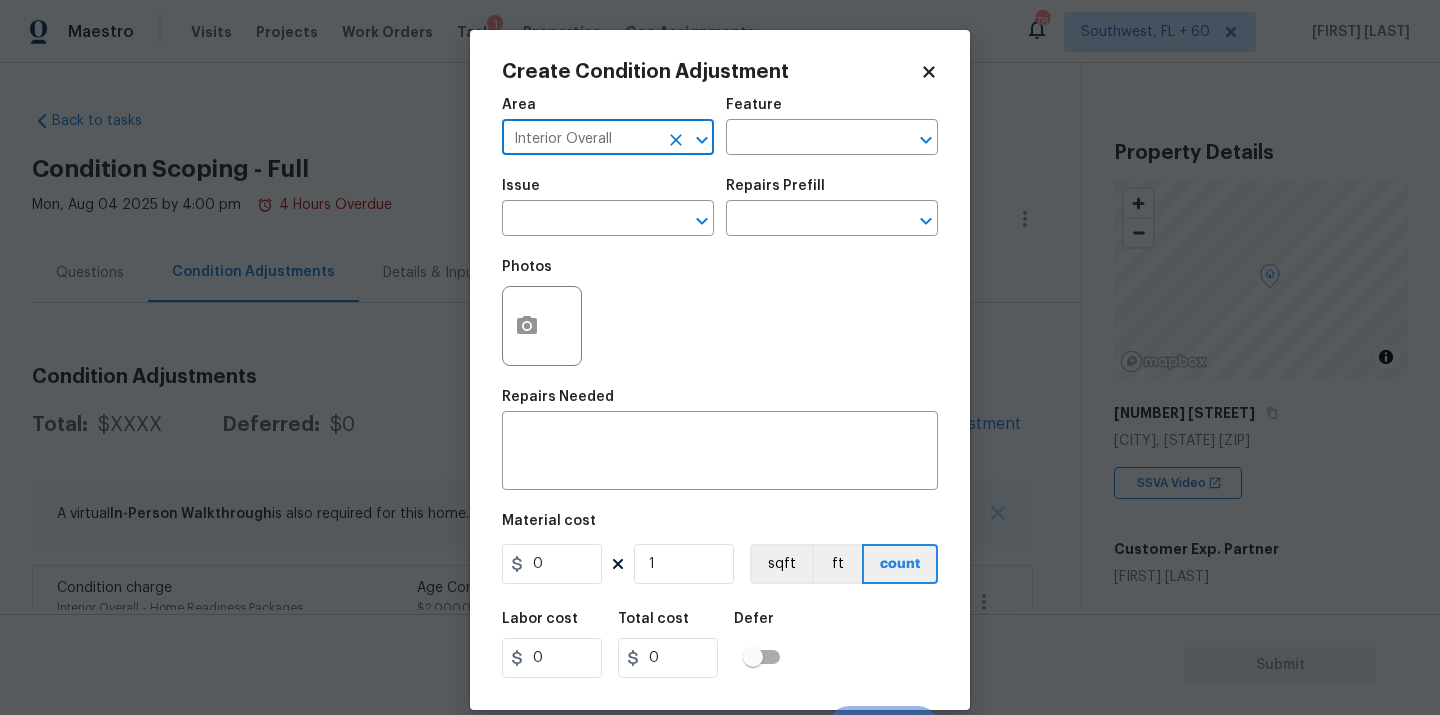 type on "Interior Overall" 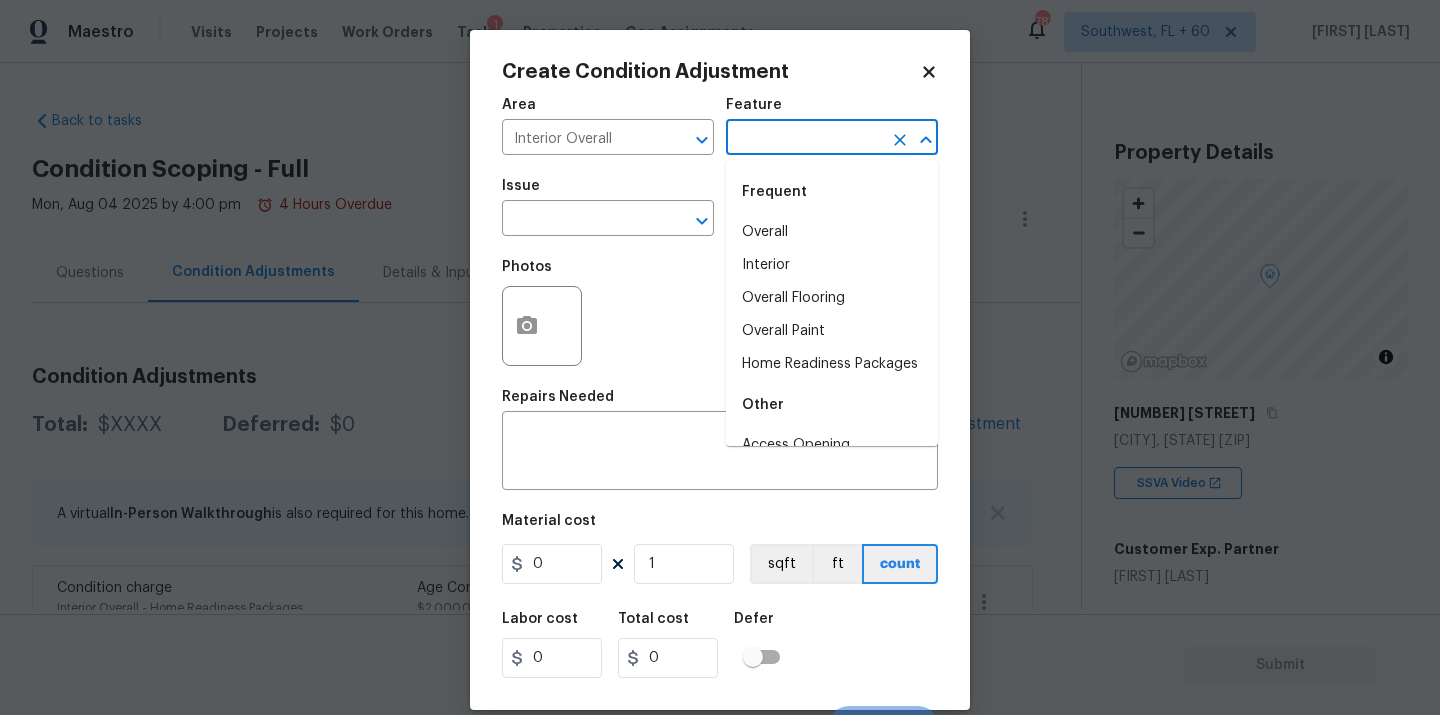 click at bounding box center [804, 139] 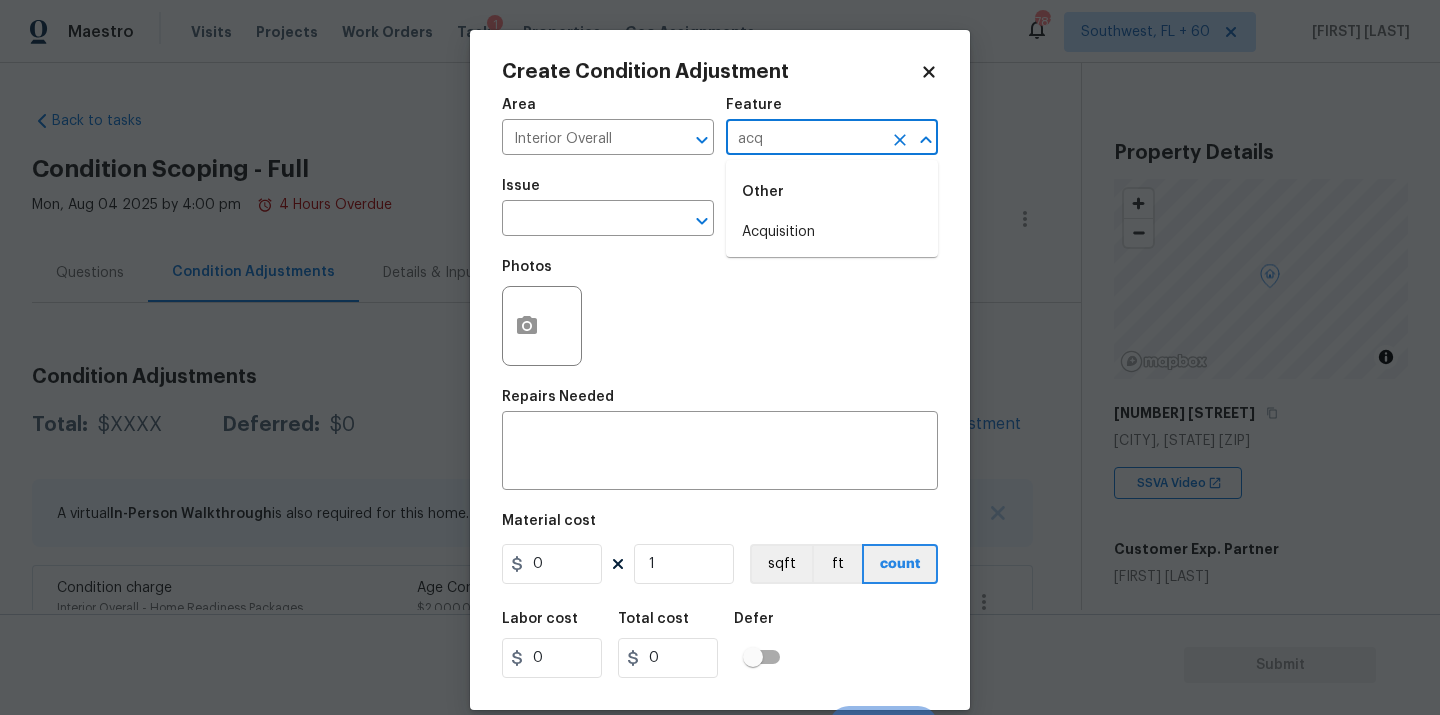 click on "Acquisition" at bounding box center [832, 232] 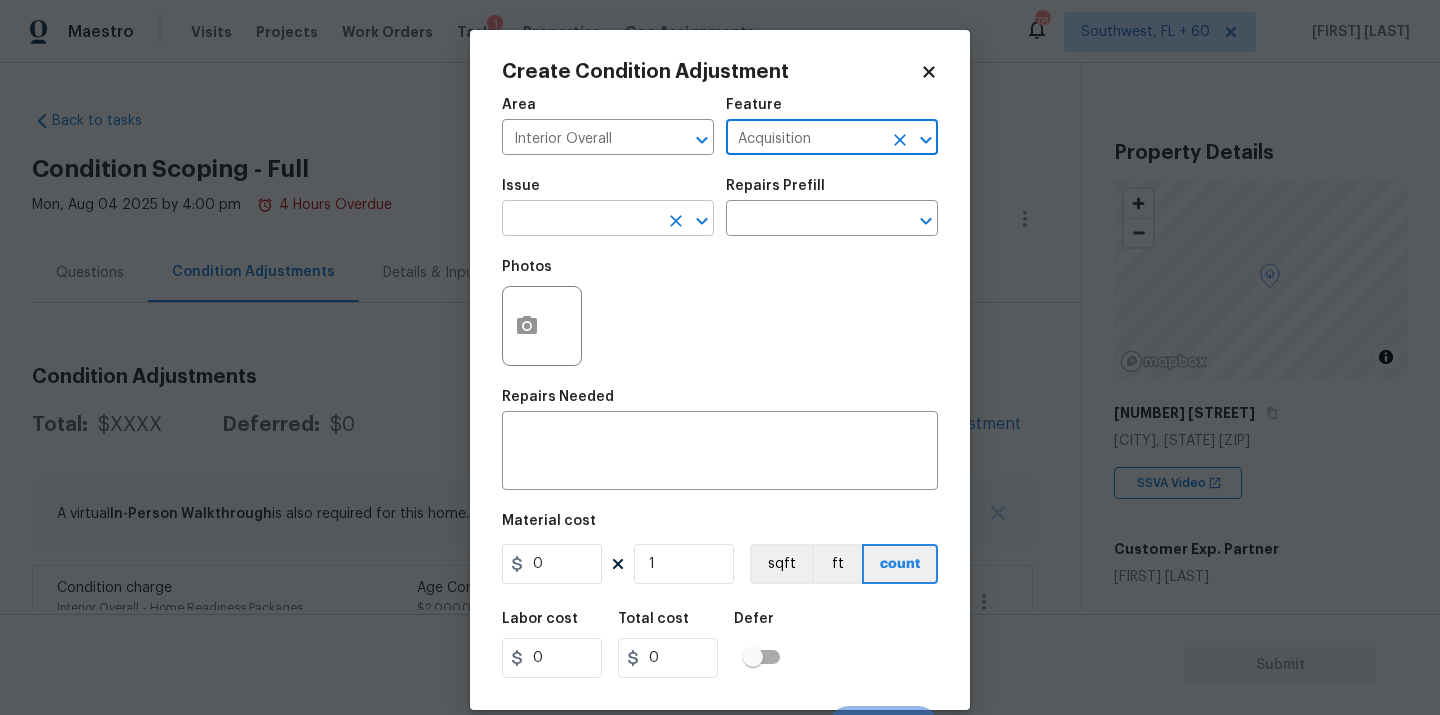 type on "Acquisition" 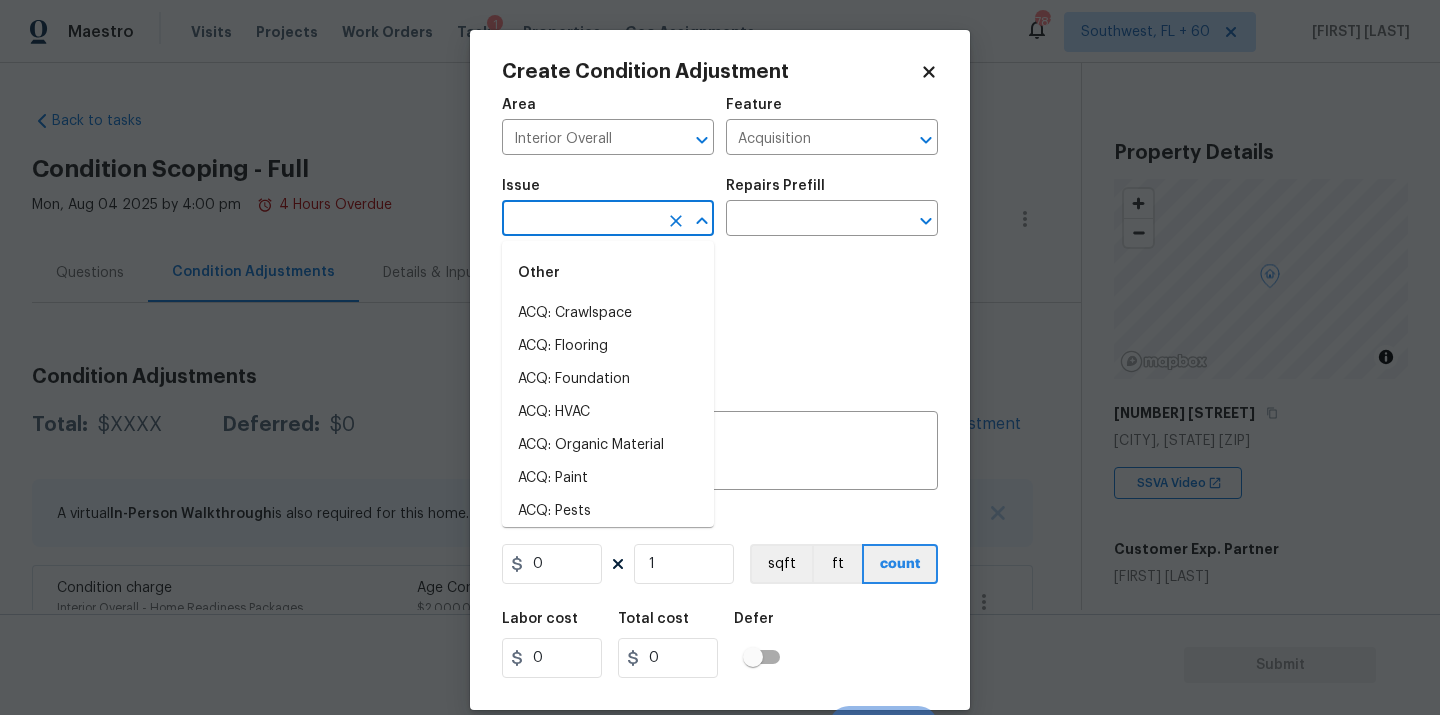click at bounding box center [580, 220] 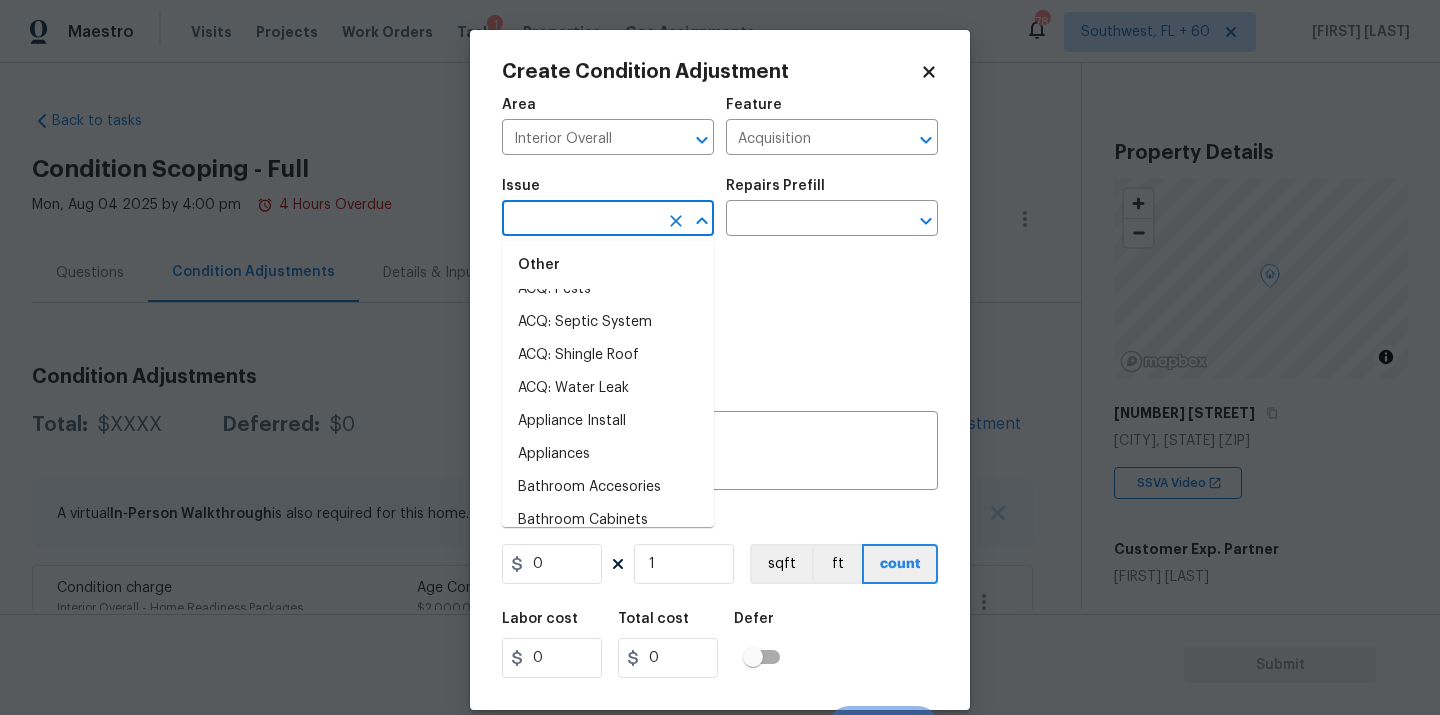 scroll, scrollTop: 220, scrollLeft: 0, axis: vertical 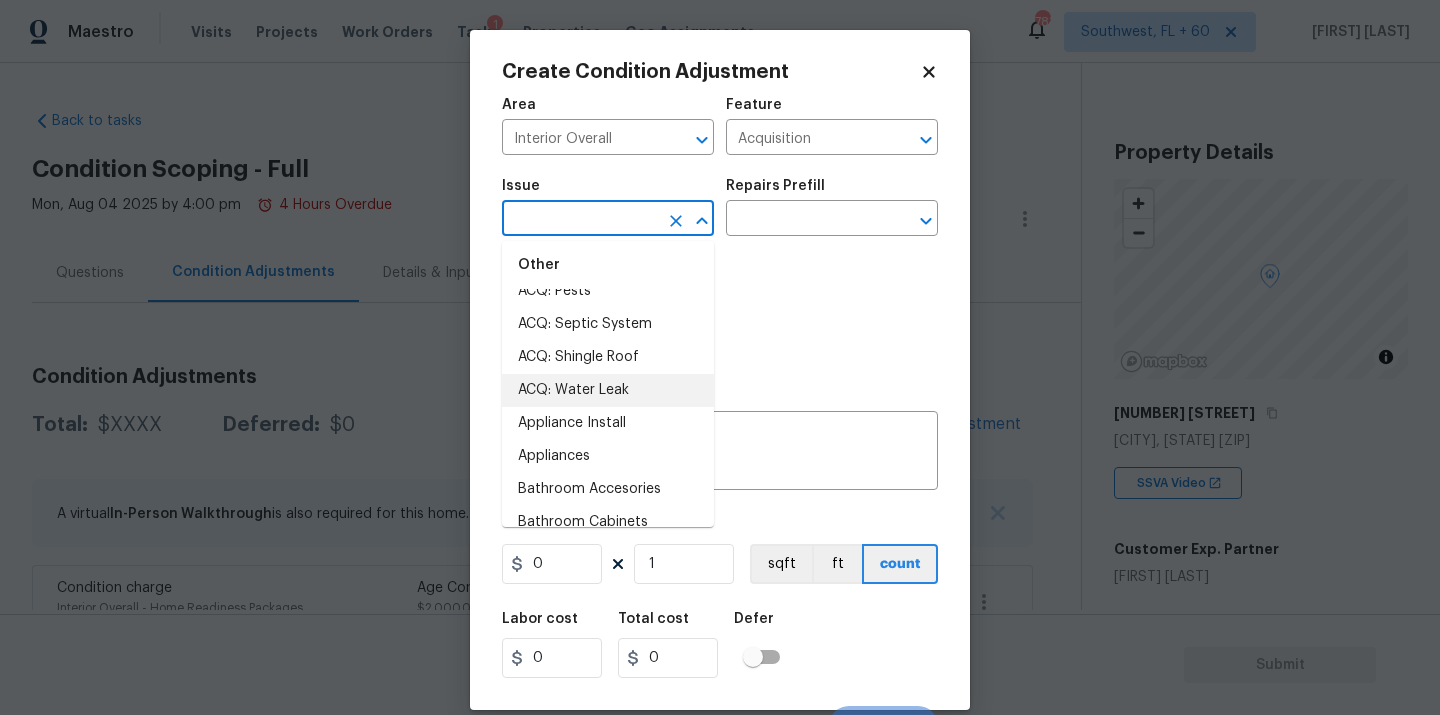 click on "ACQ: Water Leak" at bounding box center [608, 390] 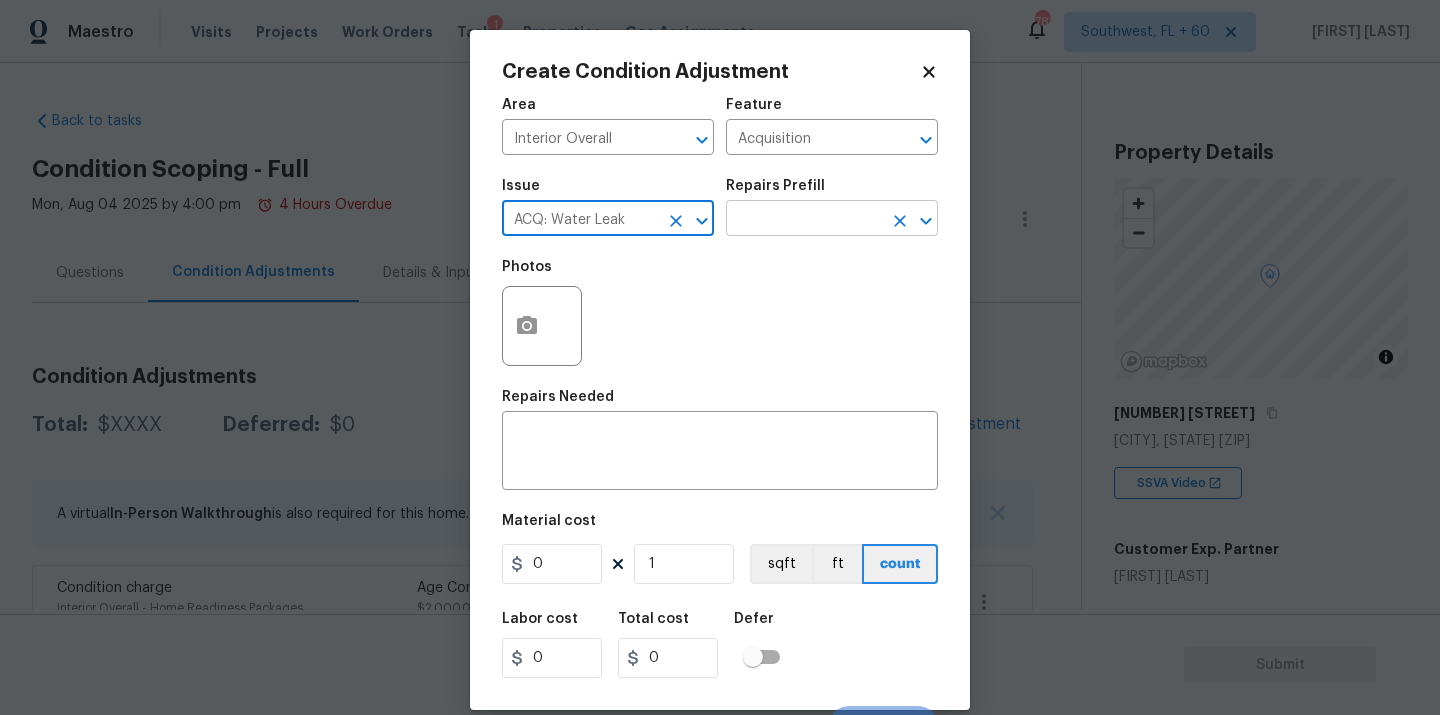click at bounding box center (804, 220) 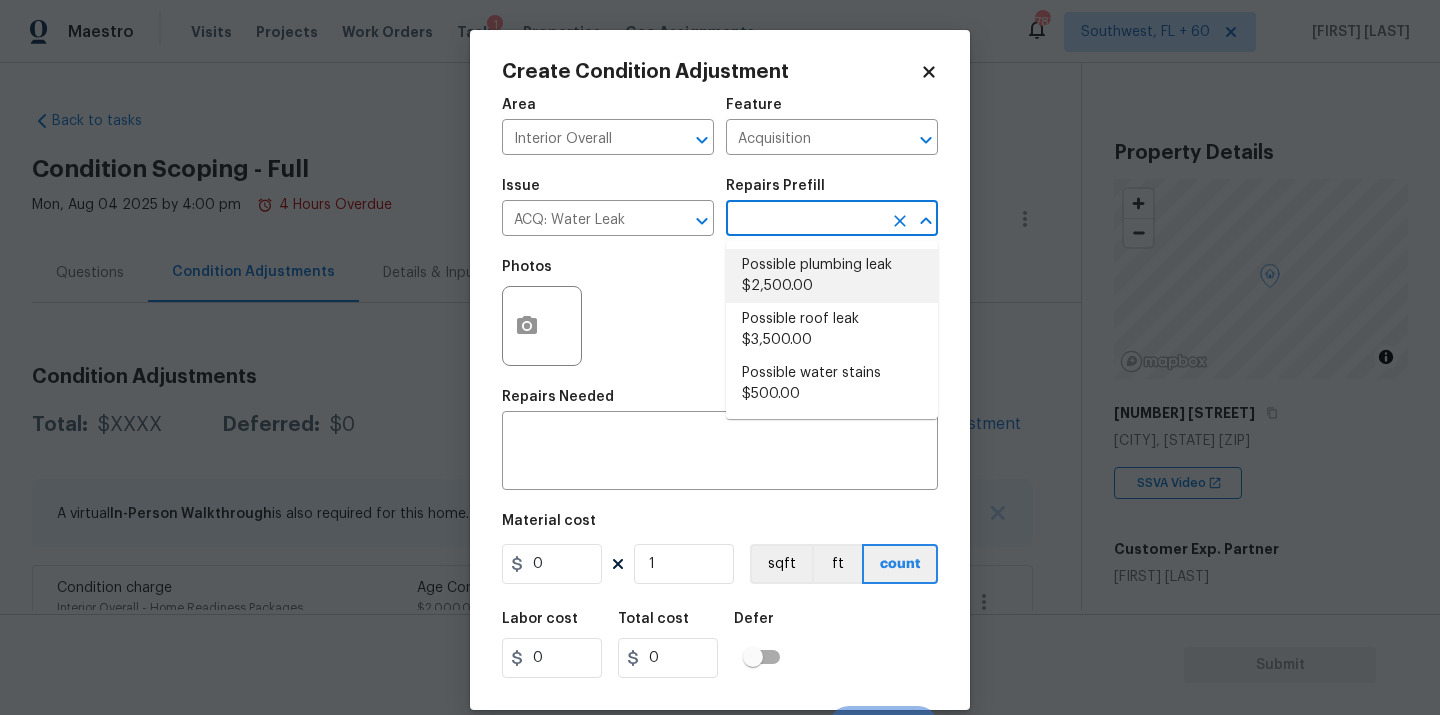 click on "Possible plumbing leak $2,500.00" at bounding box center (832, 276) 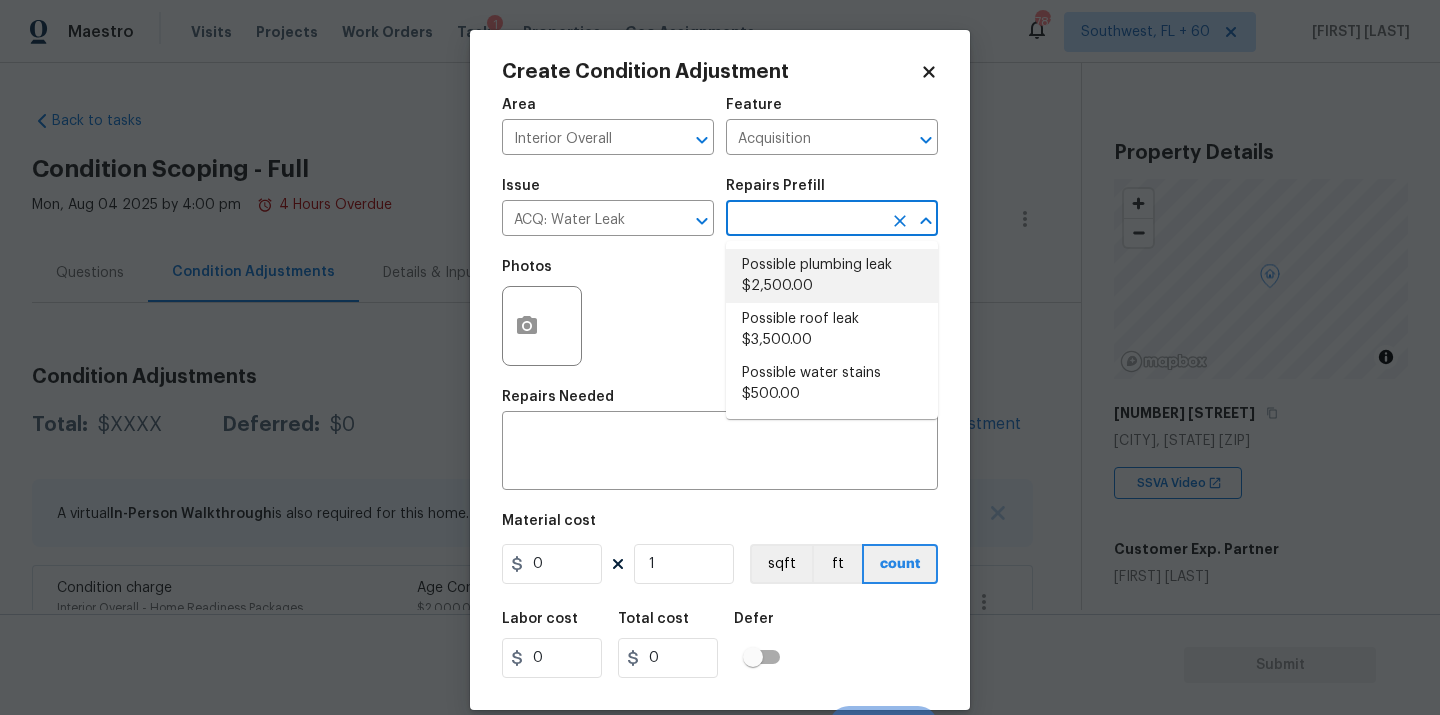 type on "Acquisition Scope: Possible plumbing leak" 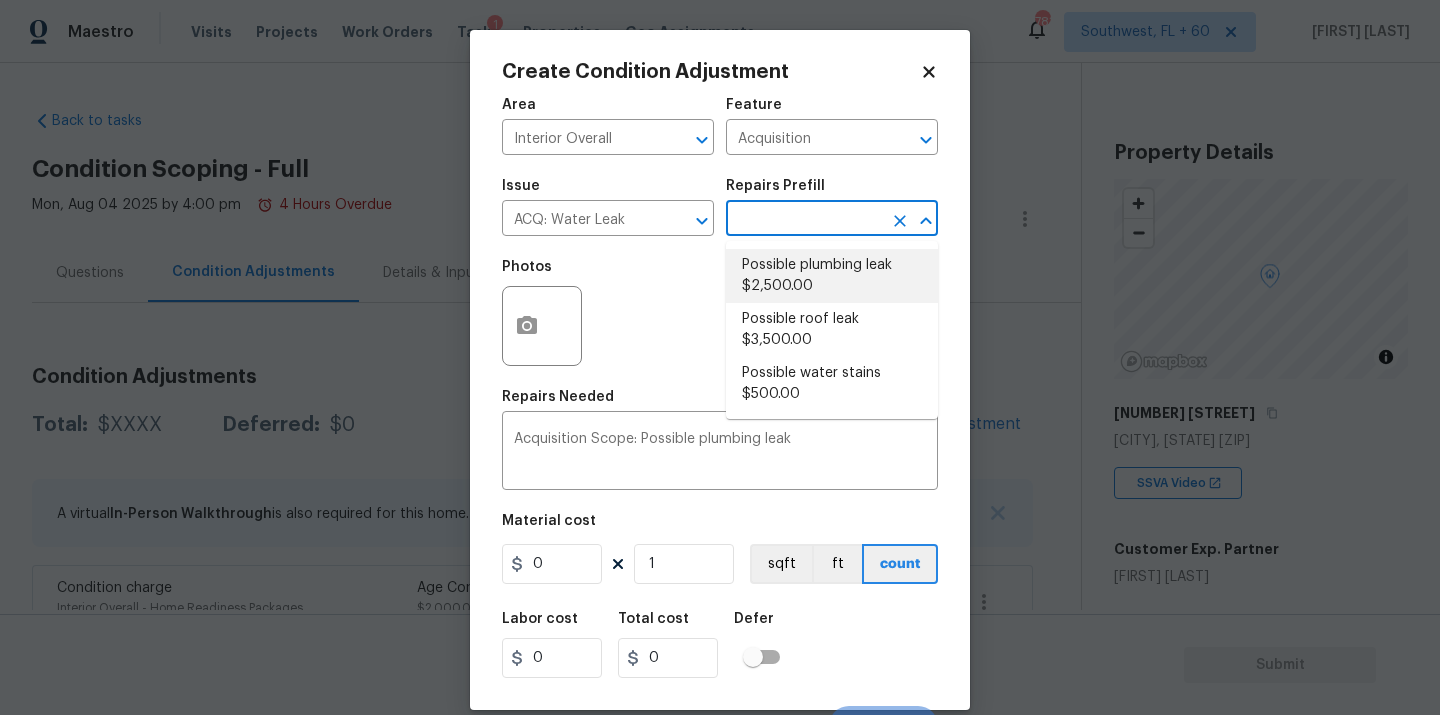 type on "2500" 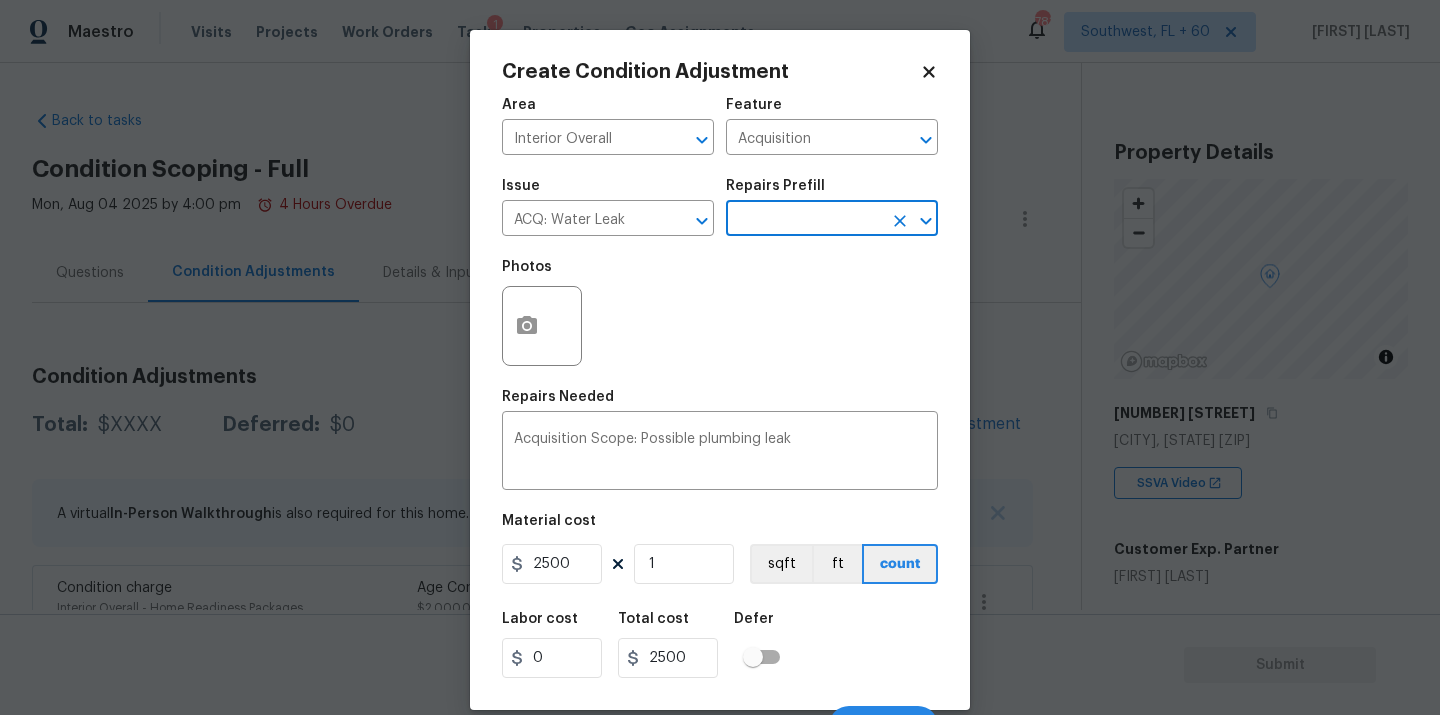 scroll, scrollTop: 32, scrollLeft: 0, axis: vertical 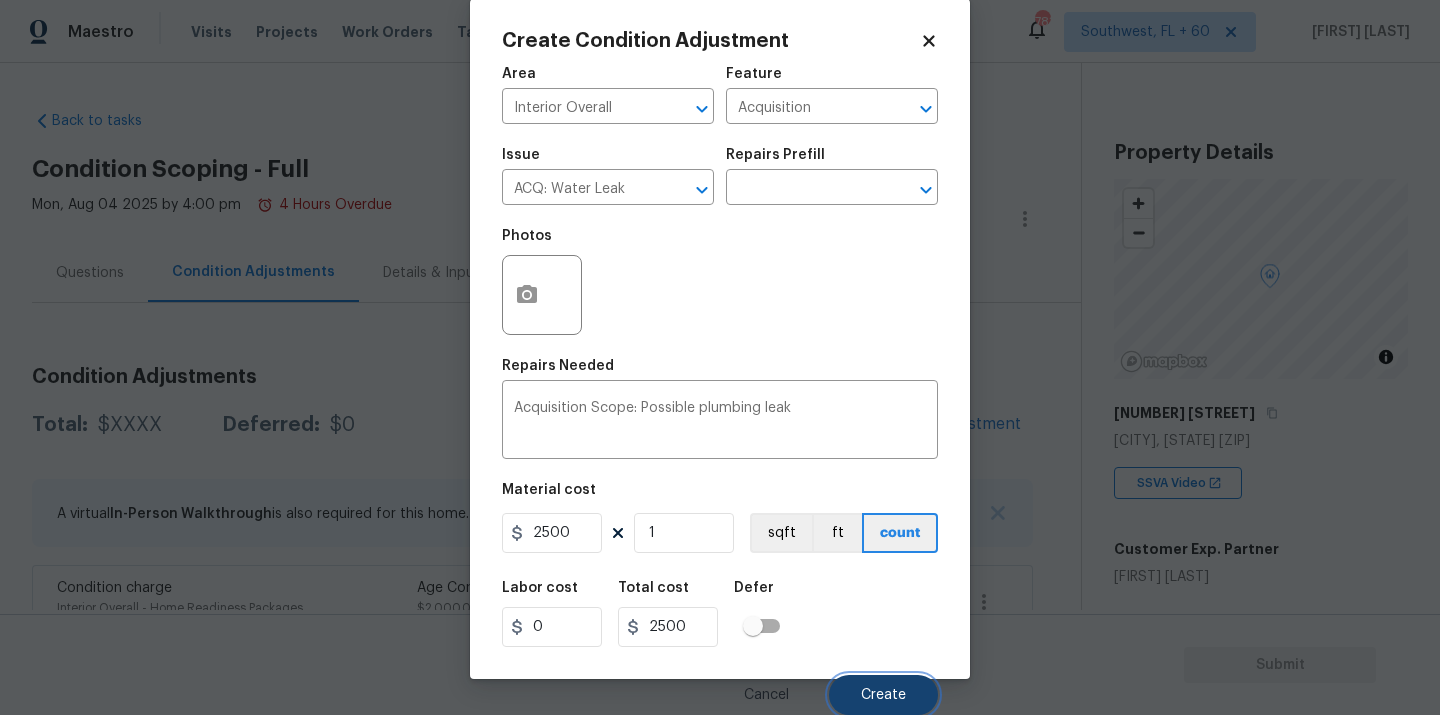 click on "Create" at bounding box center [883, 695] 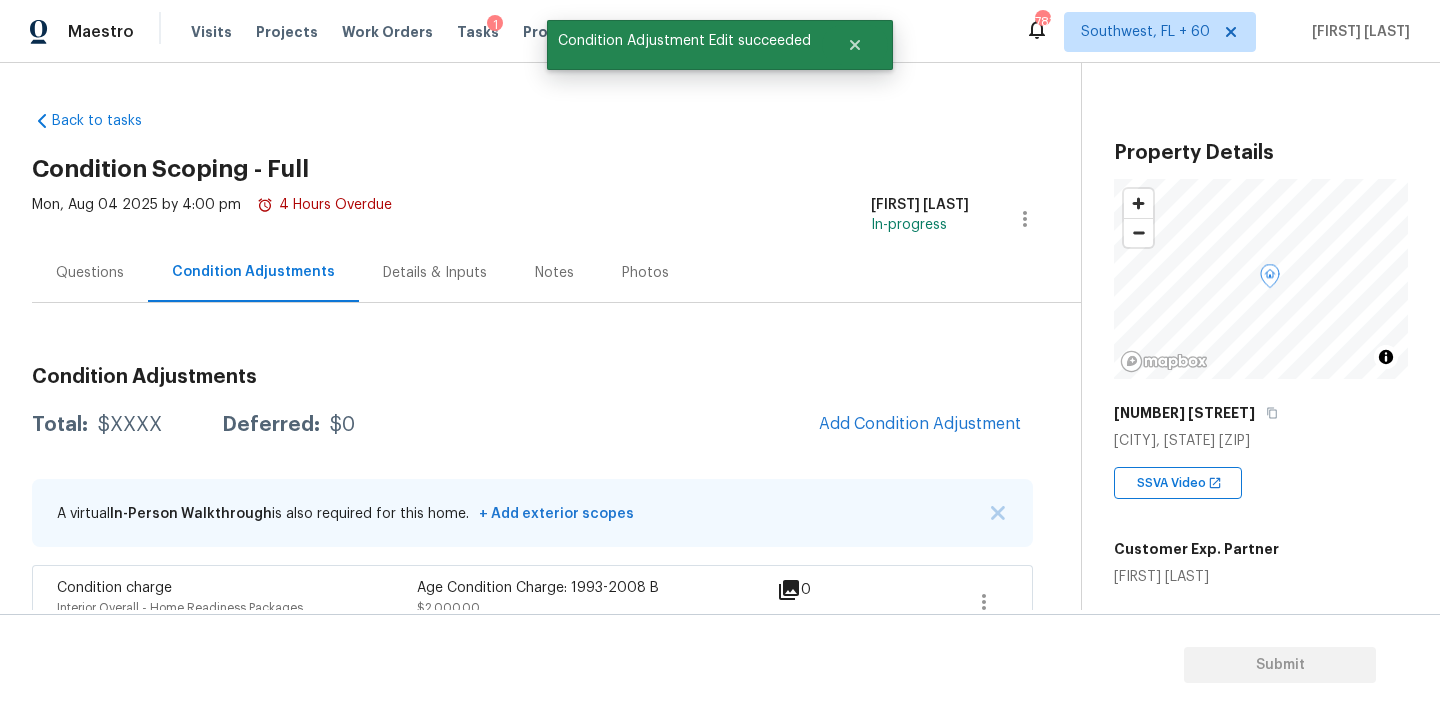scroll, scrollTop: 25, scrollLeft: 0, axis: vertical 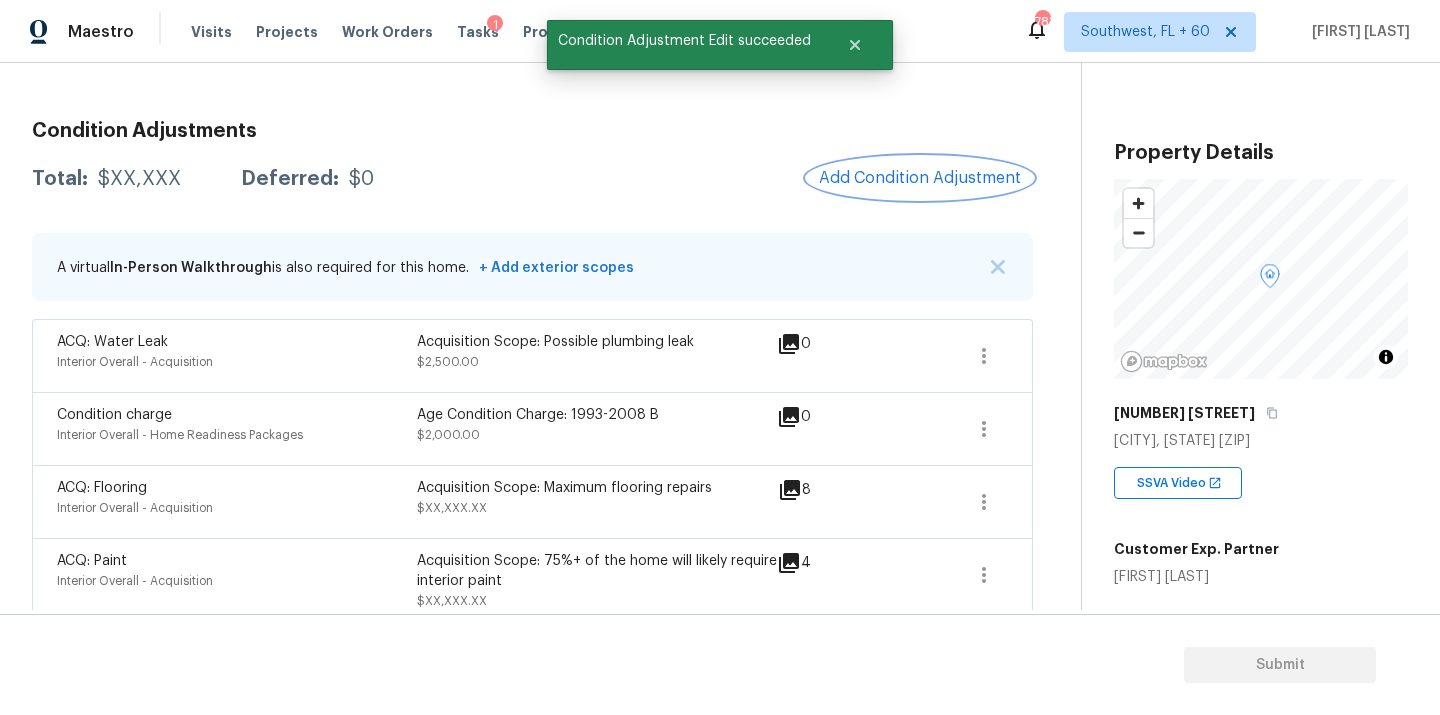 click on "Add Condition Adjustment" at bounding box center [920, 178] 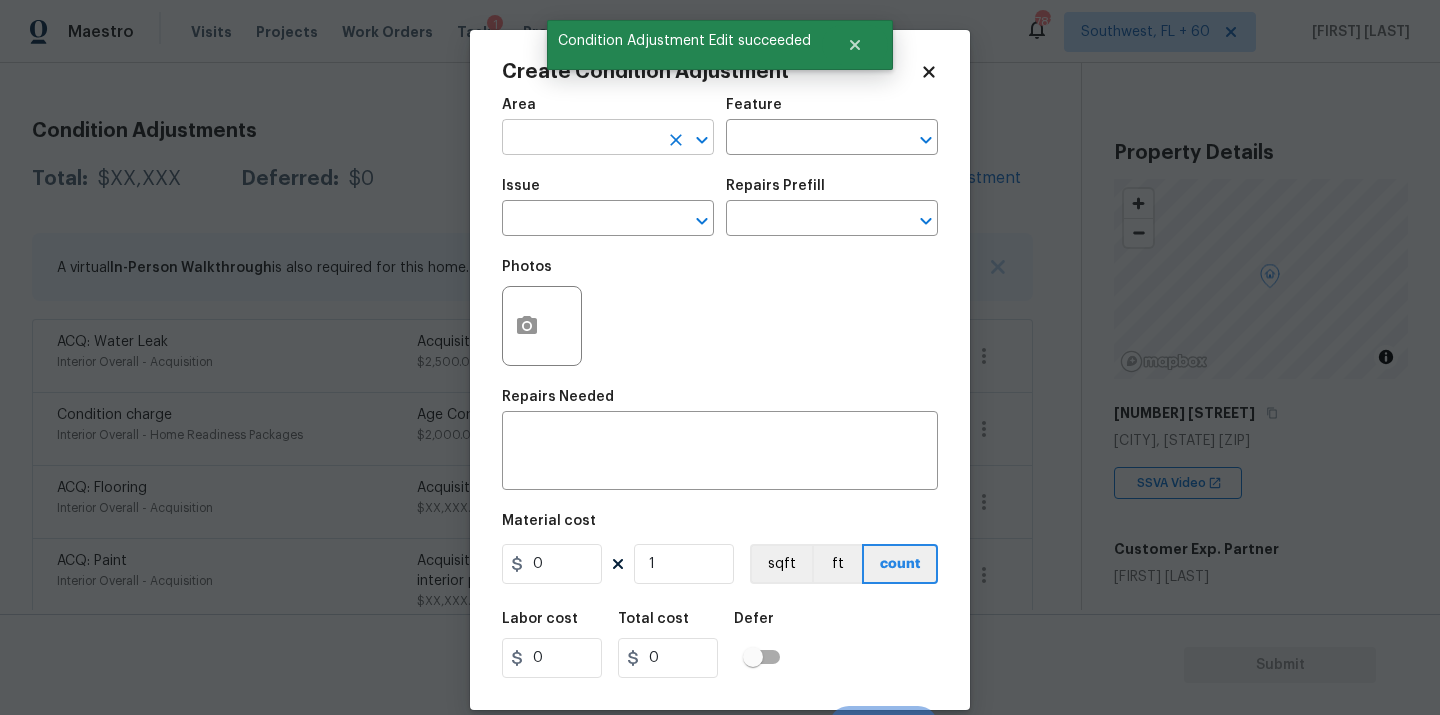 click at bounding box center (580, 139) 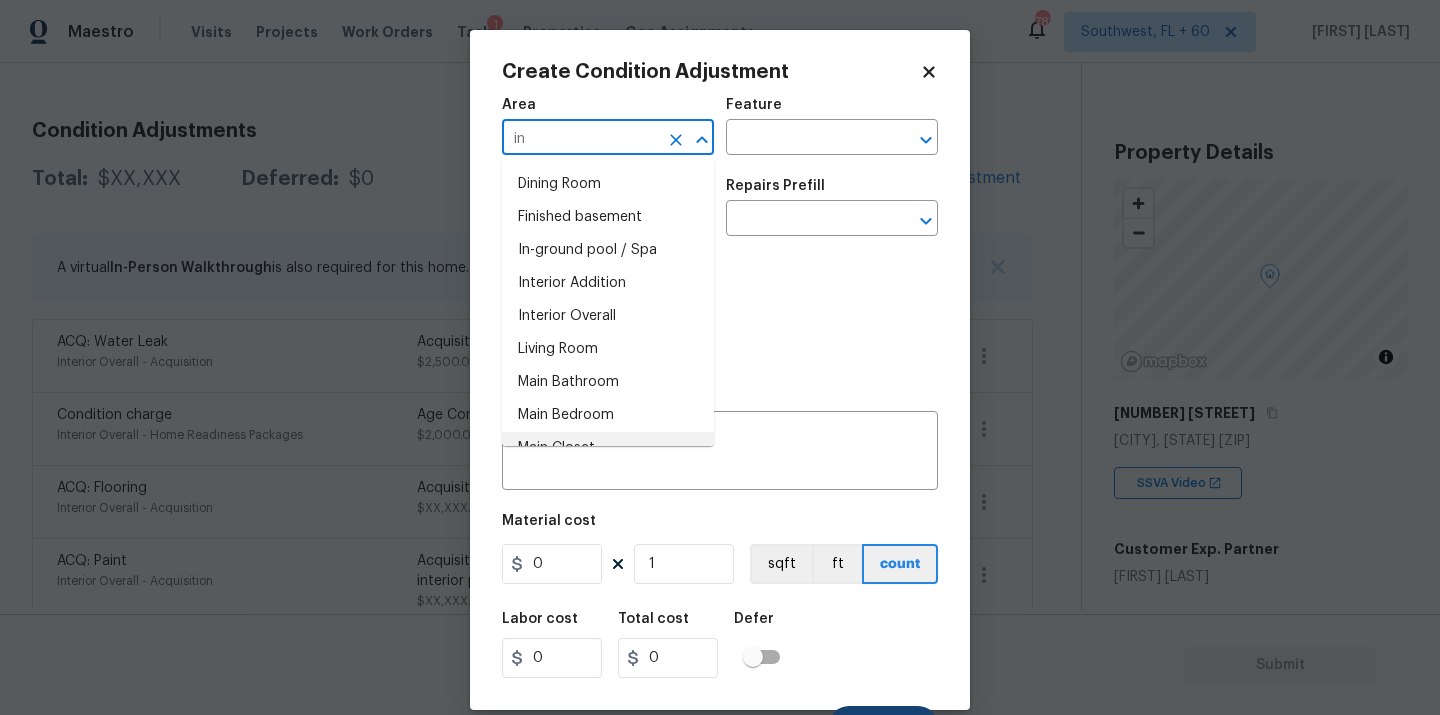 type on "in" 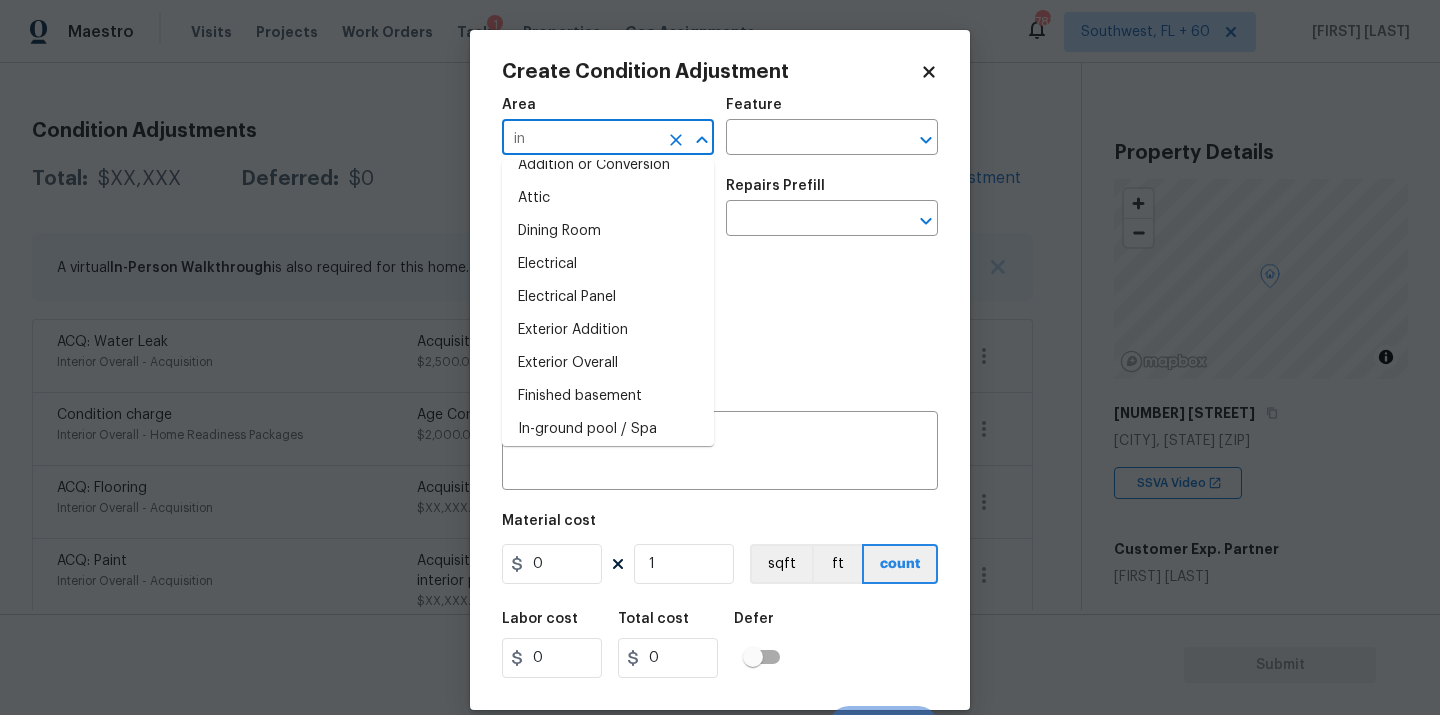 scroll, scrollTop: 0, scrollLeft: 0, axis: both 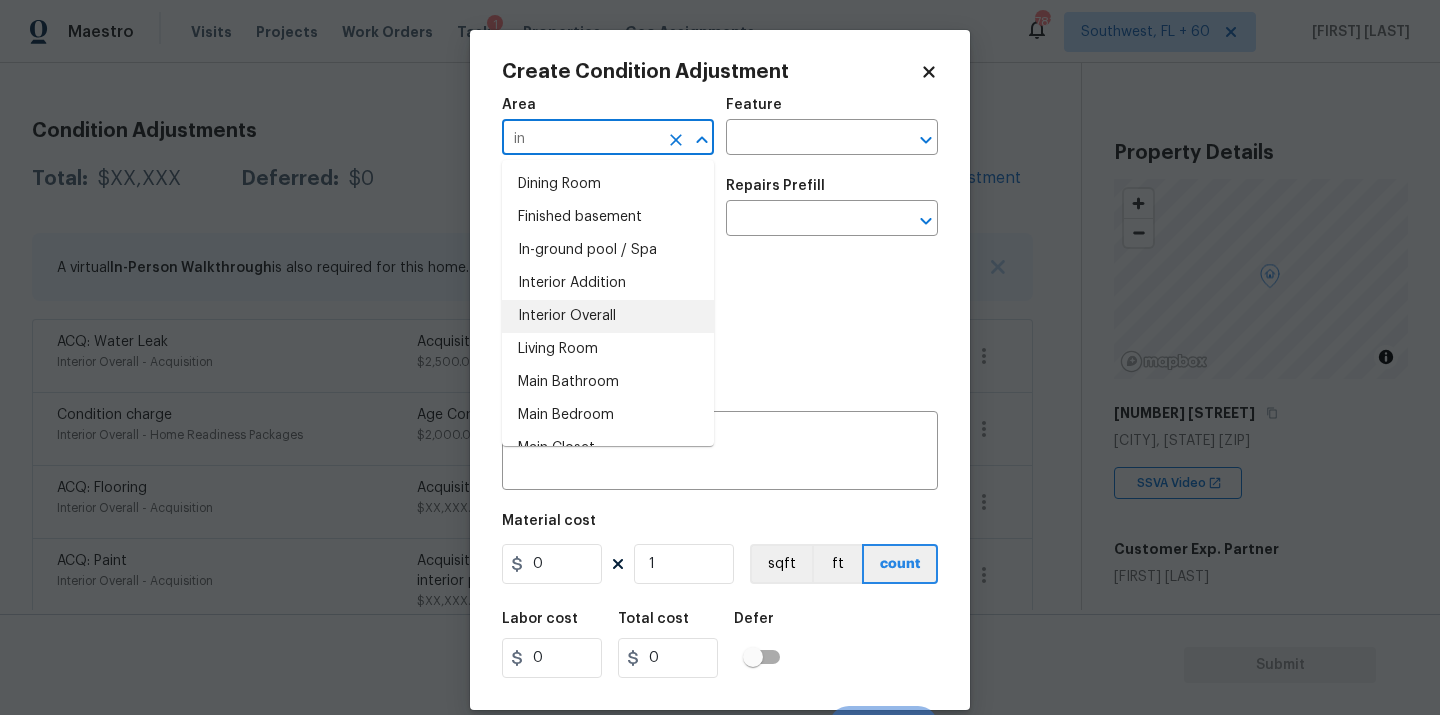 click on "Interior Overall" at bounding box center (608, 316) 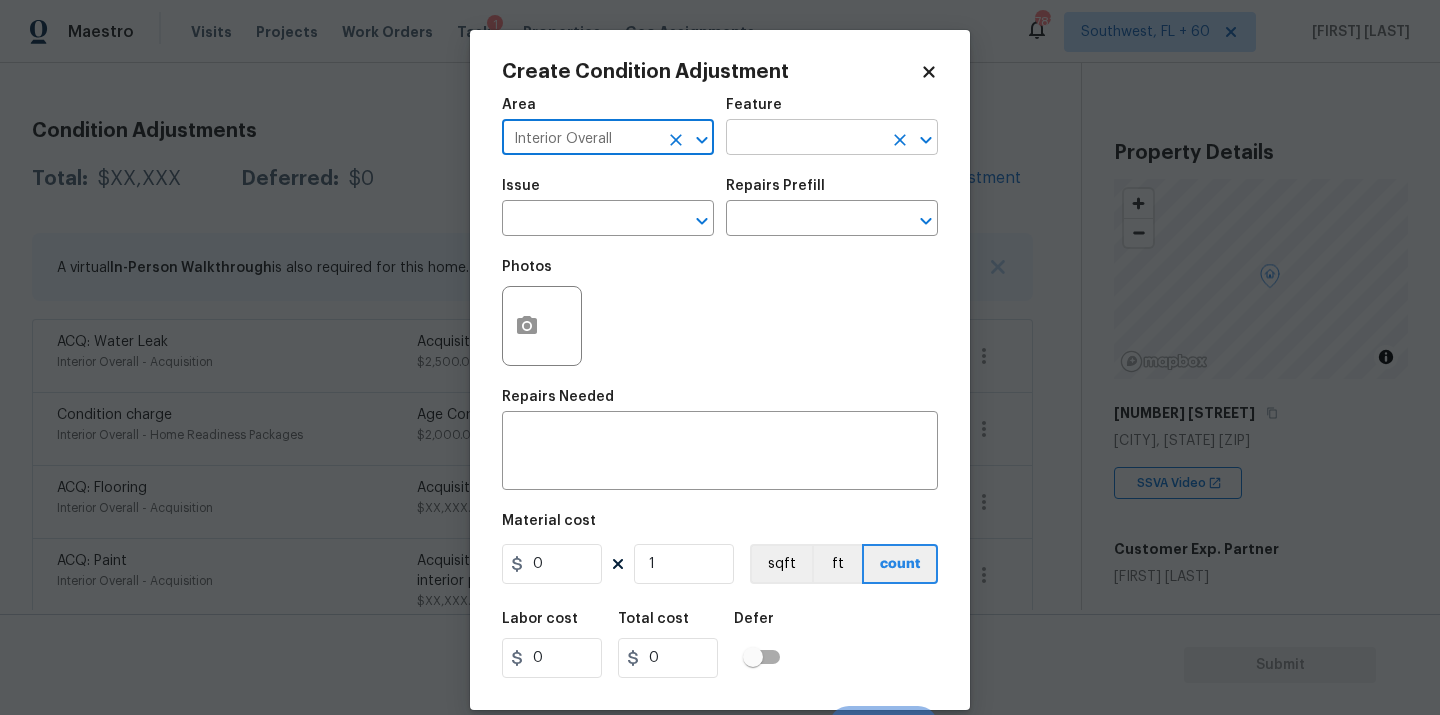 type on "Interior Overall" 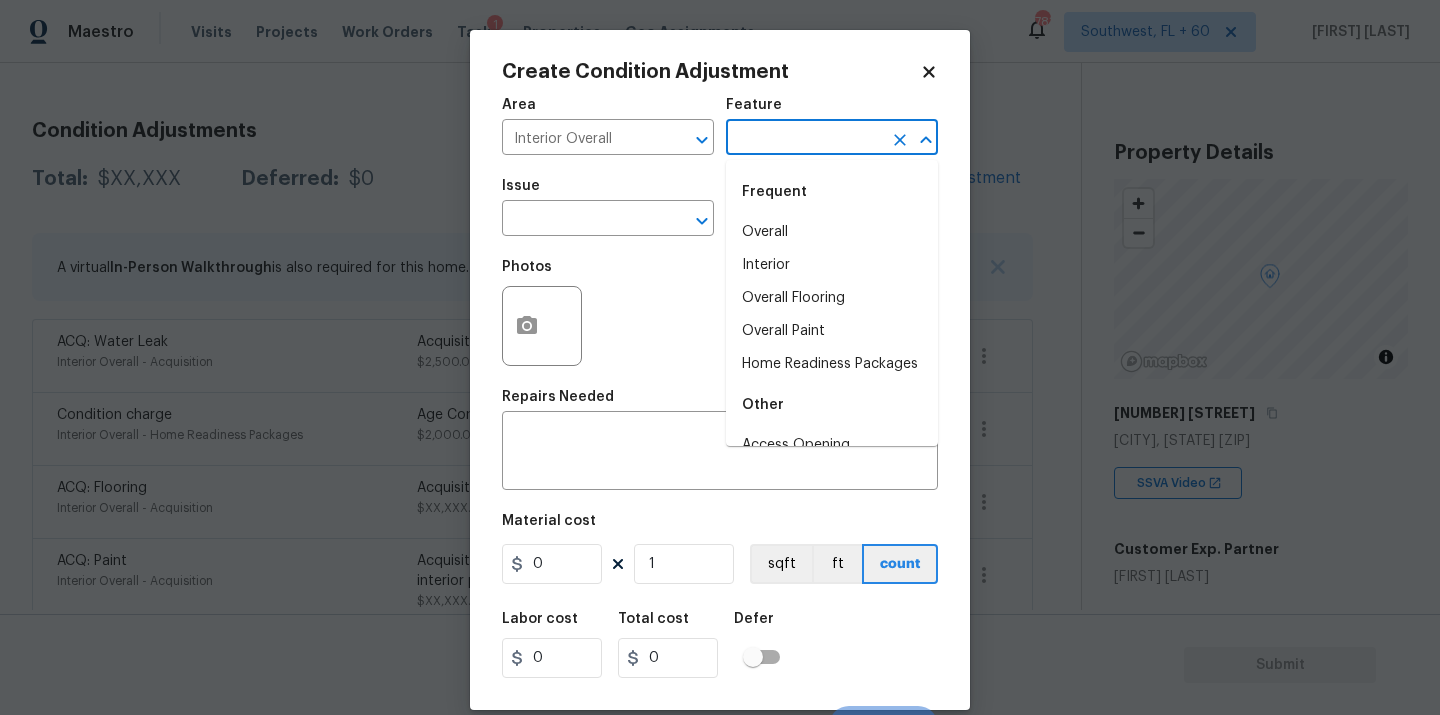 click at bounding box center (804, 139) 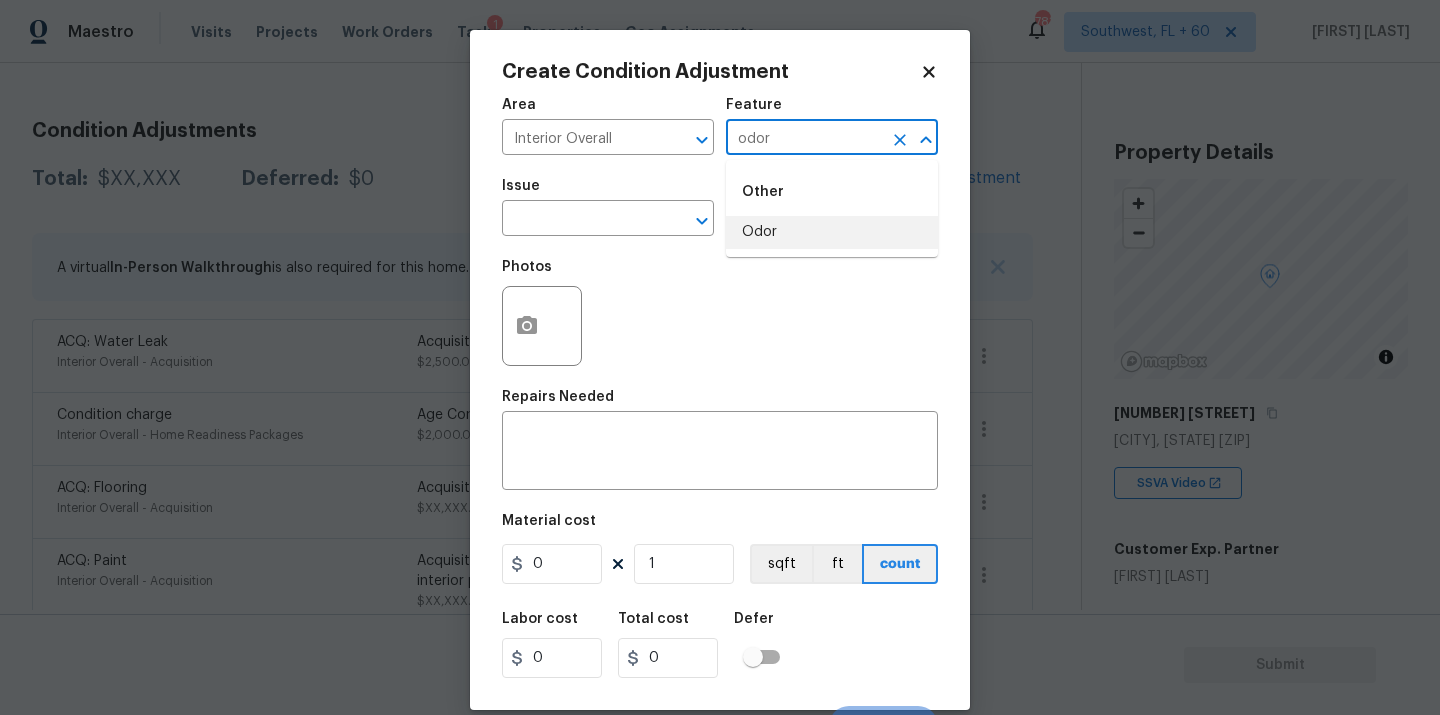 click on "Odor" at bounding box center [832, 232] 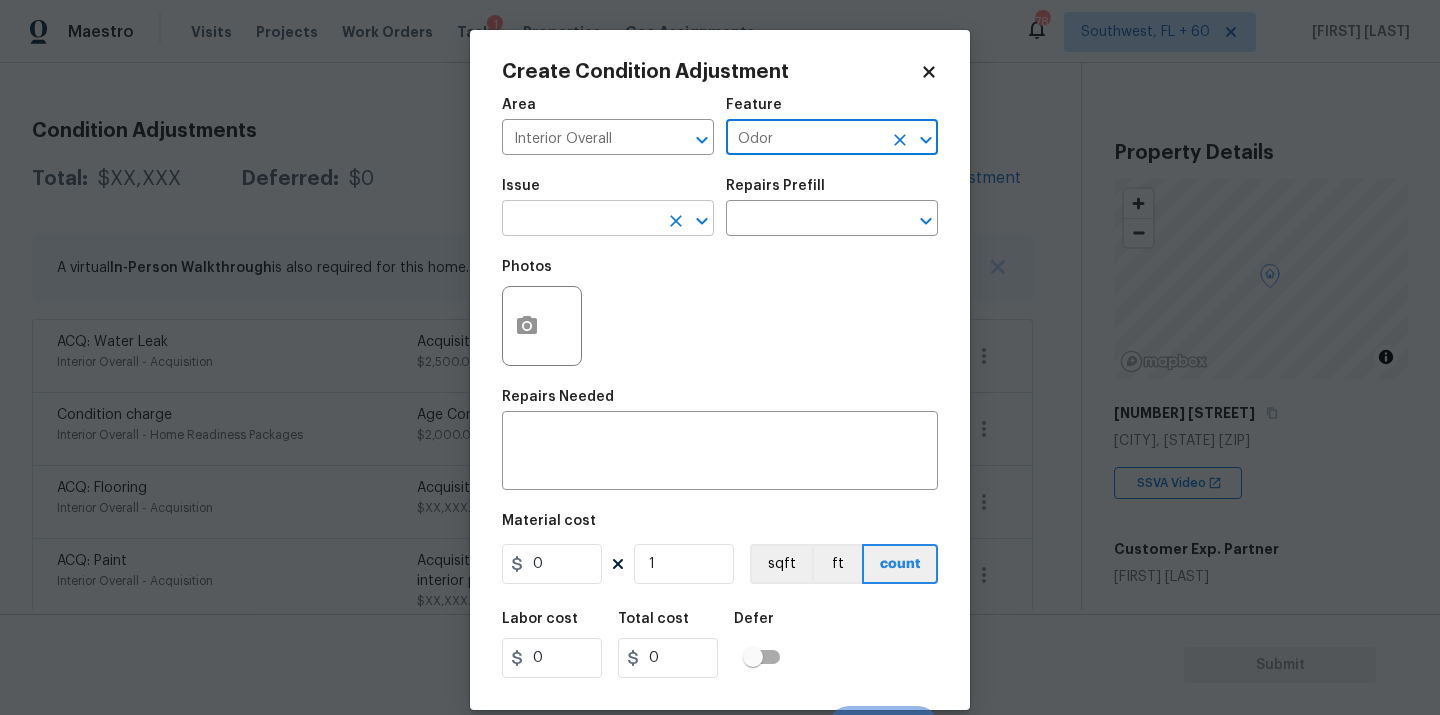 type on "Odor" 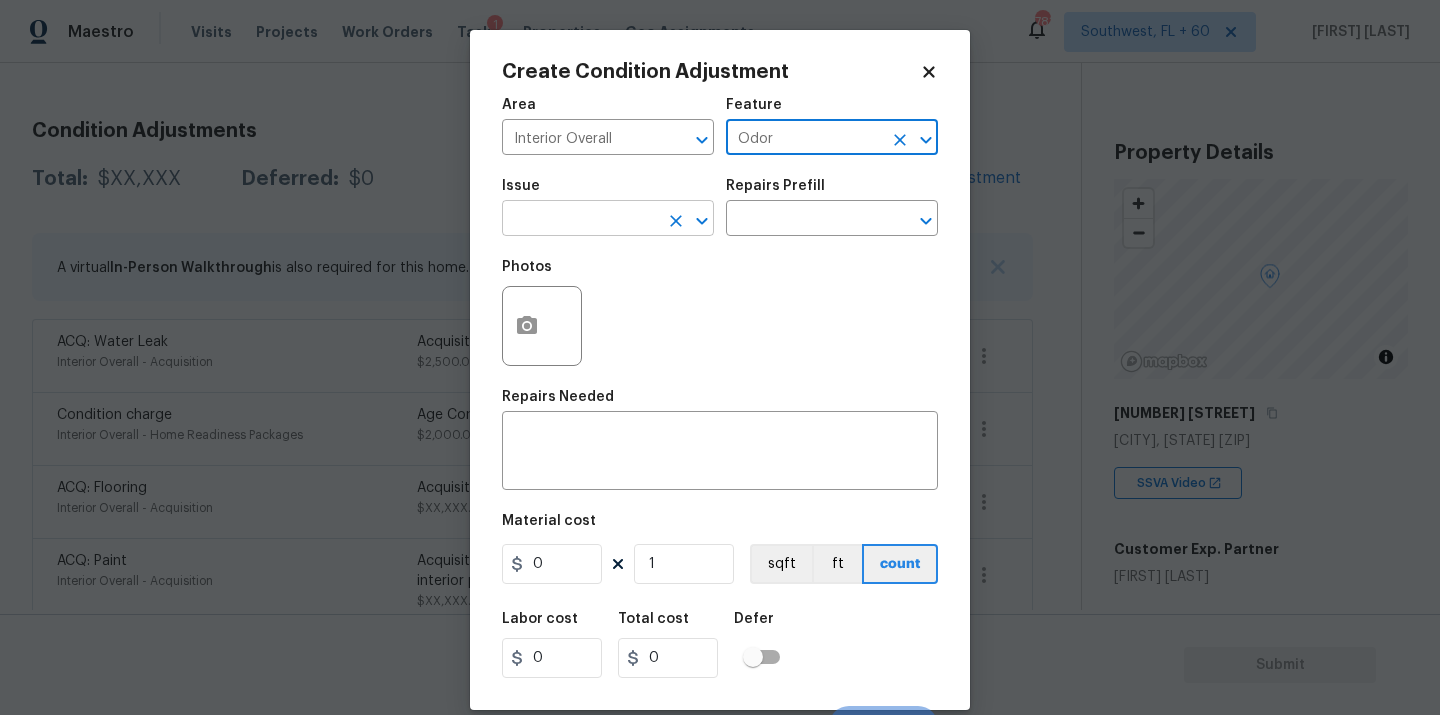 click at bounding box center (580, 220) 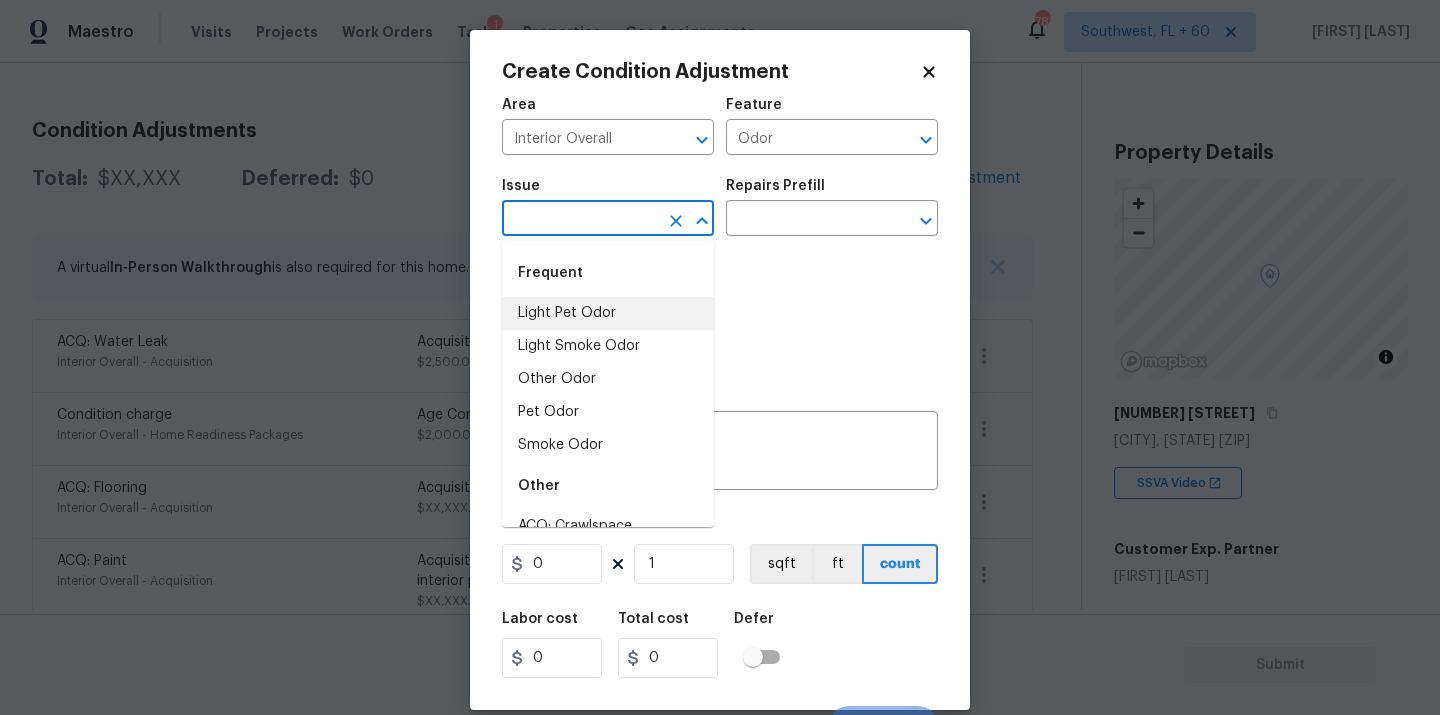 click on "Light Pet Odor" at bounding box center [608, 313] 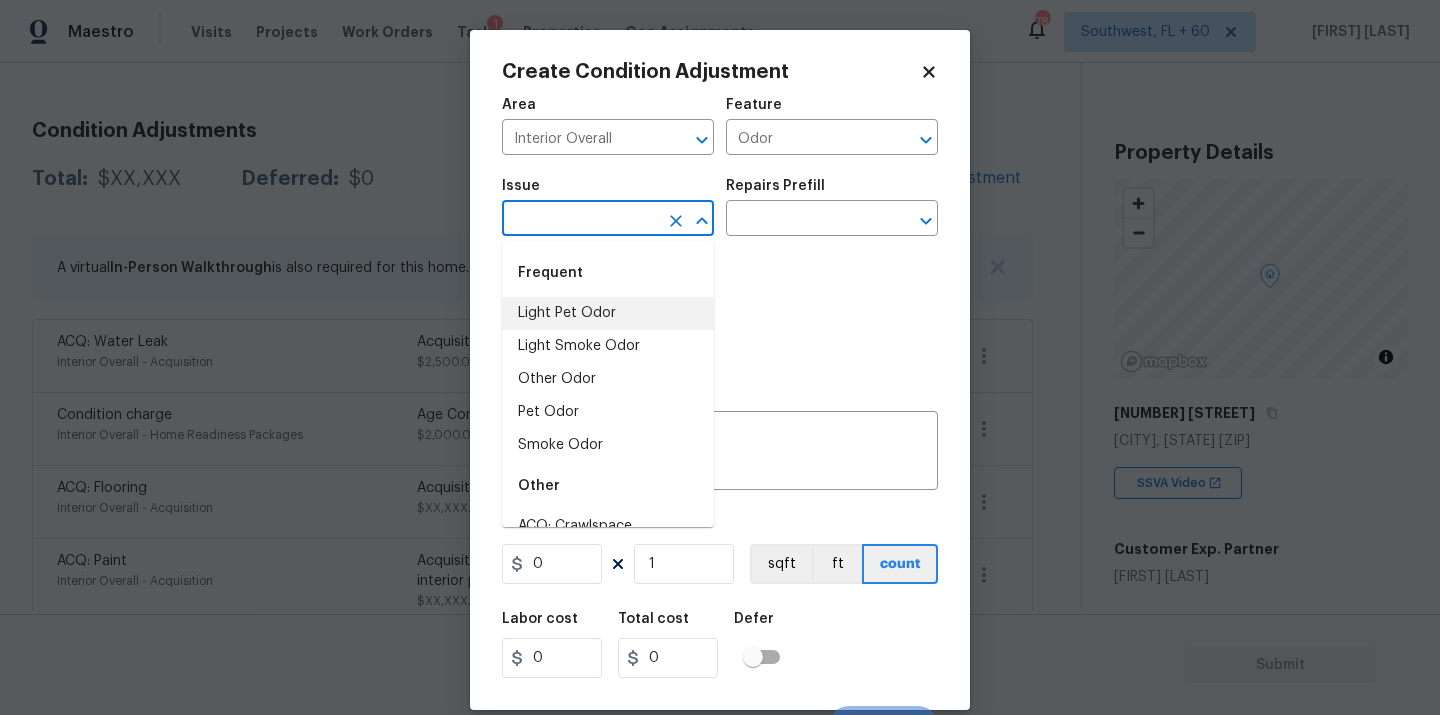 type on "Light Pet Odor" 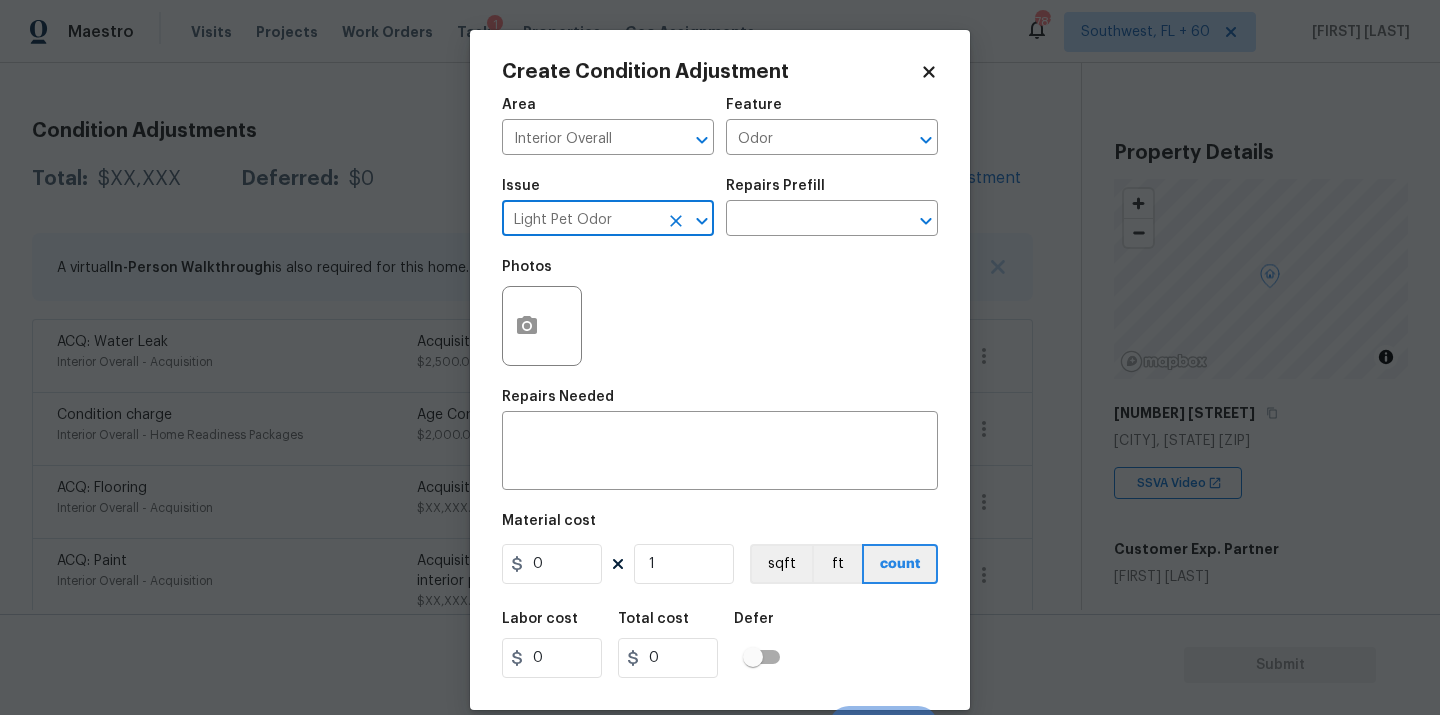 click on "Repairs Prefill" at bounding box center [832, 192] 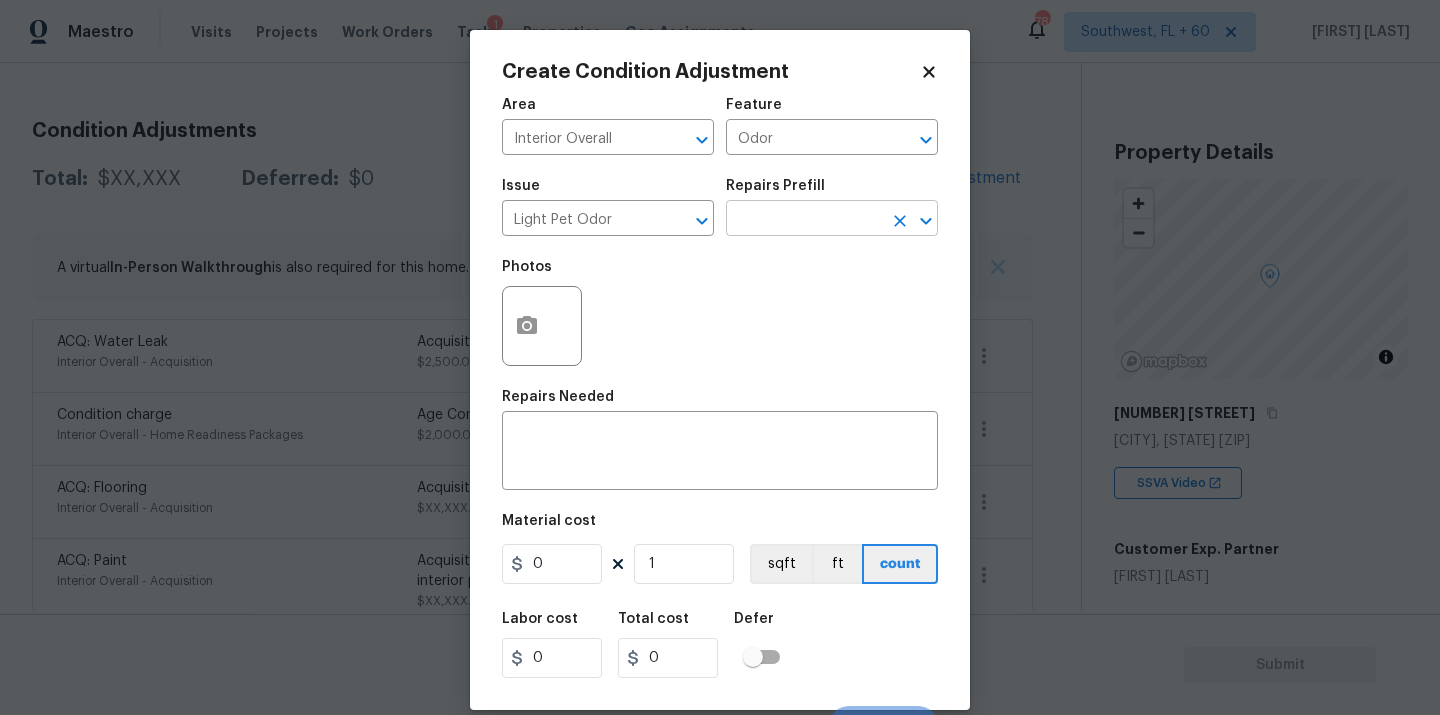 click at bounding box center (804, 220) 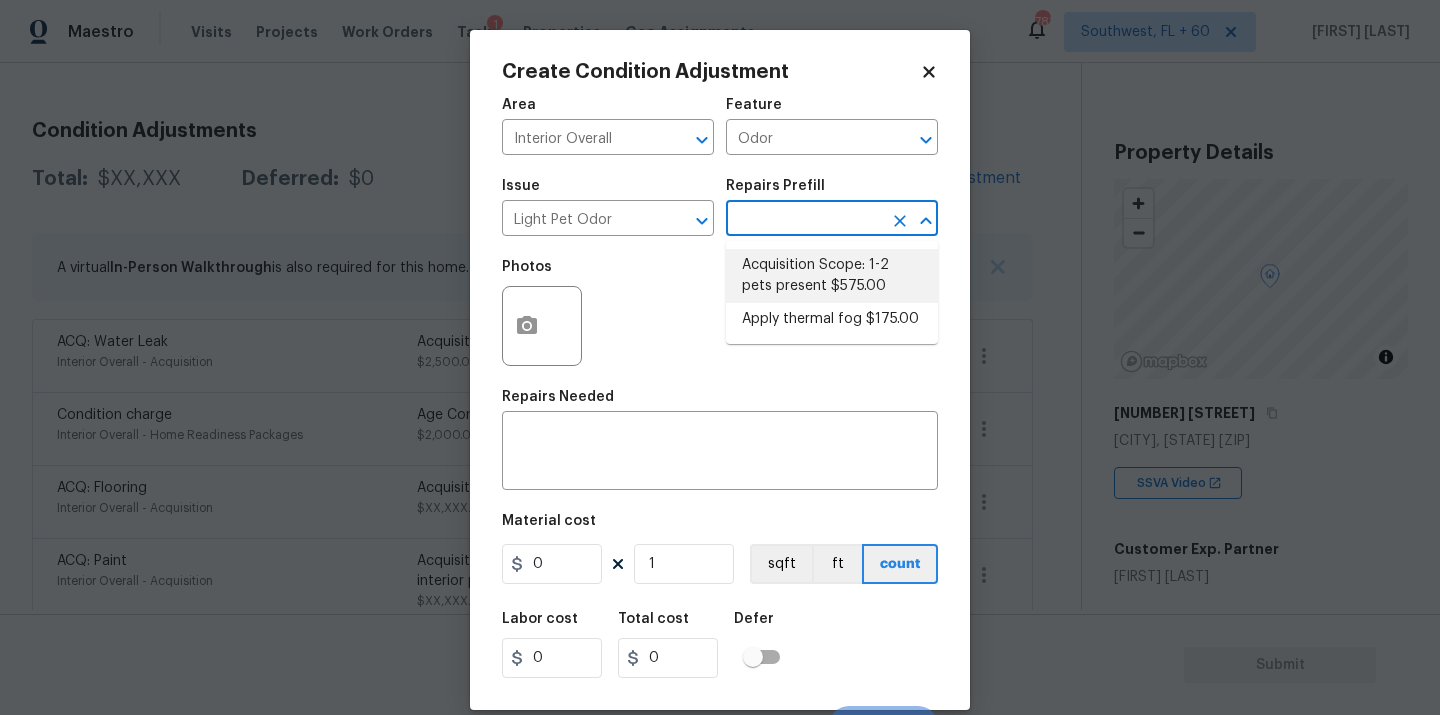 click on "Acquisition Scope: 1-2 pets present $575.00" at bounding box center [832, 276] 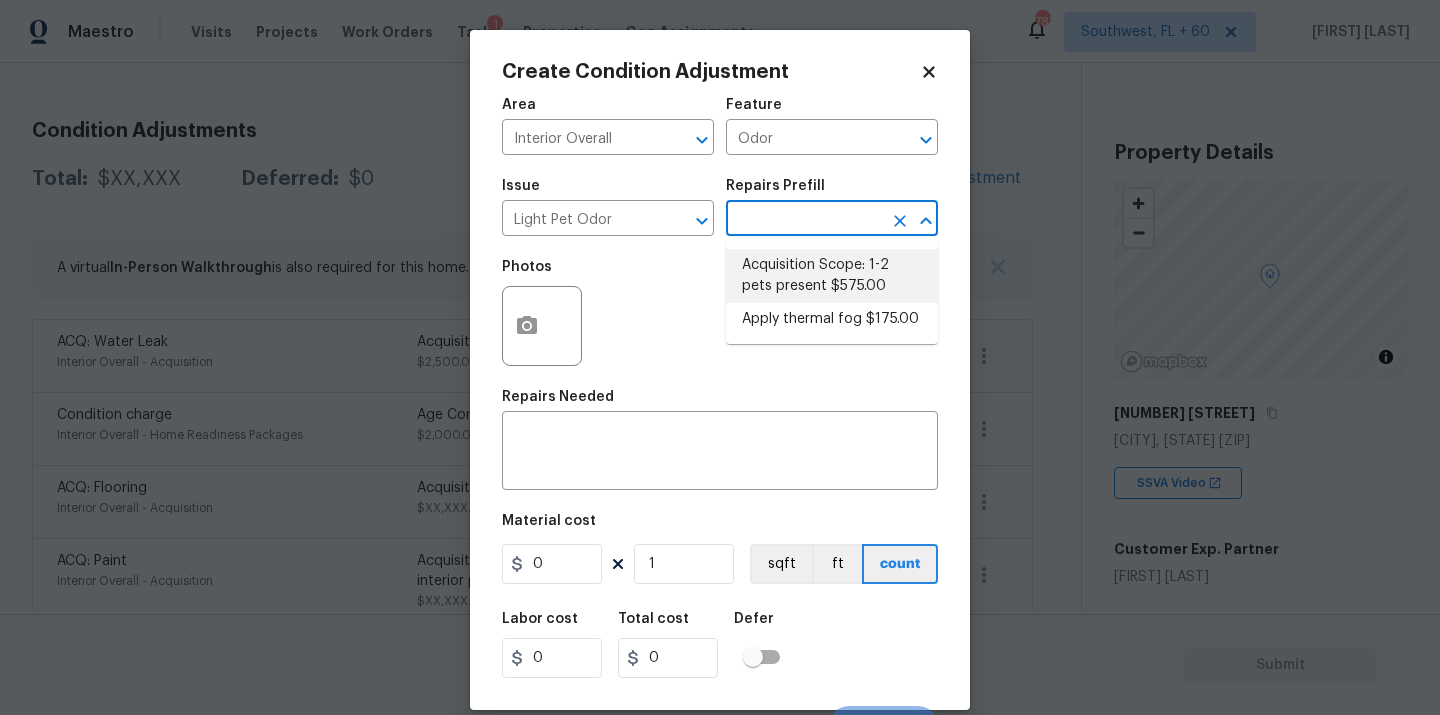 type 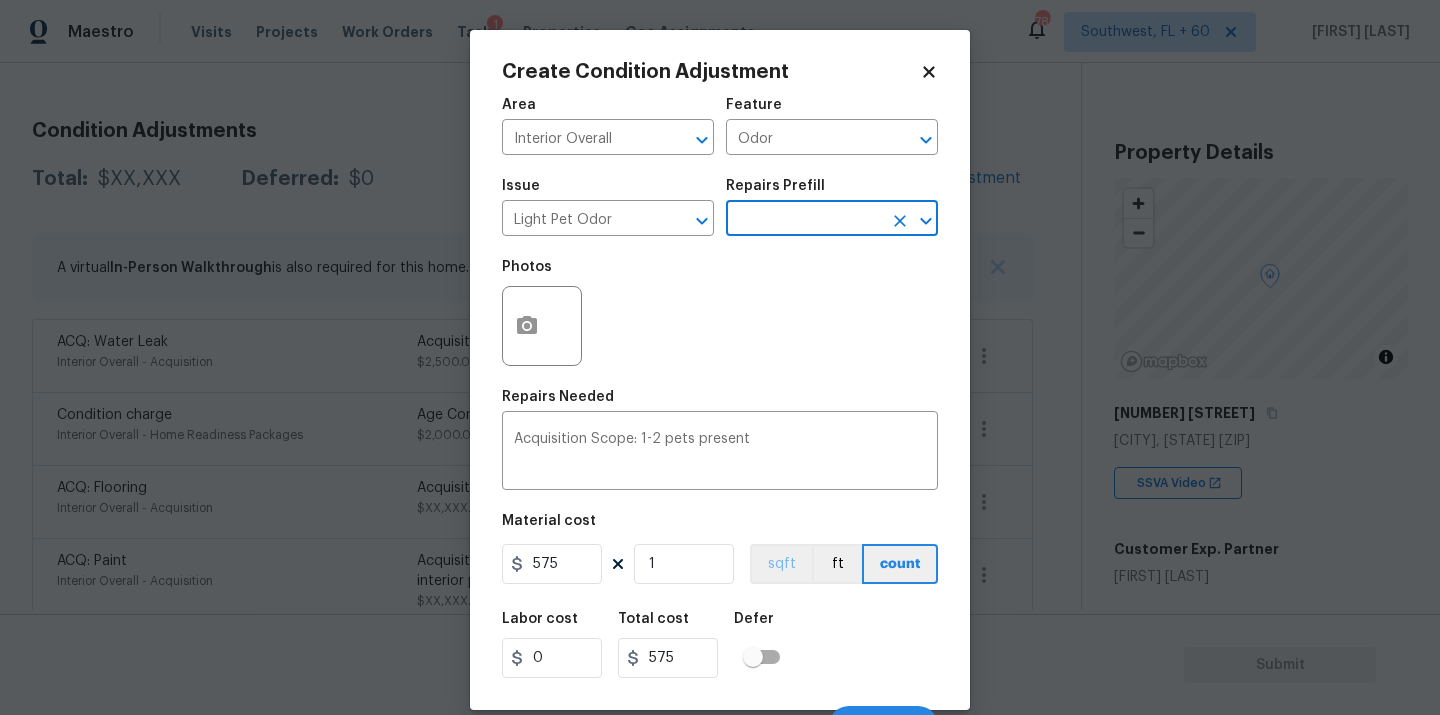 scroll, scrollTop: 32, scrollLeft: 0, axis: vertical 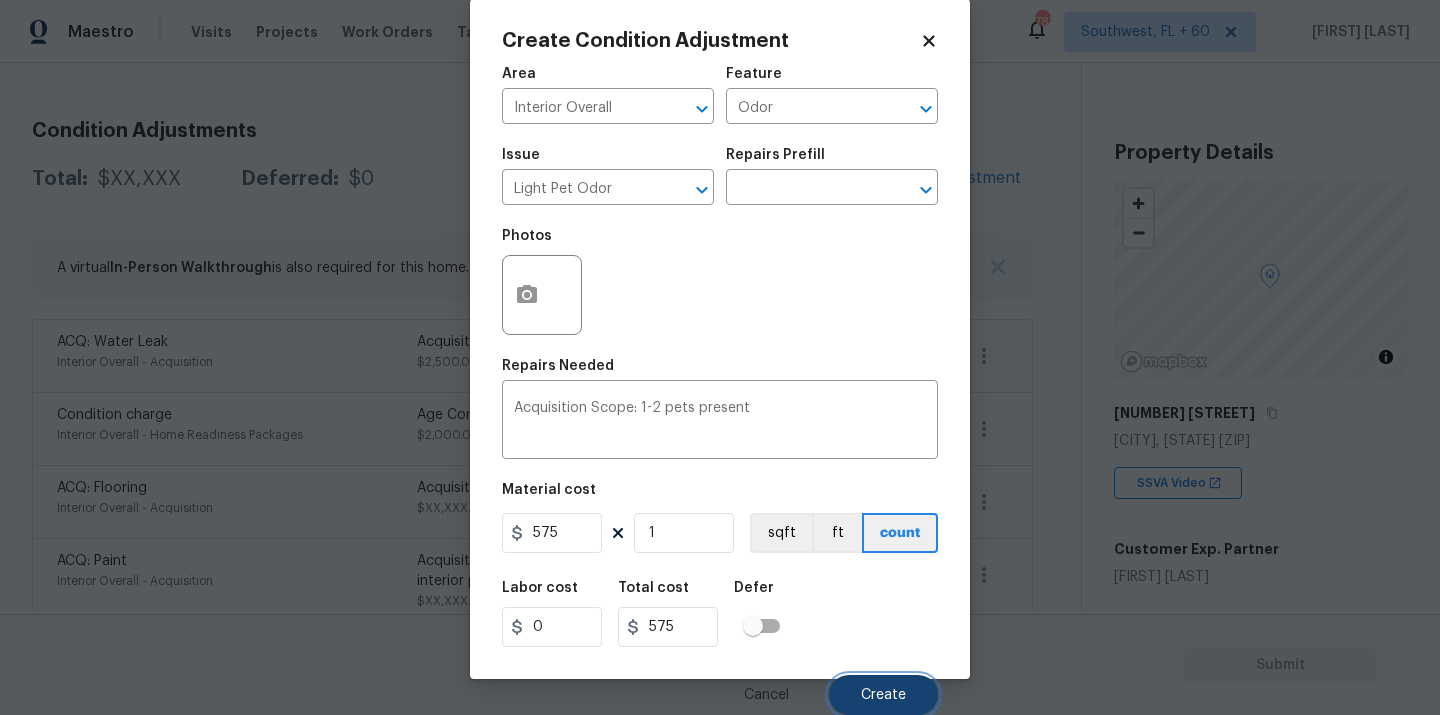 click on "Create" at bounding box center [883, 695] 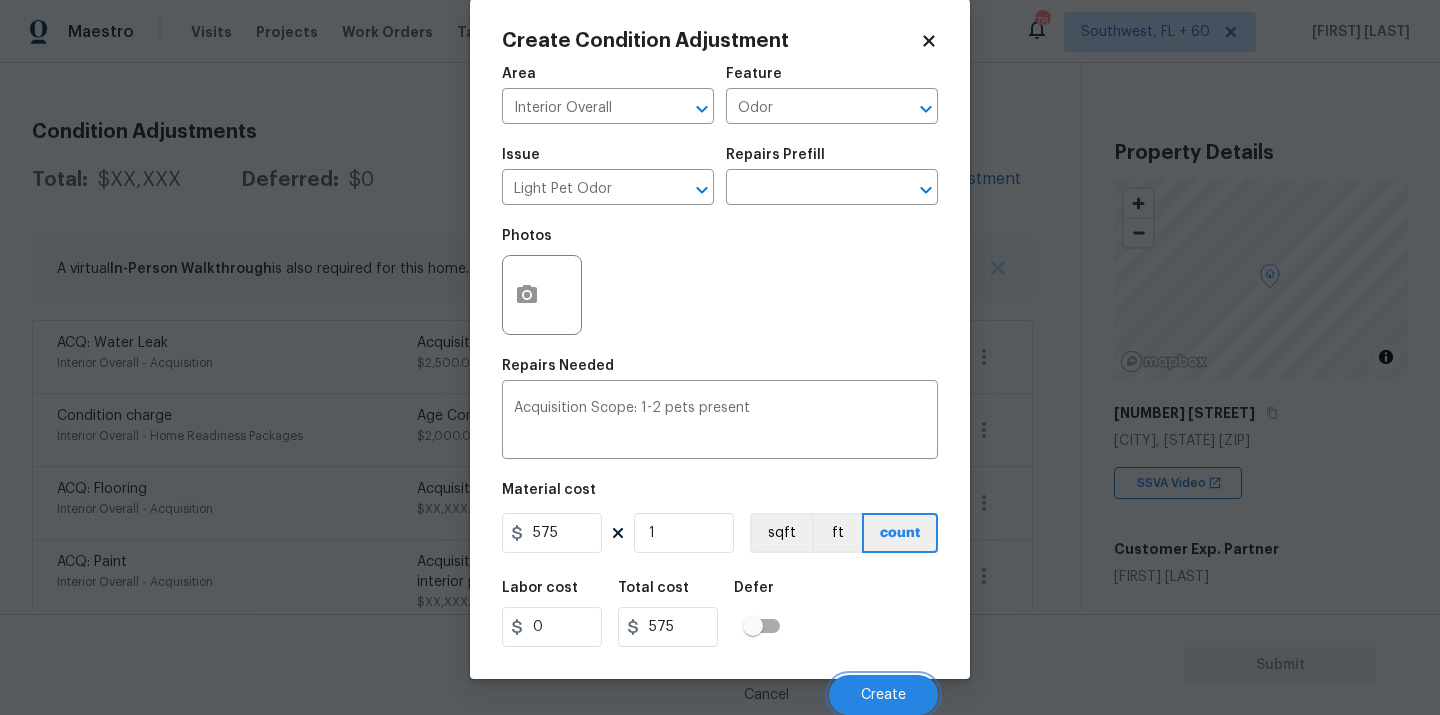 scroll, scrollTop: 246, scrollLeft: 0, axis: vertical 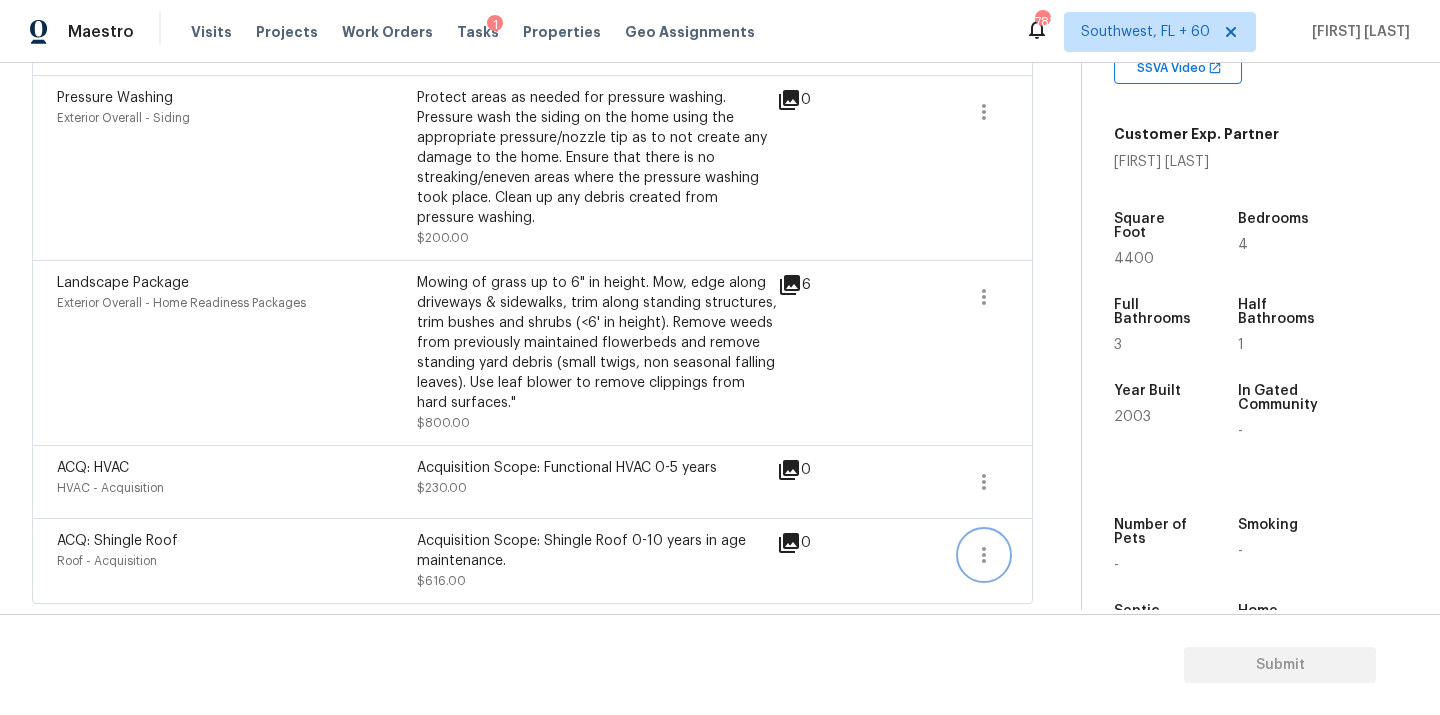 click 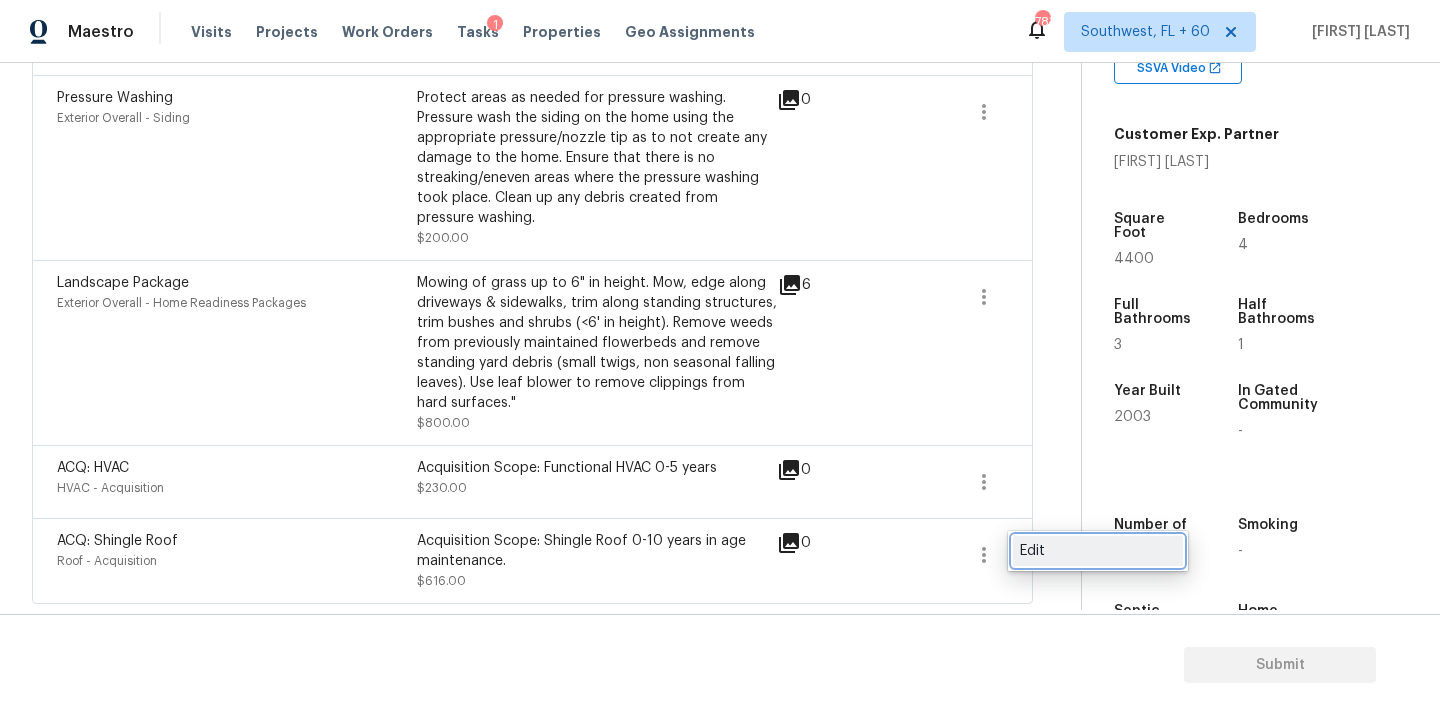 click on "Edit" at bounding box center (1098, 551) 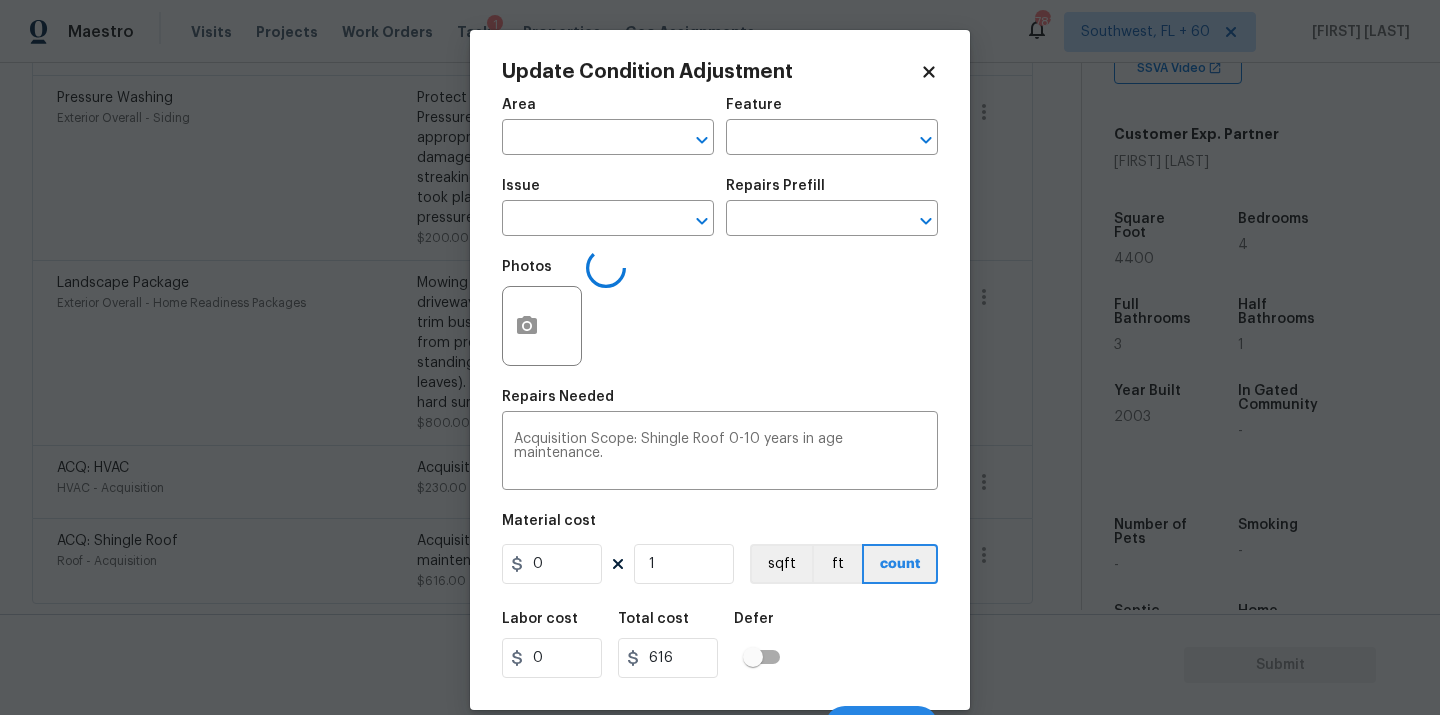 type on "Roof" 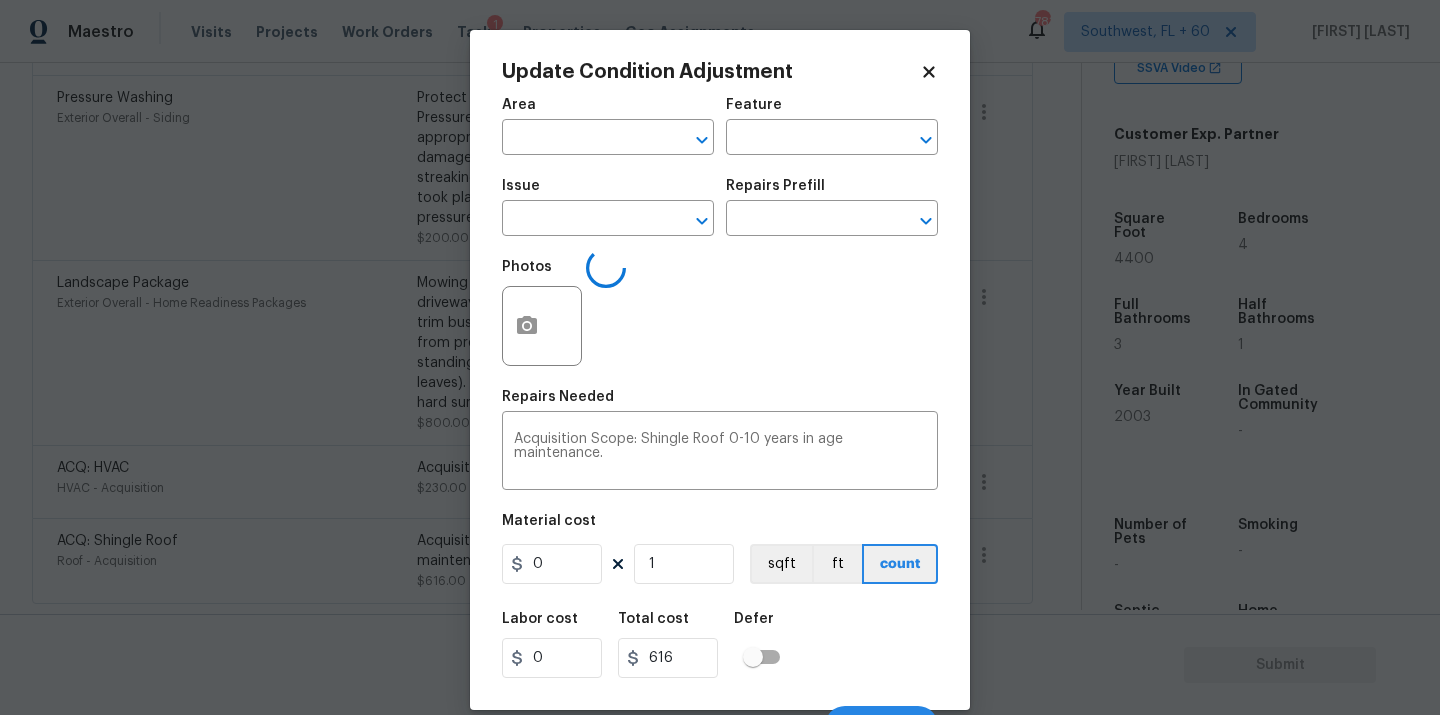 type on "616" 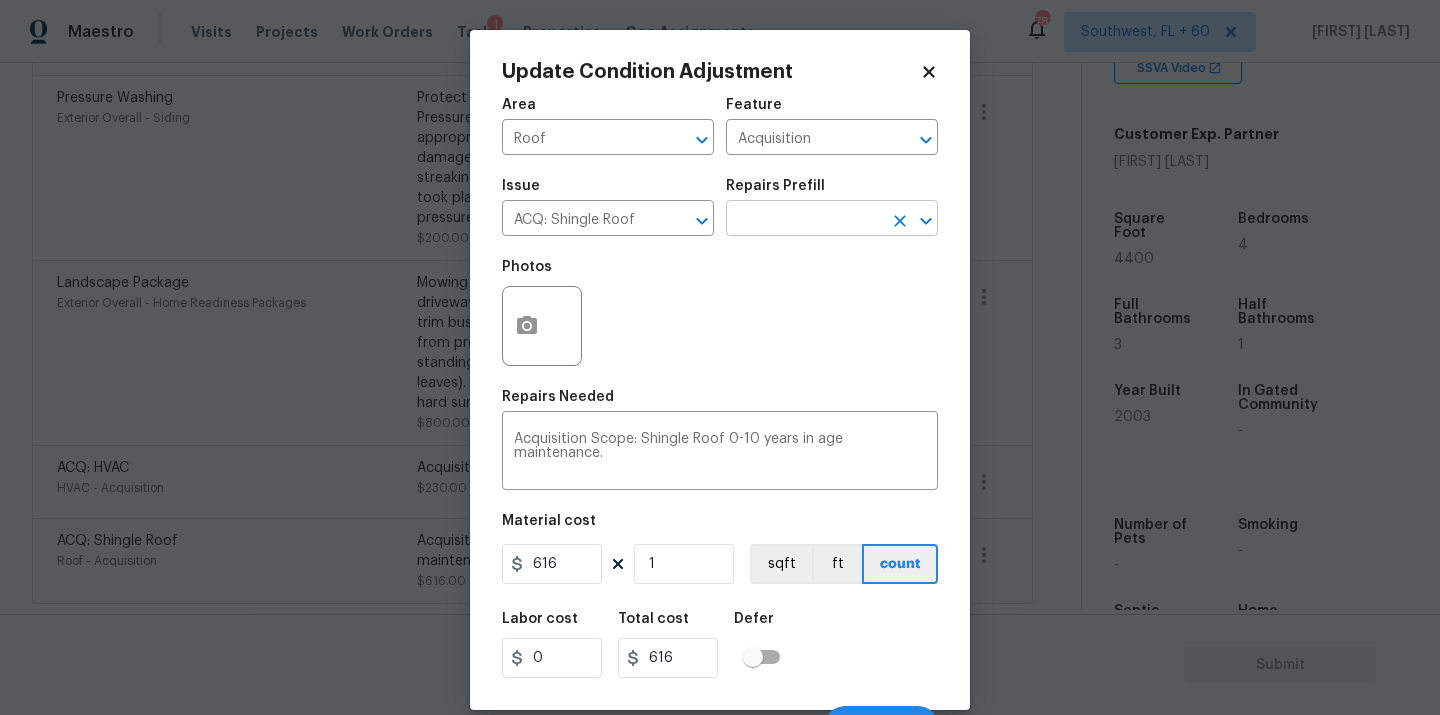 click at bounding box center (804, 220) 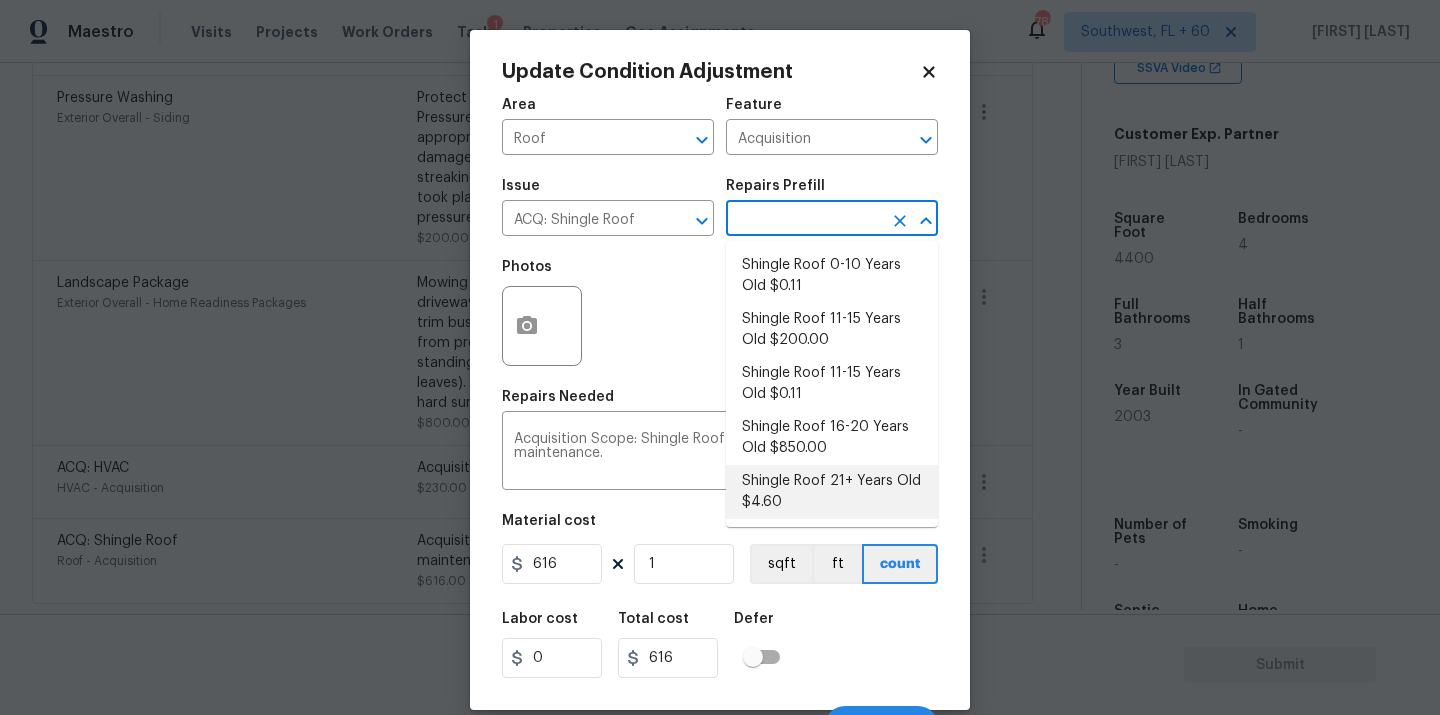 click on "Shingle Roof 21+ Years Old $4.60" at bounding box center (832, 492) 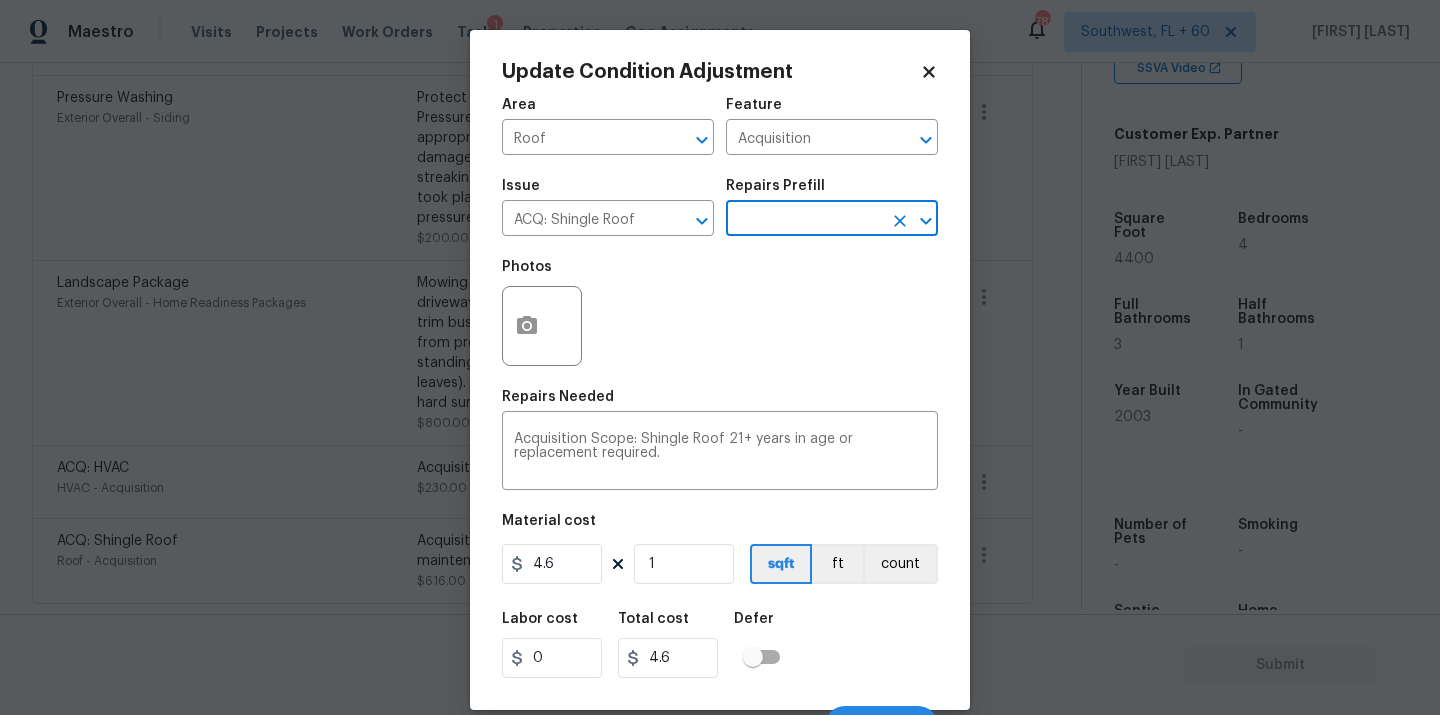 scroll, scrollTop: 32, scrollLeft: 0, axis: vertical 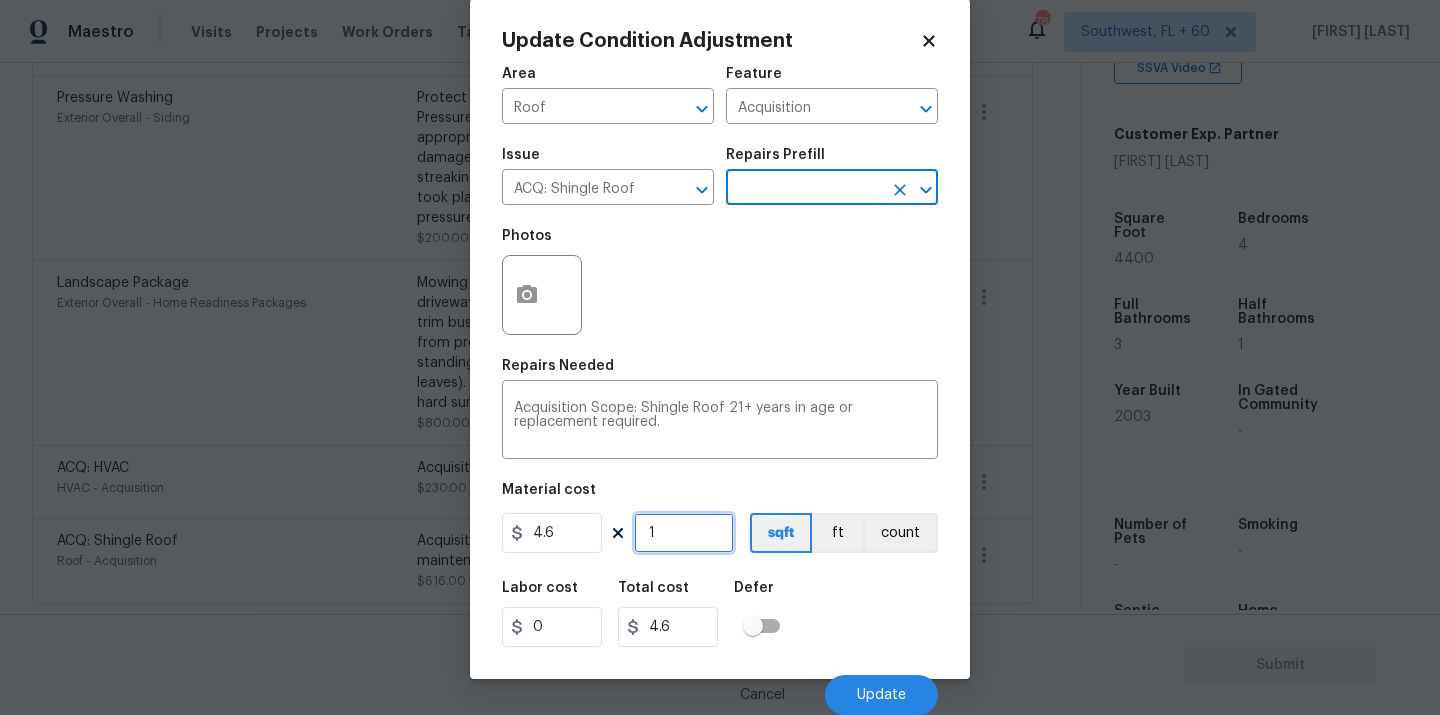 click on "1" at bounding box center (684, 533) 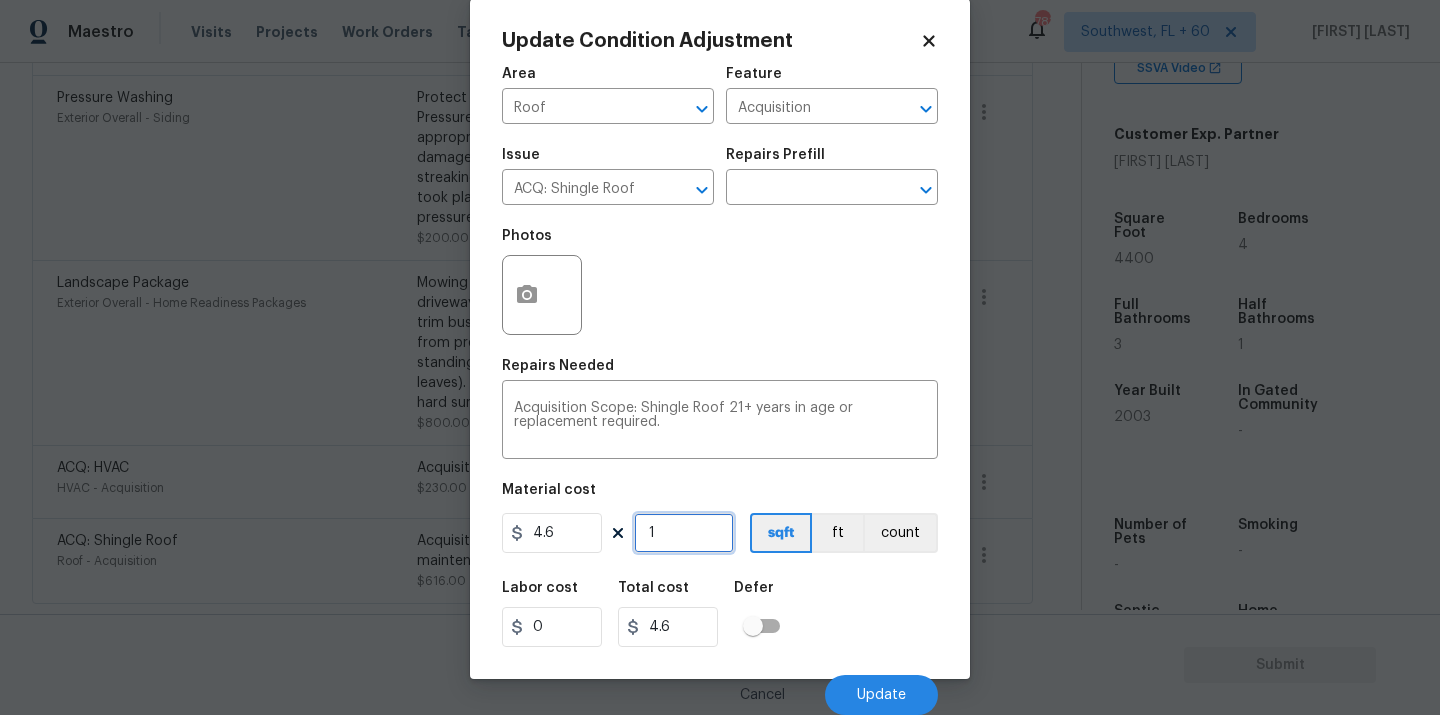 type on "0" 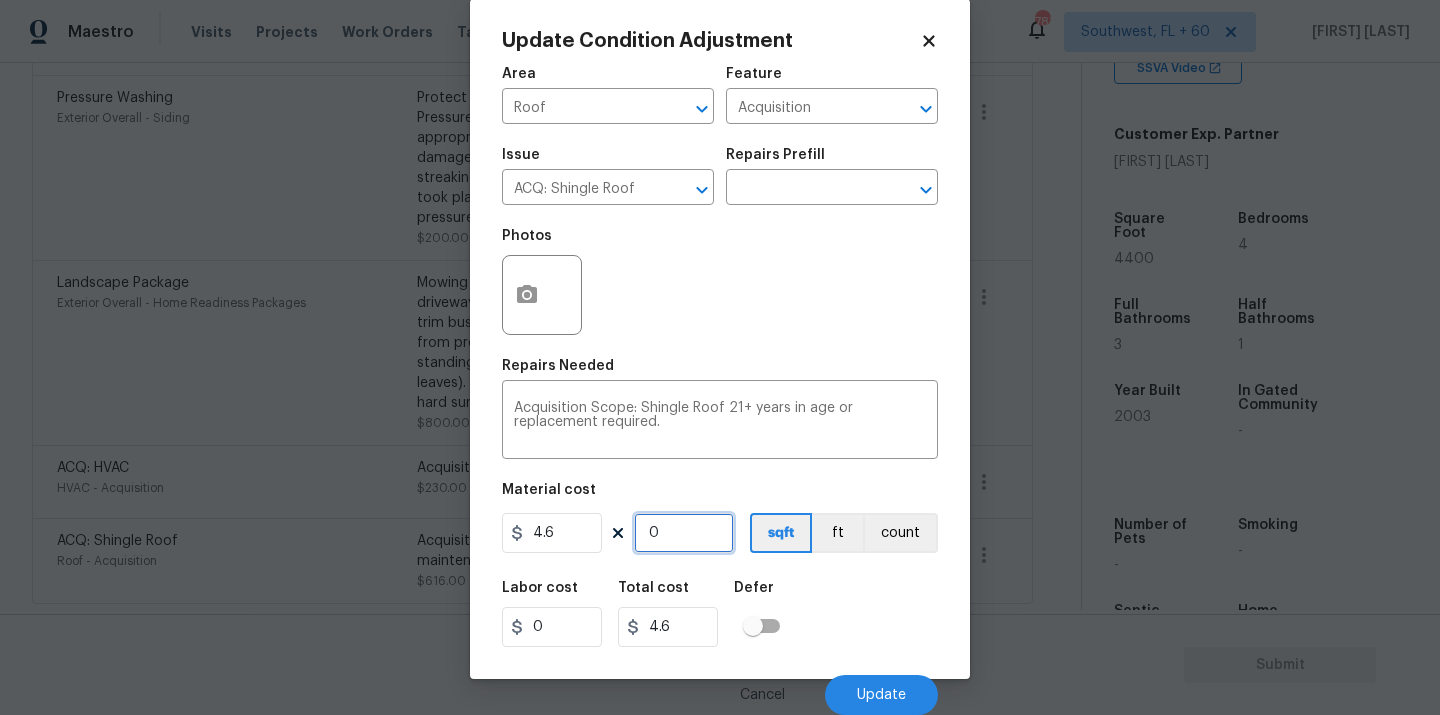 type on "0" 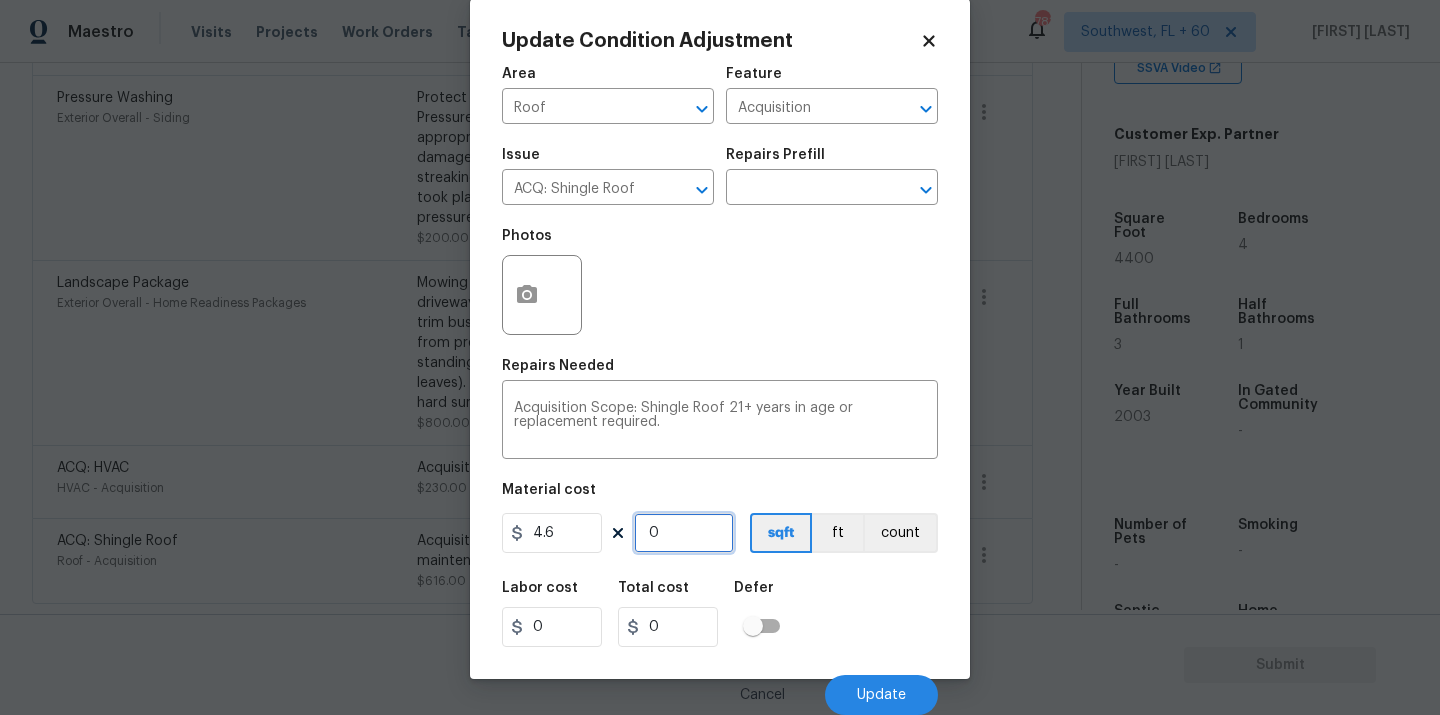 type on "4" 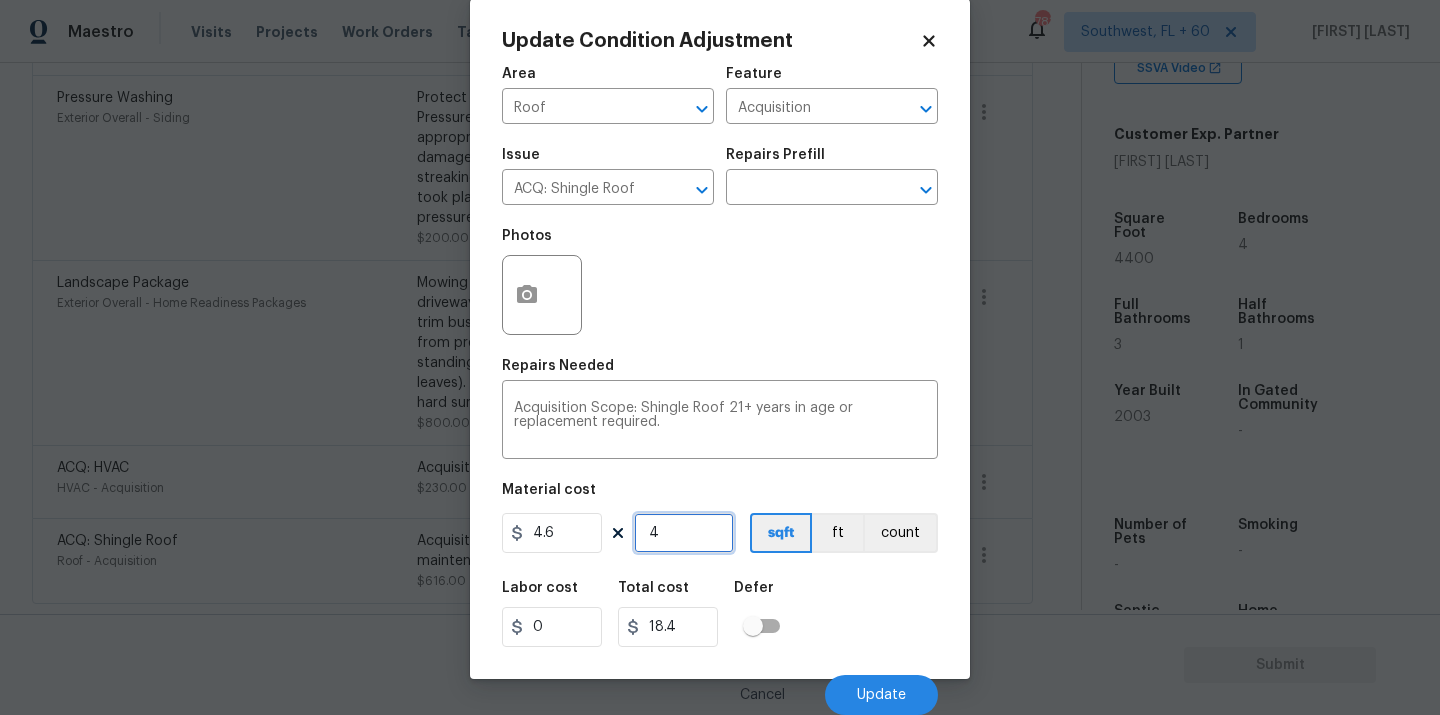 type on "44" 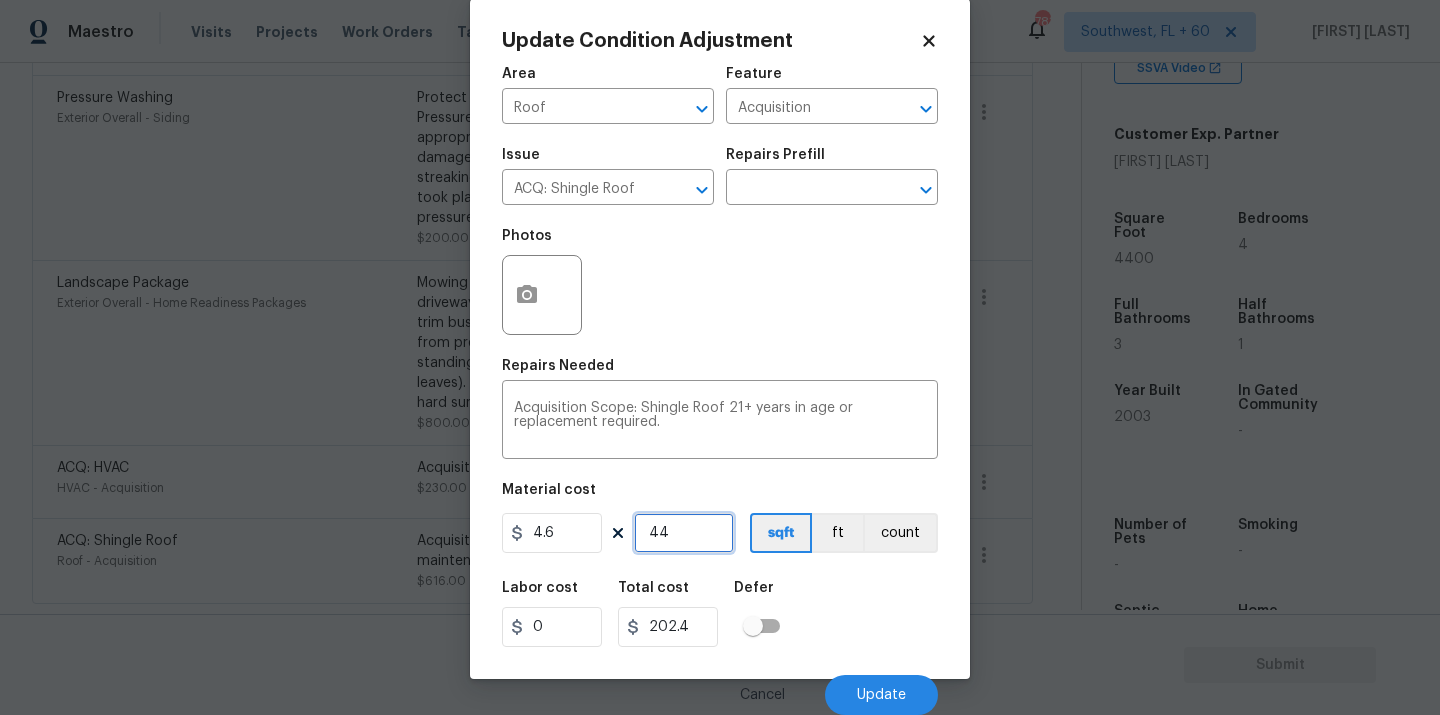 type on "440" 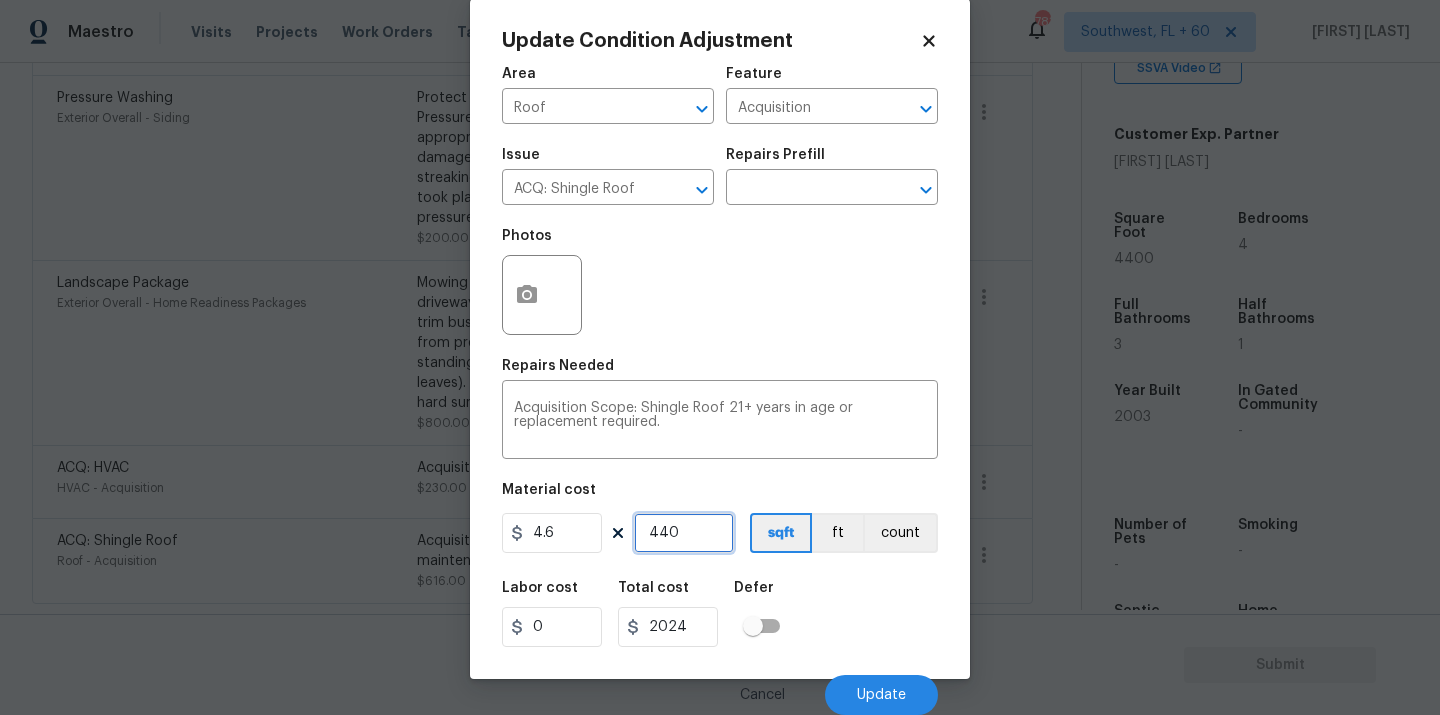 type on "4400" 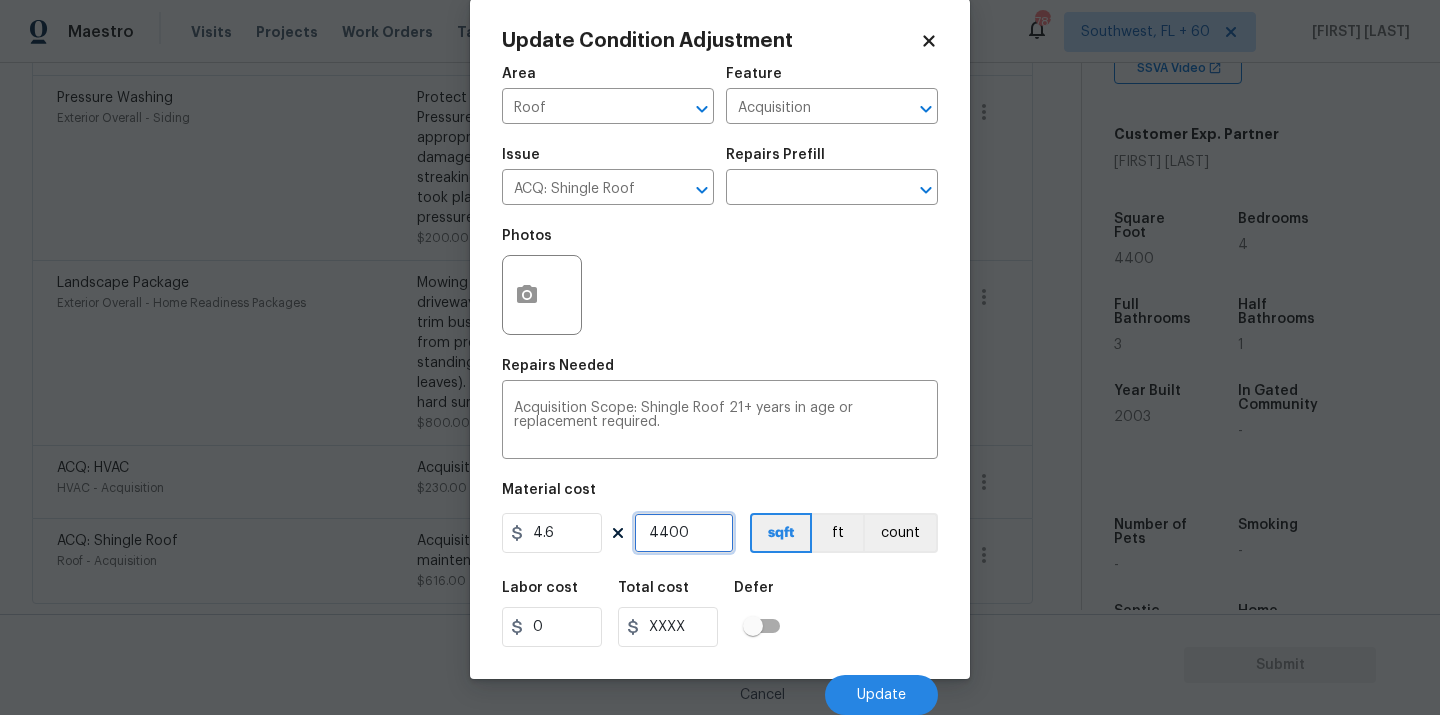 type on "4400" 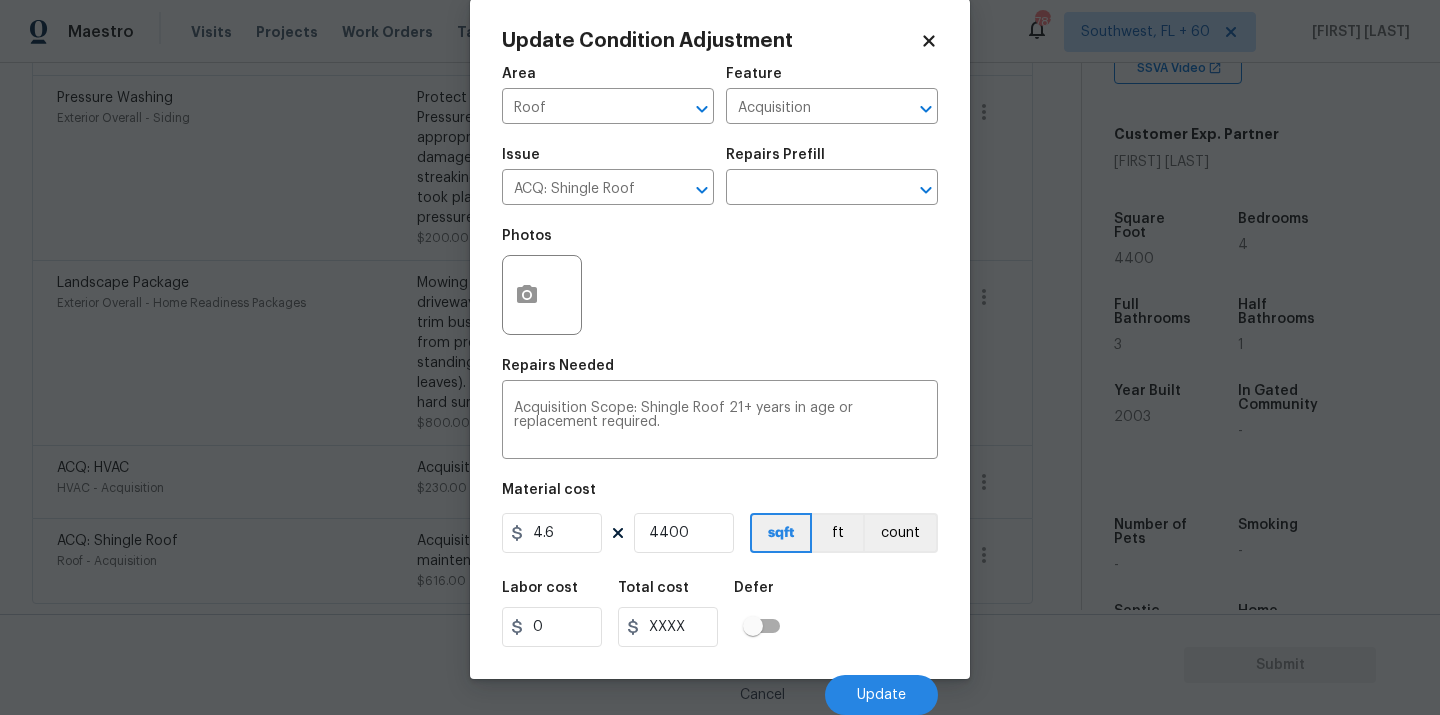 click on "Labor cost 0 Total cost XXXX Defer" at bounding box center (720, 614) 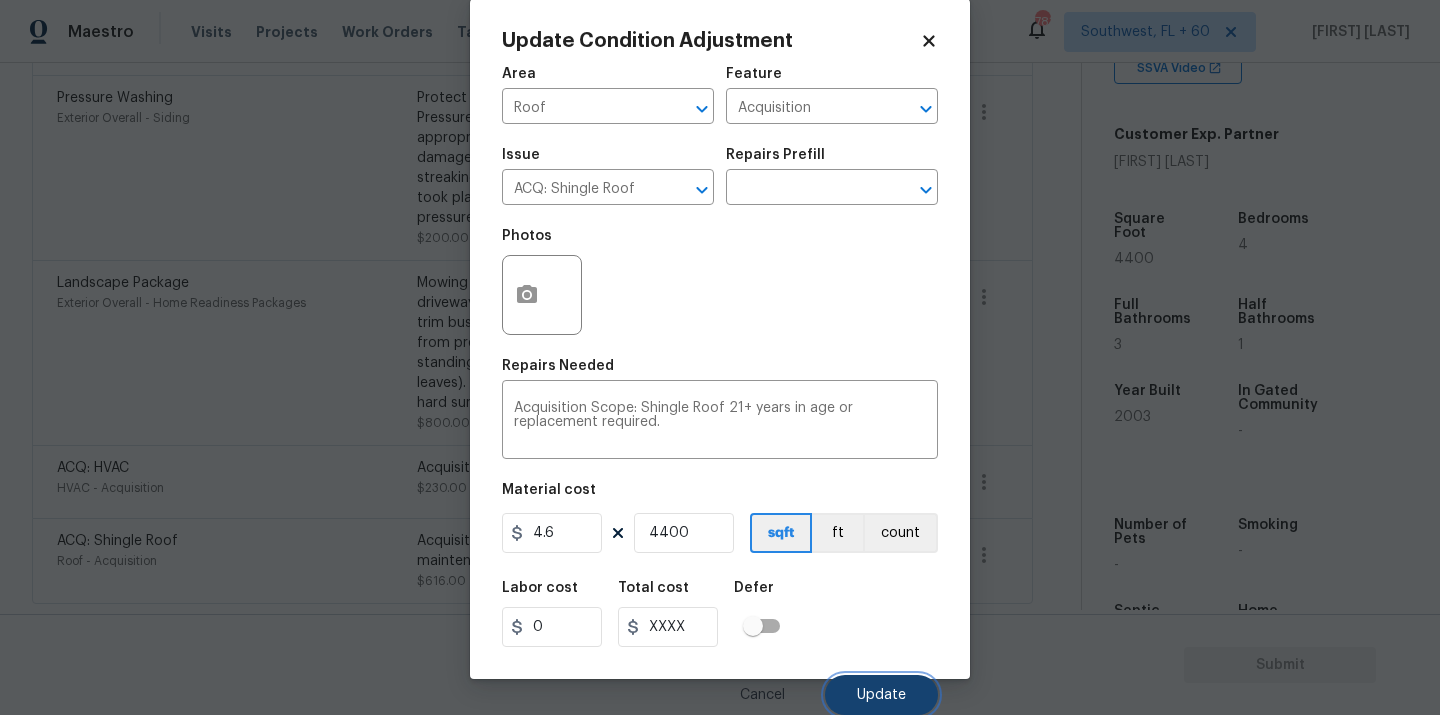 click on "Update" at bounding box center (881, 695) 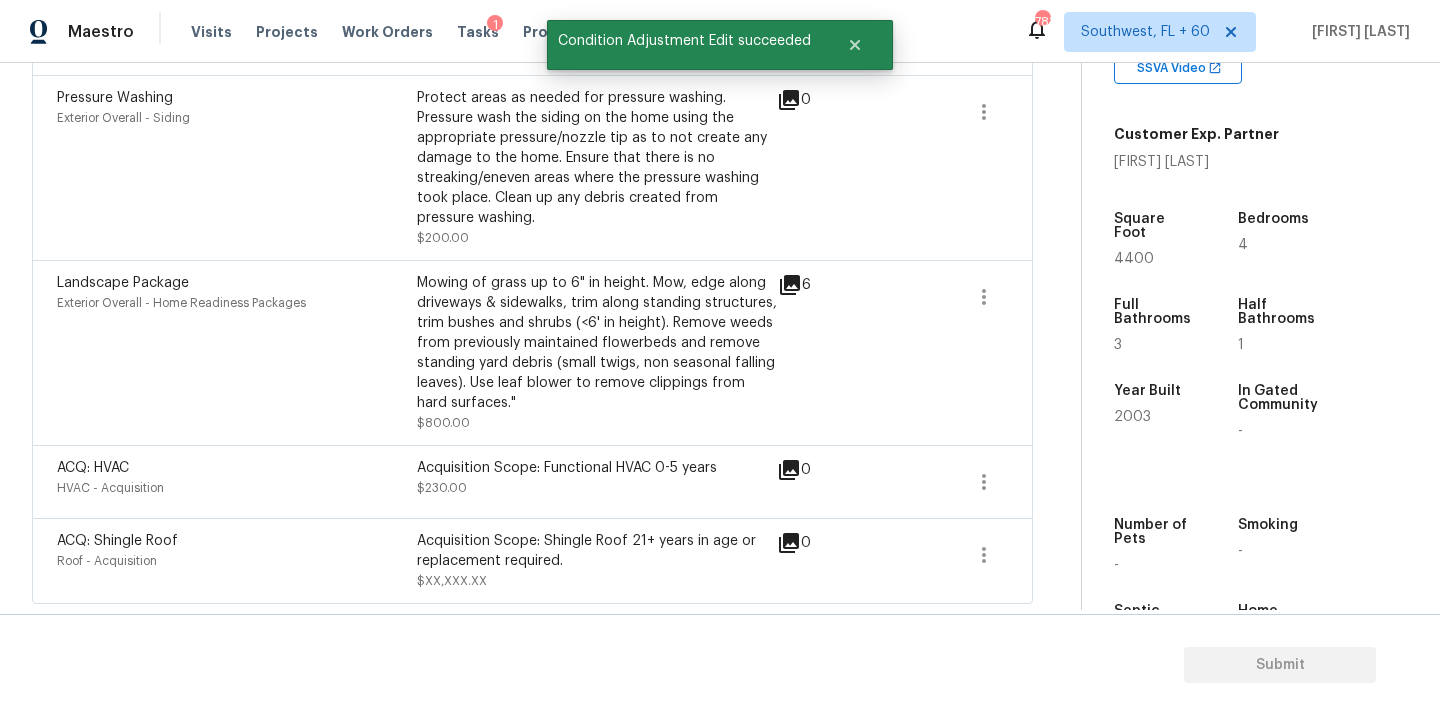 scroll, scrollTop: 942, scrollLeft: 0, axis: vertical 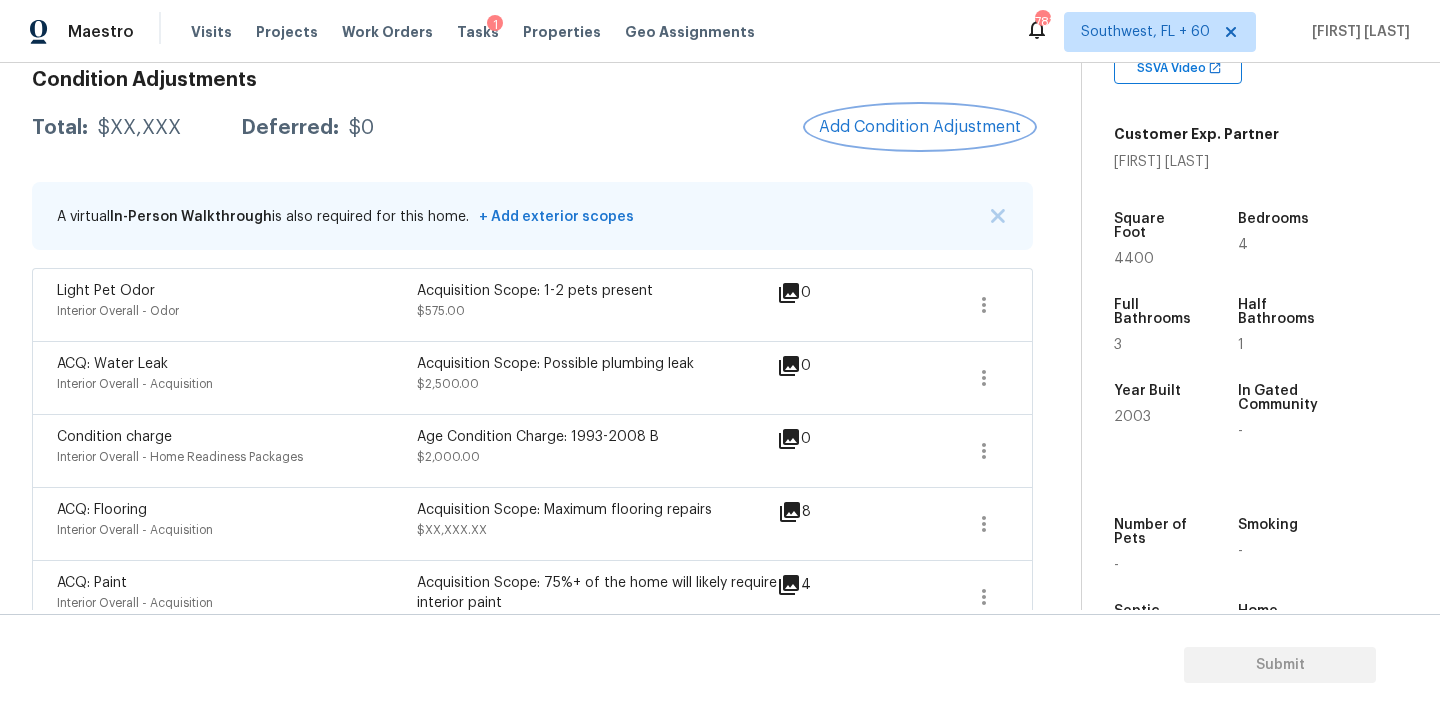 click on "Add Condition Adjustment" at bounding box center [920, 127] 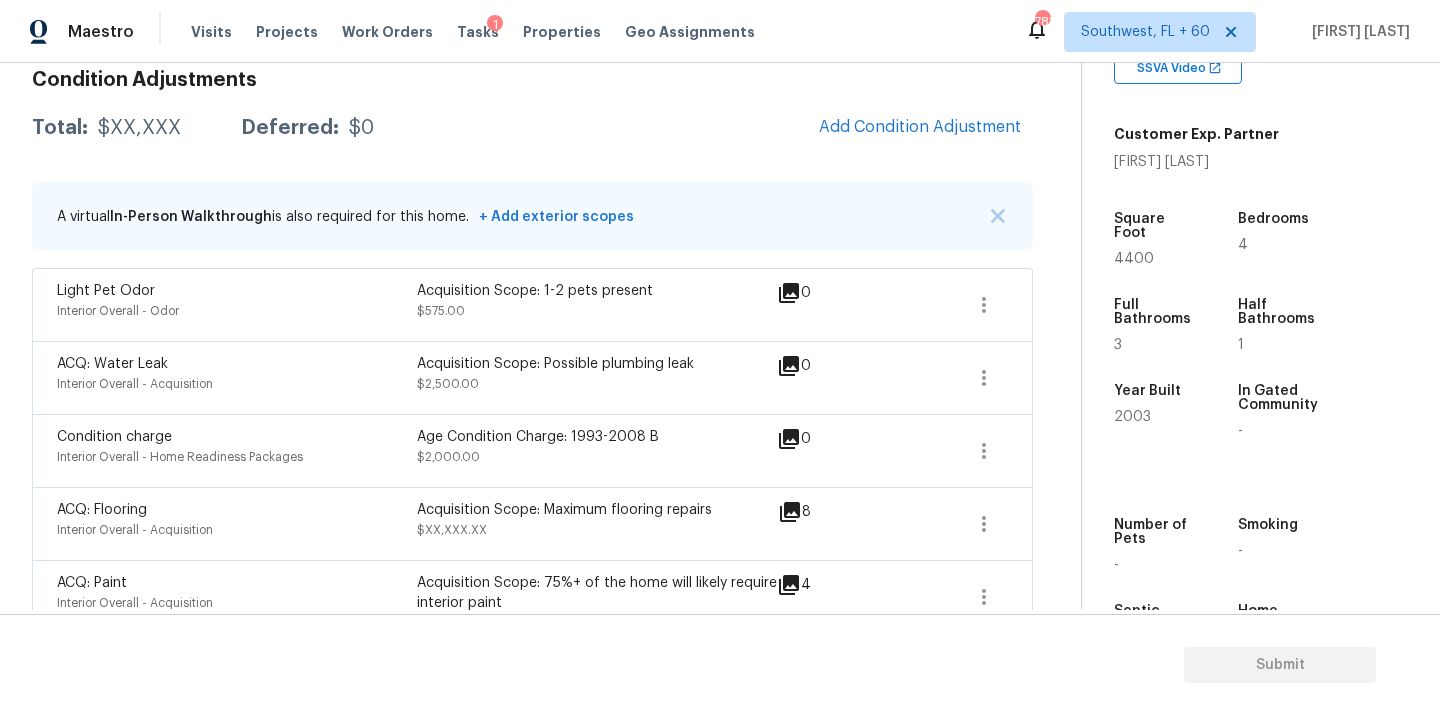 click on "Maestro Visits Projects Work Orders Tasks 1 Properties Geo Assignments [NUMBER] Southwest, FL + 60 [FIRST] [LAST] Back to tasks Condition Scoping - Full [DATE] by 4:00 pm 4 Hours Overdue [FIRST] [LAST] In-progress Questions Condition Adjustments Details & Inputs Notes Photos Condition Adjustments Total: $XXXX Deferred: $0 Add Condition Adjustment A virtual In-Person Walkthrough is also required for this home. + Add exterior scopes Light Pet Odor Interior Overall - Odor Acquisition Scope: 1-2 pets present $575.00 0 ACQ: Water Leak Interior Overall - Acquisition Acquisition Scope: Possible plumbing leak $2,500.00 0 Condition charge Interior Overall - Home Readiness Packages Age Condition Charge: [YEAR]-[YEAR] B $2,000.00 0 ACQ: Flooring Interior Overall - Acquisition Acquisition Scope: Maximum flooring repairs $10,032.00 8 ACQ: Paint Interior Overall - Acquisition Acquisition Scope: 75%+ of the home will likely require interior paint $10,120.00 4 Pool Repair Exterior Overall - Pool" at bounding box center (720, 357) 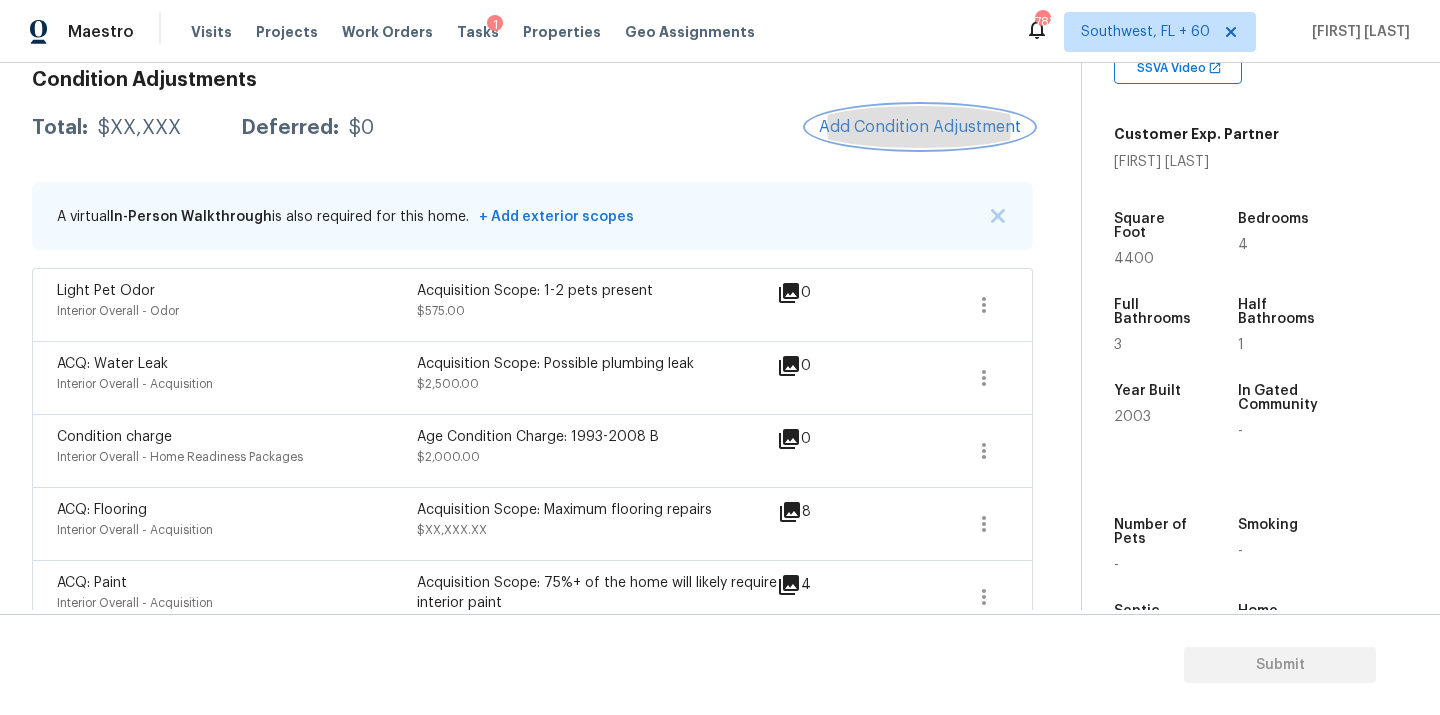 click on "Add Condition Adjustment" at bounding box center [920, 127] 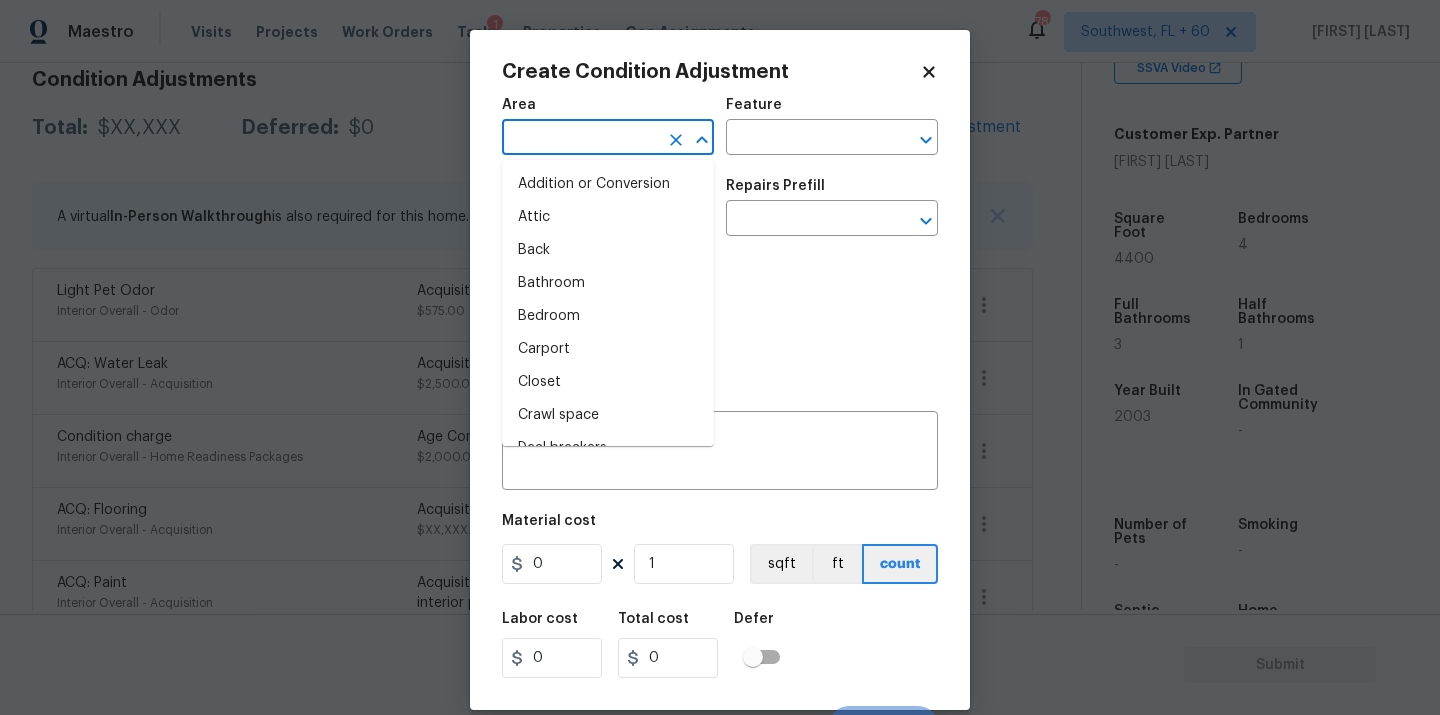 click at bounding box center [580, 139] 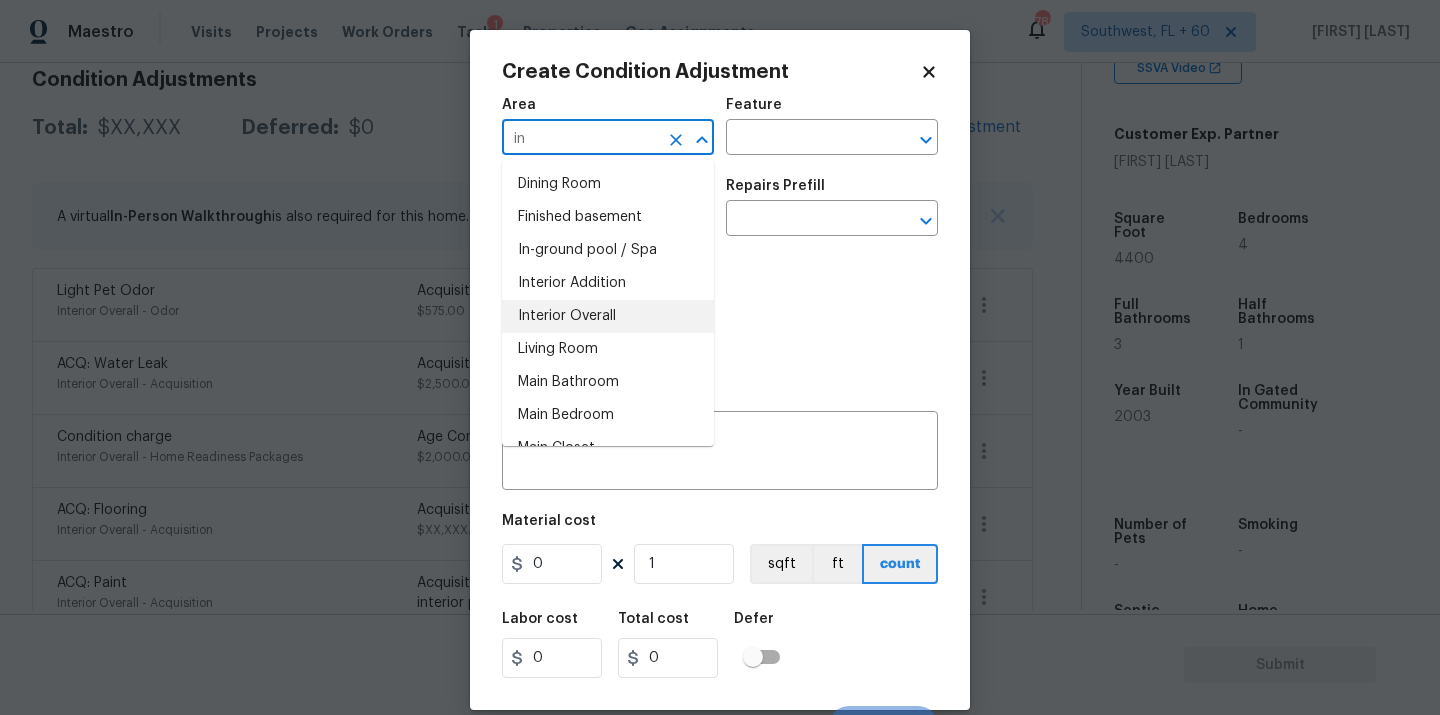 click on "Interior Overall" at bounding box center [608, 316] 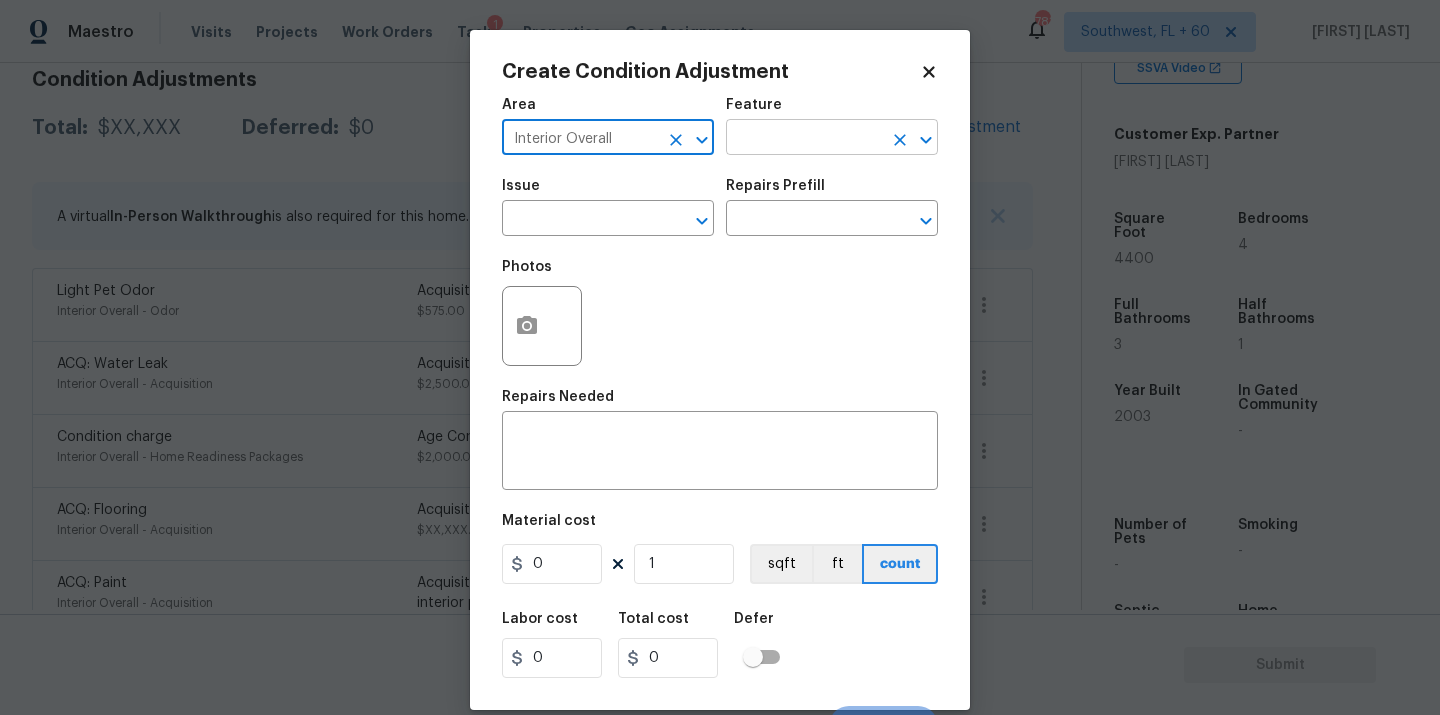 type on "Interior Overall" 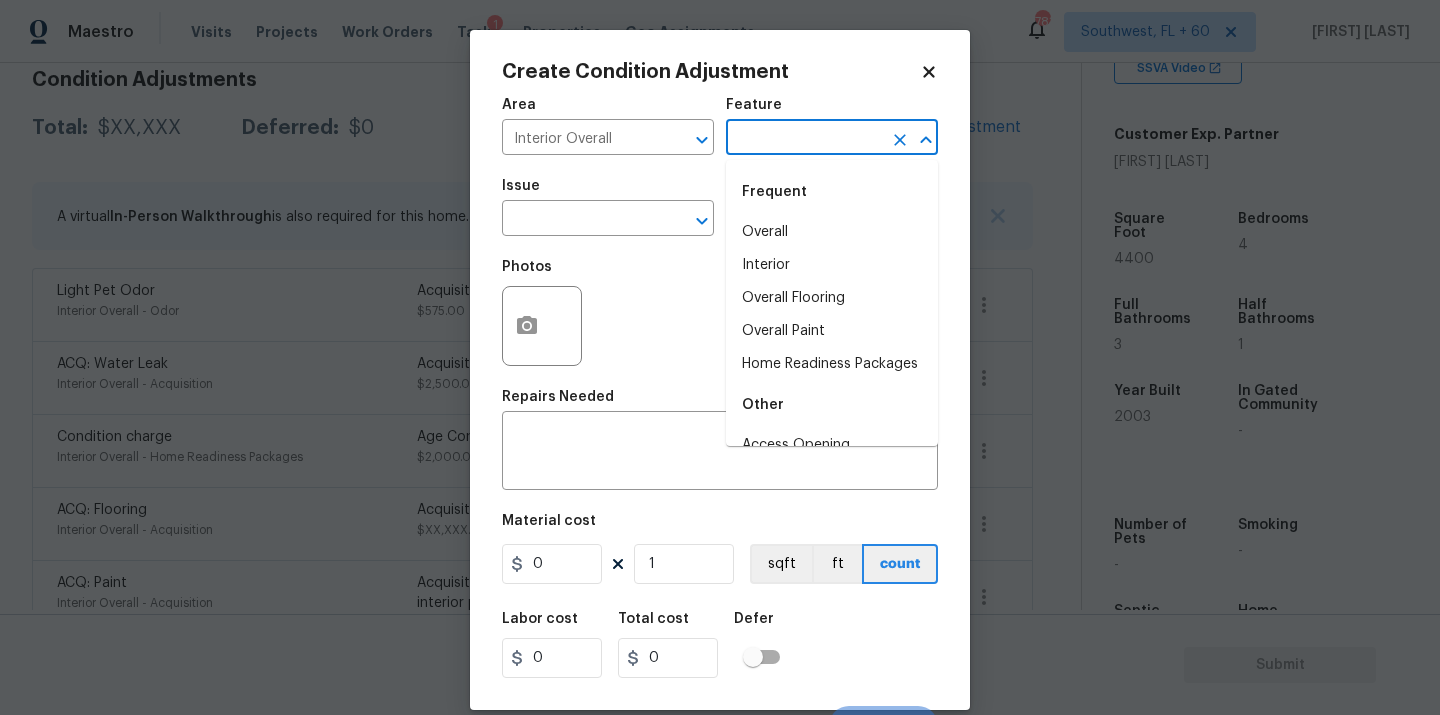 click at bounding box center (804, 139) 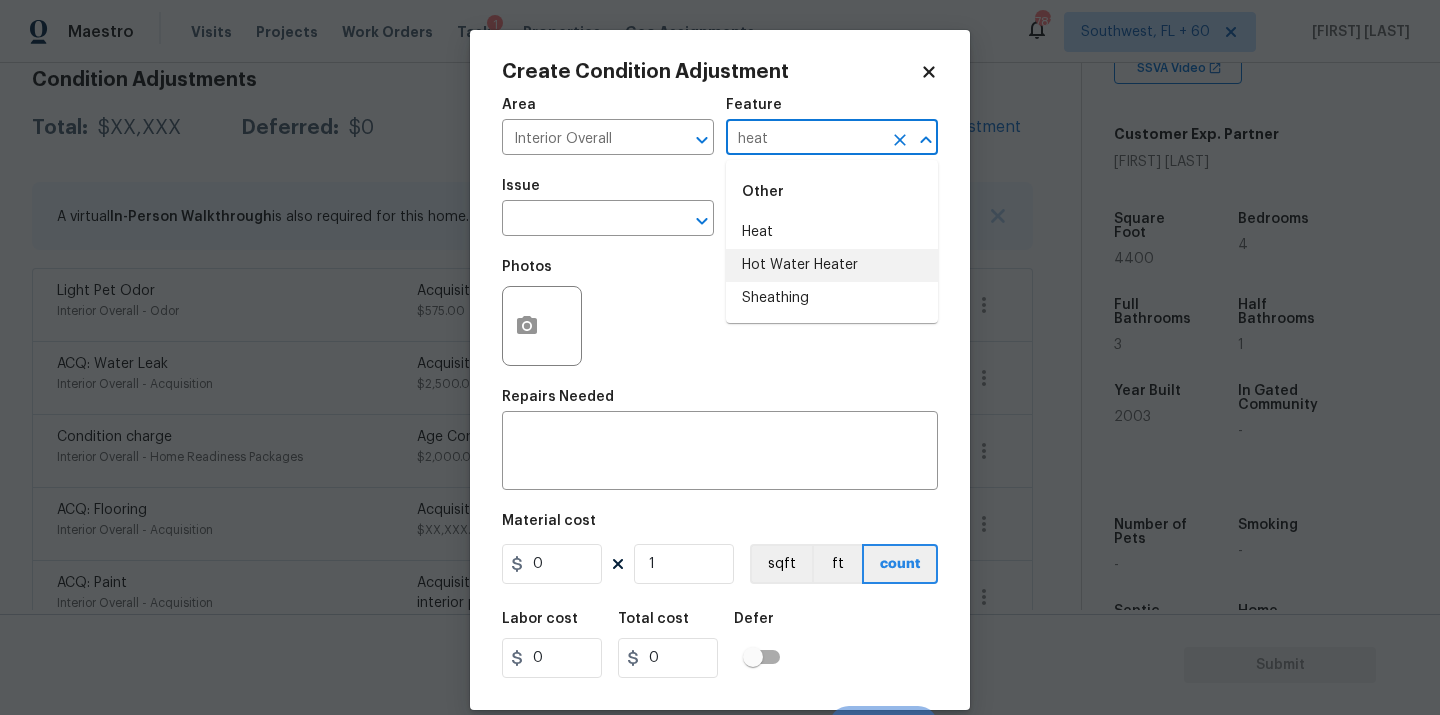 drag, startPoint x: 754, startPoint y: 257, endPoint x: 719, endPoint y: 252, distance: 35.35534 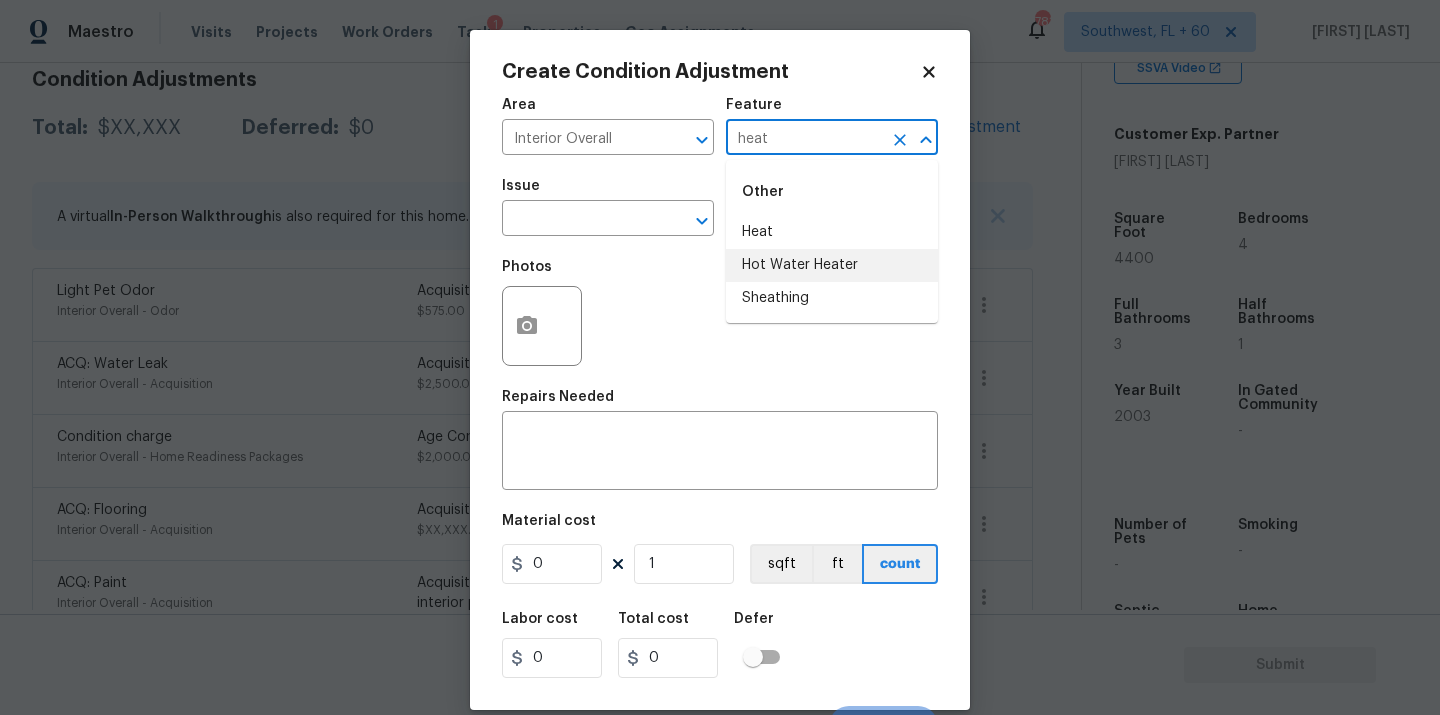 click on "Hot Water Heater" at bounding box center [832, 265] 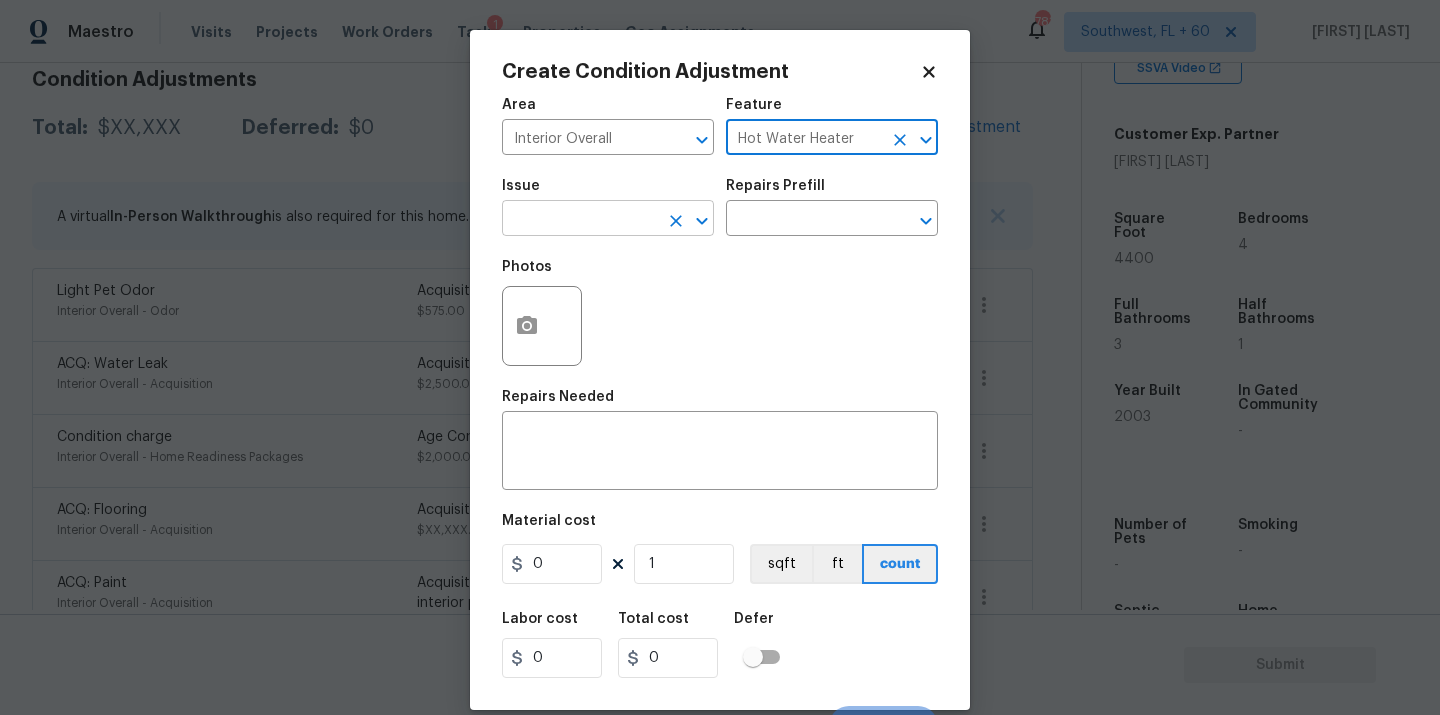 type on "Hot Water Heater" 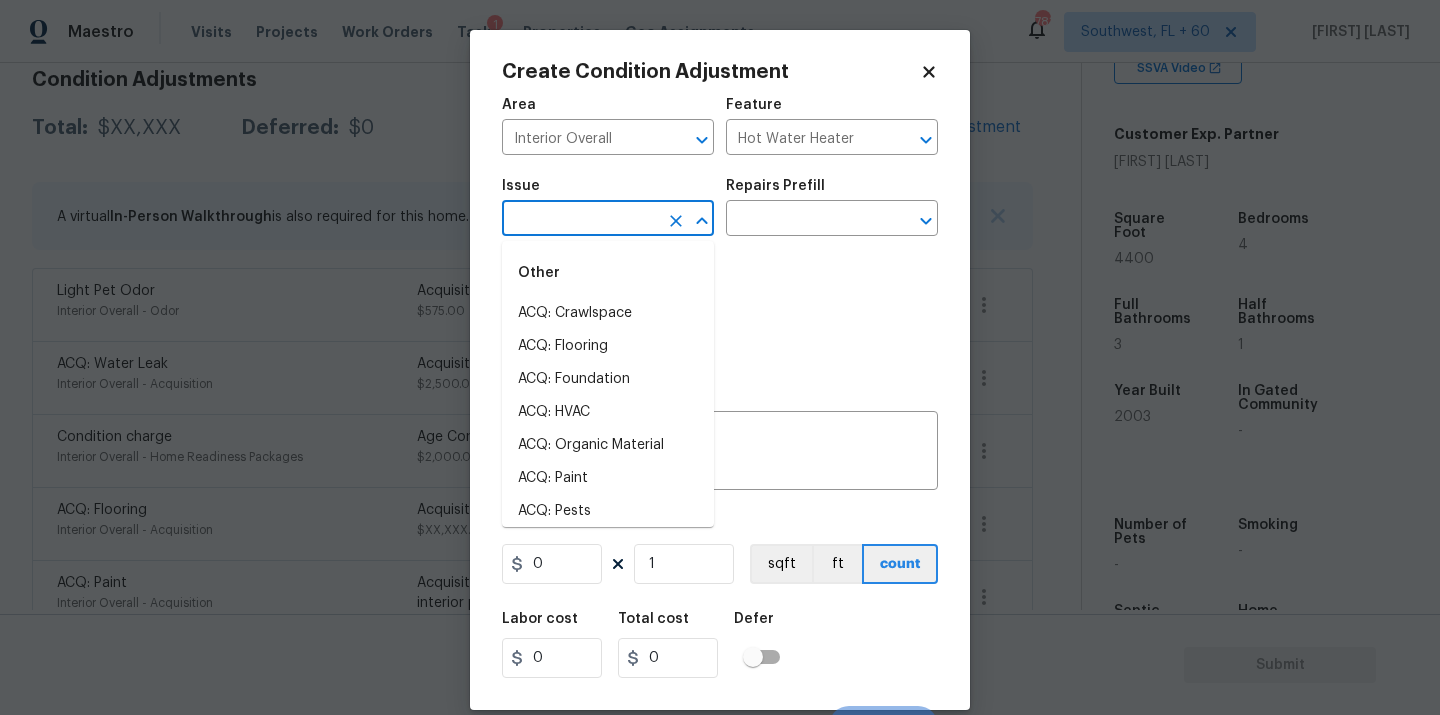 click at bounding box center (580, 220) 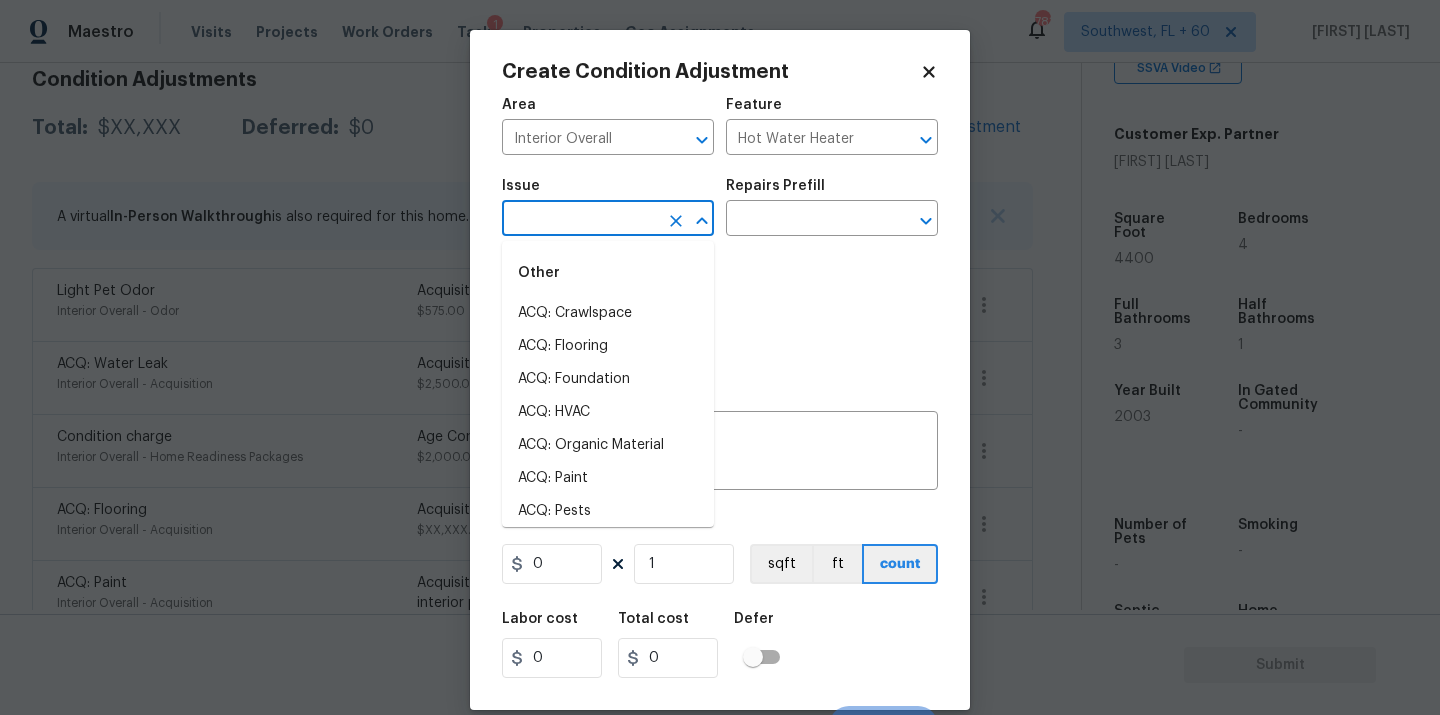 type on "h" 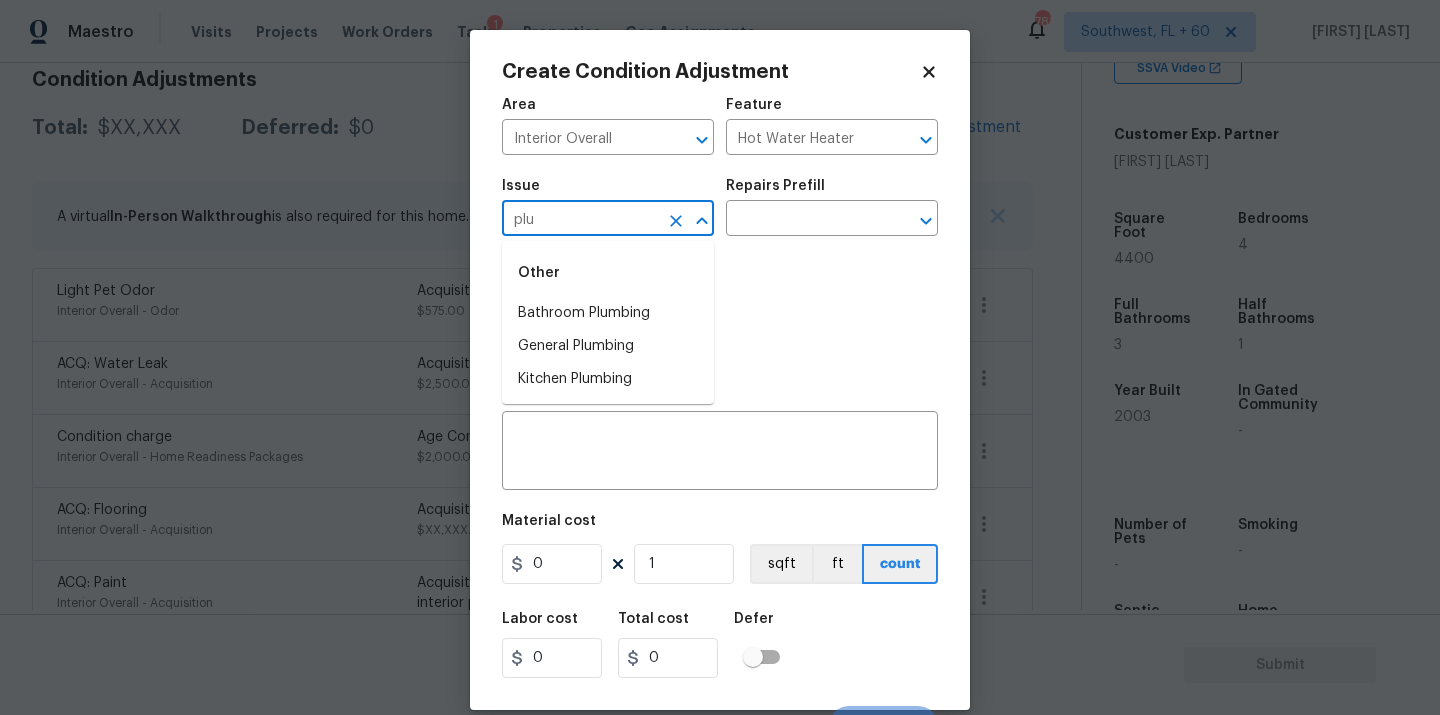 click on "Bathroom Plumbing" at bounding box center (608, 313) 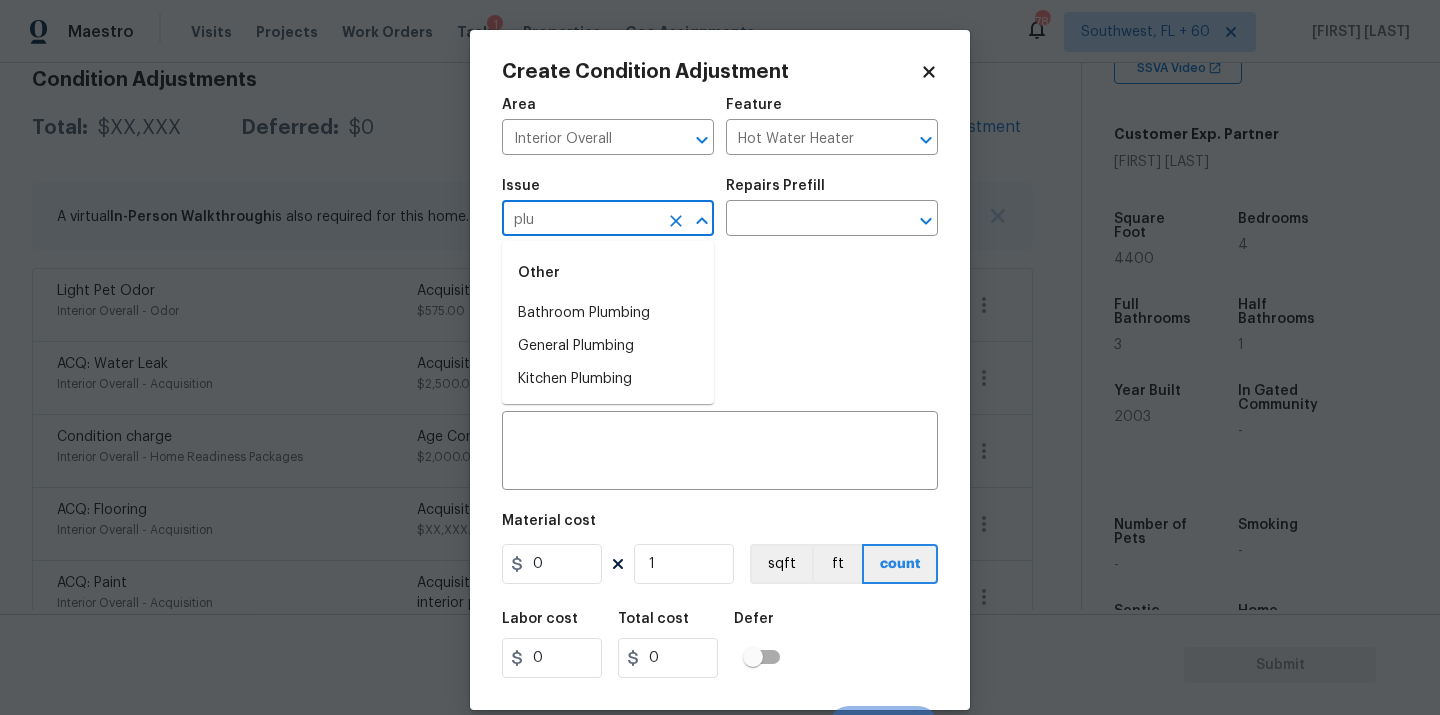 type on "Bathroom Plumbing" 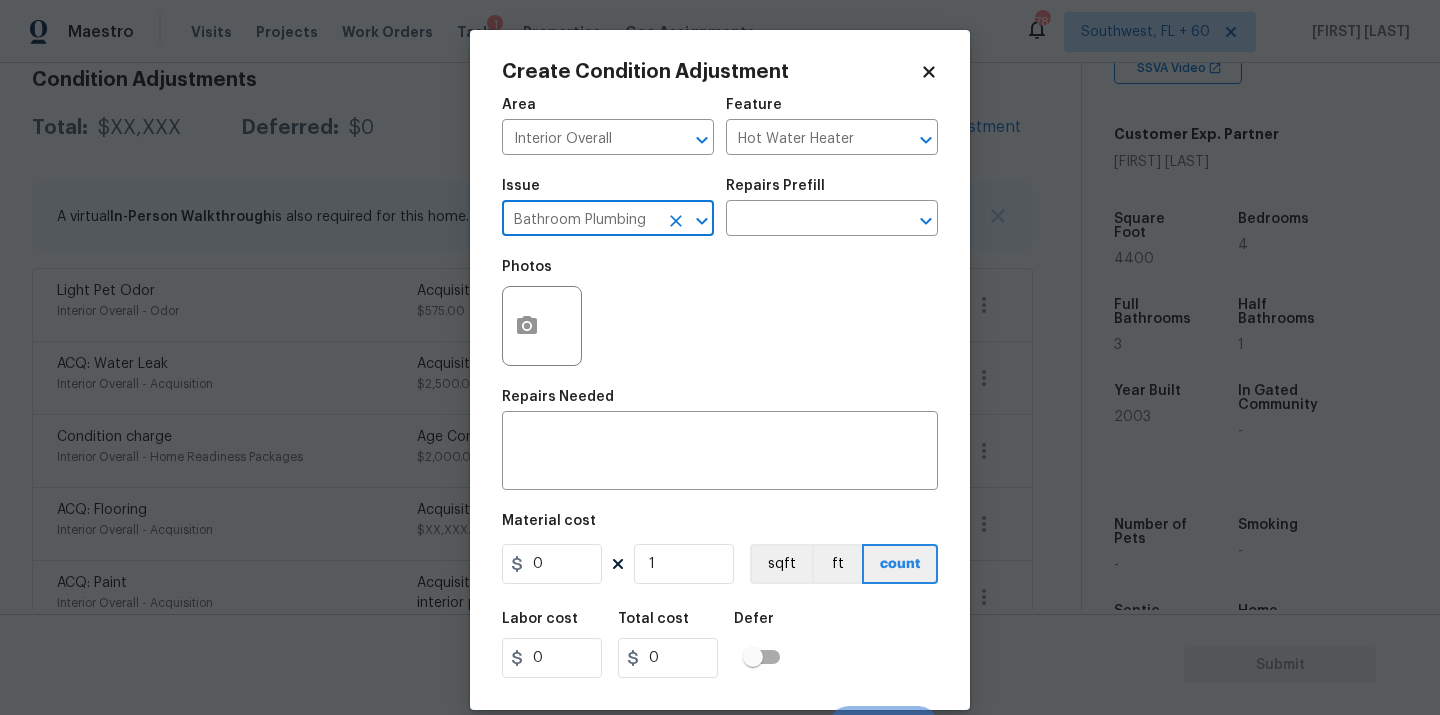click 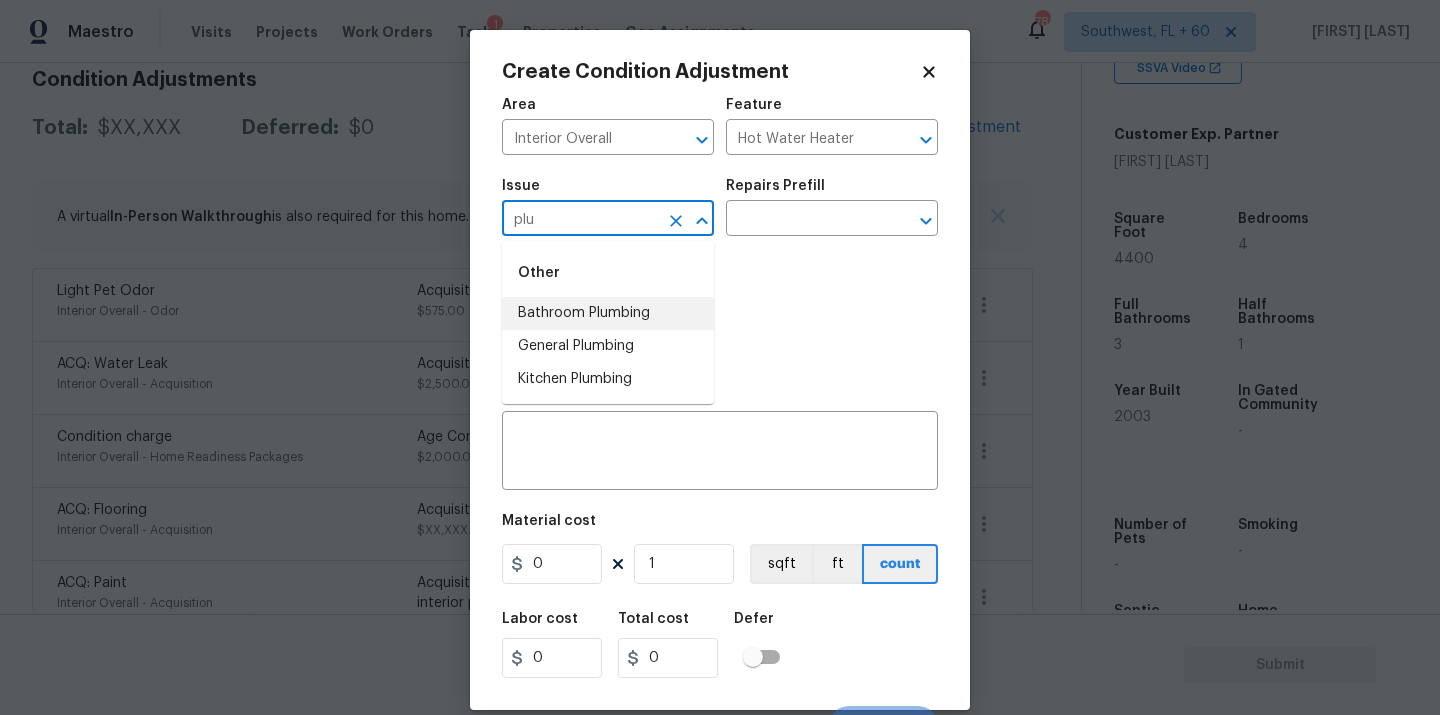 click on "General Plumbing" at bounding box center [608, 346] 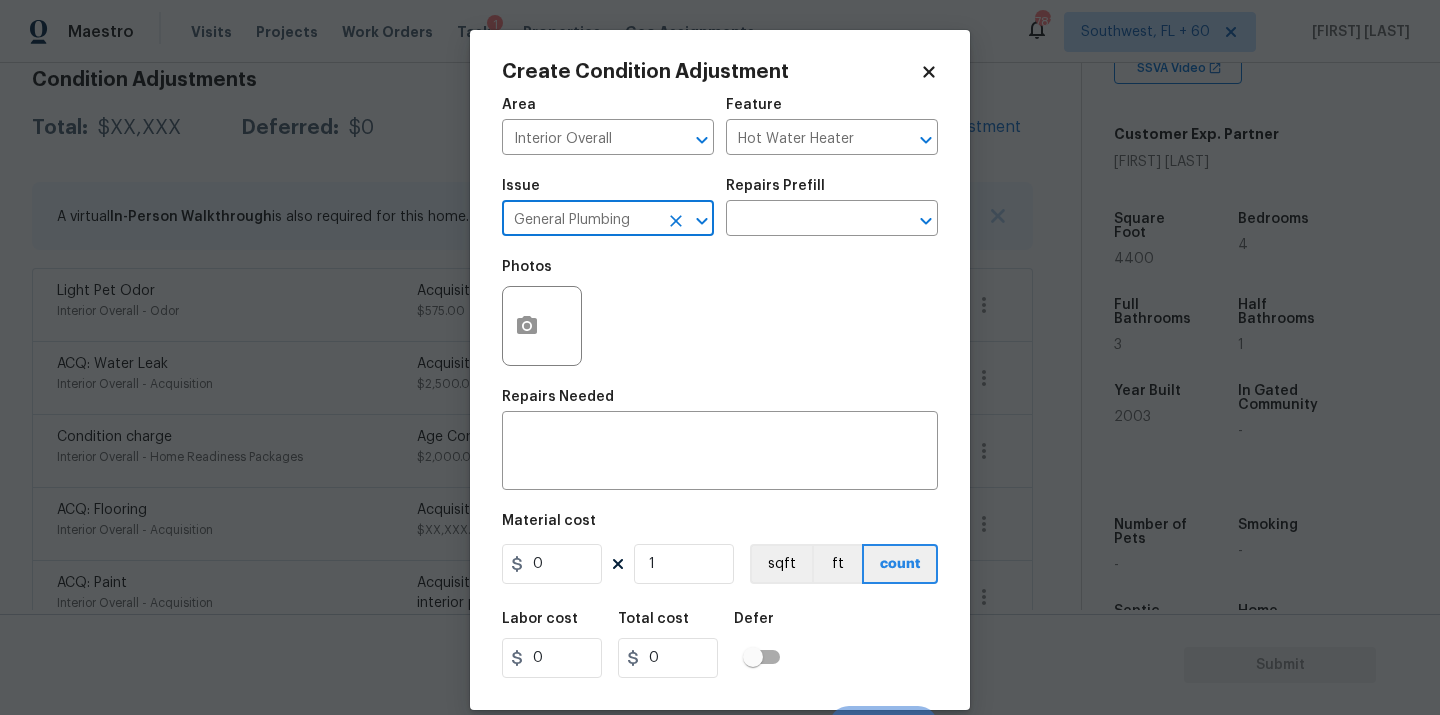 type on "General Plumbing" 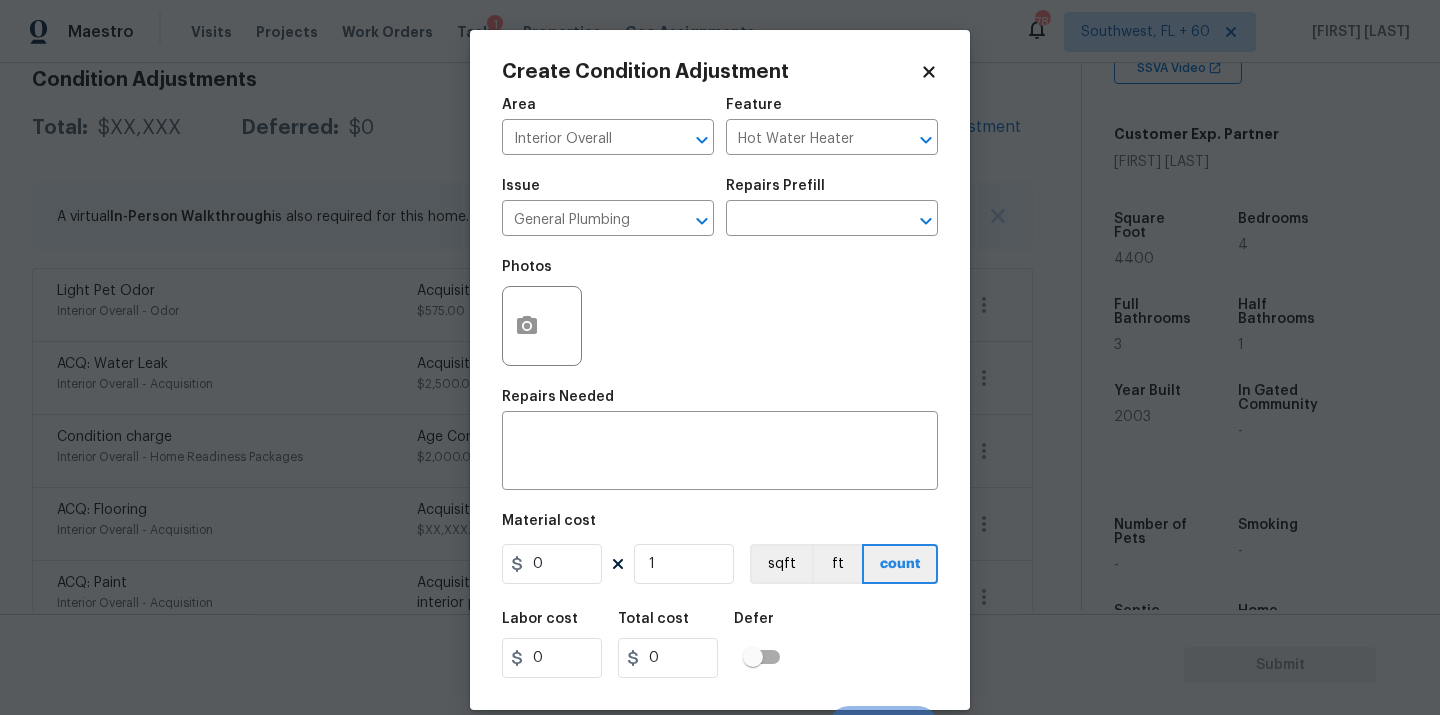 click on "Repairs Prefill" at bounding box center (832, 192) 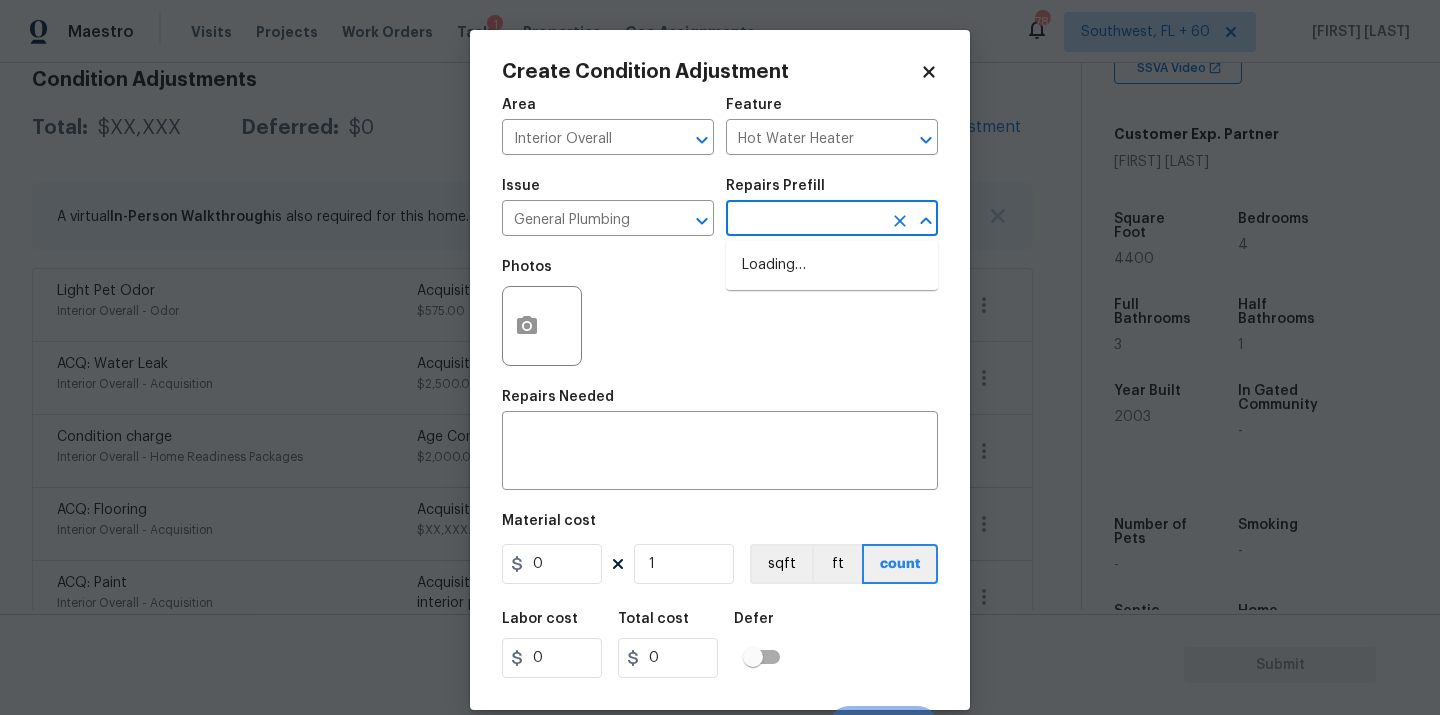 click at bounding box center (804, 220) 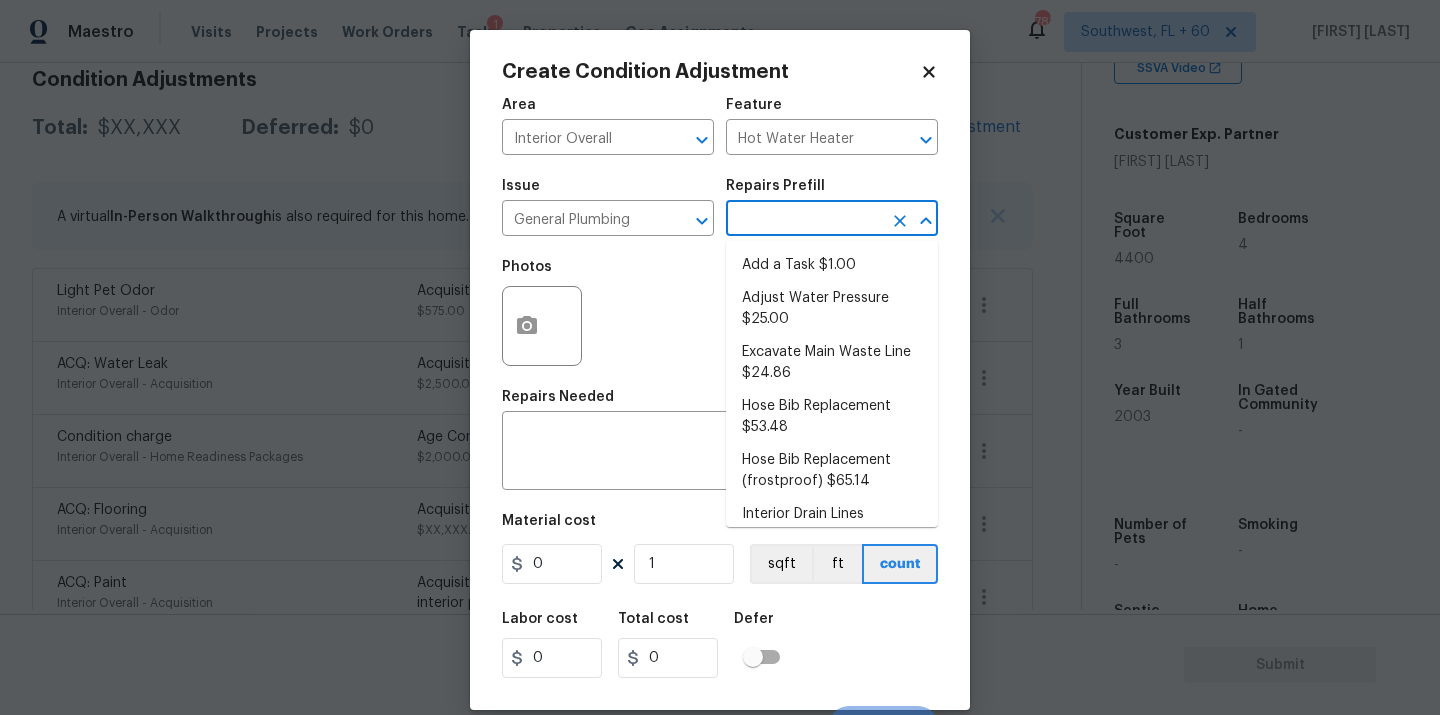 click at bounding box center [804, 220] 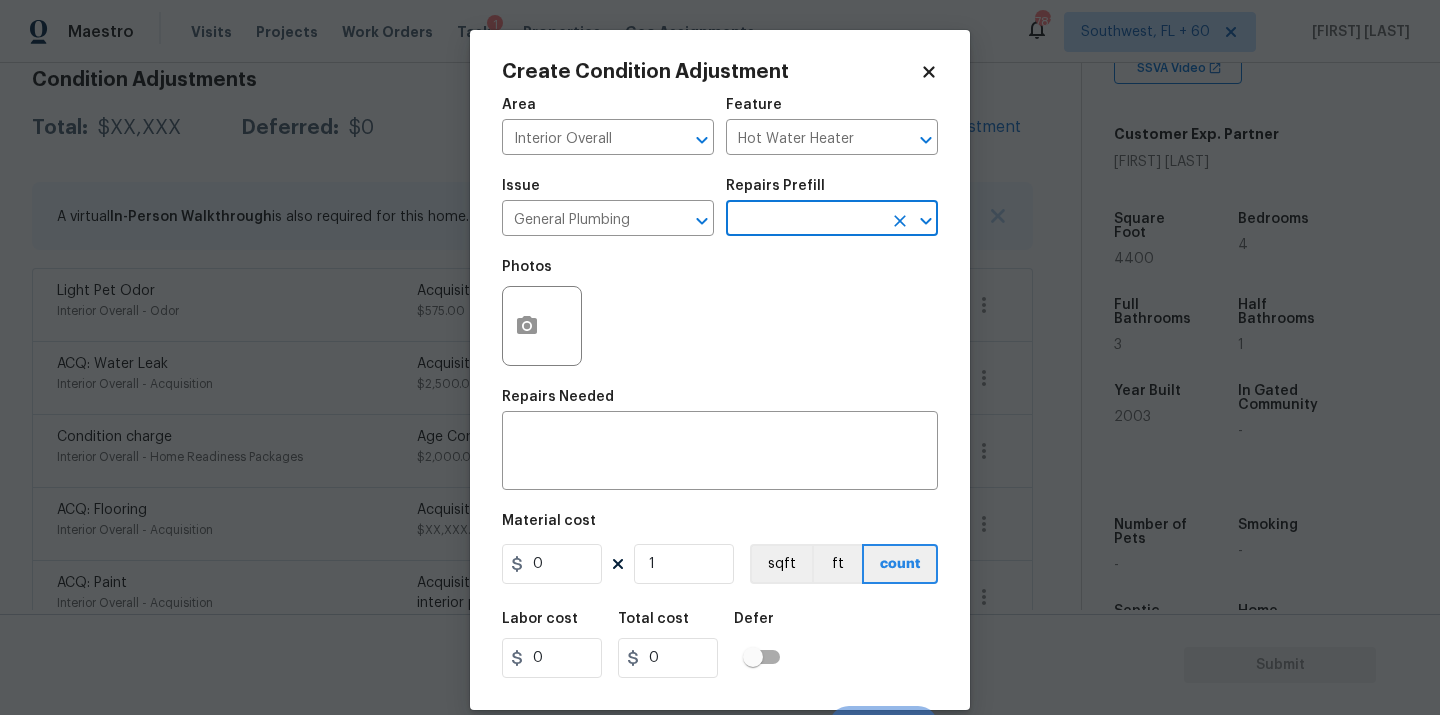 click at bounding box center [804, 220] 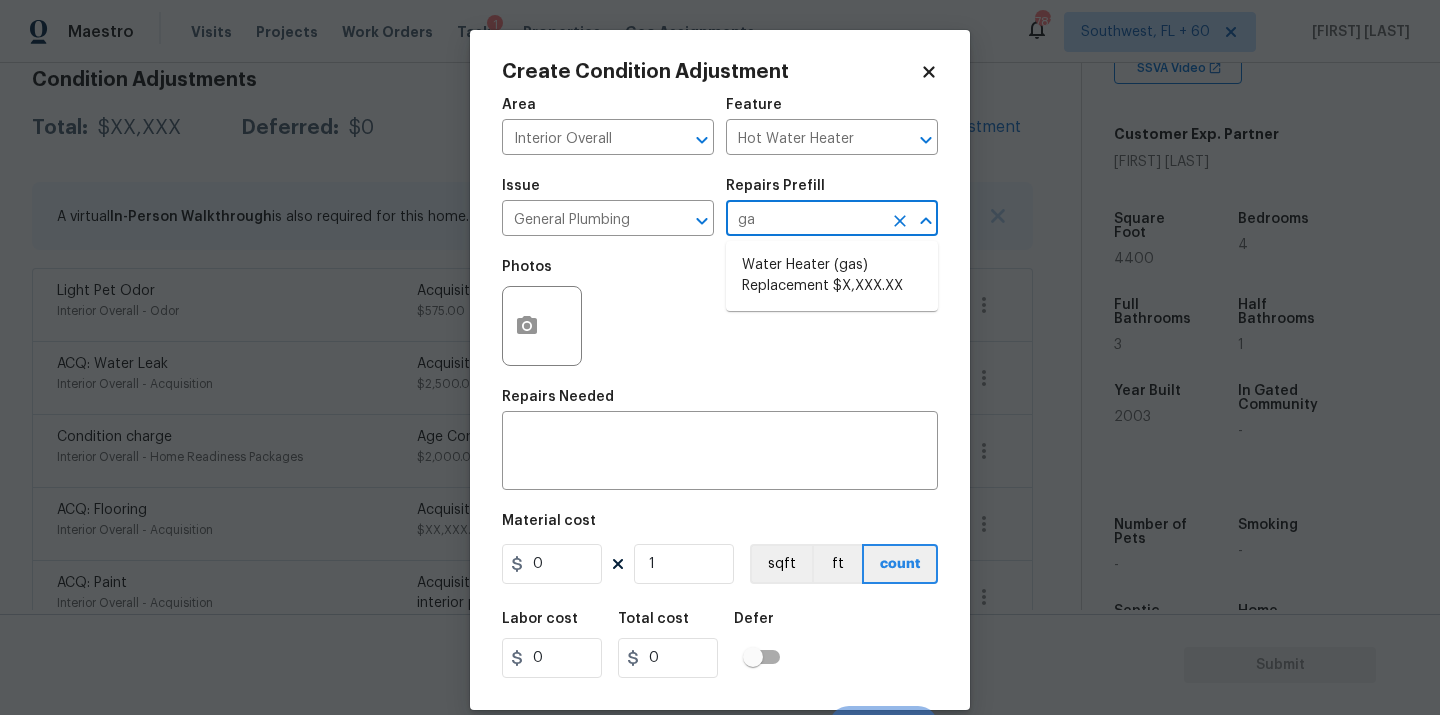type on "gas" 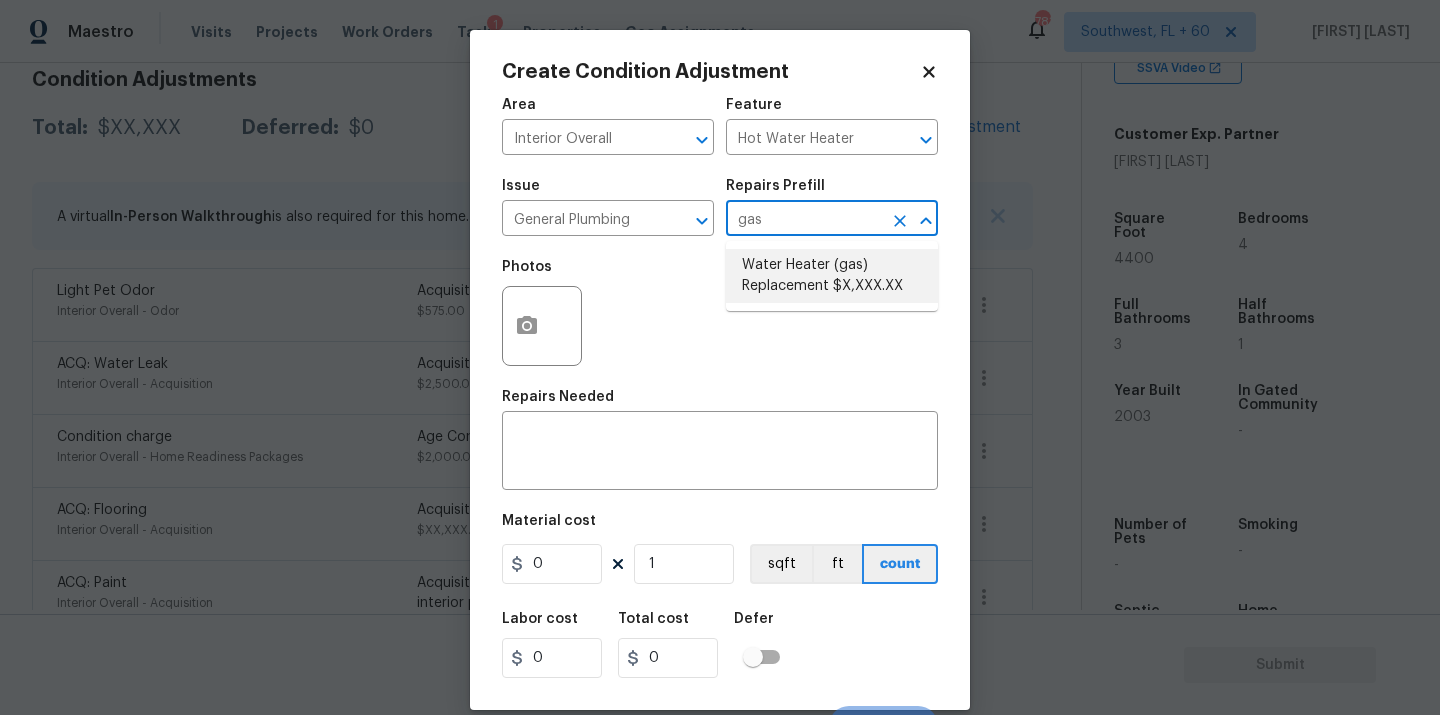 click on "Water Heater (gas) Replacement $X,XXX.XX" at bounding box center (832, 276) 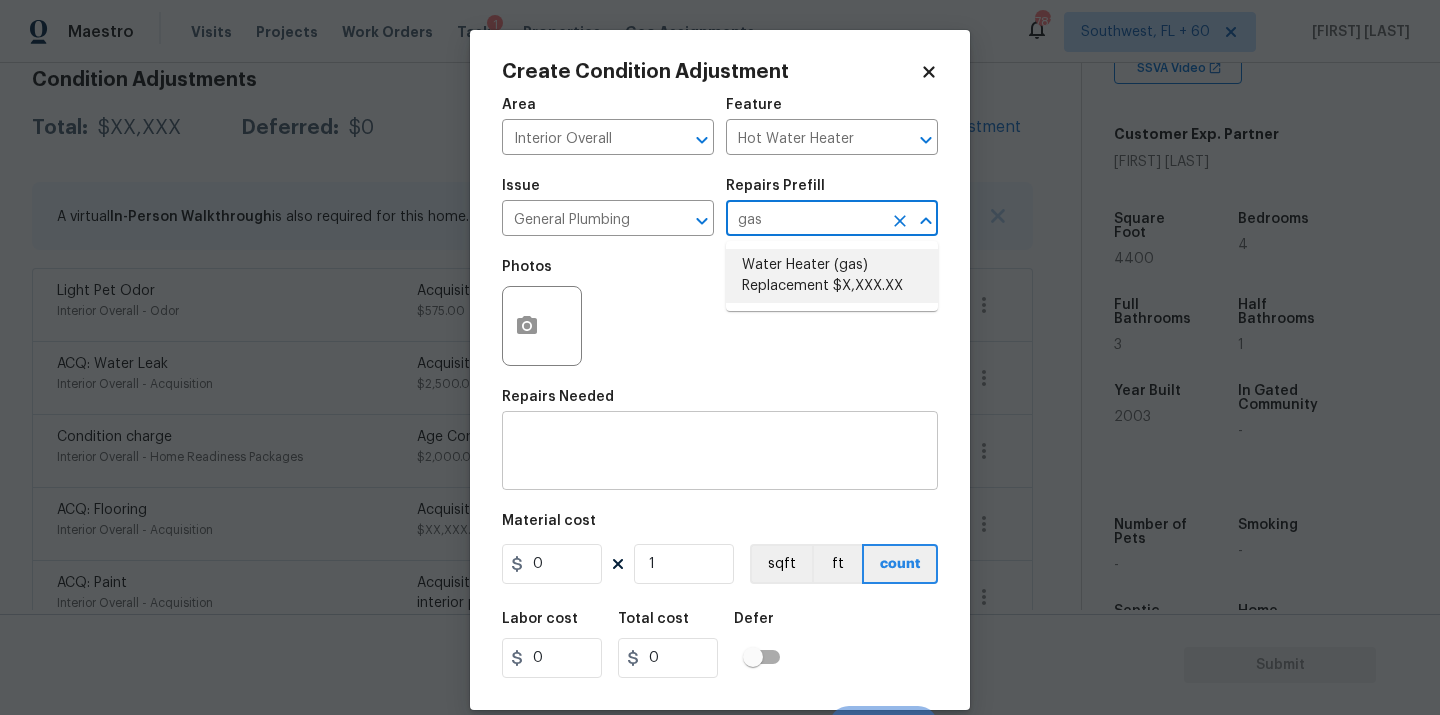 type on "Plumbing" 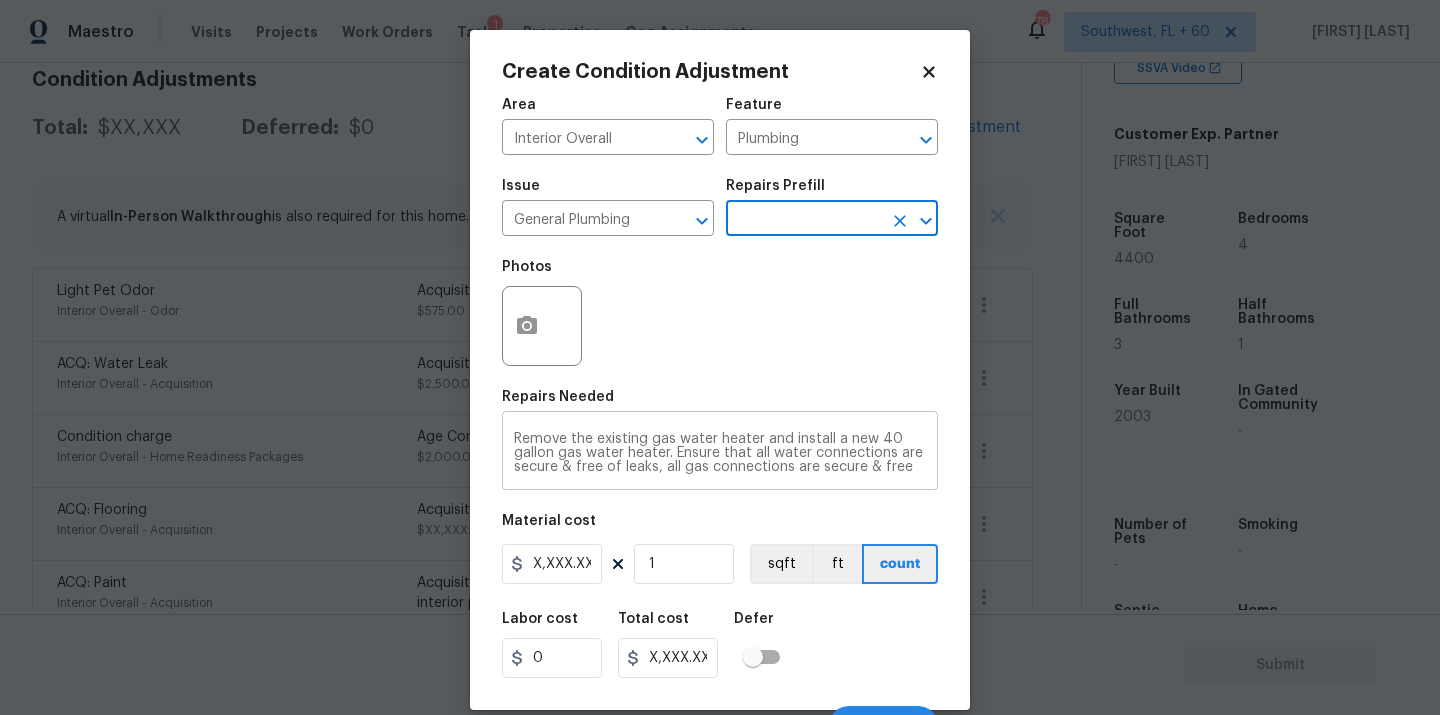 scroll, scrollTop: 42, scrollLeft: 0, axis: vertical 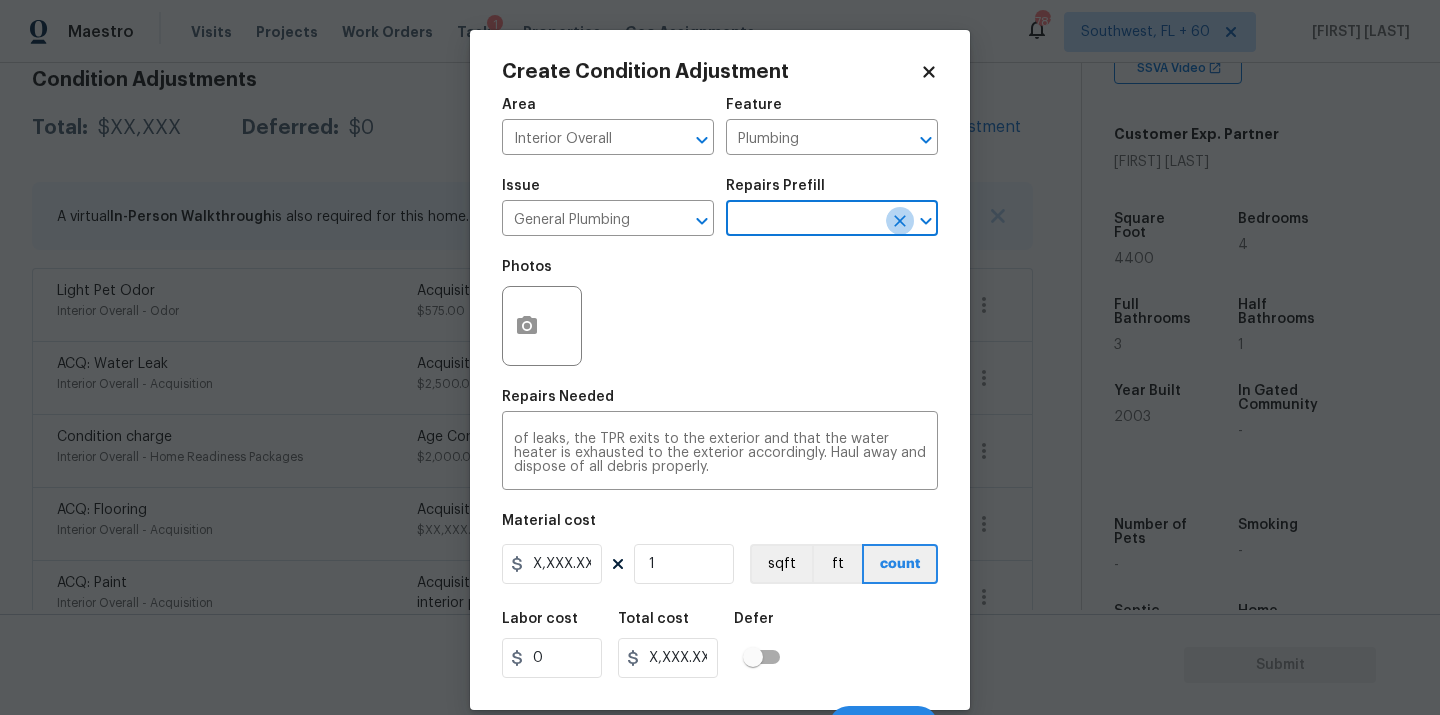 click 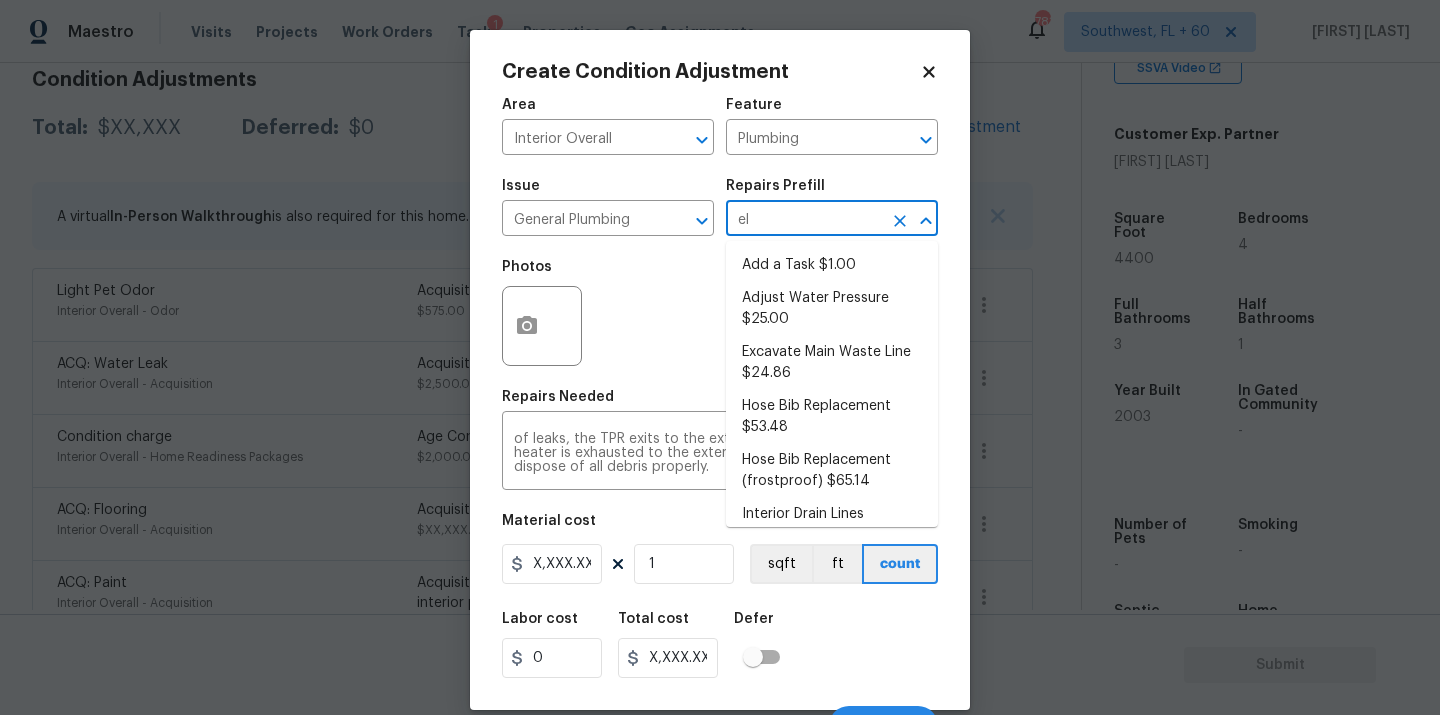 type on "ele" 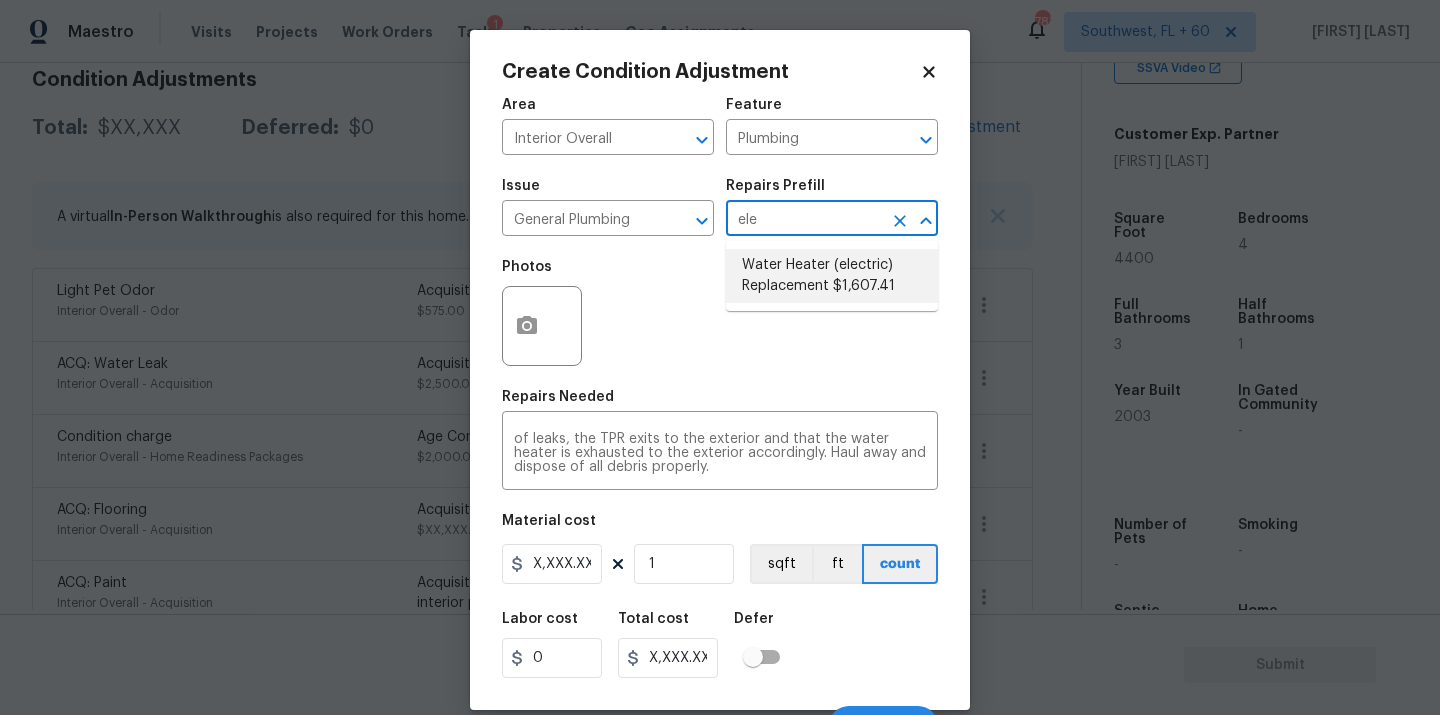 click on "Water Heater (electric) Replacement $1,607.41" at bounding box center (832, 276) 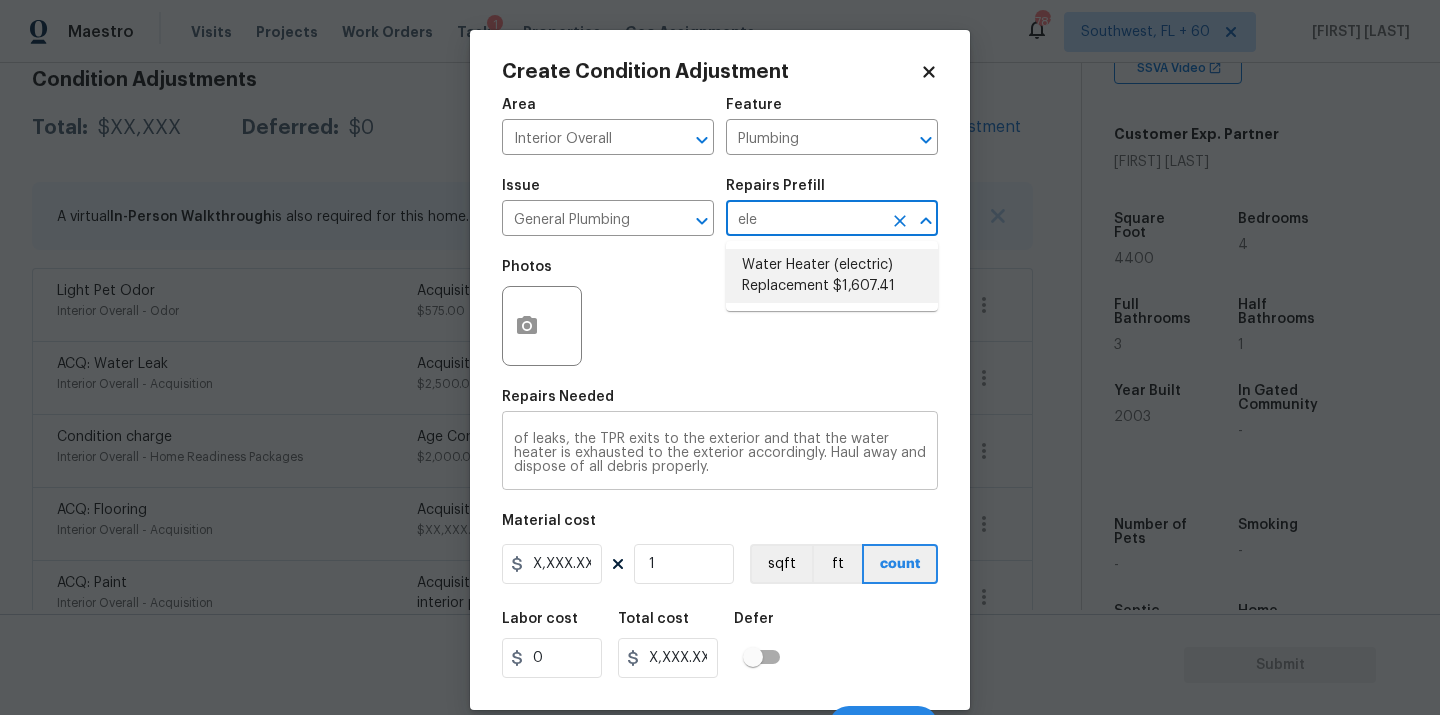 type 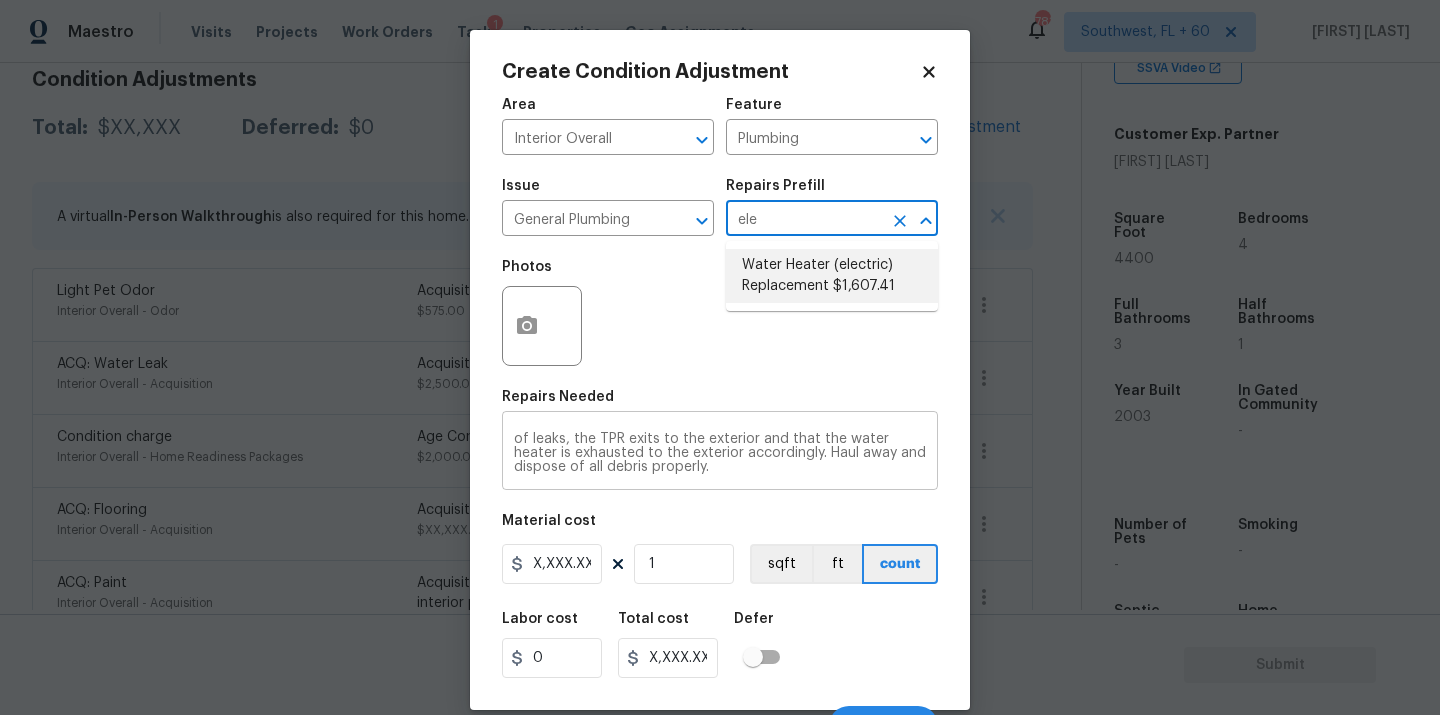 type on "Remove the existing electric water heater and install a new 40 gallon electric water heater. Ensure that all water connections are secure & free of leaks, all electrical connections are secure & free of corrosion and that the water heaters TPR exits to the exterior accordingly. Haul away and dispose of all debris properly." 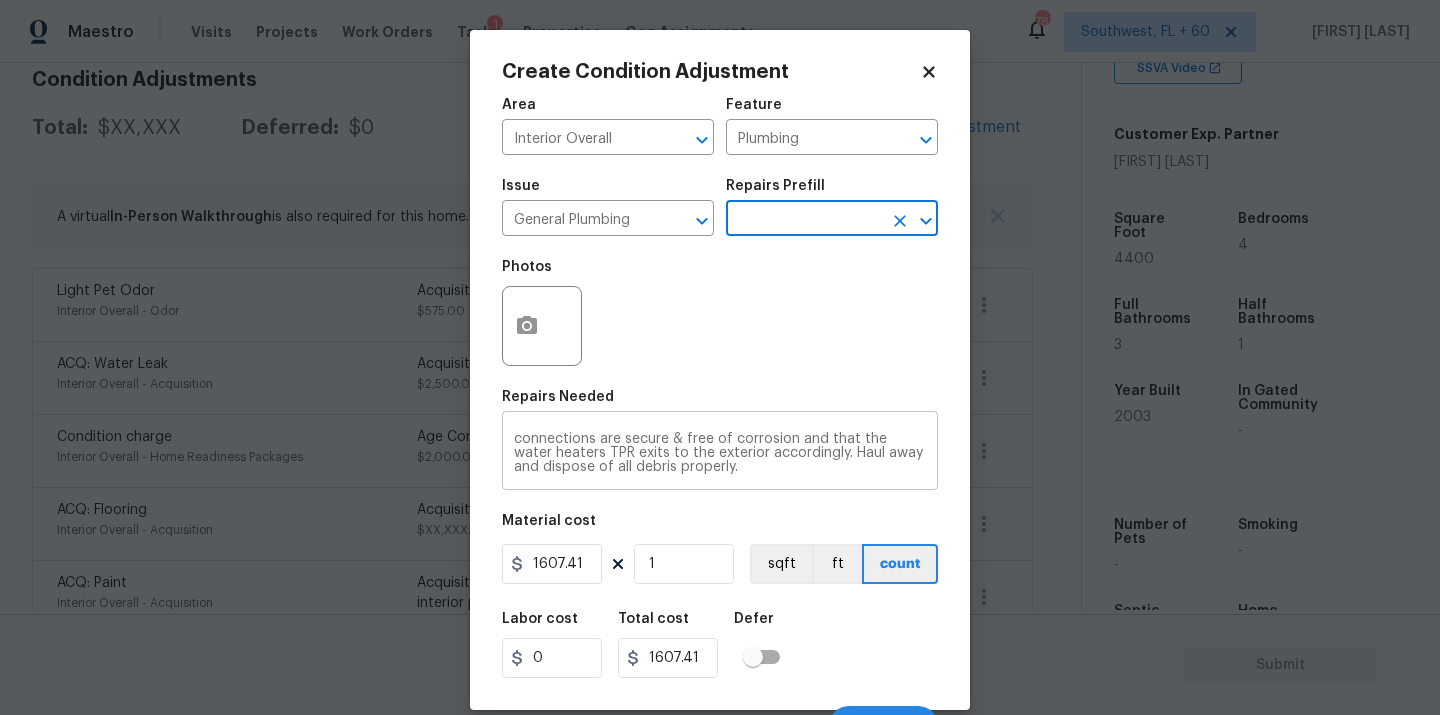 scroll, scrollTop: 32, scrollLeft: 0, axis: vertical 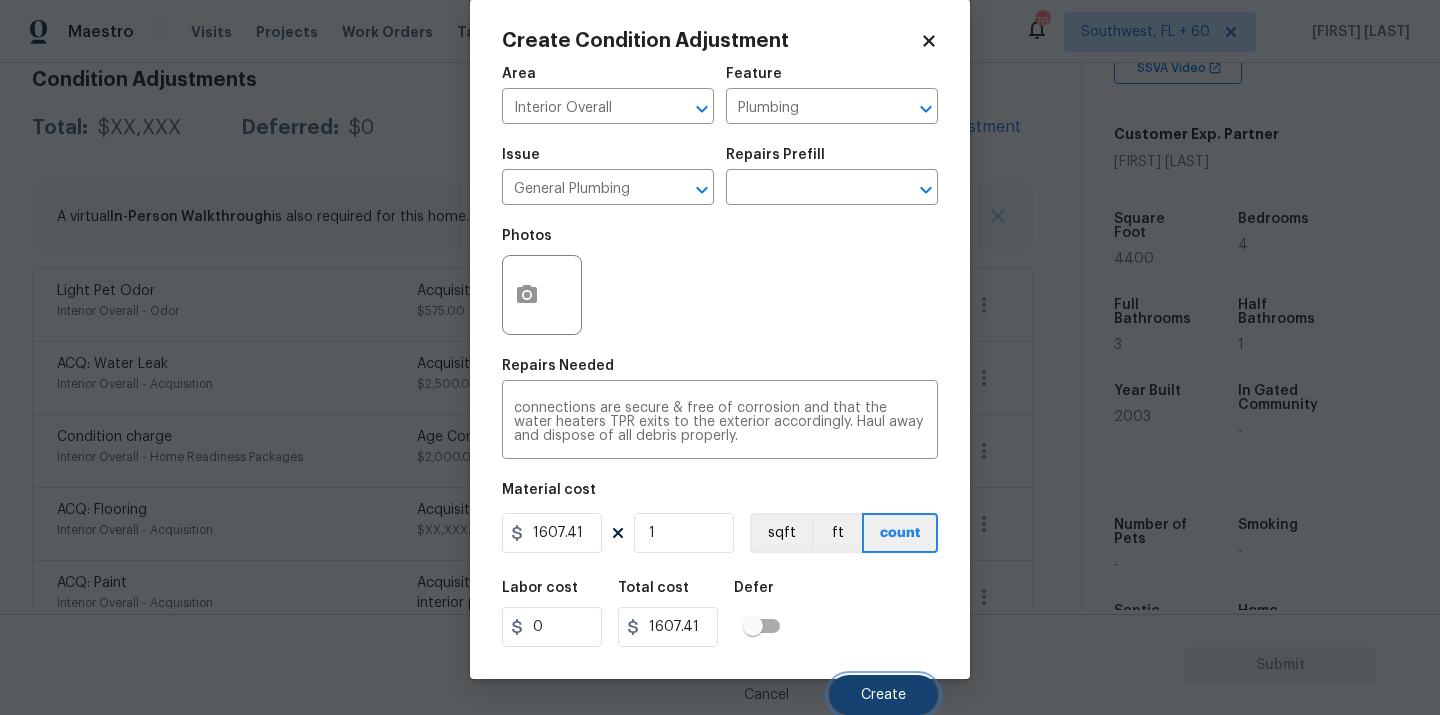 click on "Create" at bounding box center (883, 695) 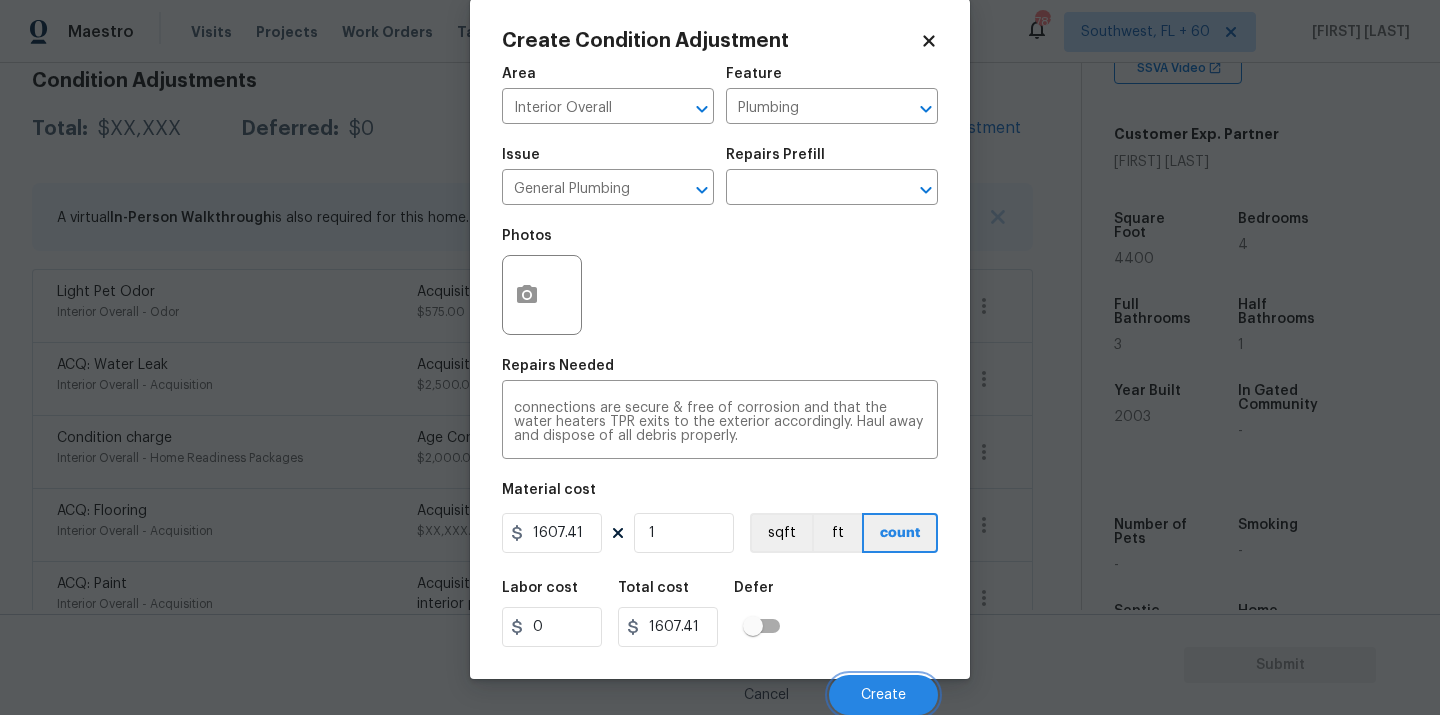 scroll, scrollTop: 297, scrollLeft: 0, axis: vertical 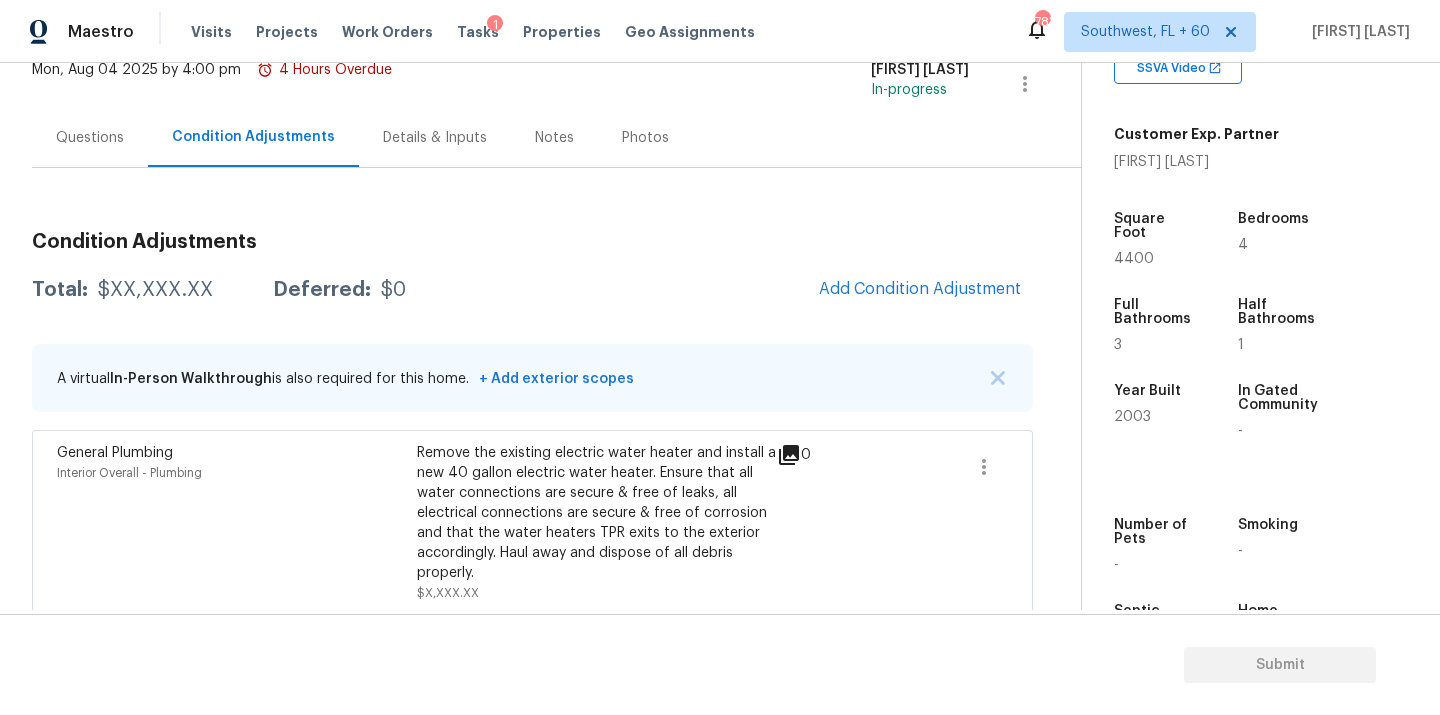 click on "Questions" at bounding box center (90, 138) 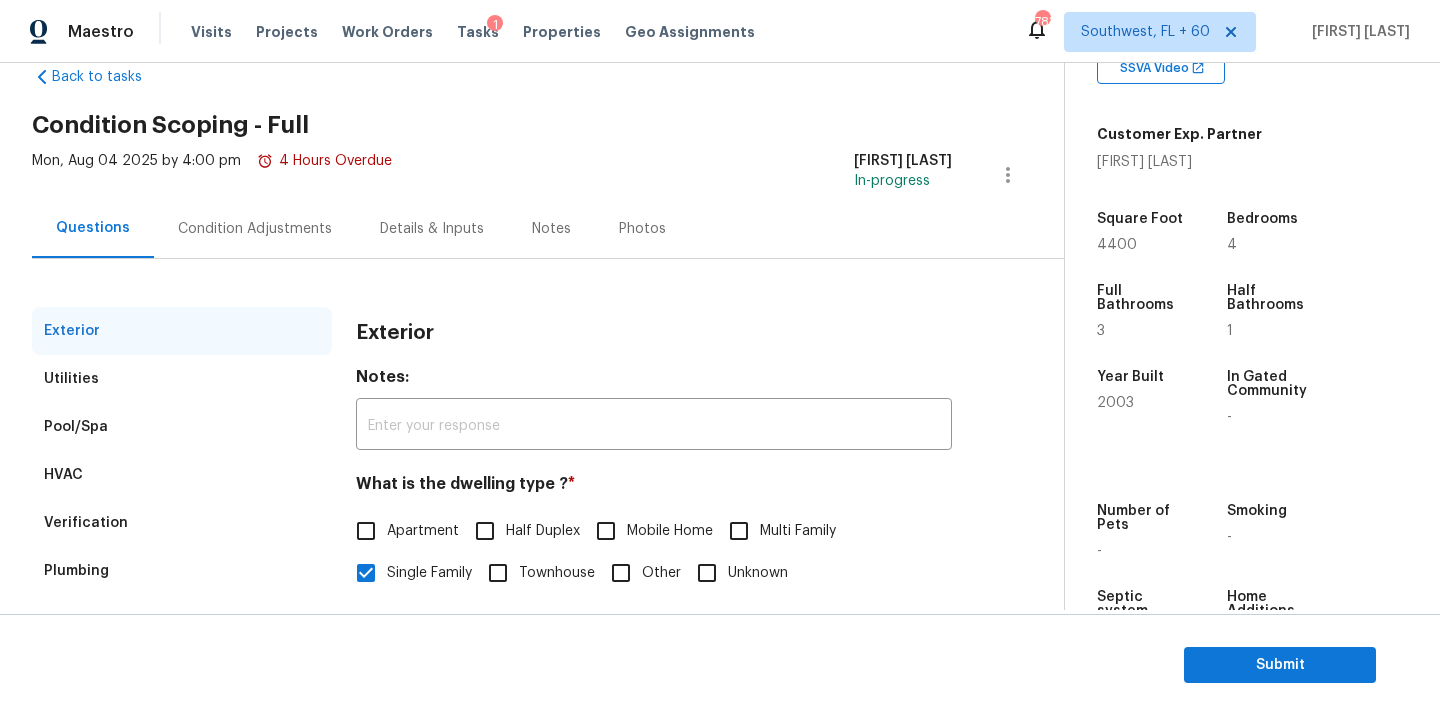 scroll, scrollTop: 78, scrollLeft: 0, axis: vertical 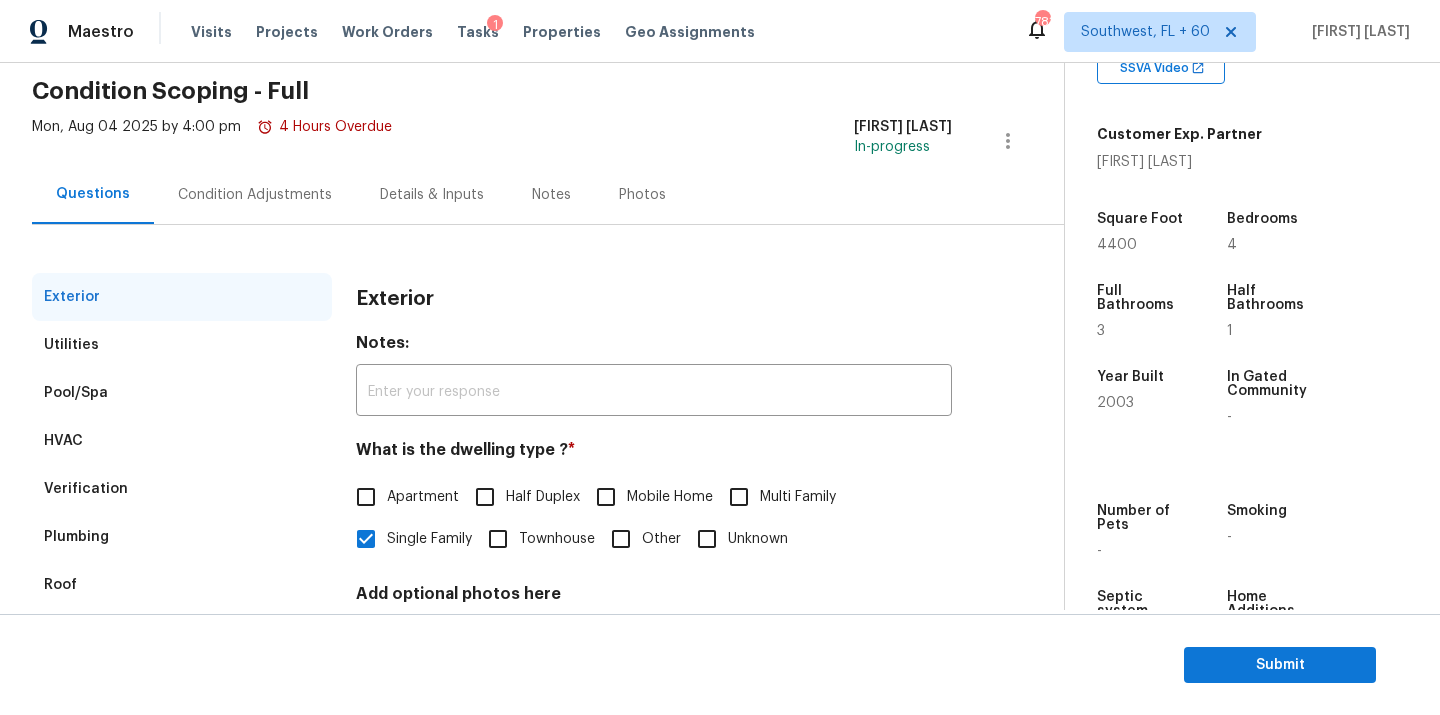 click on "Verification" at bounding box center [182, 489] 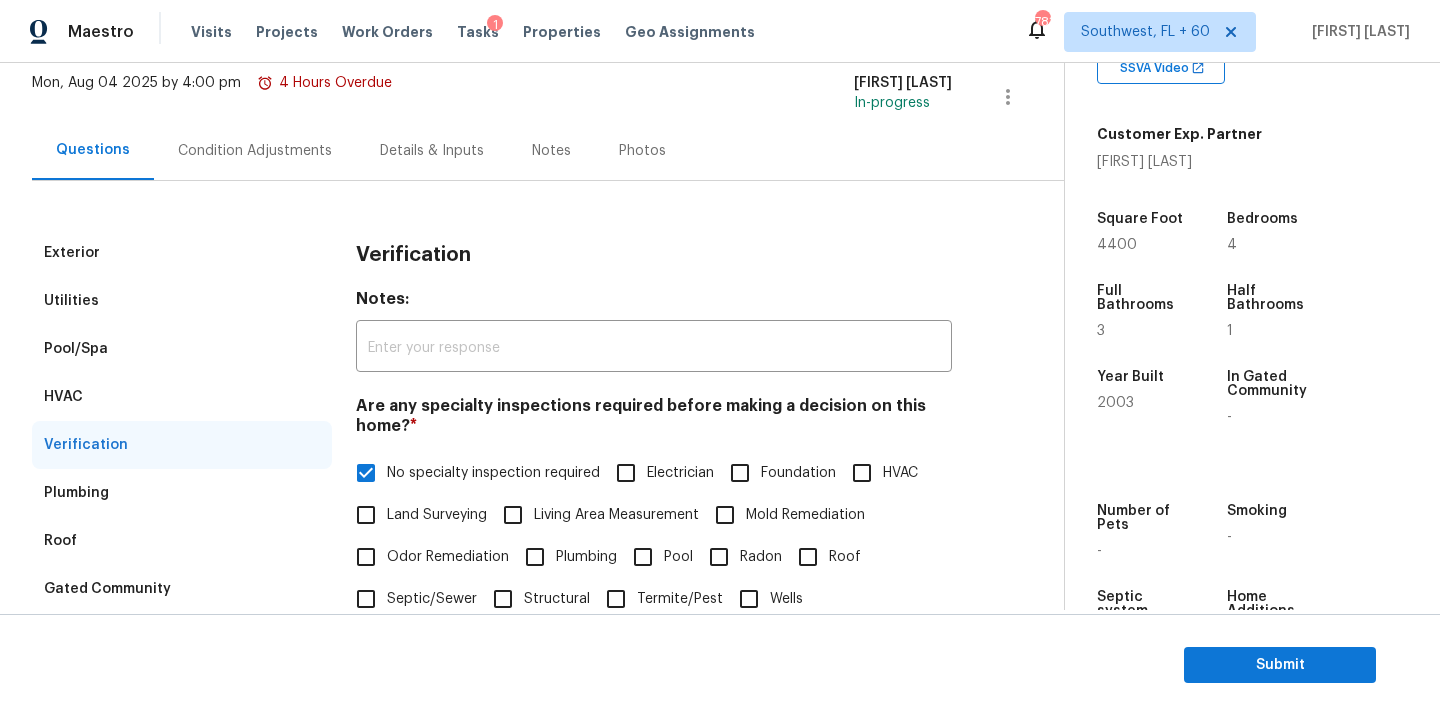 scroll, scrollTop: 155, scrollLeft: 0, axis: vertical 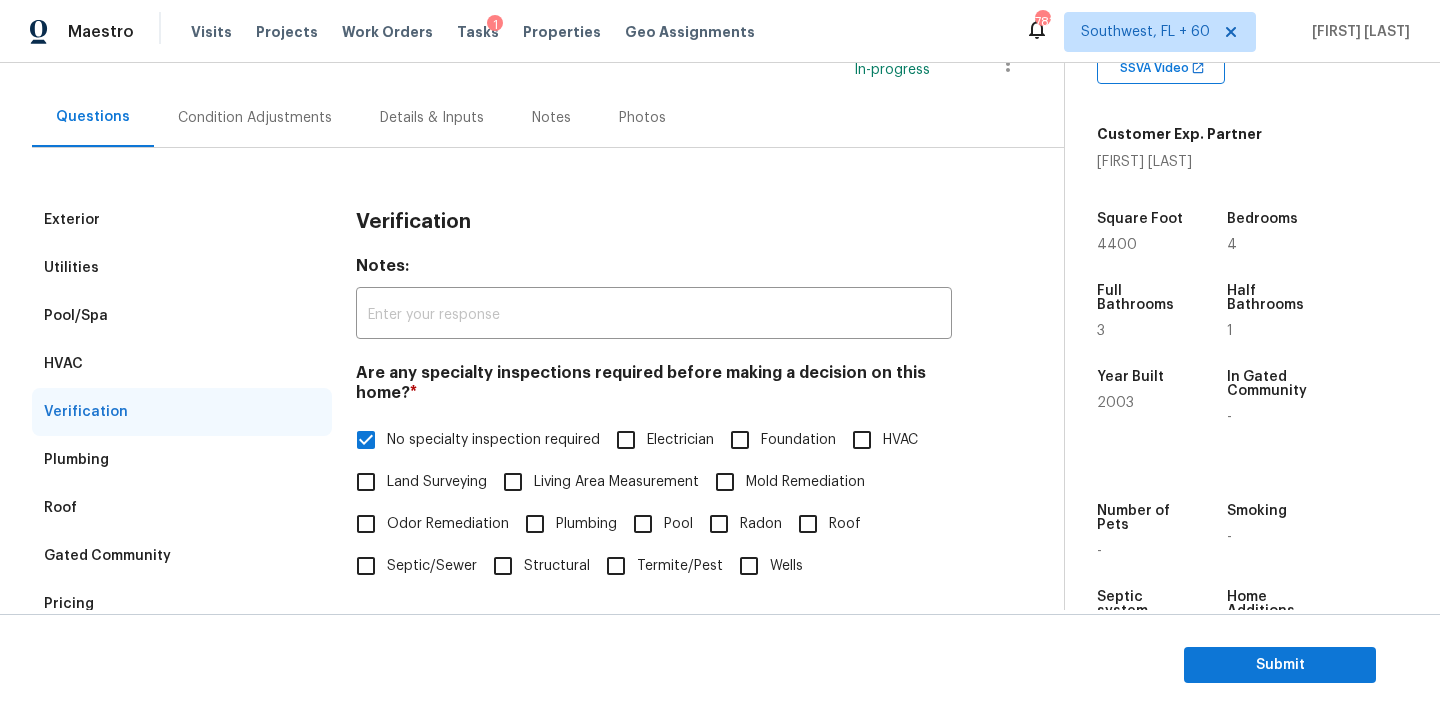 click on "Plumbing" at bounding box center (586, 524) 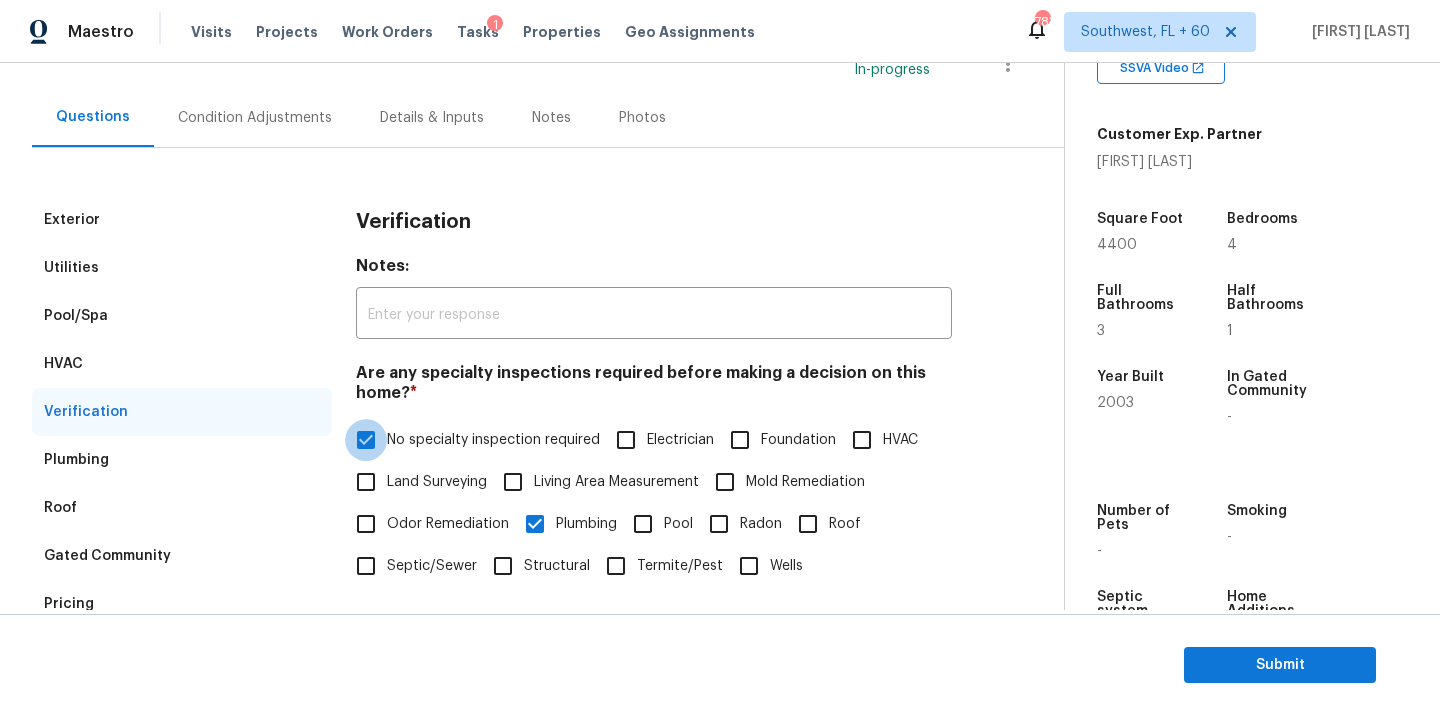 click on "No specialty inspection required" at bounding box center [366, 440] 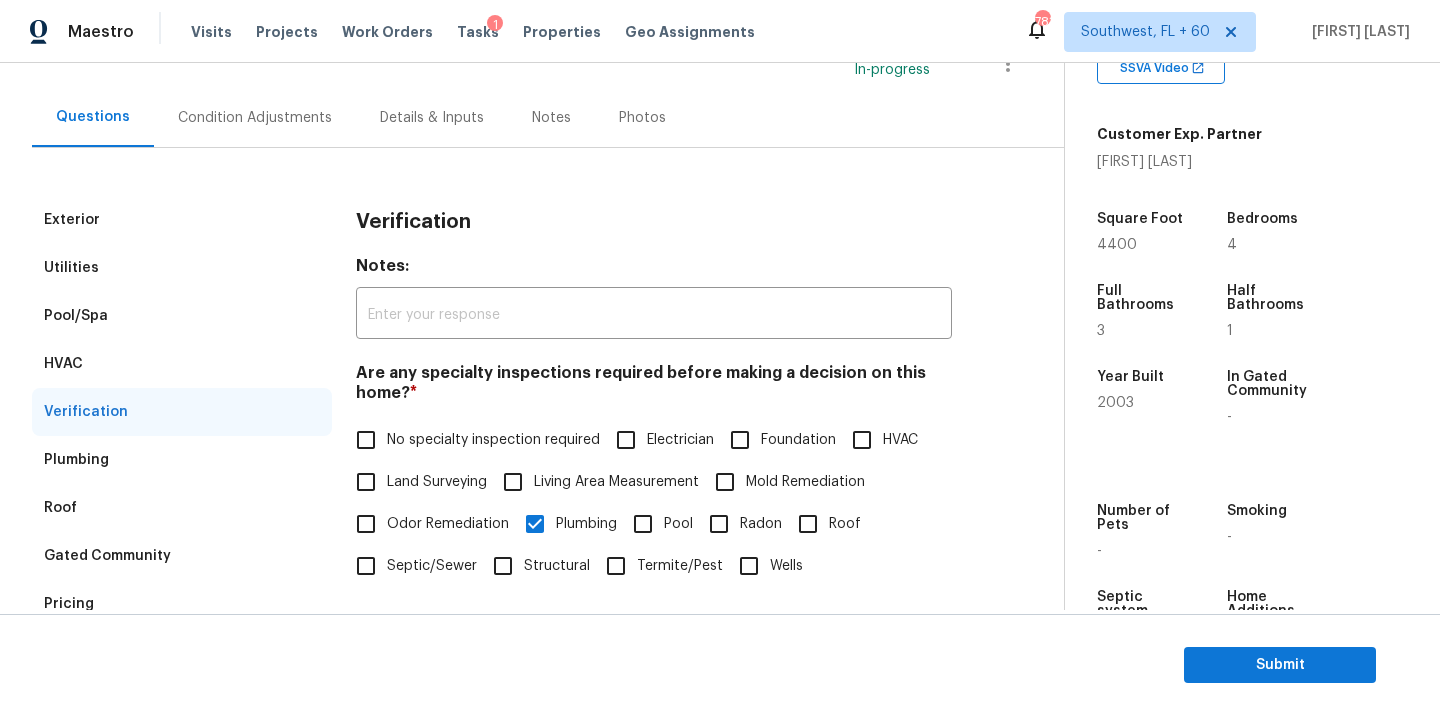 click on "Condition Adjustments" at bounding box center [255, 118] 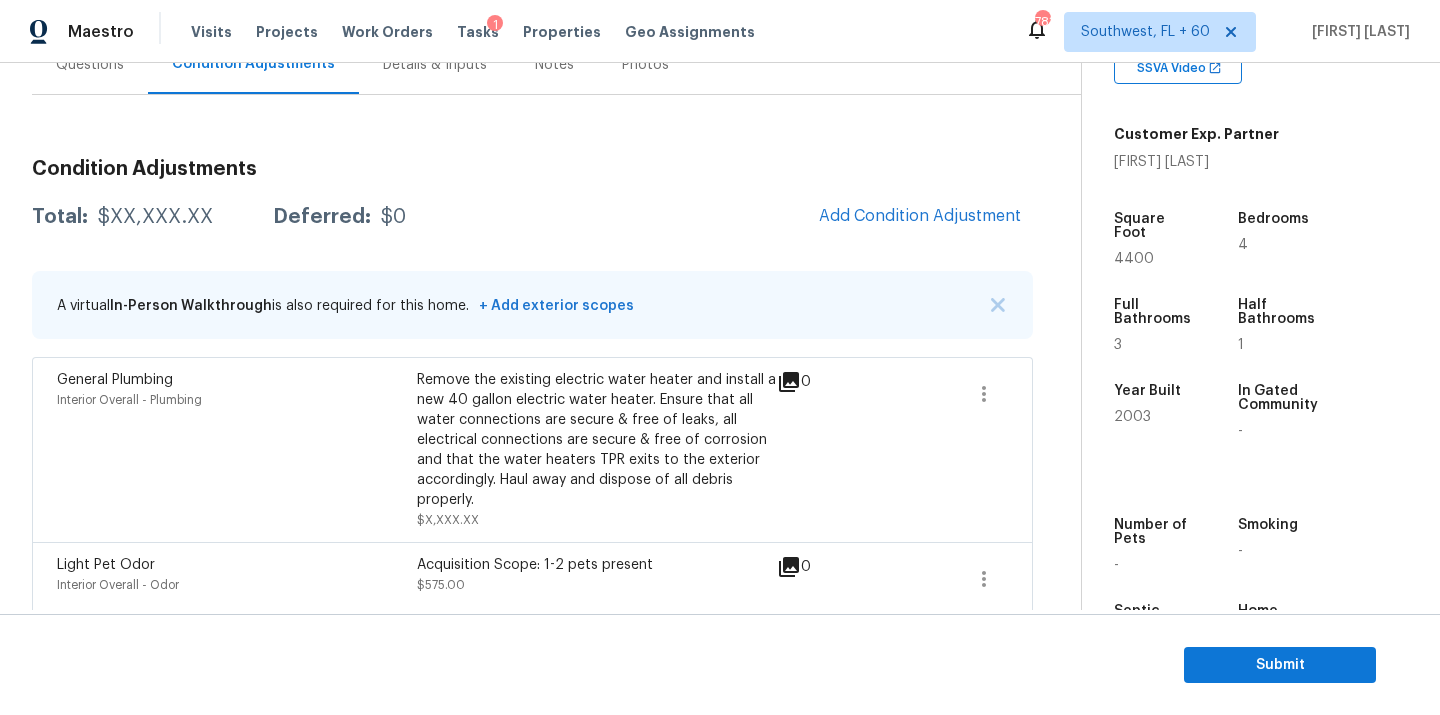 scroll, scrollTop: 282, scrollLeft: 0, axis: vertical 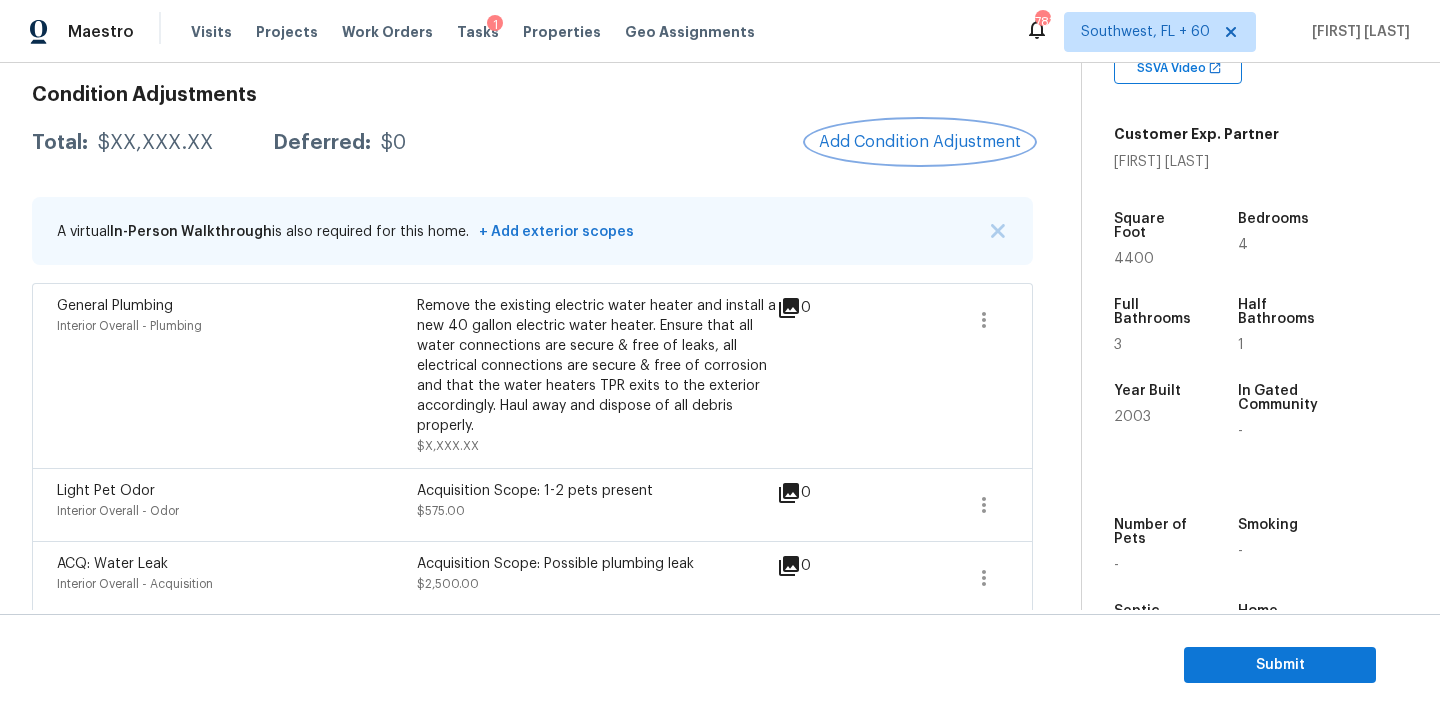 click on "Add Condition Adjustment" at bounding box center (920, 142) 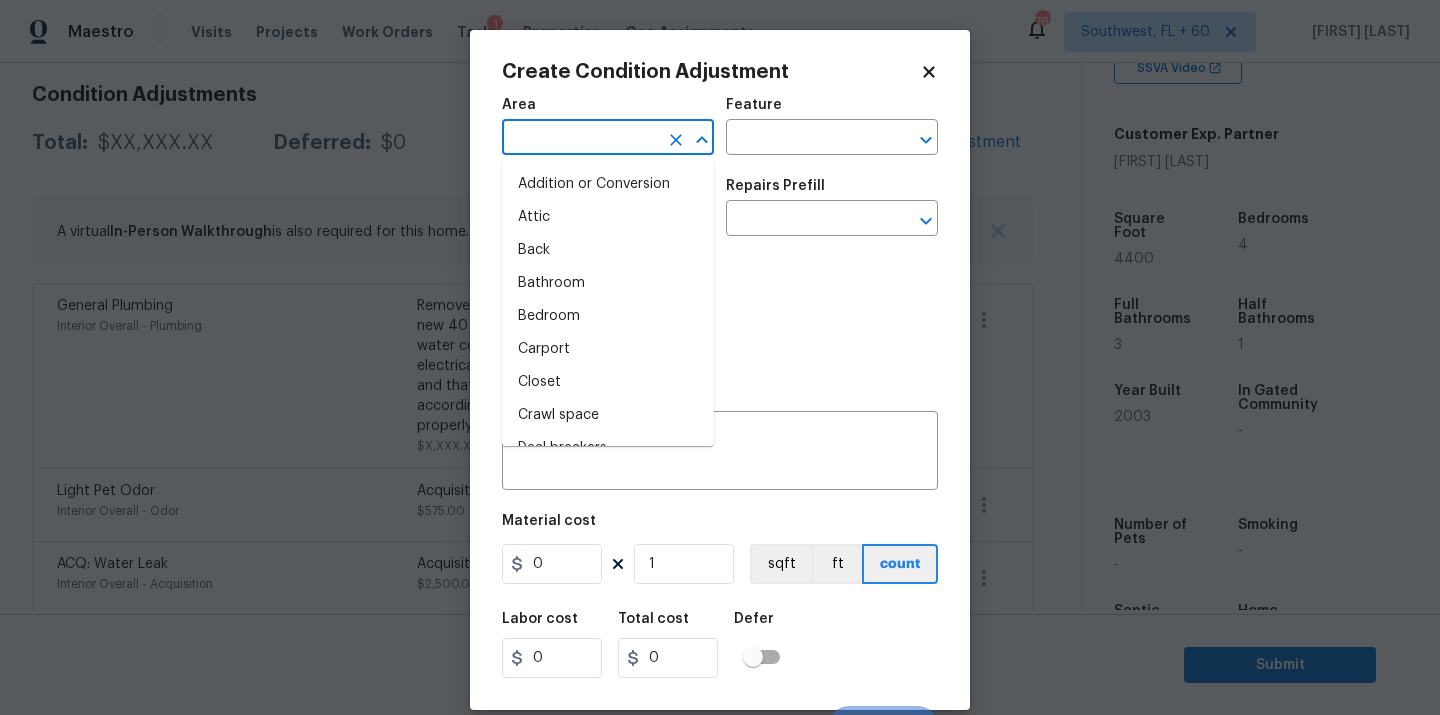 click at bounding box center (580, 139) 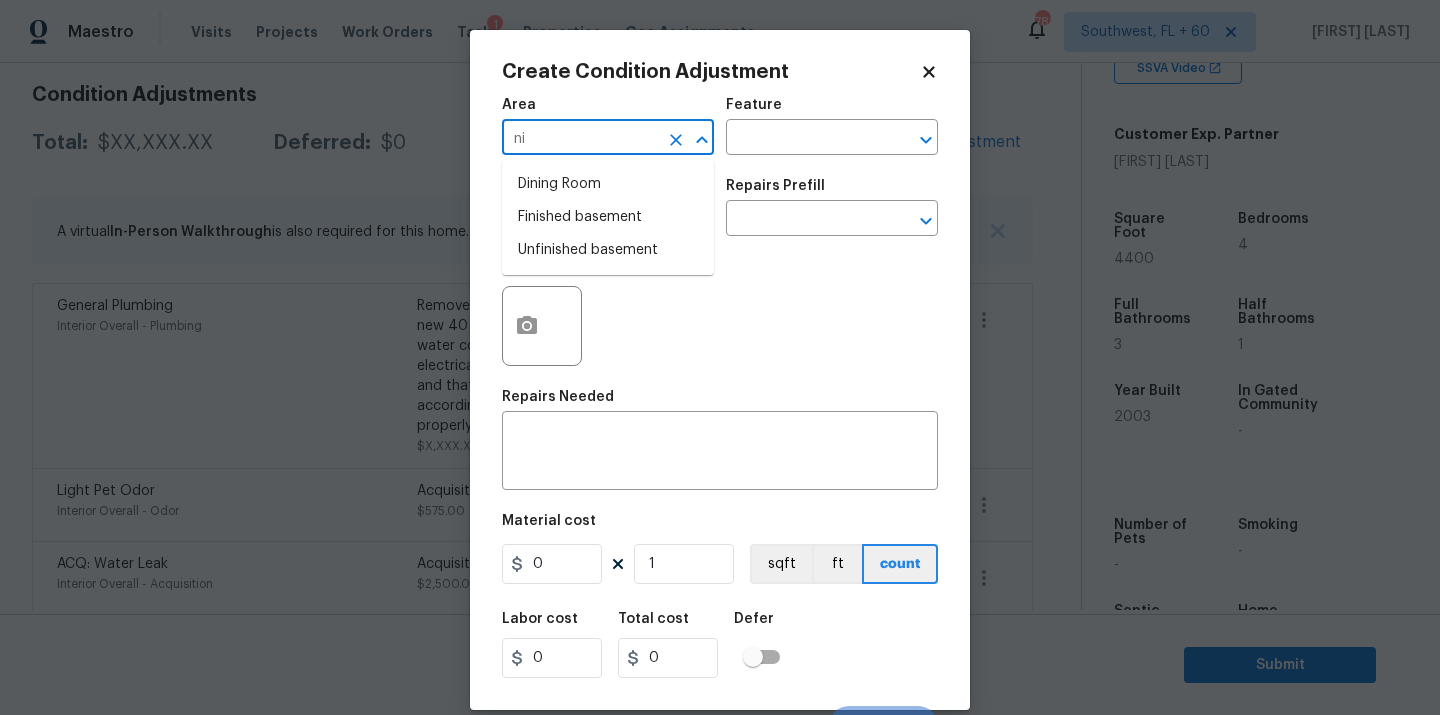 type on "n" 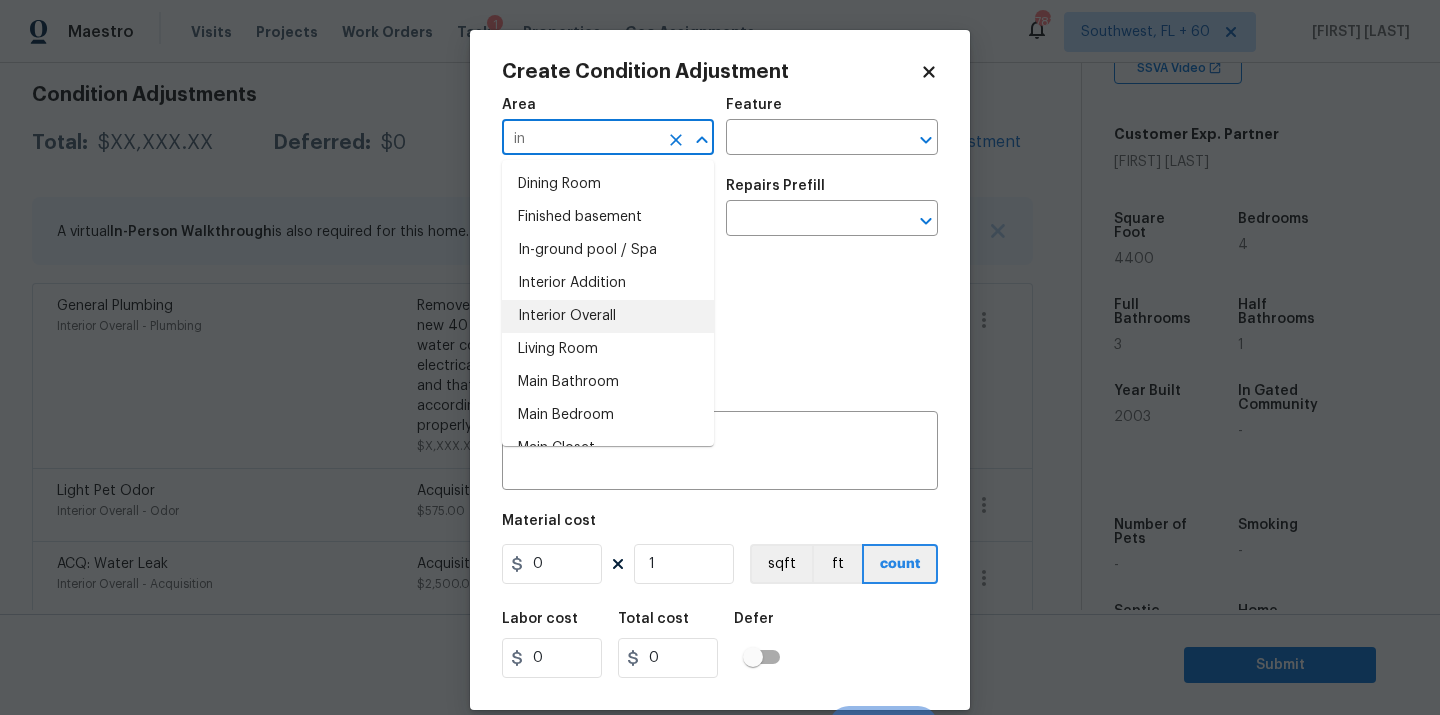 click on "Interior Overall" at bounding box center (608, 316) 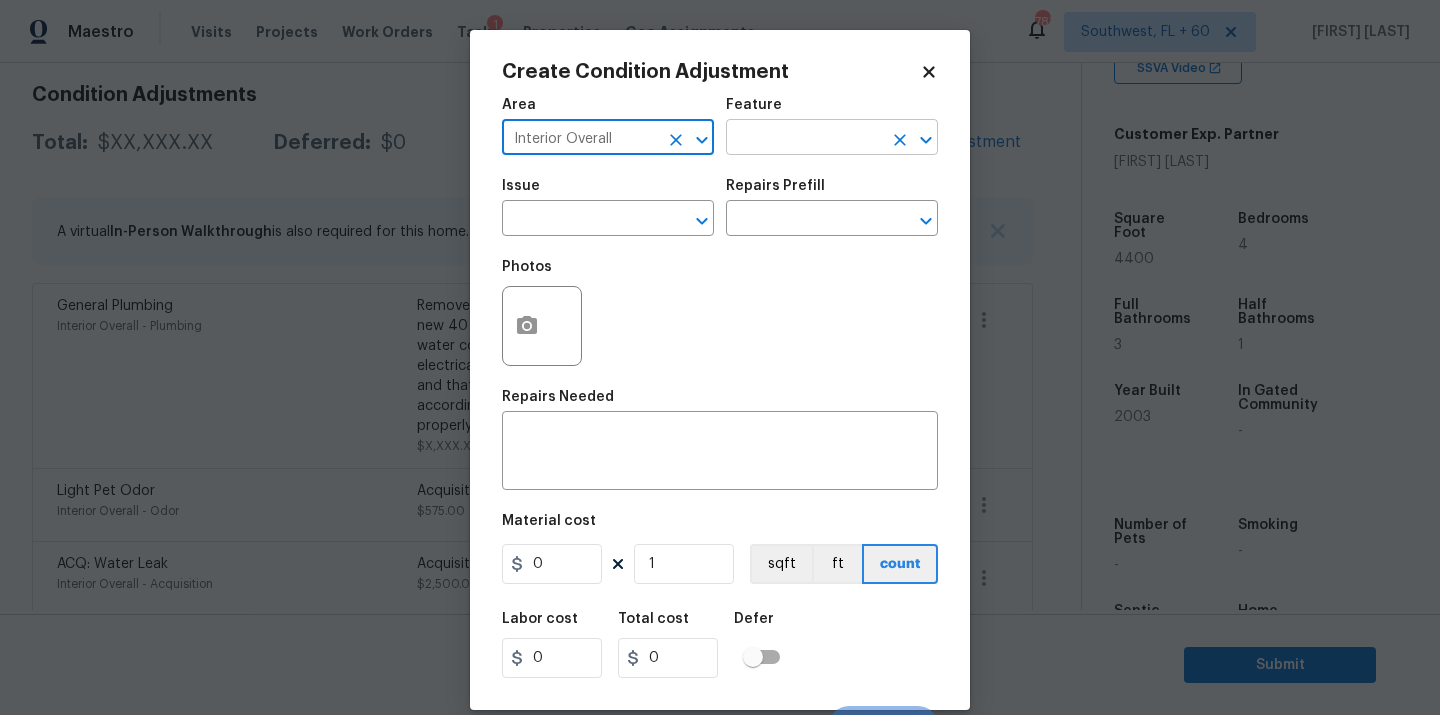 type on "Interior Overall" 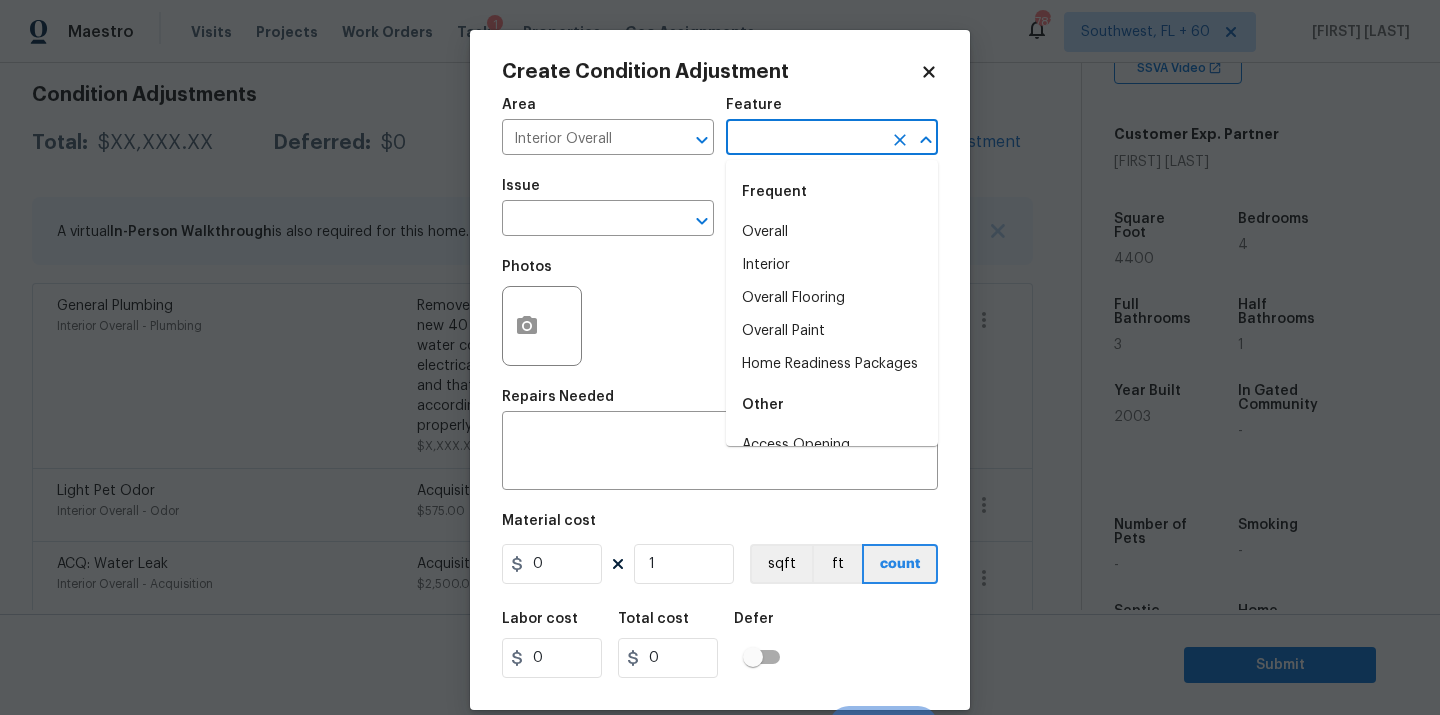 click at bounding box center [804, 139] 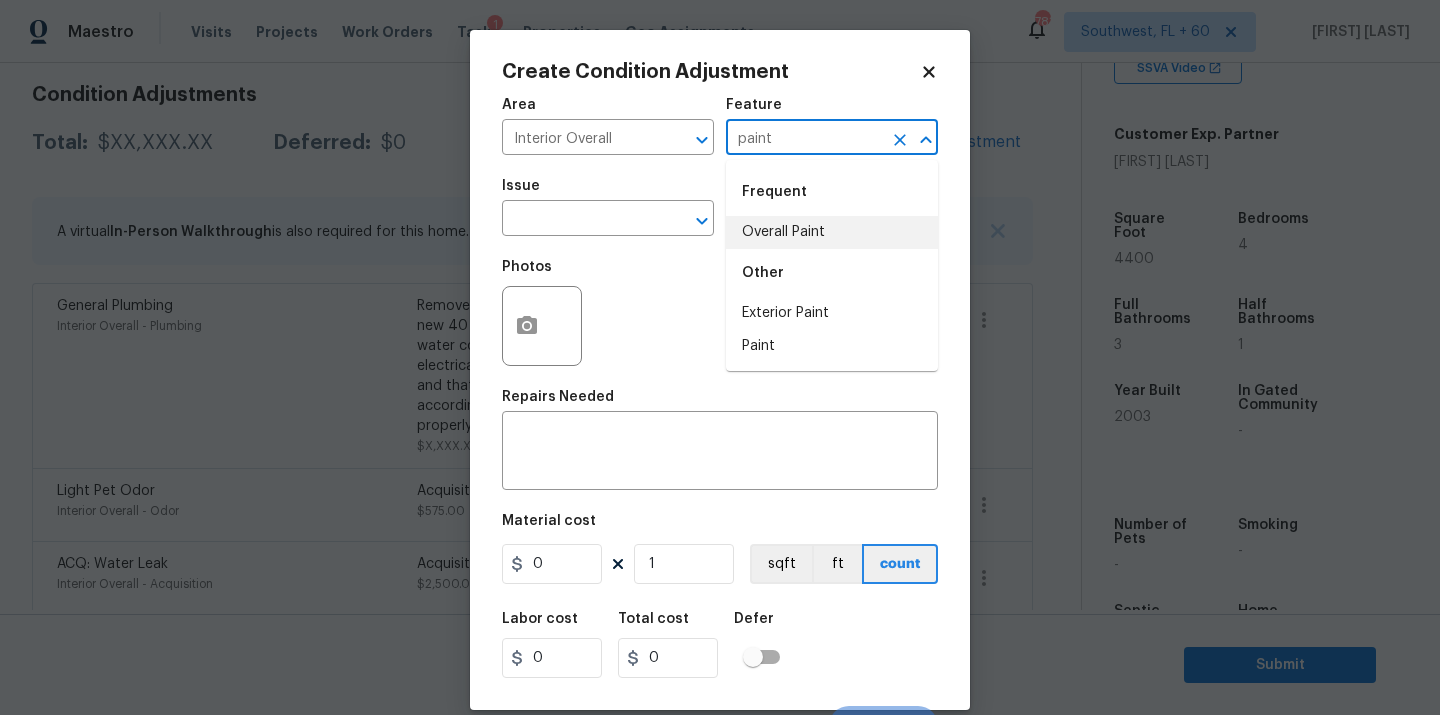 click on "Overall Paint" at bounding box center (832, 232) 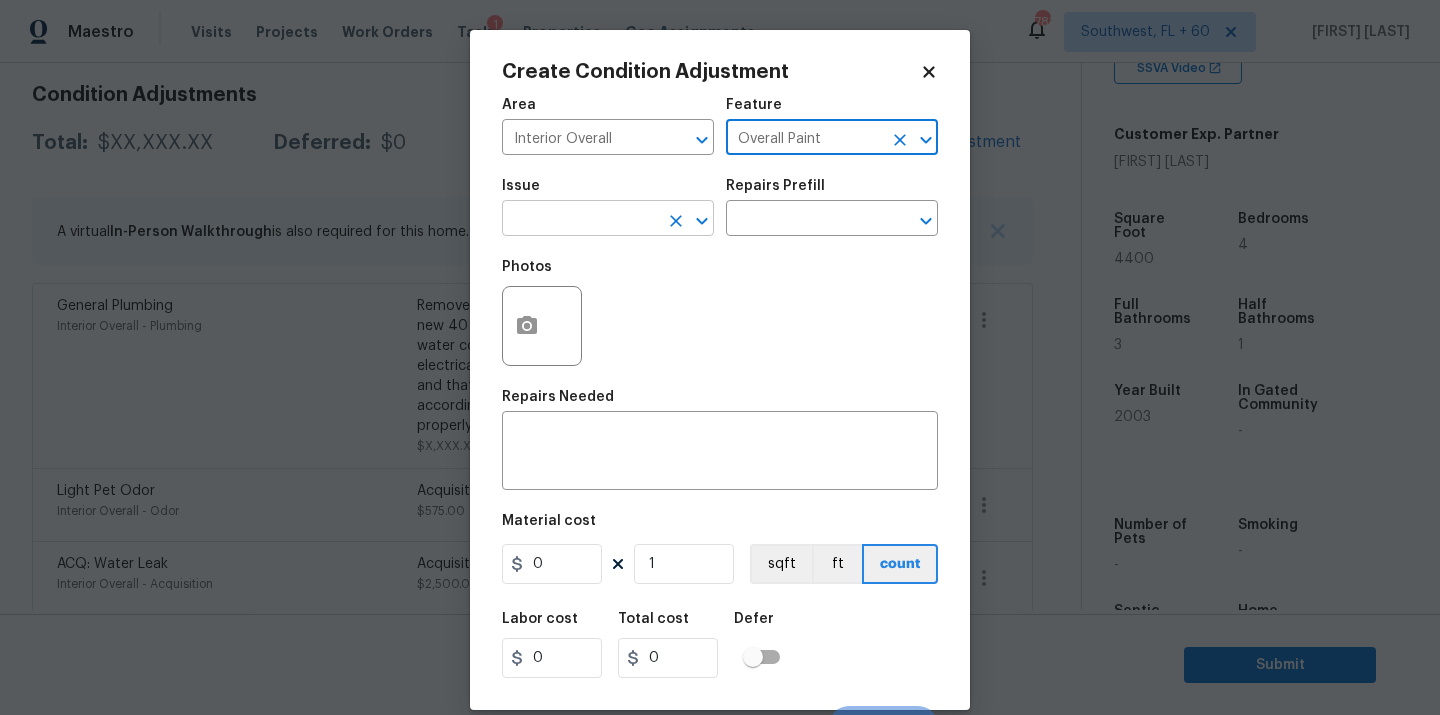 type on "Overall Paint" 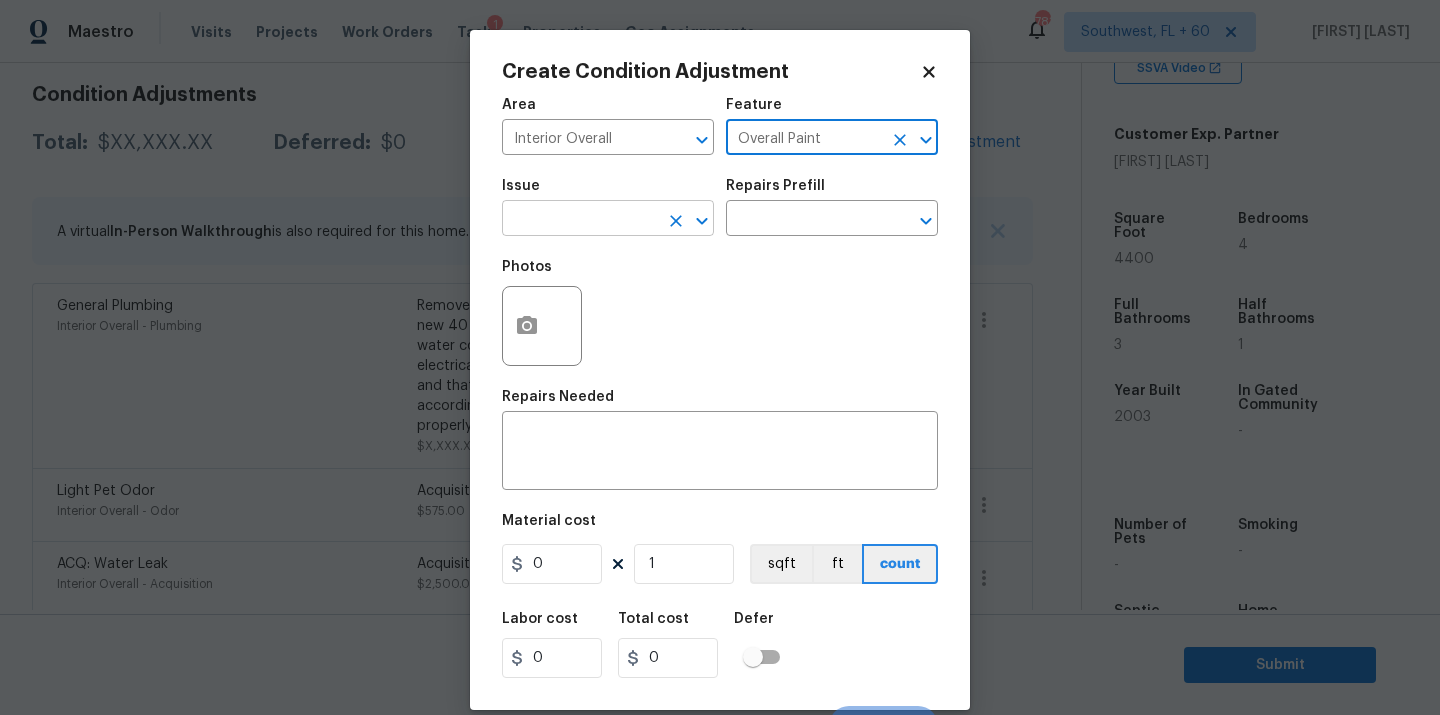 click at bounding box center (580, 220) 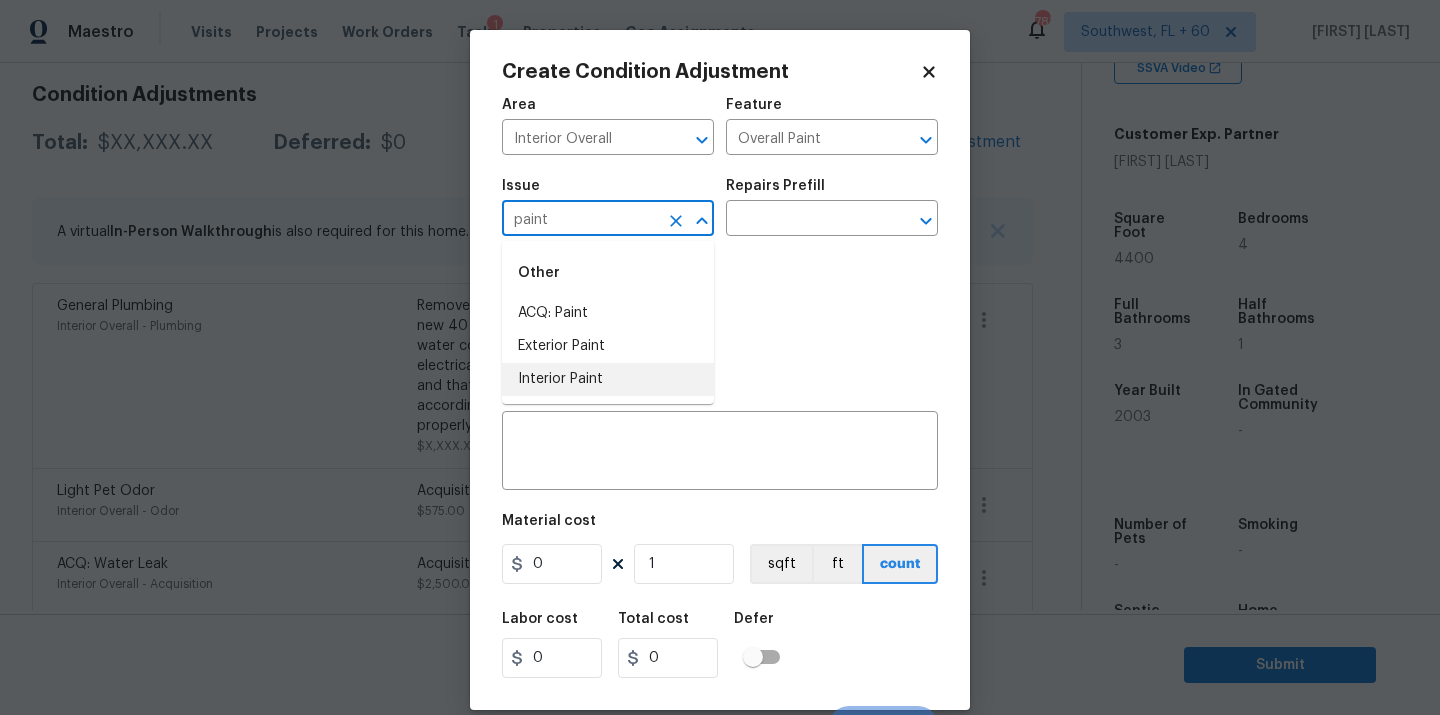 click on "Interior Paint" at bounding box center [608, 379] 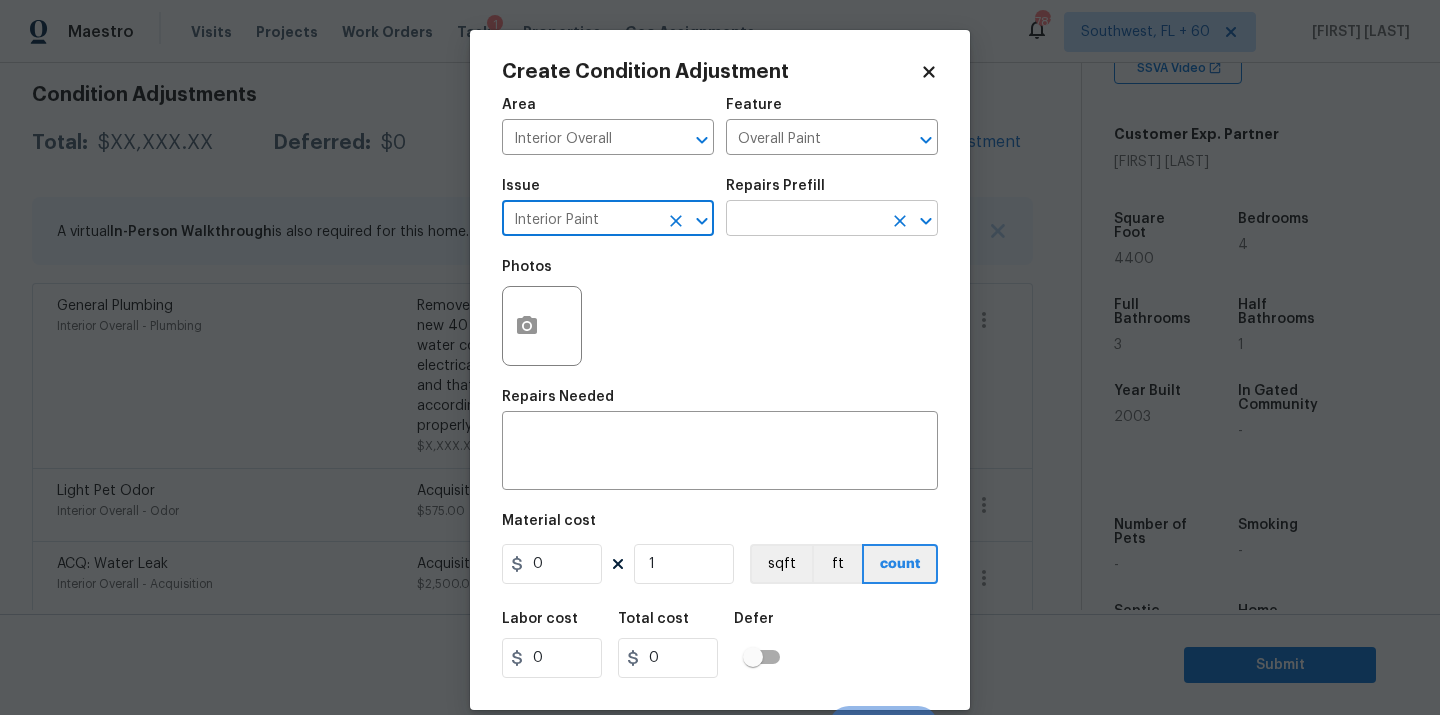 type on "Interior Paint" 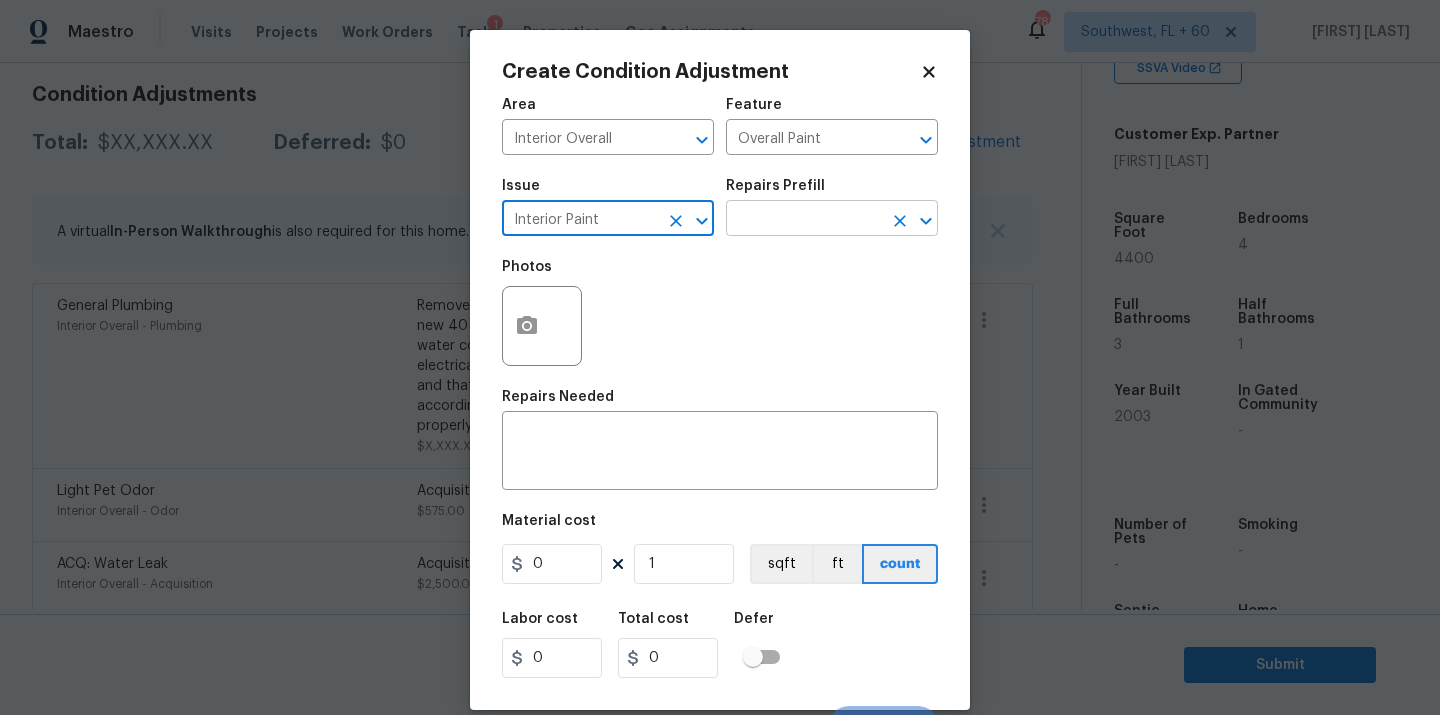 click at bounding box center (804, 220) 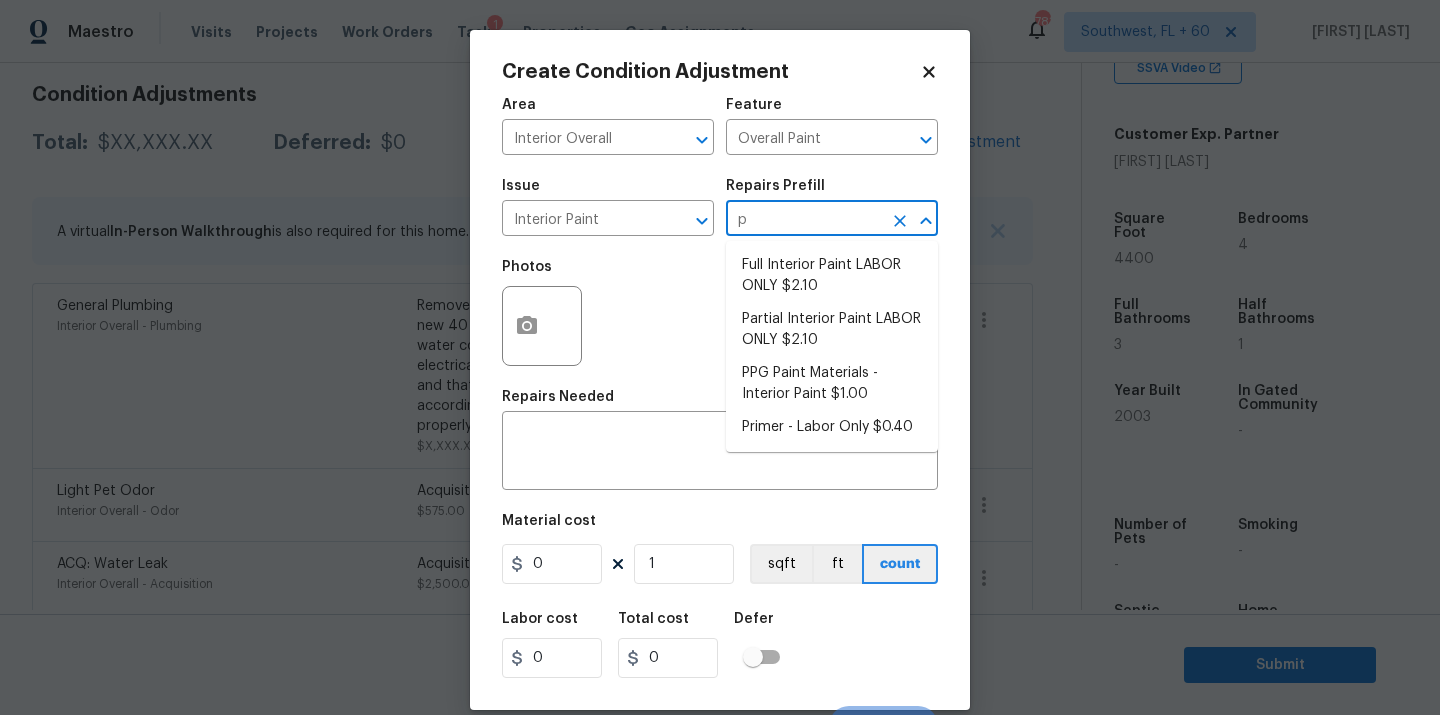type on "pr" 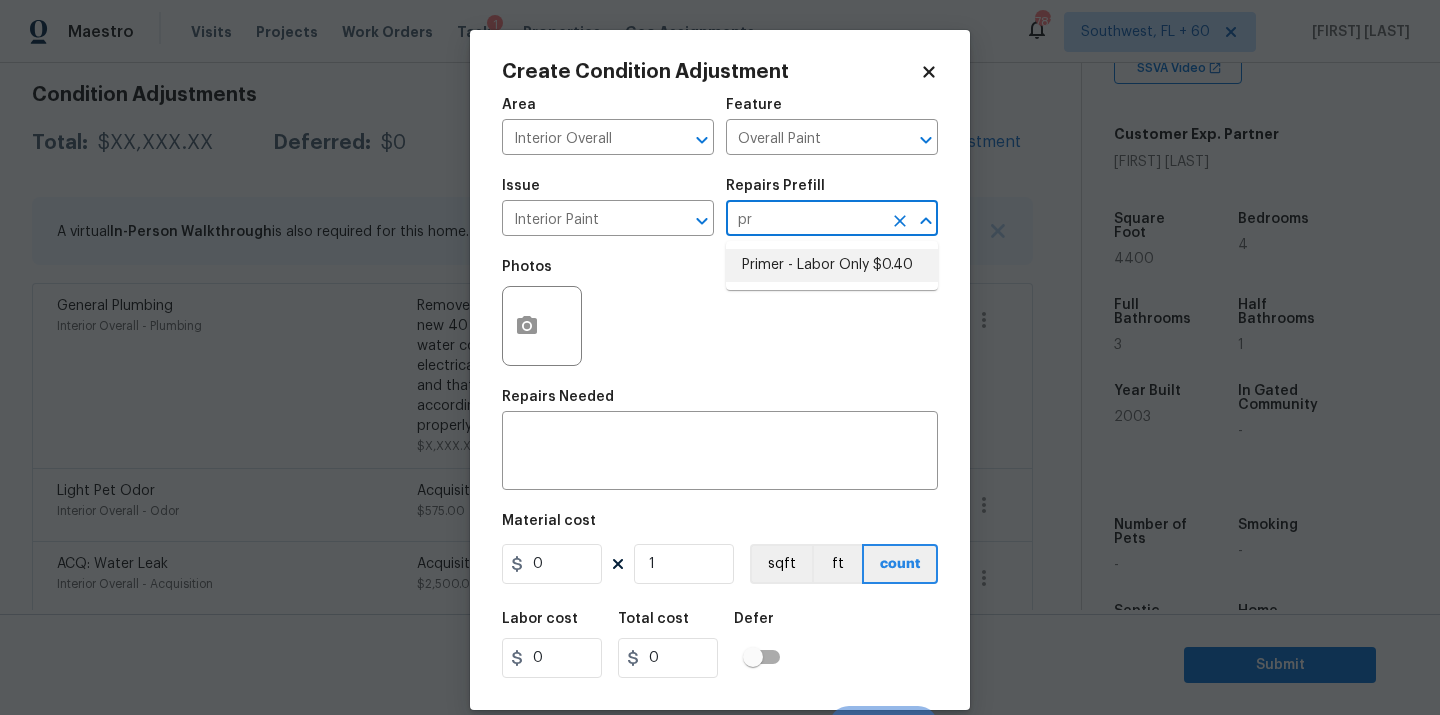 click on "Primer - Labor Only $0.40" at bounding box center (832, 265) 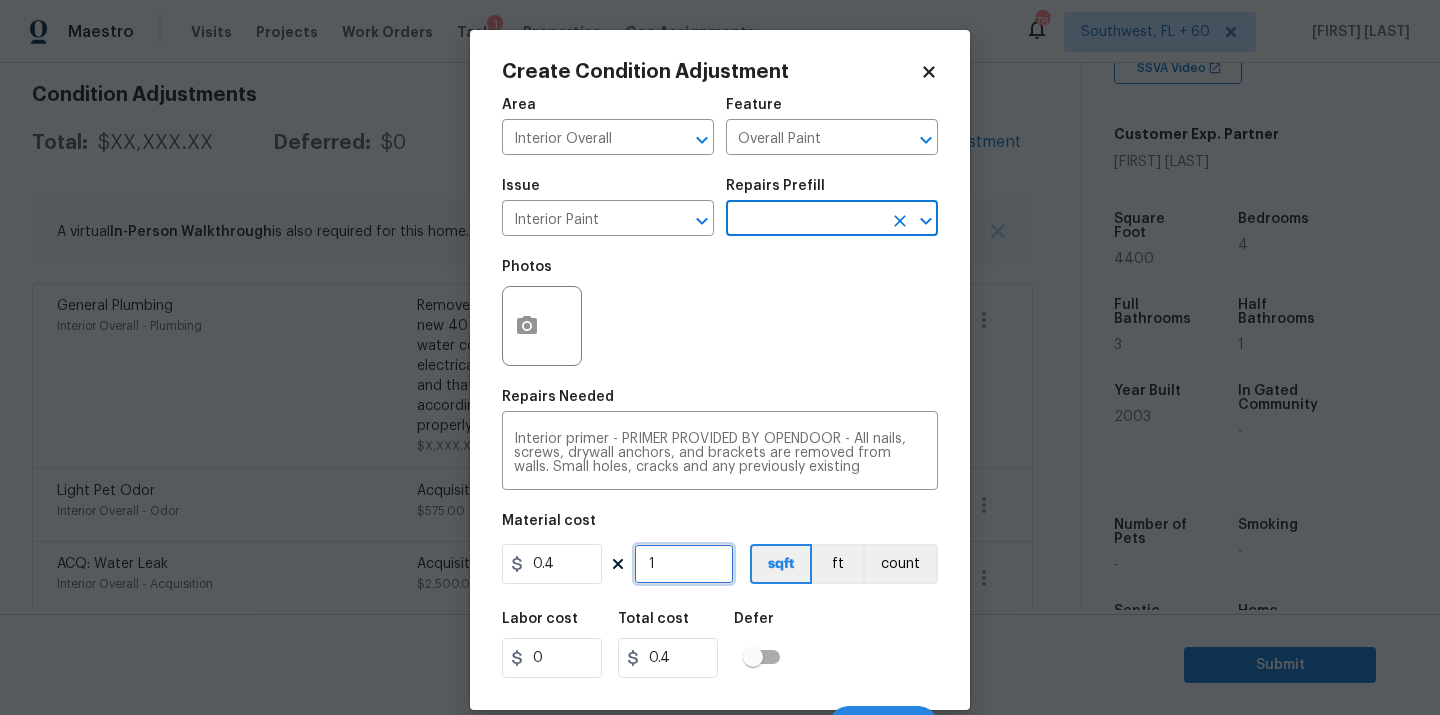 click on "1" at bounding box center (684, 564) 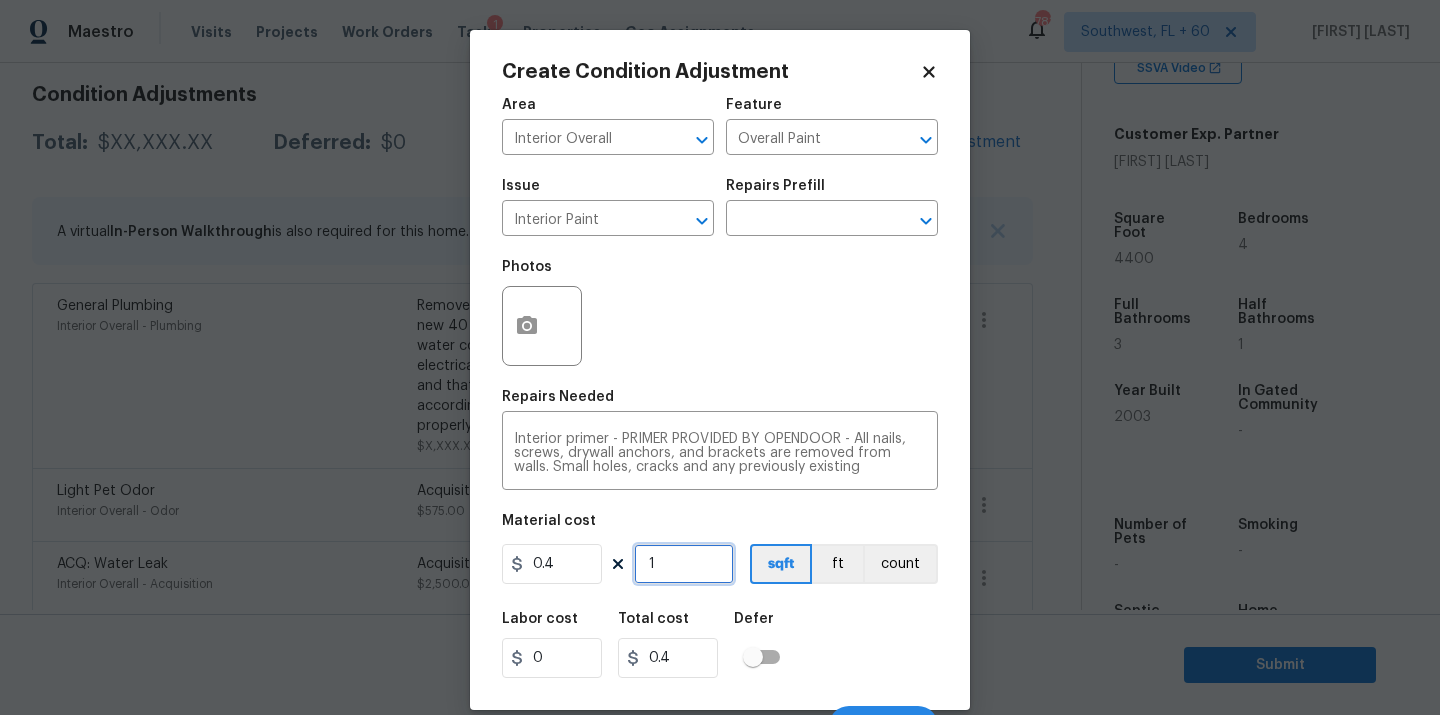 type on "0" 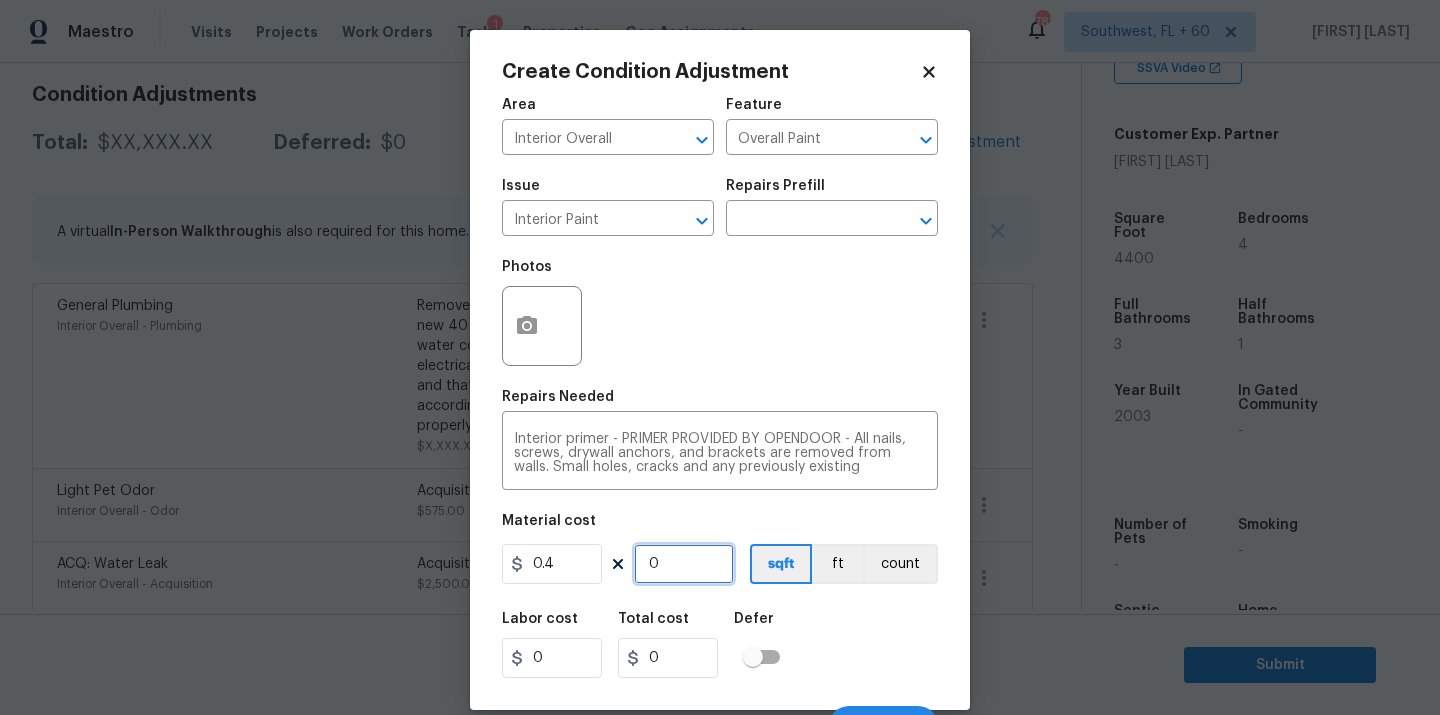 type on "0" 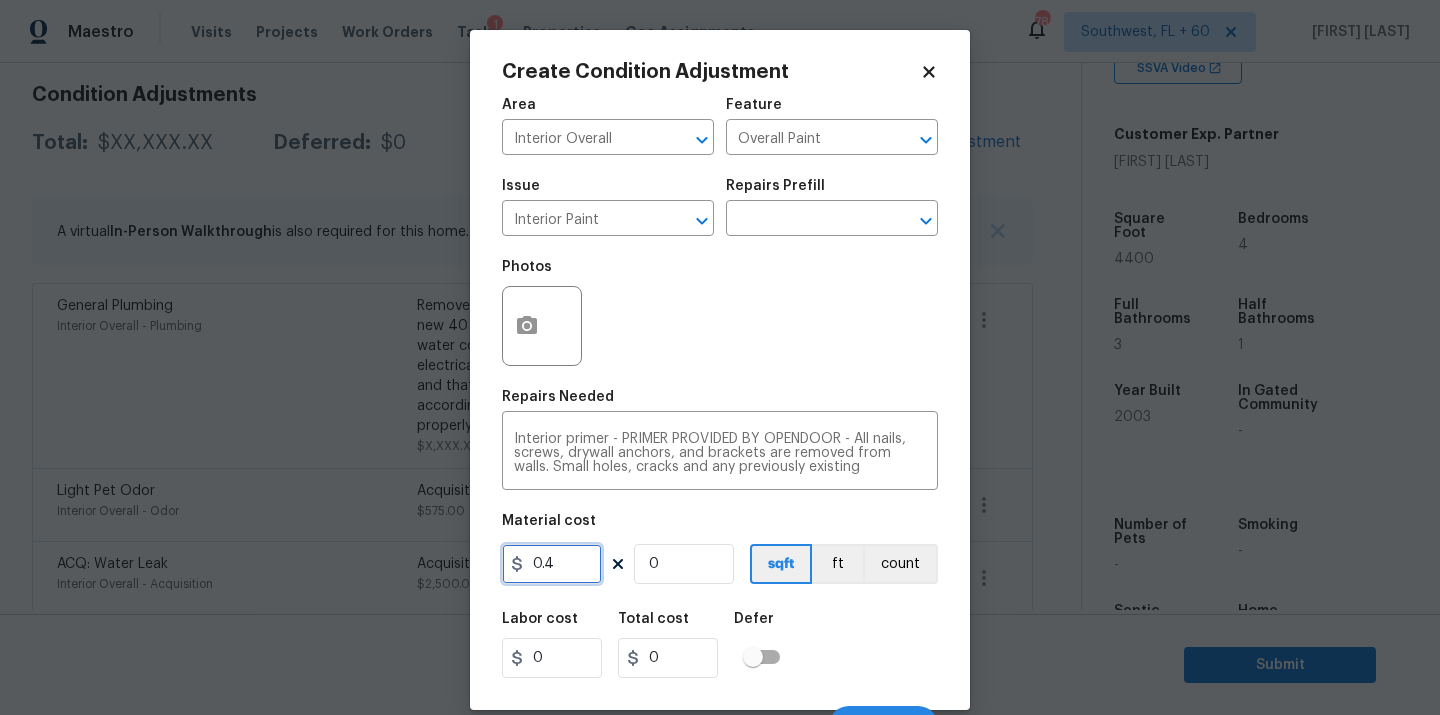 click on "0.4" at bounding box center [552, 564] 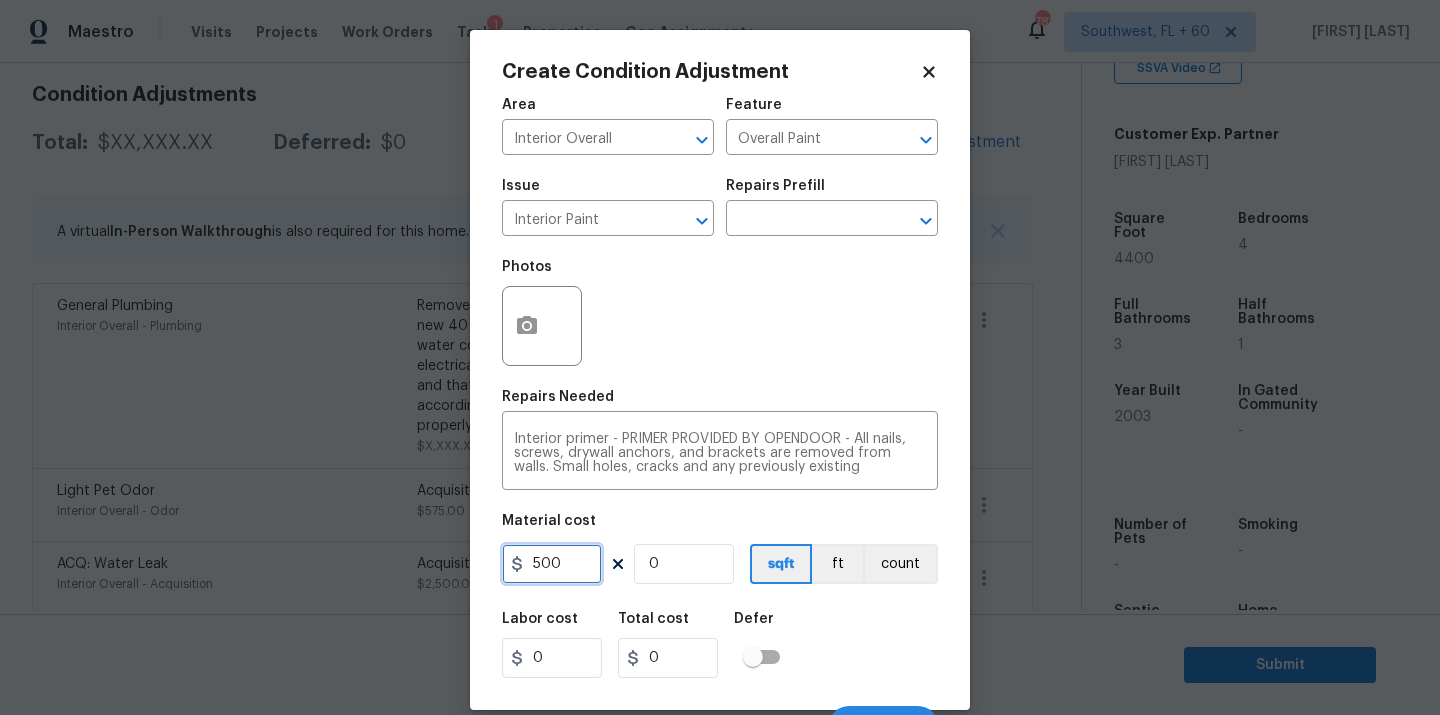 type on "500" 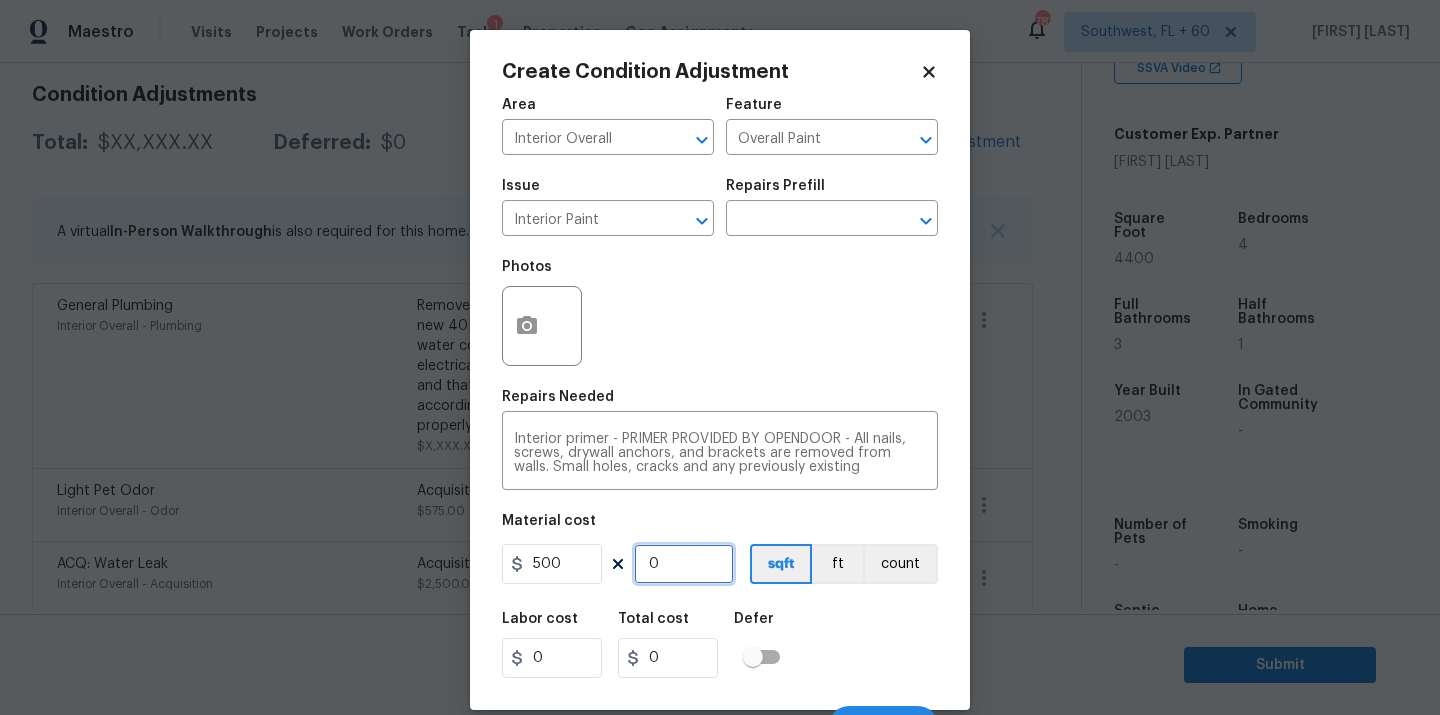 click on "0" at bounding box center (684, 564) 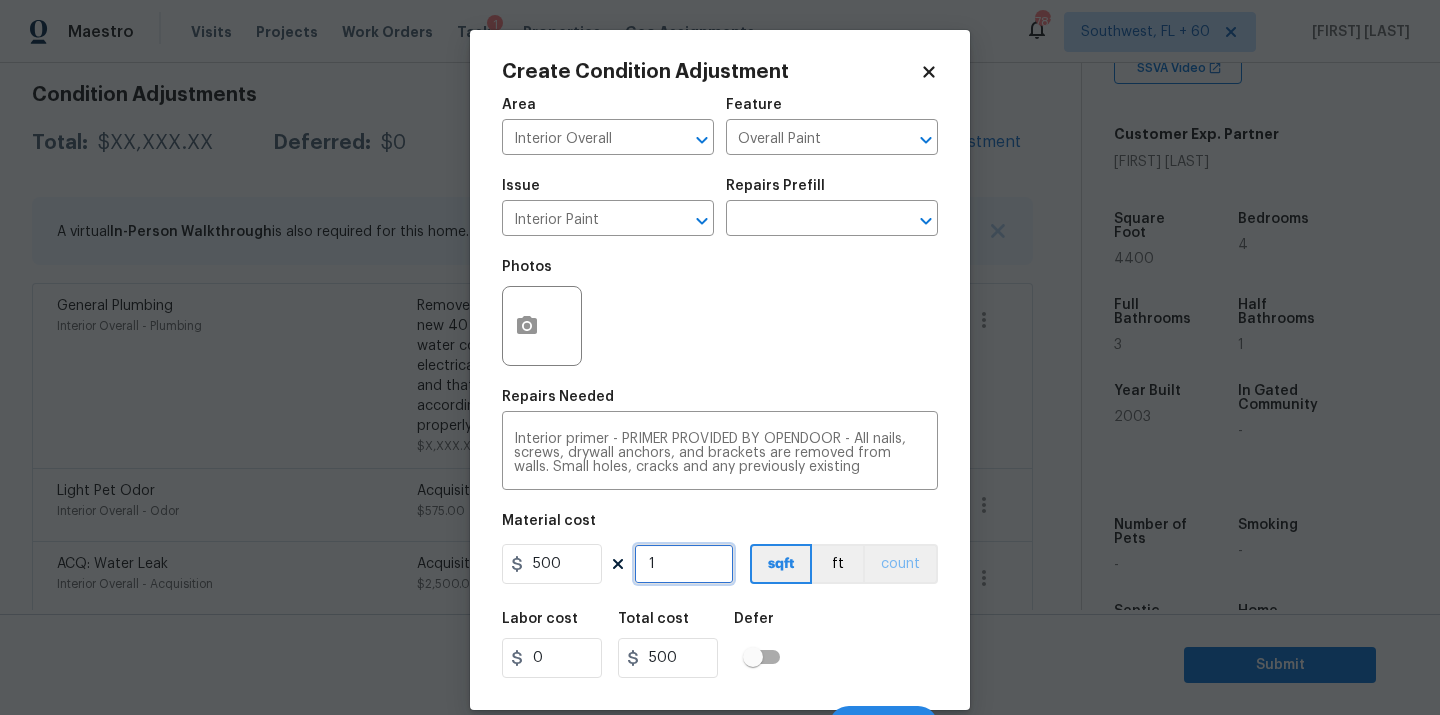 type on "1" 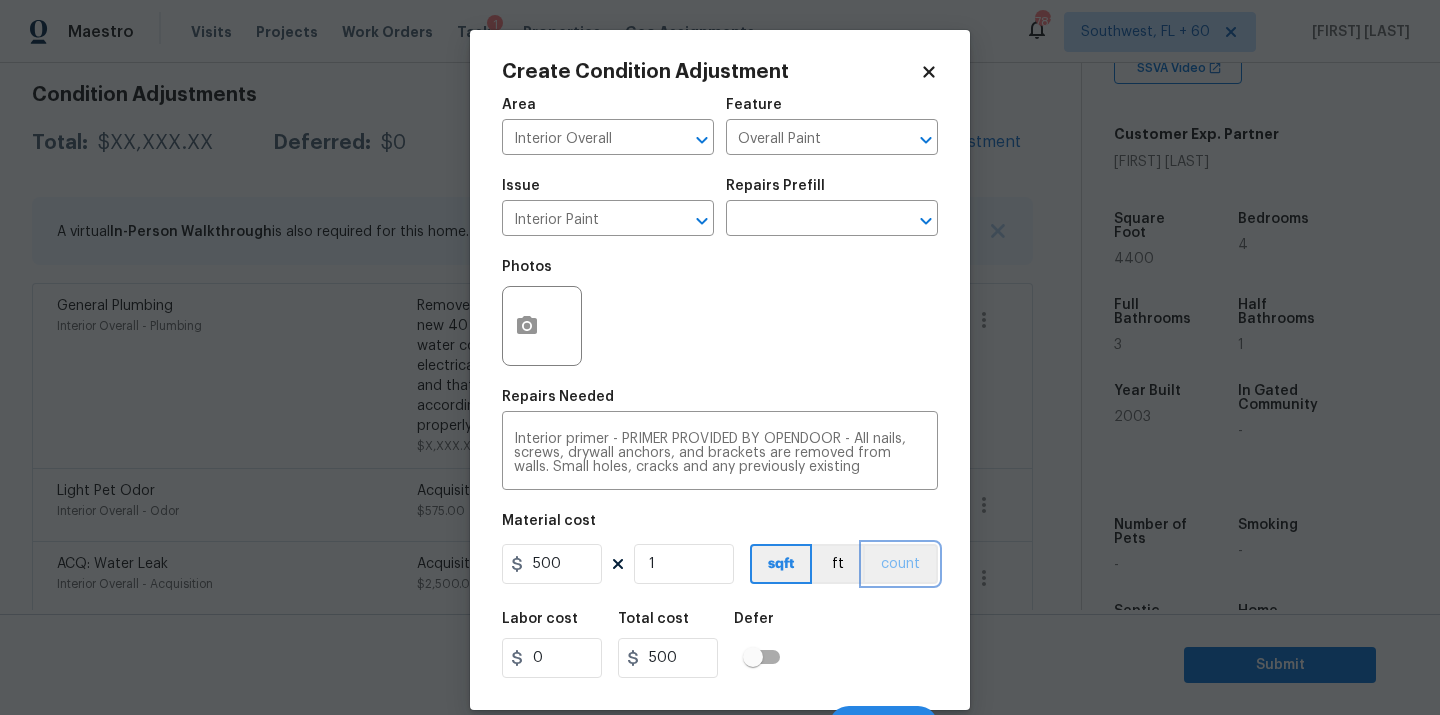 click on "count" at bounding box center [900, 564] 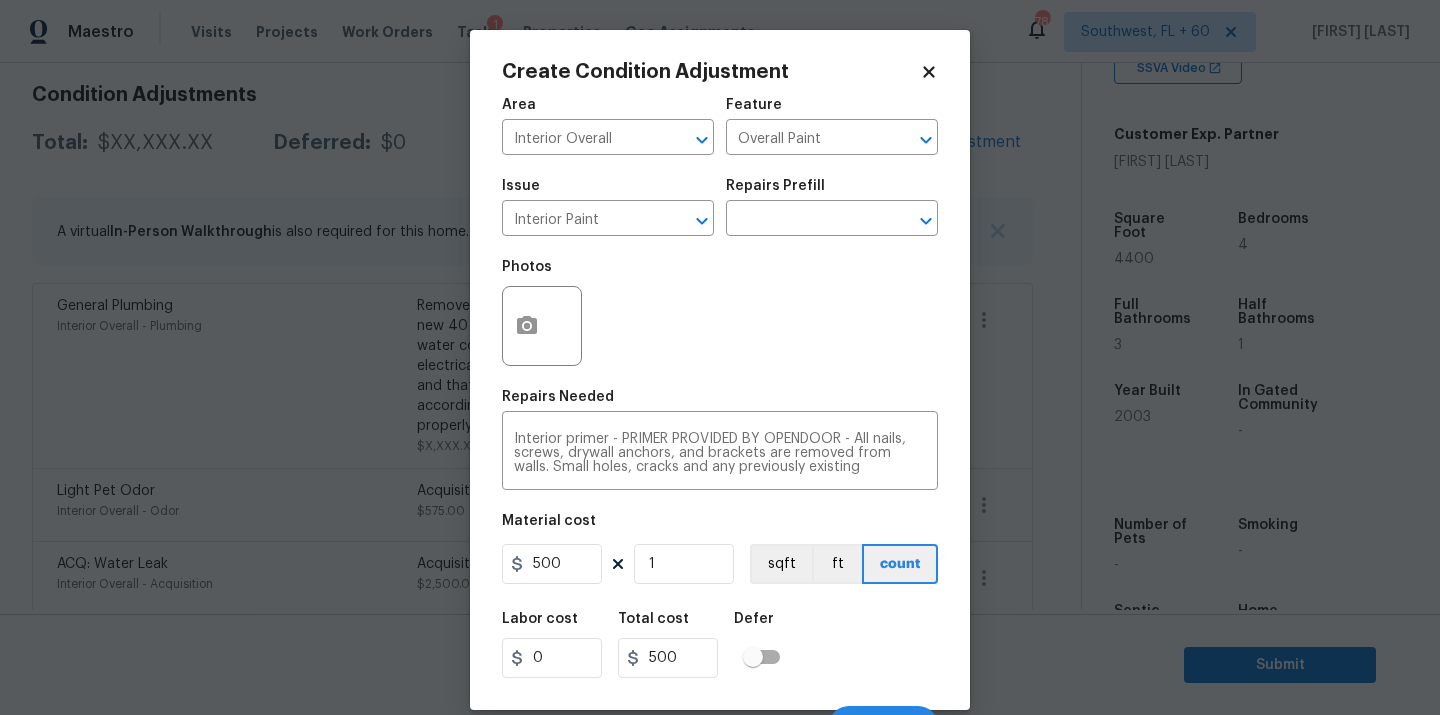 click on "Labor cost 0 Total cost 500 Defer" at bounding box center (720, 645) 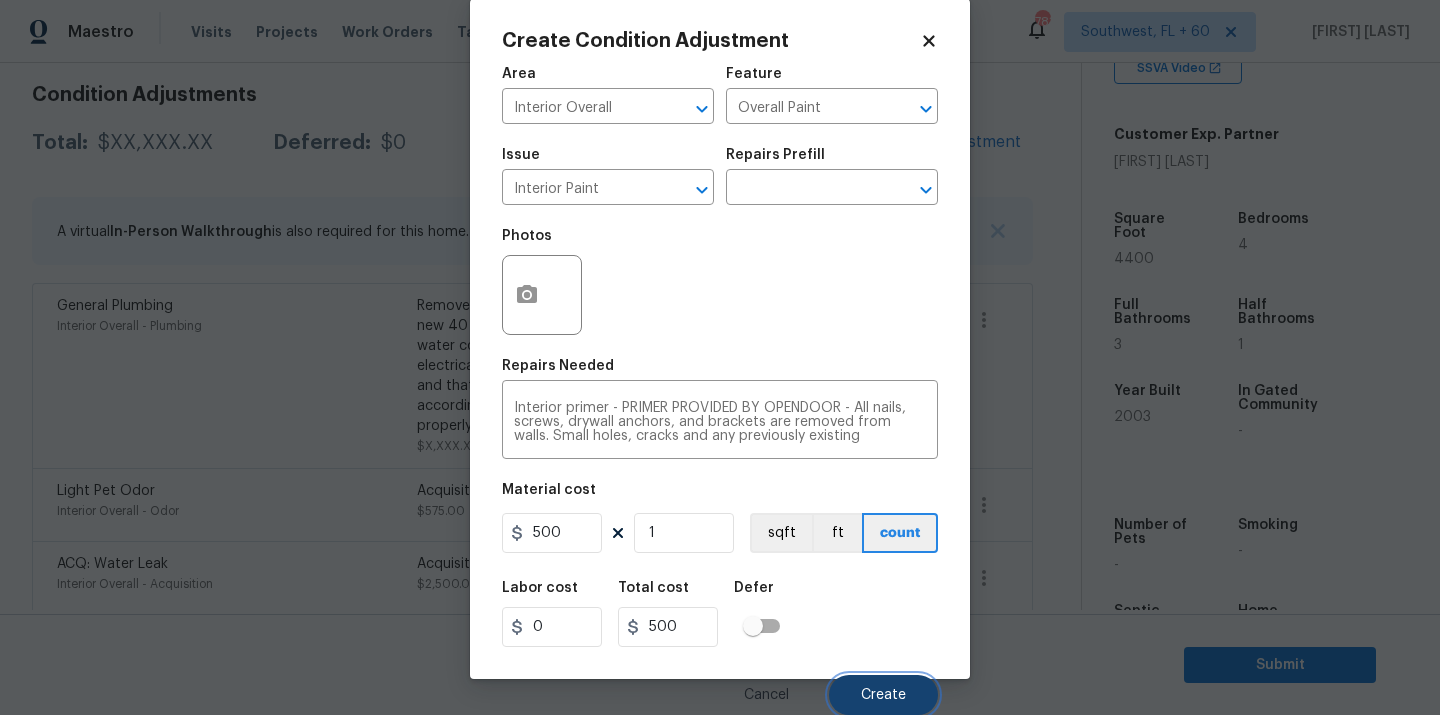 click on "Create" at bounding box center (883, 695) 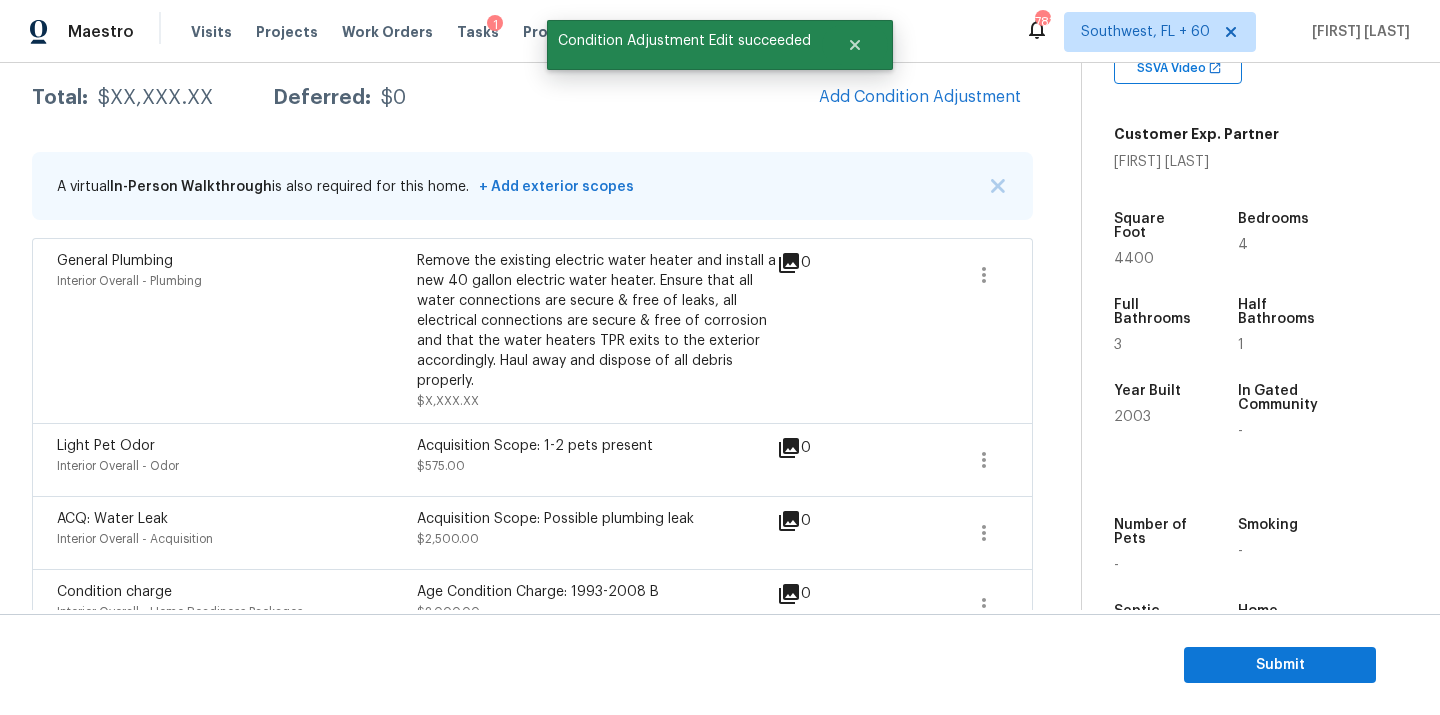 scroll, scrollTop: 282, scrollLeft: 0, axis: vertical 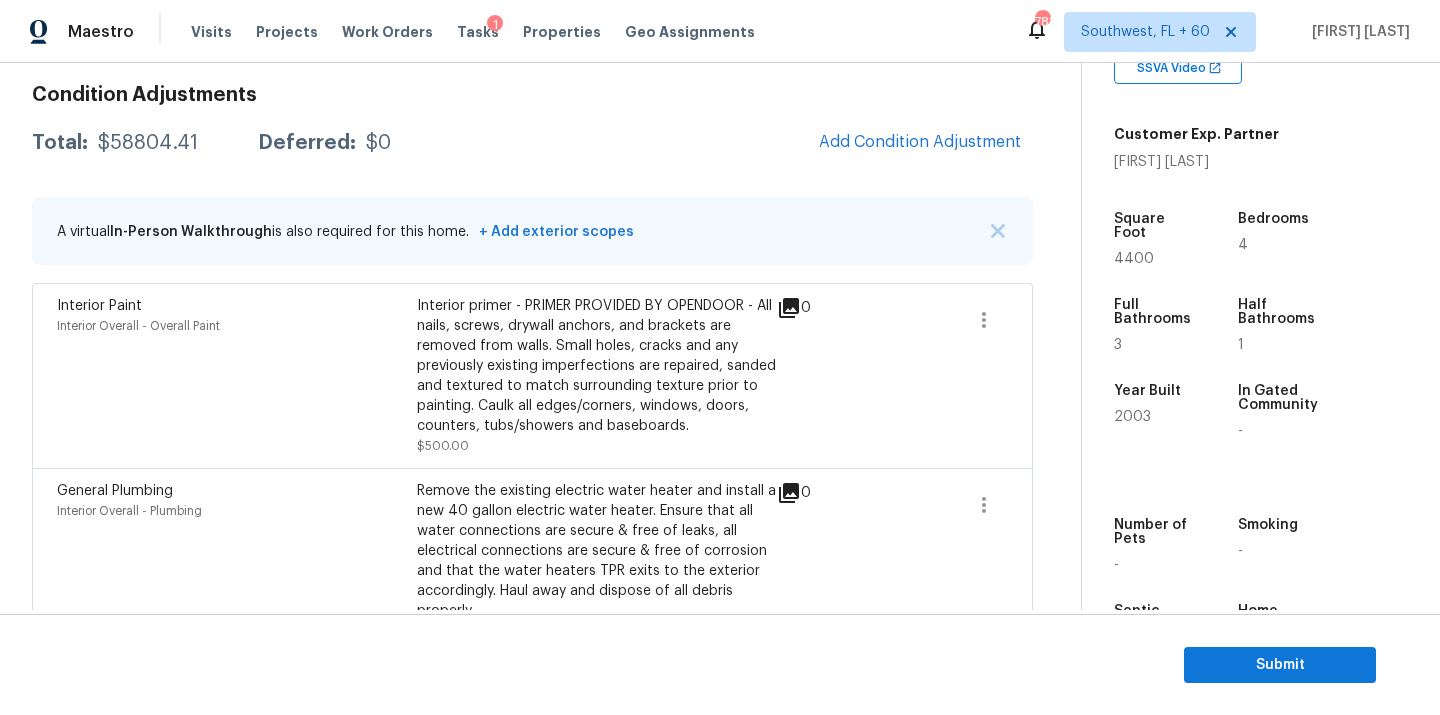 click on "$58804.41" at bounding box center (148, 143) 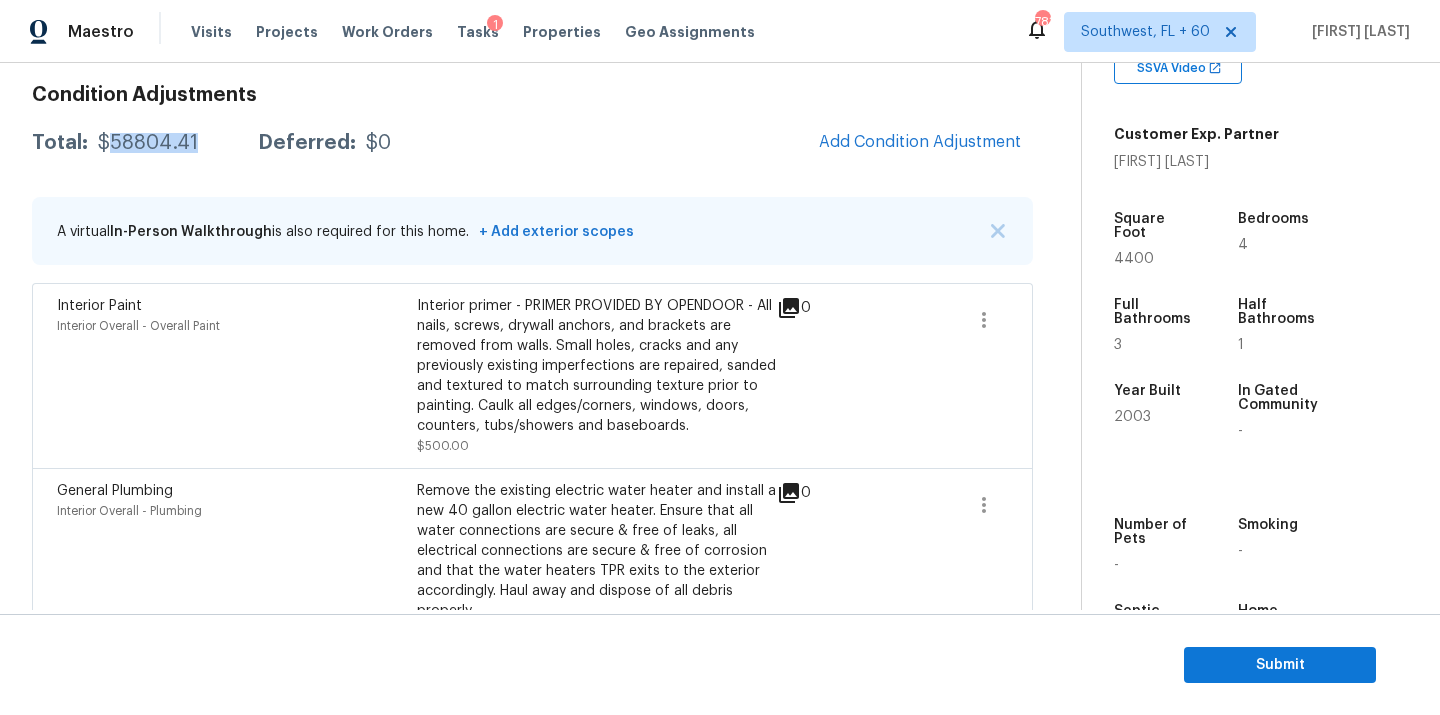 click on "$58804.41" at bounding box center [148, 143] 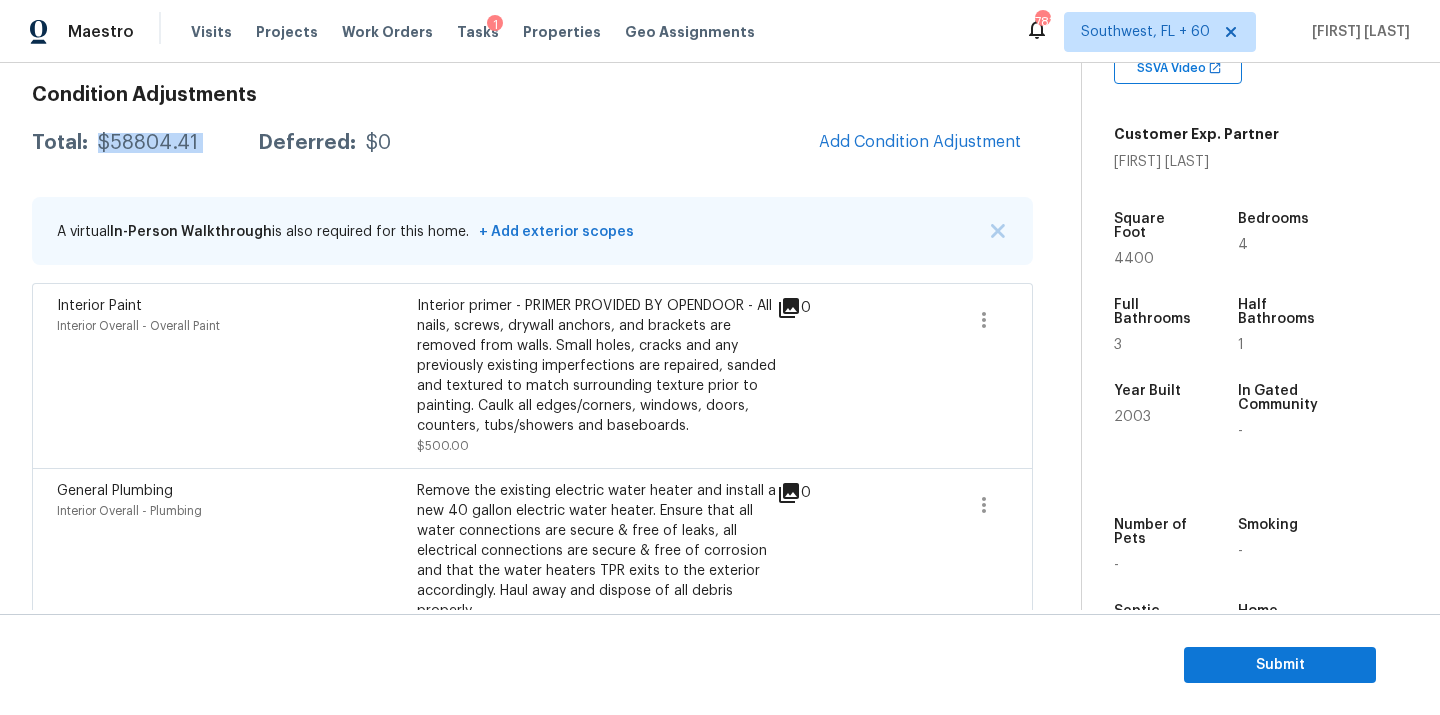 click on "$58804.41" at bounding box center (148, 143) 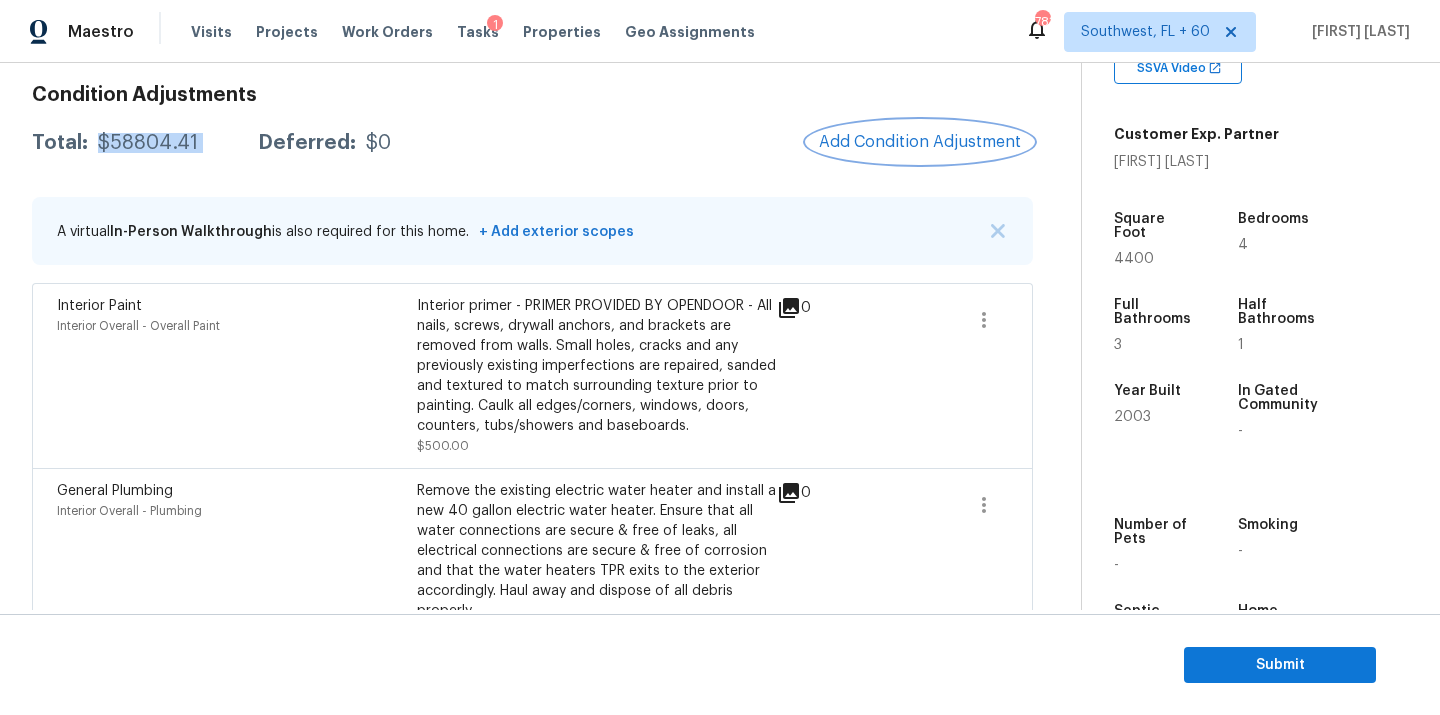 click on "Add Condition Adjustment" at bounding box center [920, 142] 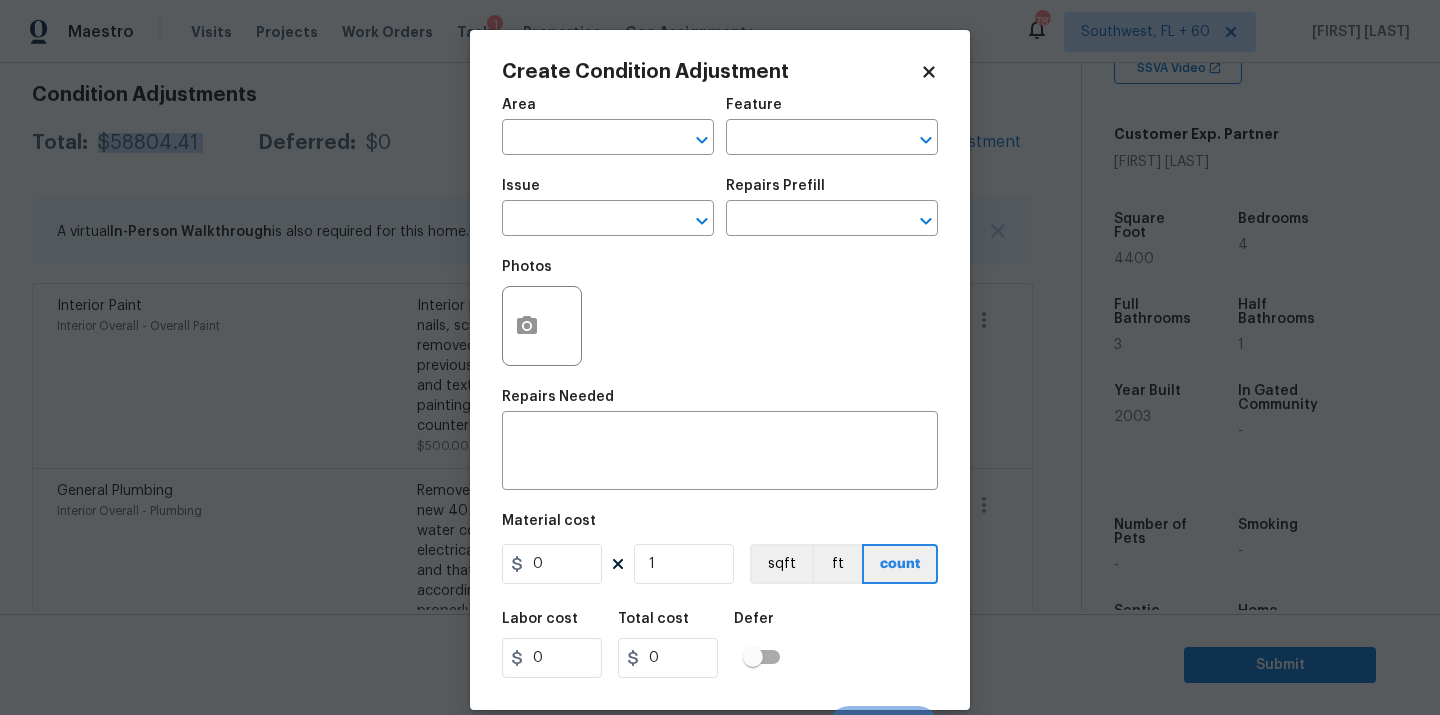 click on "Maestro Visits Projects Work Orders Tasks 1 Properties Geo Assignments [NUMBER] Southwest, FL + 60 [FIRST] [LAST] Back to tasks Condition Scoping - Full [DATE] by 4:00 pm 4 Hours Overdue [FIRST] [LAST] In-progress Questions Condition Adjustments Details & Inputs Notes Photos Condition Adjustments Total: $XXXX Deferred: $0 Add Condition Adjustment A virtual In-Person Walkthrough is also required for this home. + Add exterior scopes Interior Paint Interior Overall - Overall Paint Interior primer - PRIMER PROVIDED BY OPENDOOR - All nails, screws, drywall anchors, and brackets are removed from walls. Small holes, cracks and any previously existing imperfections are repaired, sanded and textured to match surrounding texture prior to painting. Caulk all edges/corners, windows, doors, counters, tubs/showers and baseboards. $500.00 0 General Plumbing Interior Overall - Plumbing $1,607.41 0 Light Pet Odor Interior Overall - Odor Acquisition Scope: 1-2 pets present $575.00 0 $2,500.00 0" at bounding box center [720, 357] 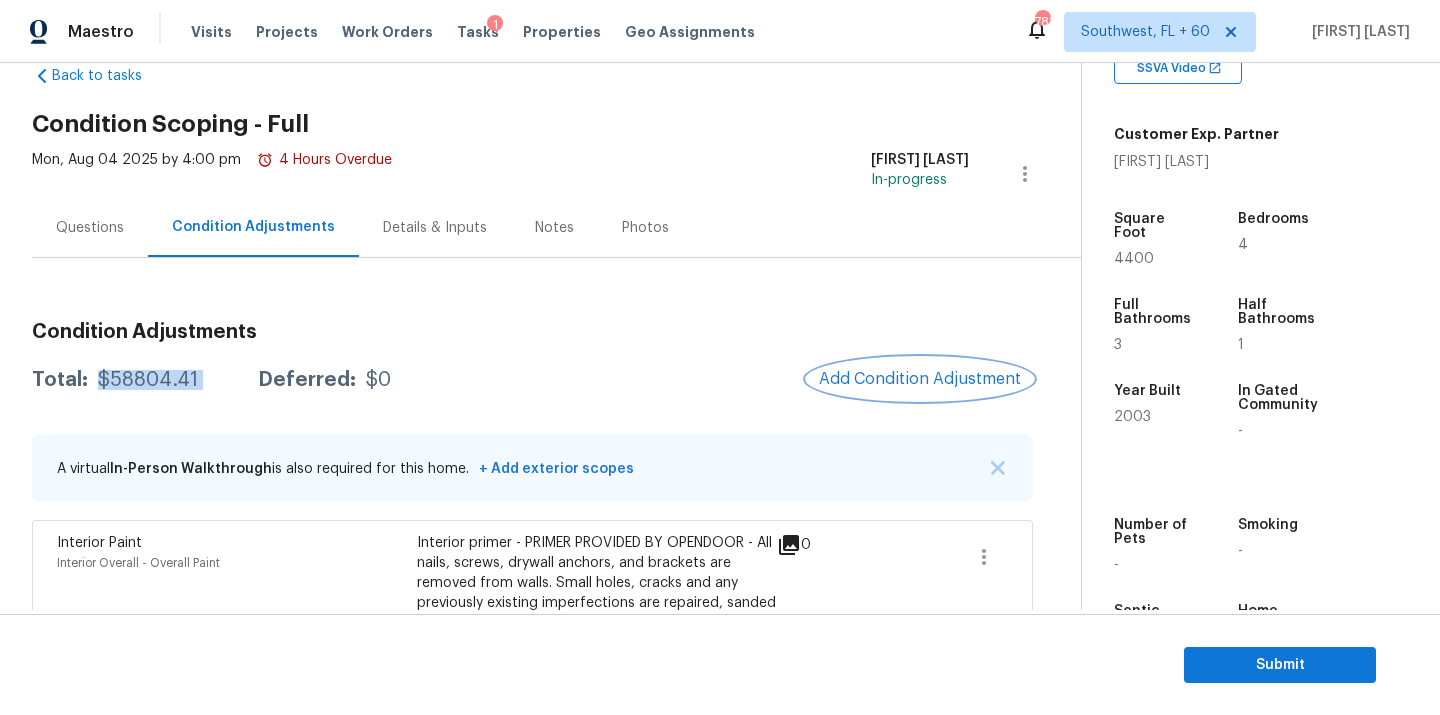 scroll, scrollTop: 40, scrollLeft: 0, axis: vertical 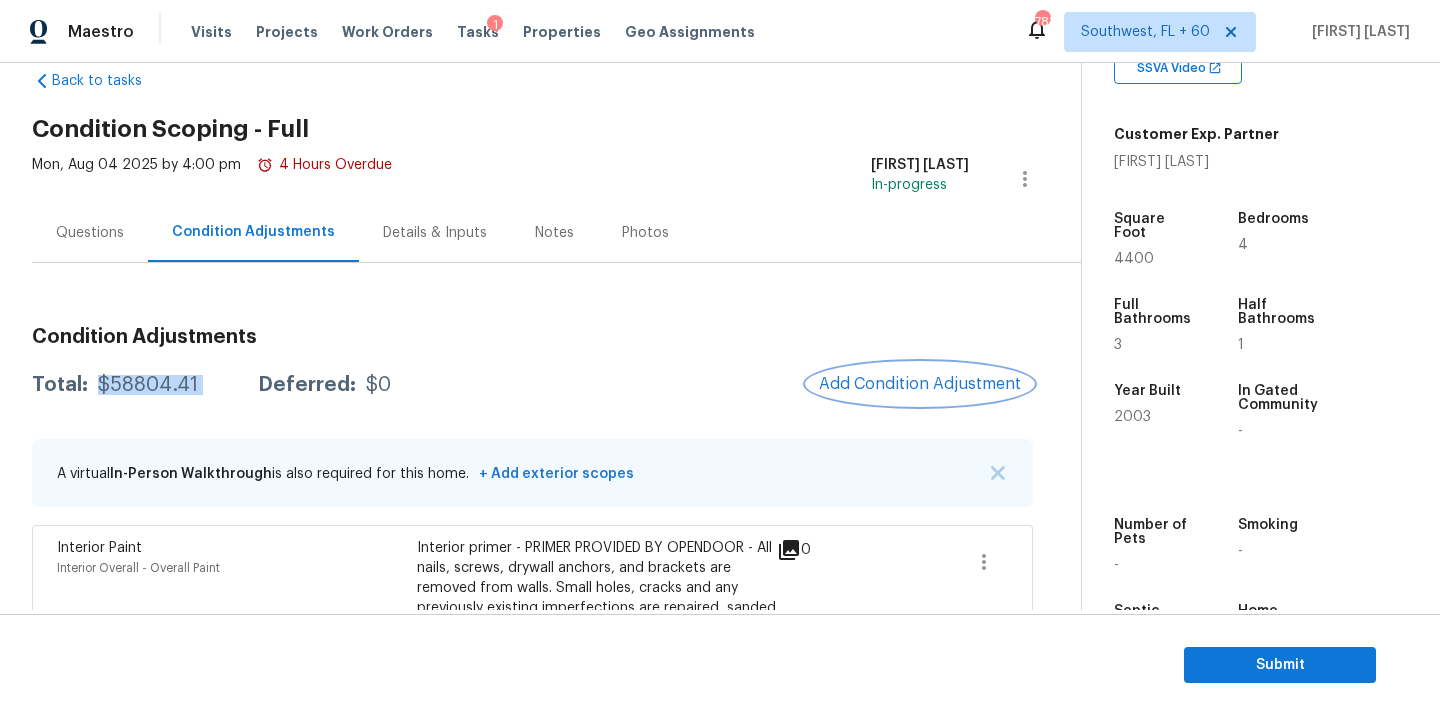 click on "Add Condition Adjustment" at bounding box center [920, 384] 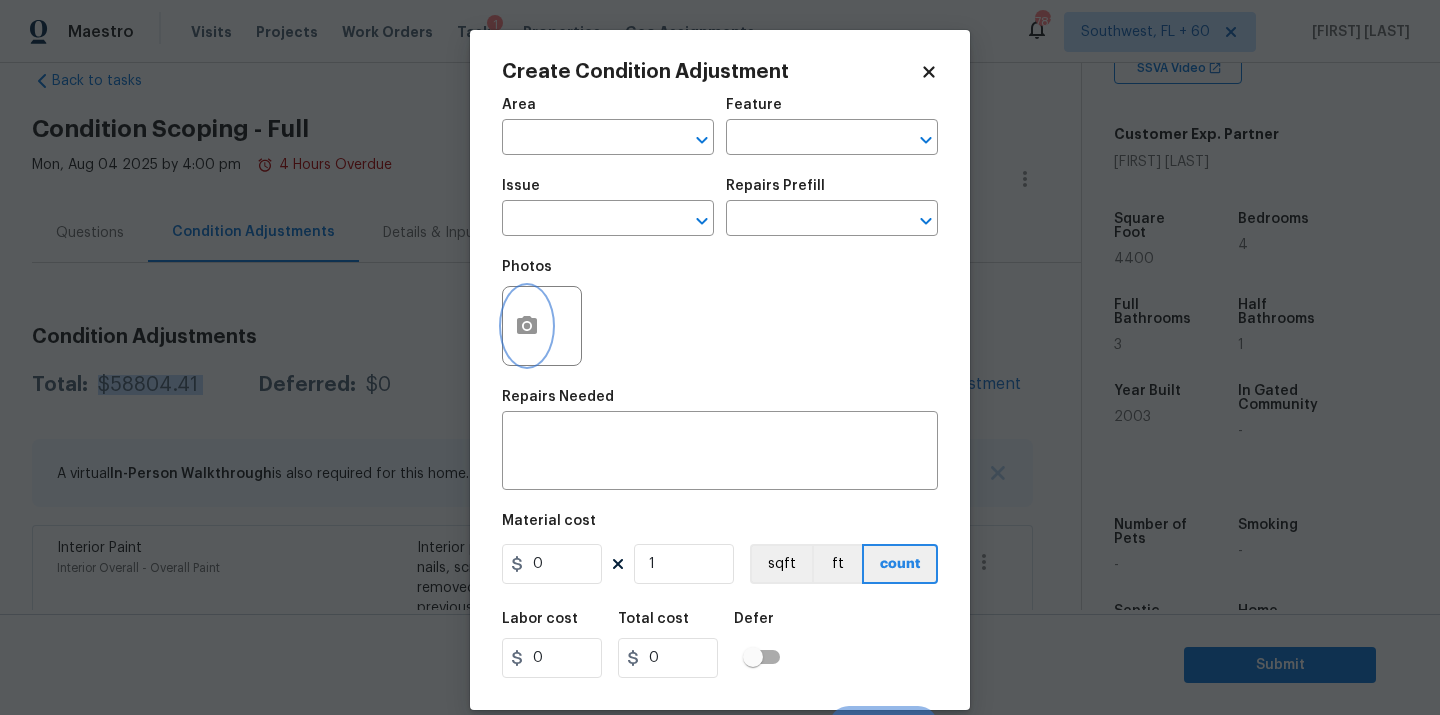 click at bounding box center (527, 326) 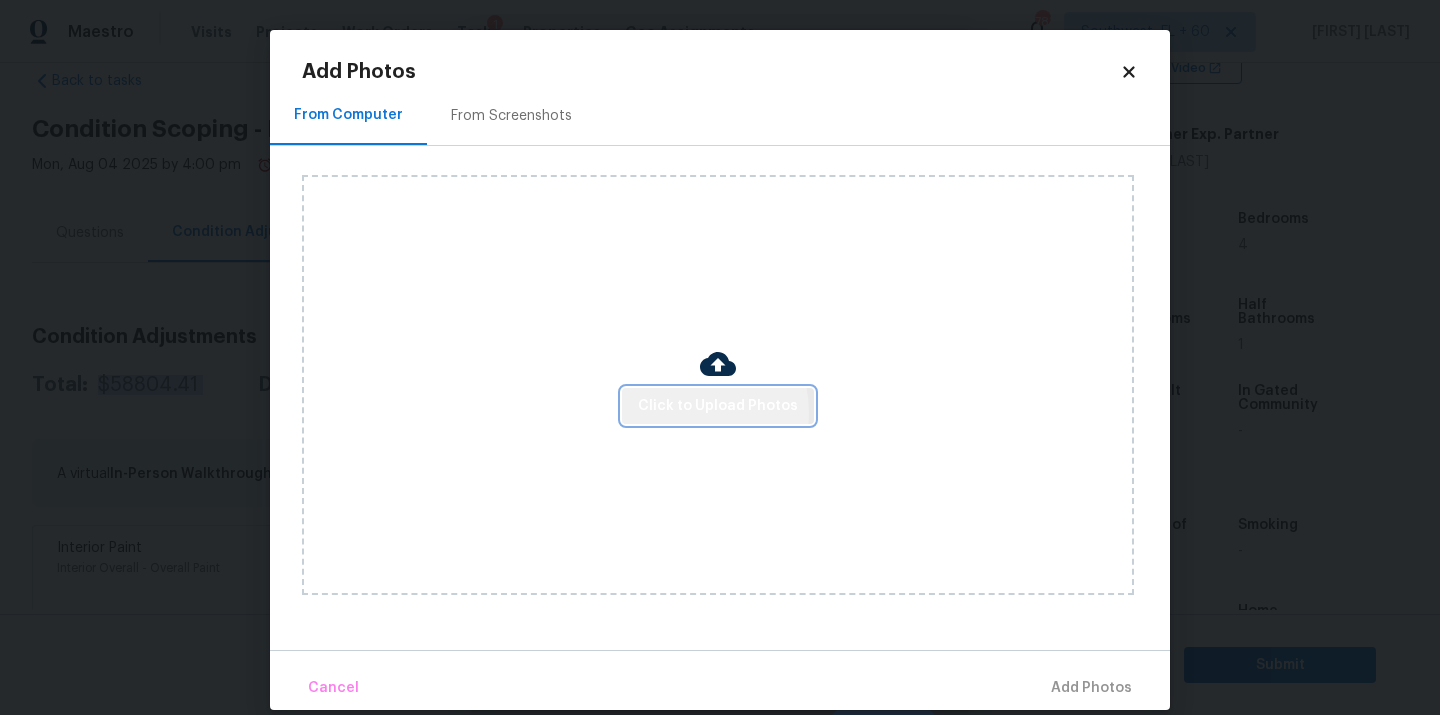 click on "Click to Upload Photos" at bounding box center (718, 406) 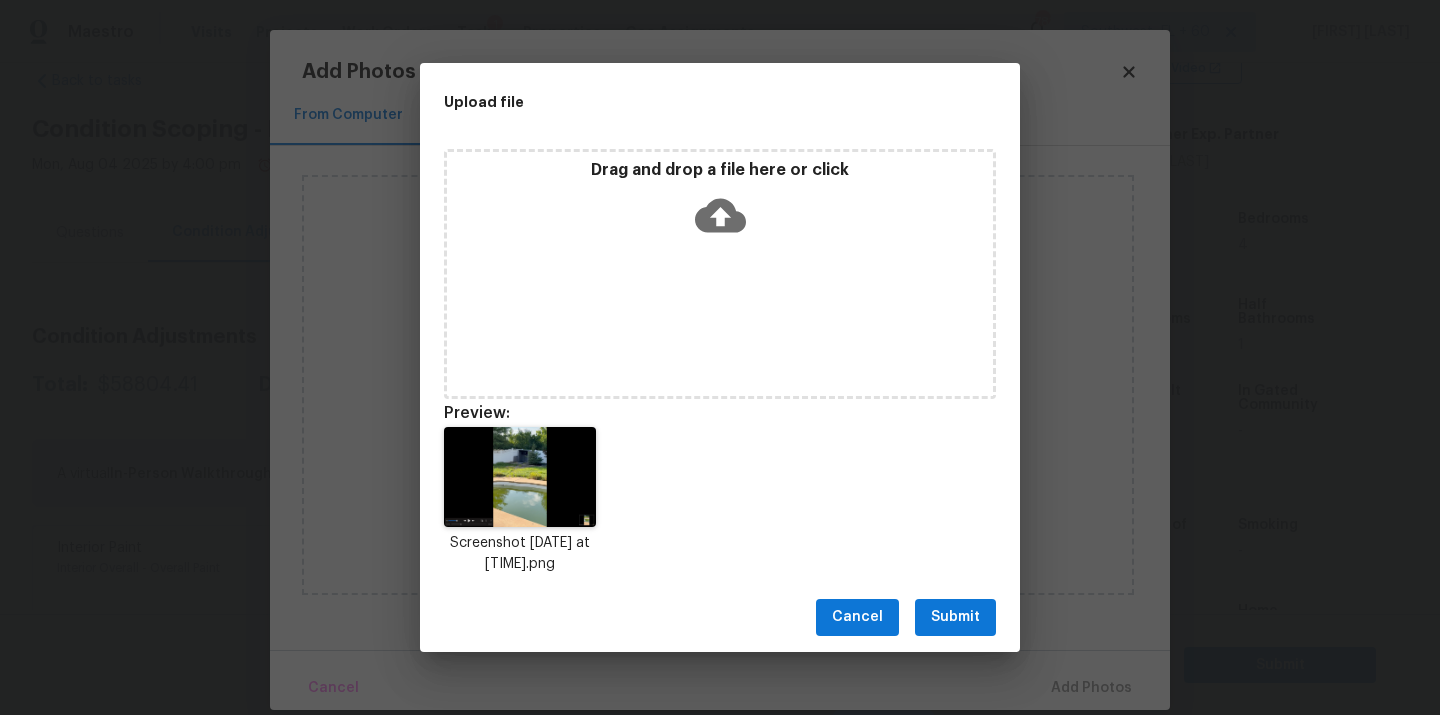 click on "Cancel Submit" at bounding box center (720, 617) 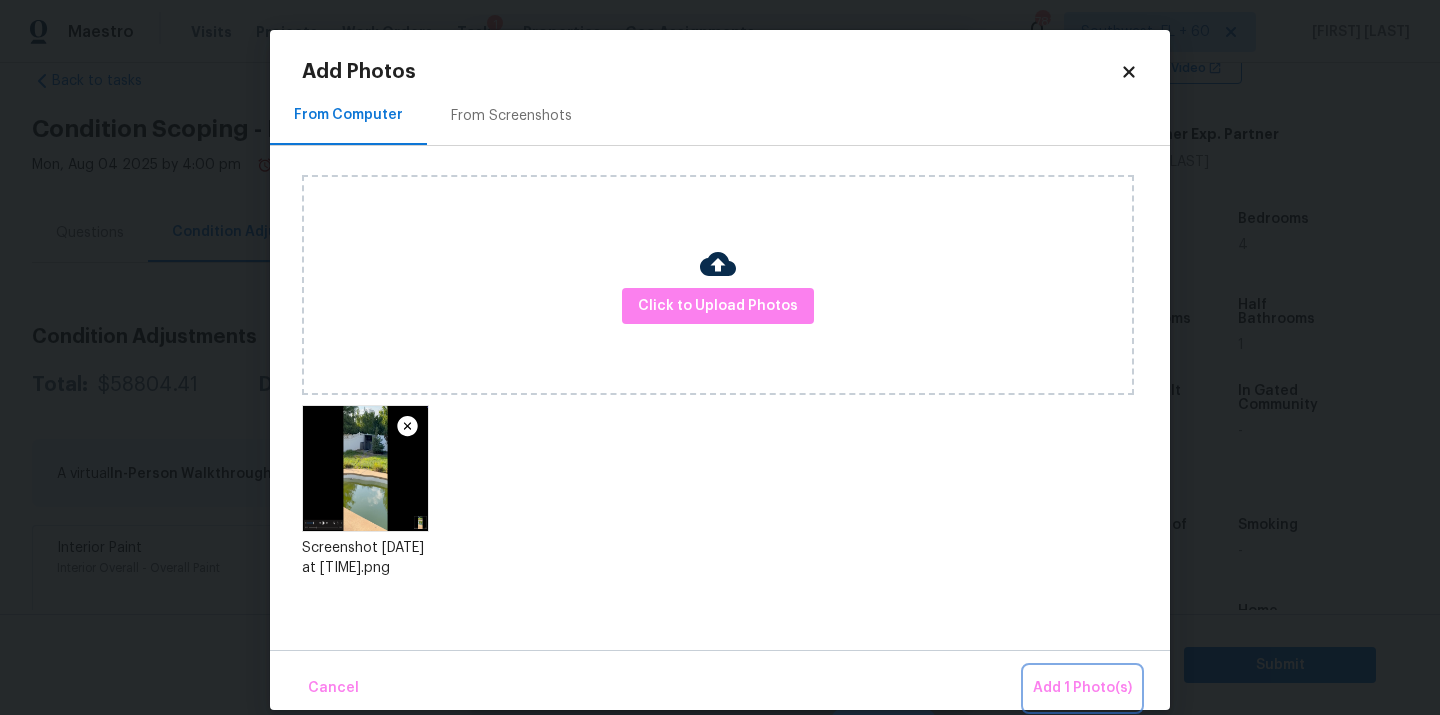 click on "Add 1 Photo(s)" at bounding box center (1082, 688) 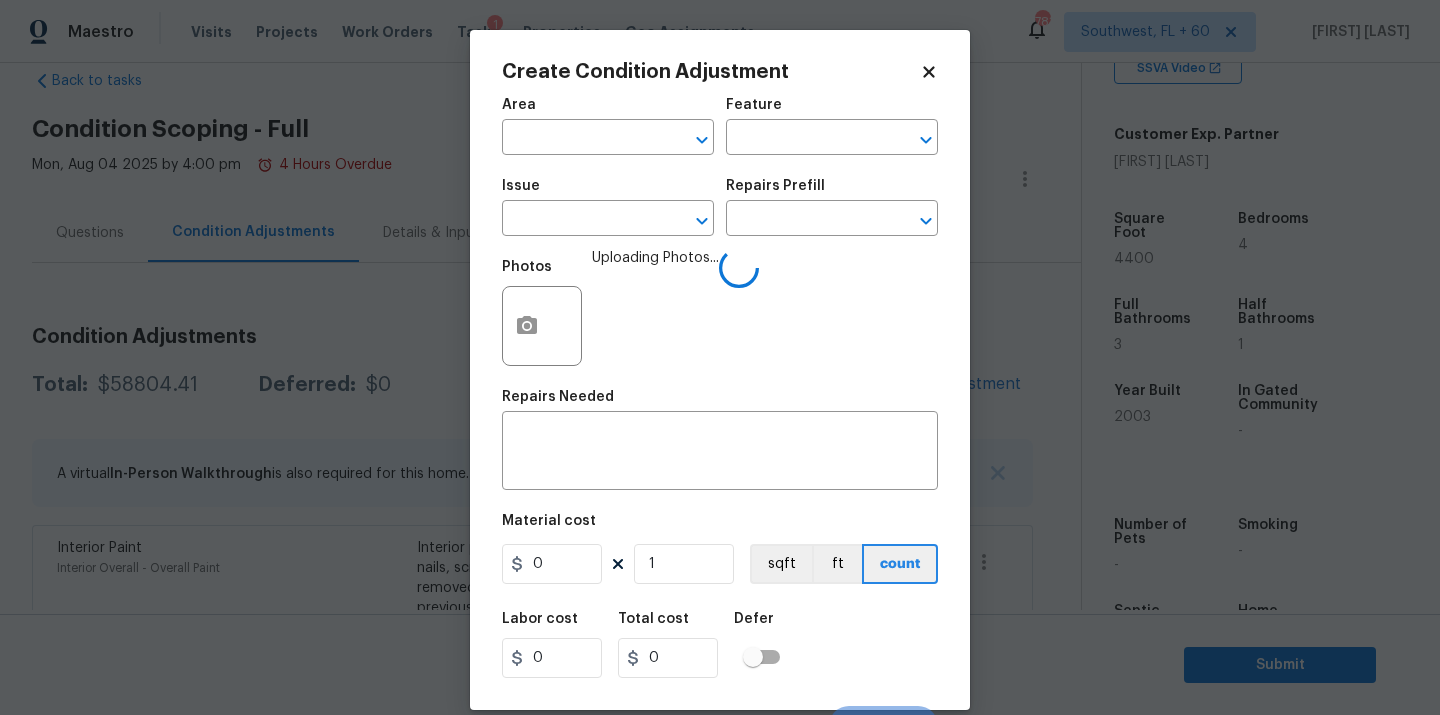 click on "Area ​" at bounding box center [608, 126] 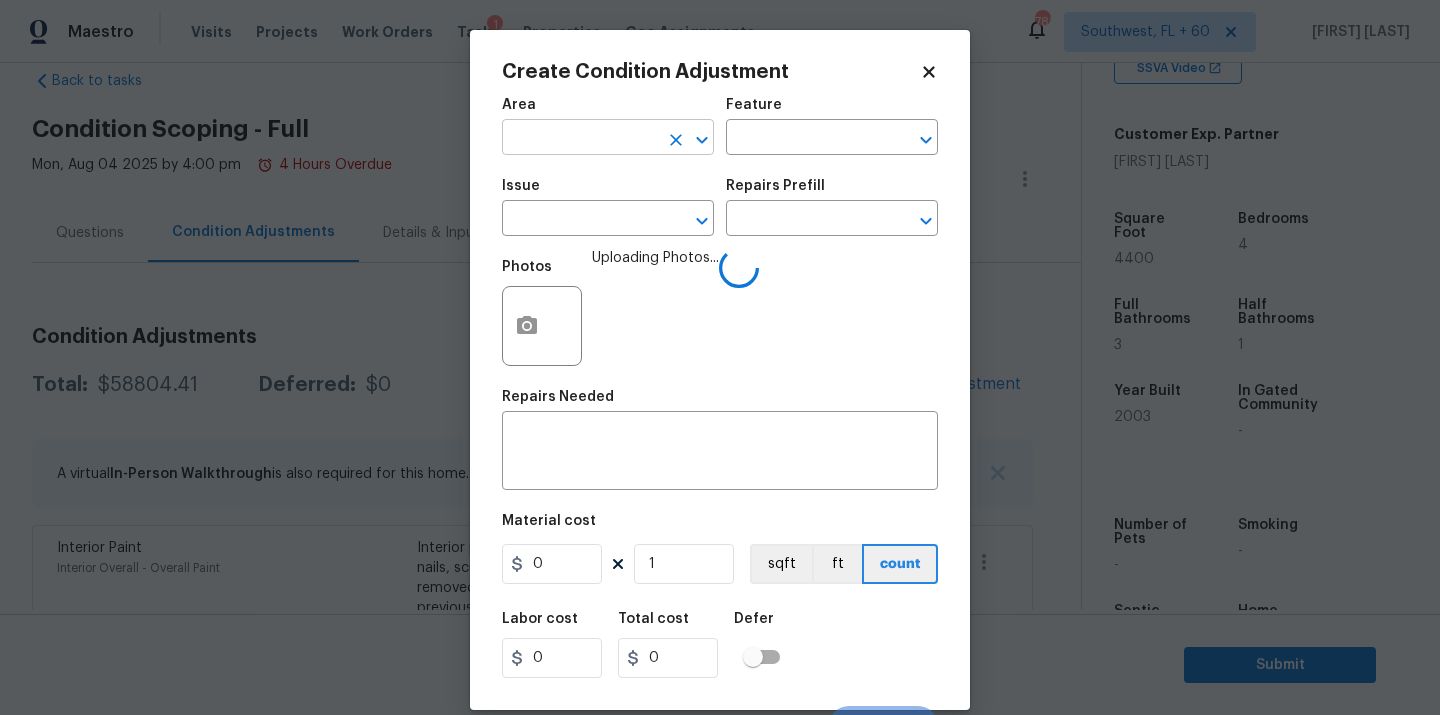 click at bounding box center [580, 139] 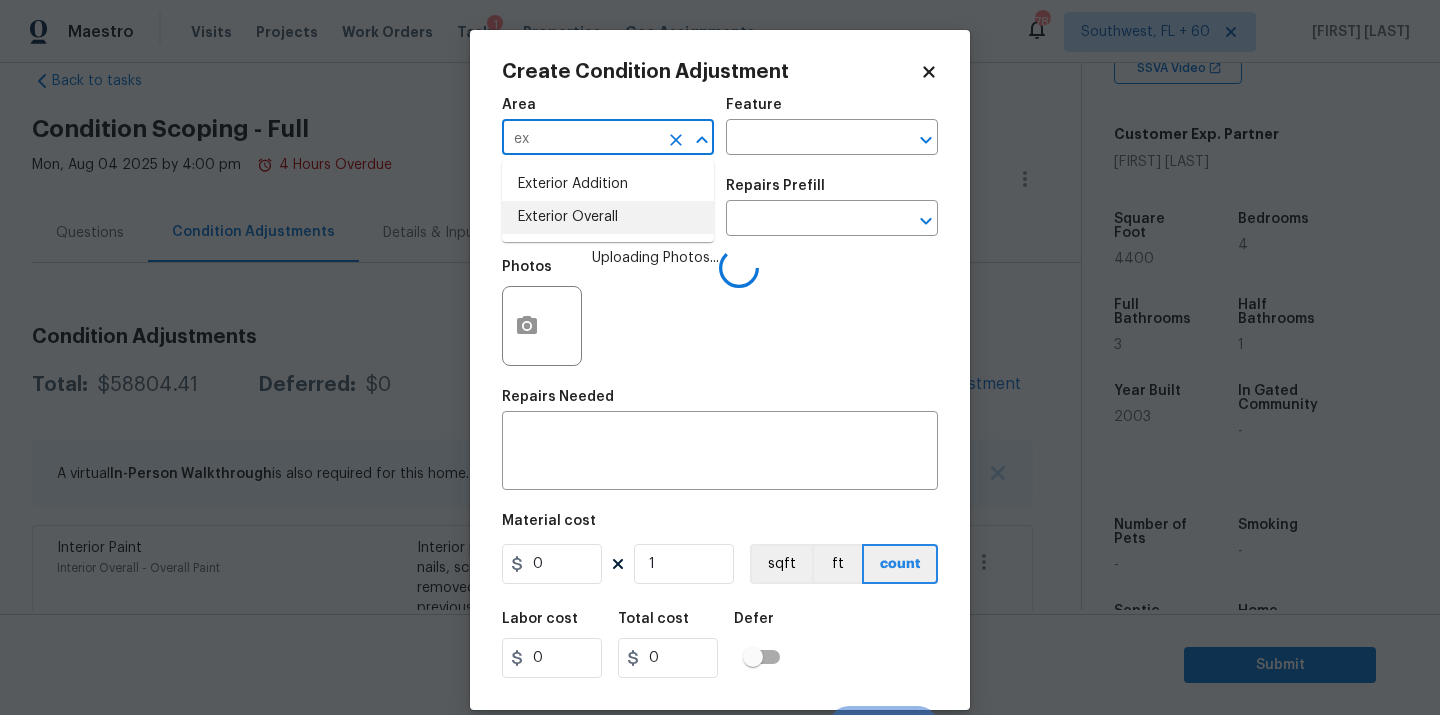 click on "Exterior Overall" at bounding box center (608, 217) 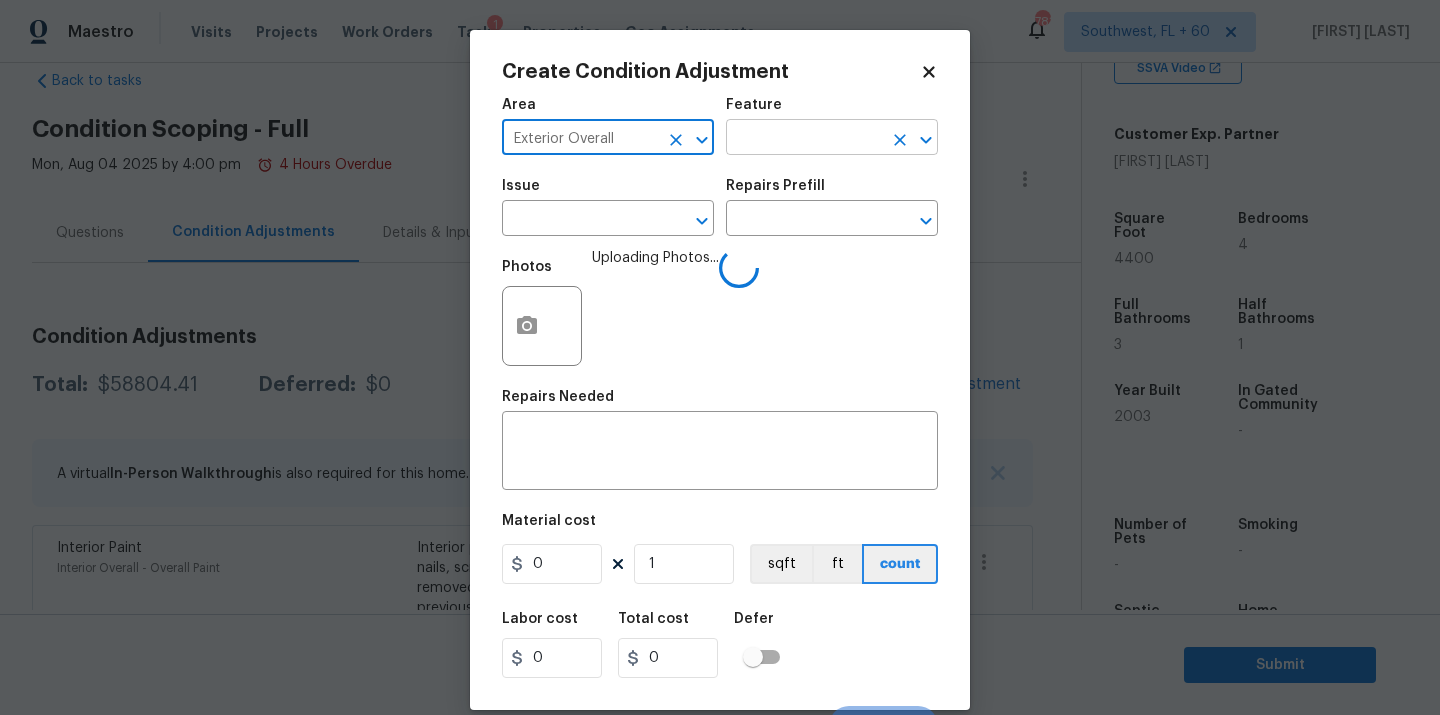 type on "Exterior Overall" 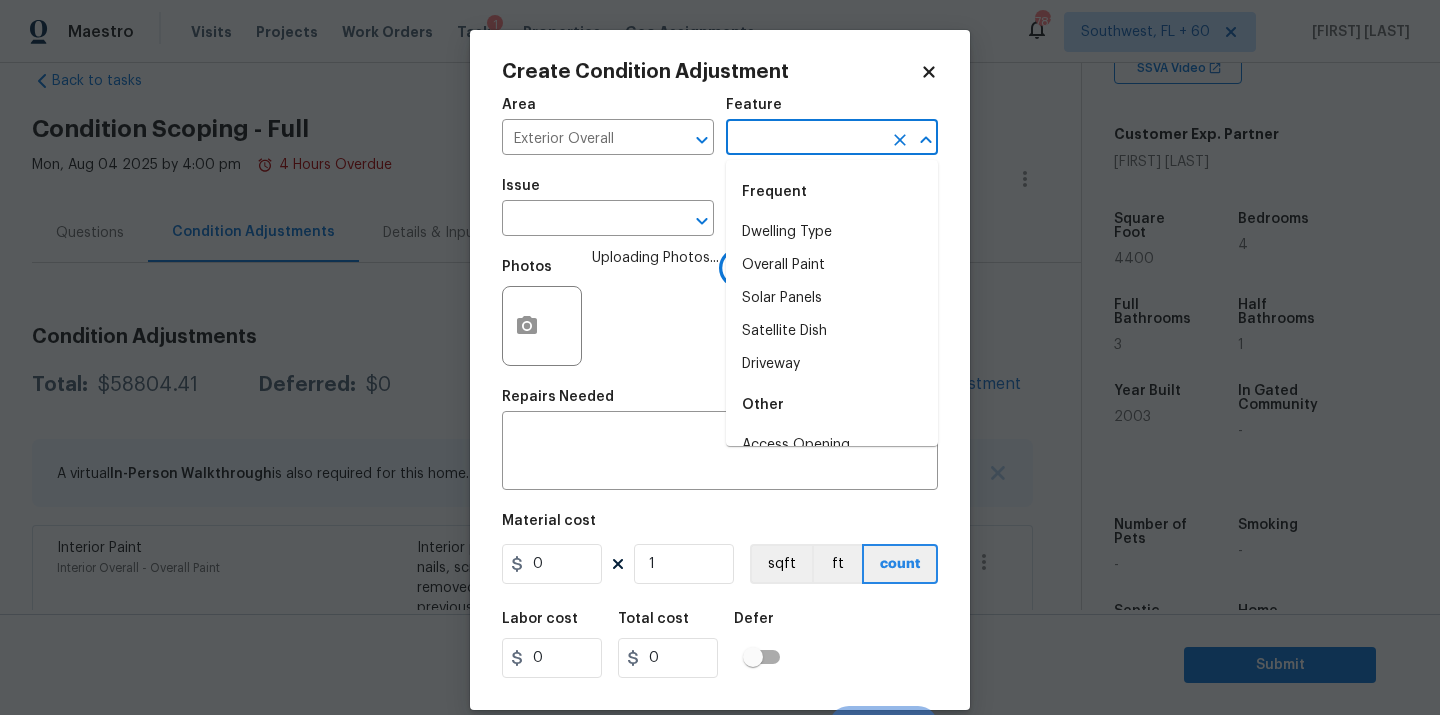 click at bounding box center (804, 139) 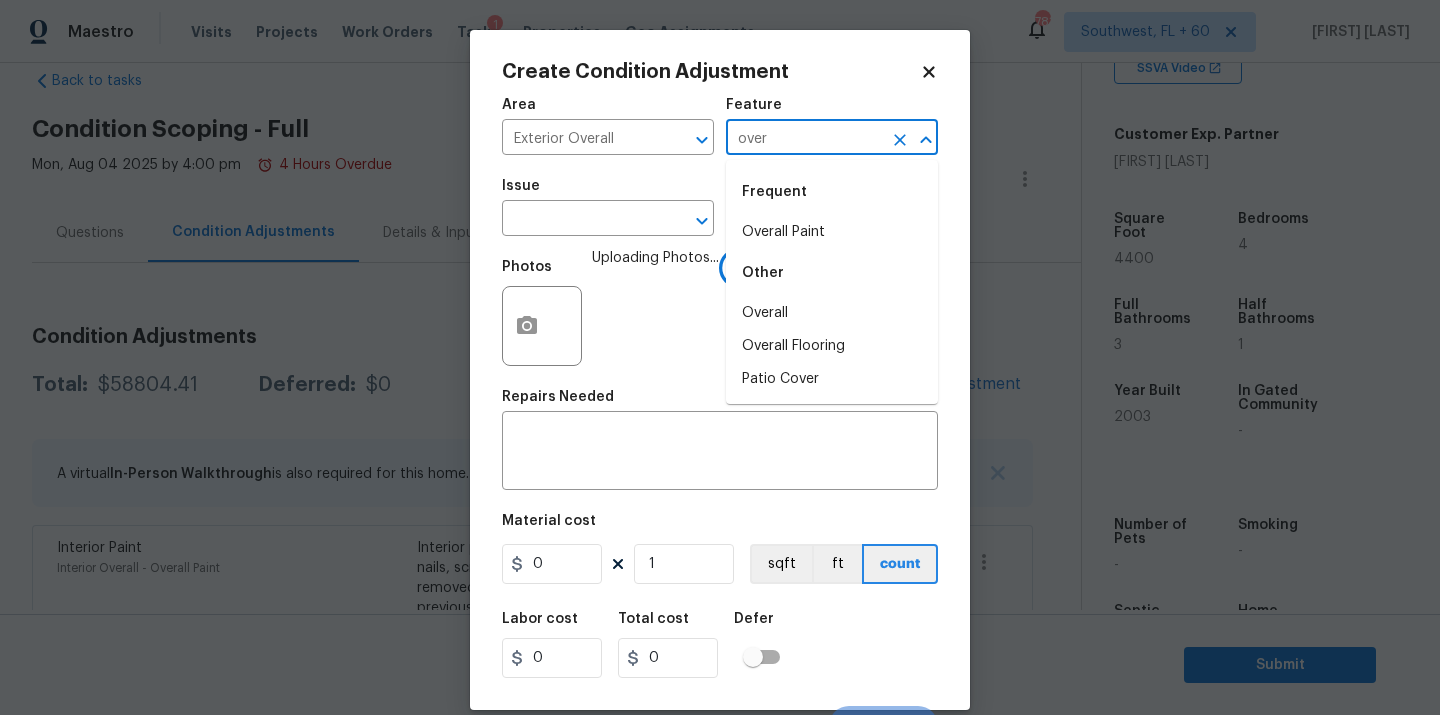 type on "overa" 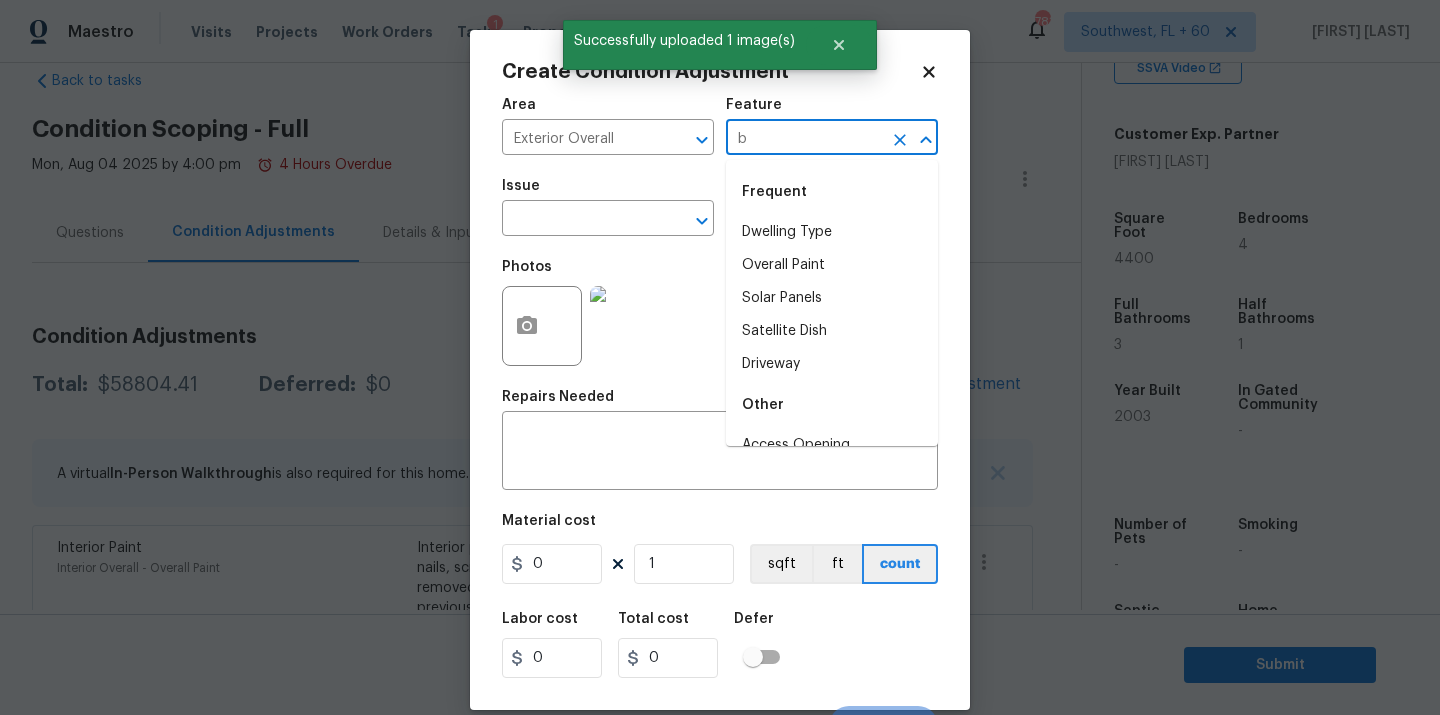 type on "ba" 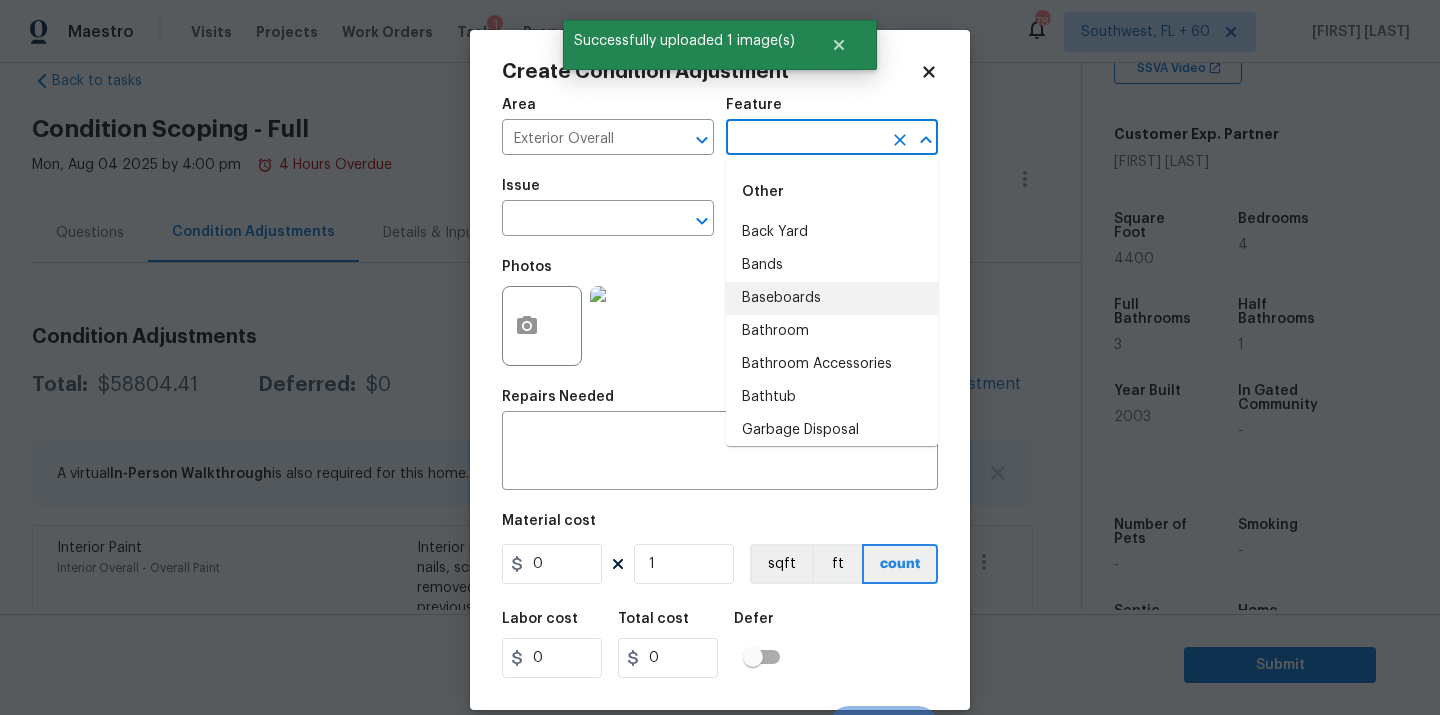 type on "c" 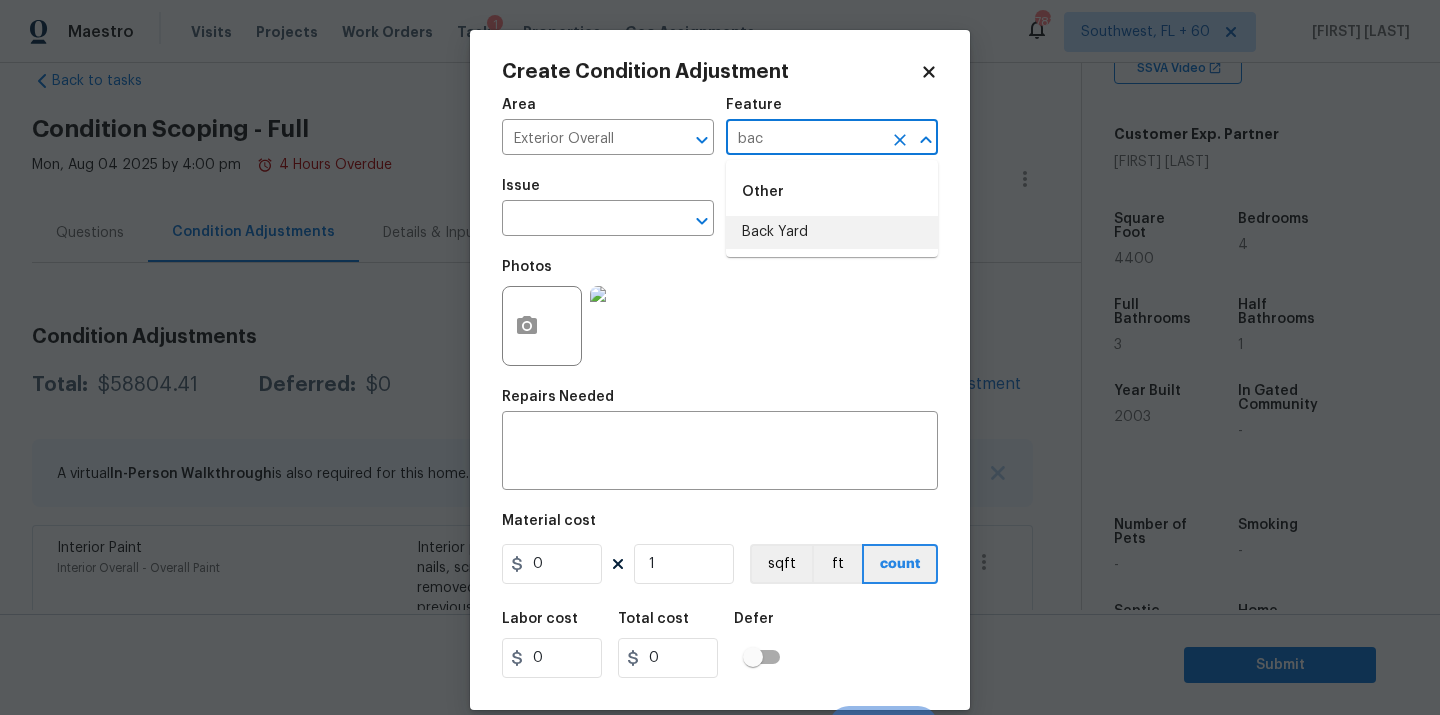 click on "Back Yard" at bounding box center (832, 232) 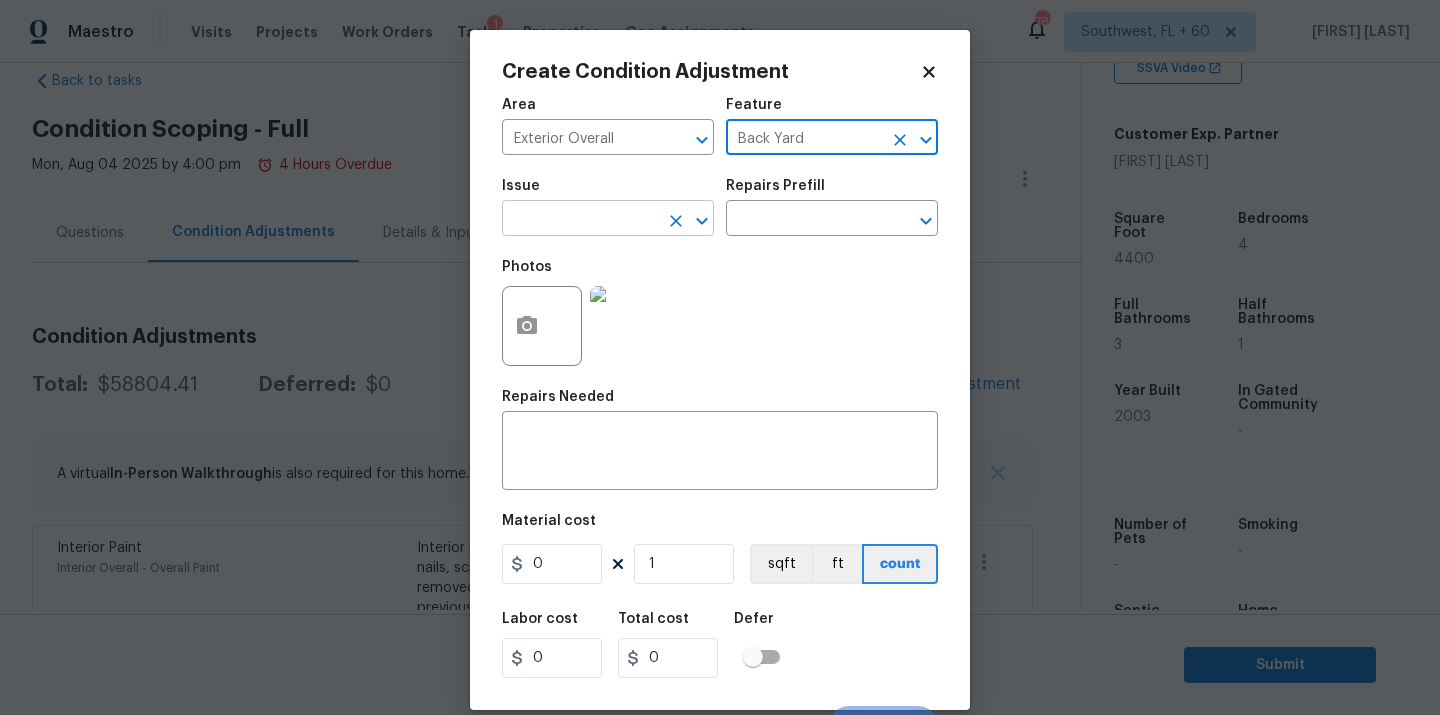 type on "Back Yard" 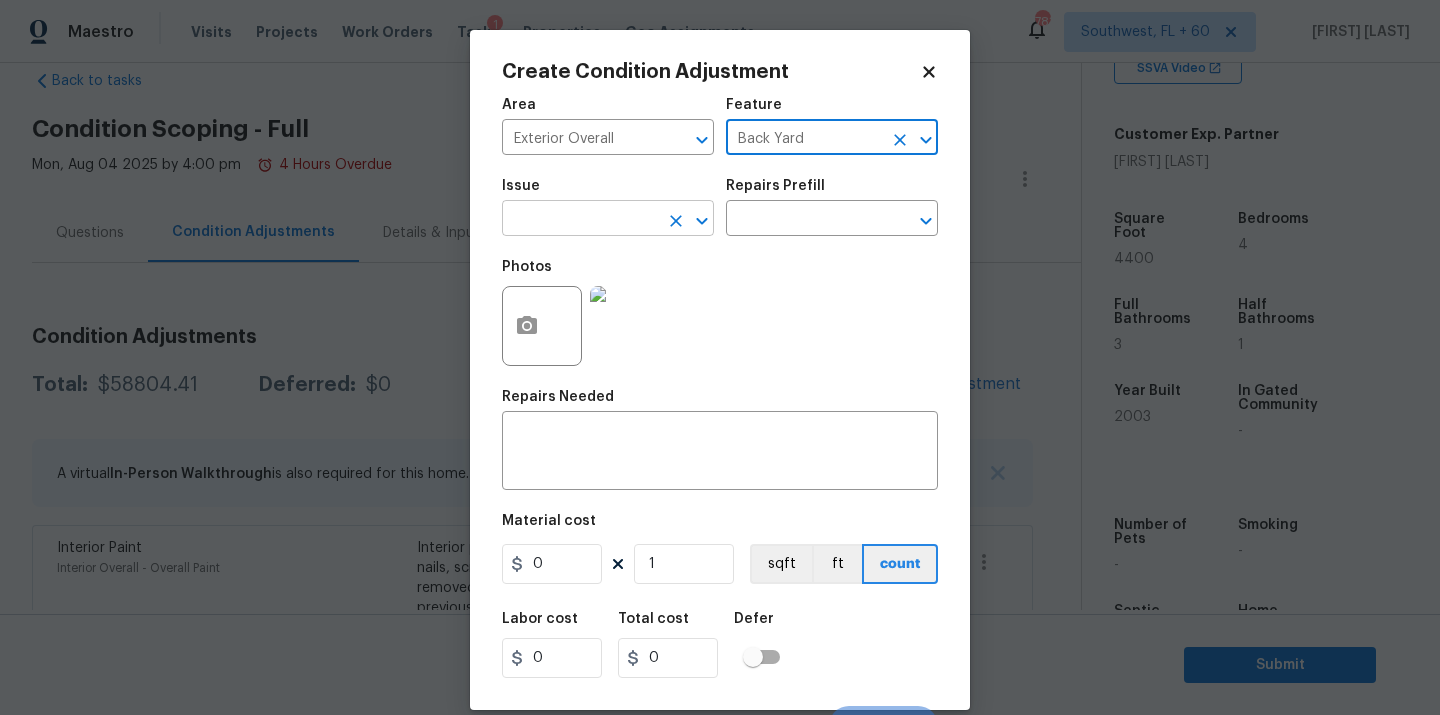 click on "Maestro Visits Projects Work Orders Tasks 1 Properties Geo Assignments [NUMBER] Southwest, FL + 60 [FIRST] [LAST] Back to tasks Condition Scoping - Full [DATE] by 4:00 pm 4 Hours Overdue [FIRST] [LAST] In-progress Questions Condition Adjustments Details & Inputs Notes Photos Condition Adjustments Total: $XXXX Deferred: $0 Add Condition Adjustment A virtual In-Person Walkthrough is also required for this home. + Add exterior scopes Interior Paint Interior Overall - Overall Paint Interior primer - PRIMER PROVIDED BY OPENDOOR - All nails, screws, drywall anchors, and brackets are removed from walls. Small holes, cracks and any previously existing imperfections are repaired, sanded and textured to match surrounding texture prior to painting. Caulk all edges/corners, windows, doors, counters, tubs/showers and baseboards. $500.00 0 General Plumbing Interior Overall - Plumbing $1,607.41 0 Light Pet Odor Interior Overall - Odor Acquisition Scope: 1-2 pets present $575.00 0 $2,500.00 0" at bounding box center [720, 357] 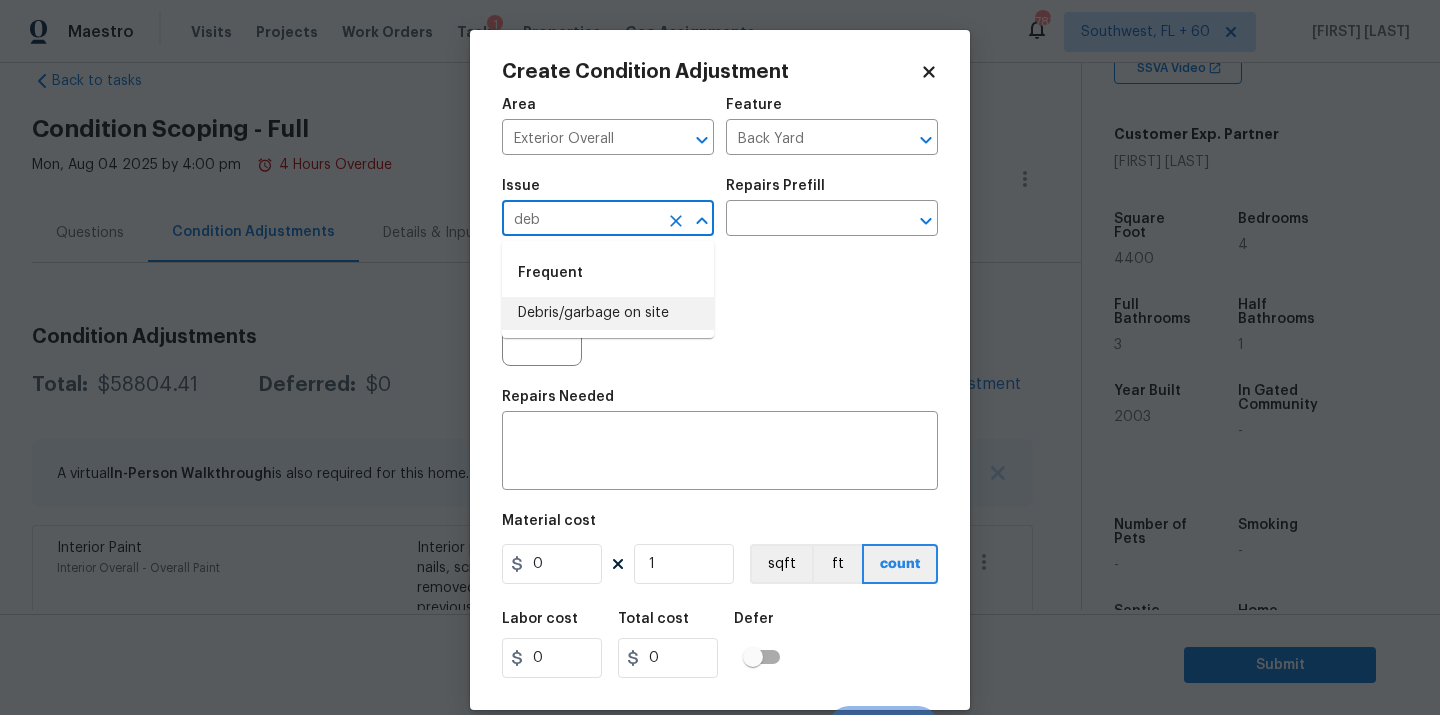 click on "Debris/garbage on site" at bounding box center [608, 313] 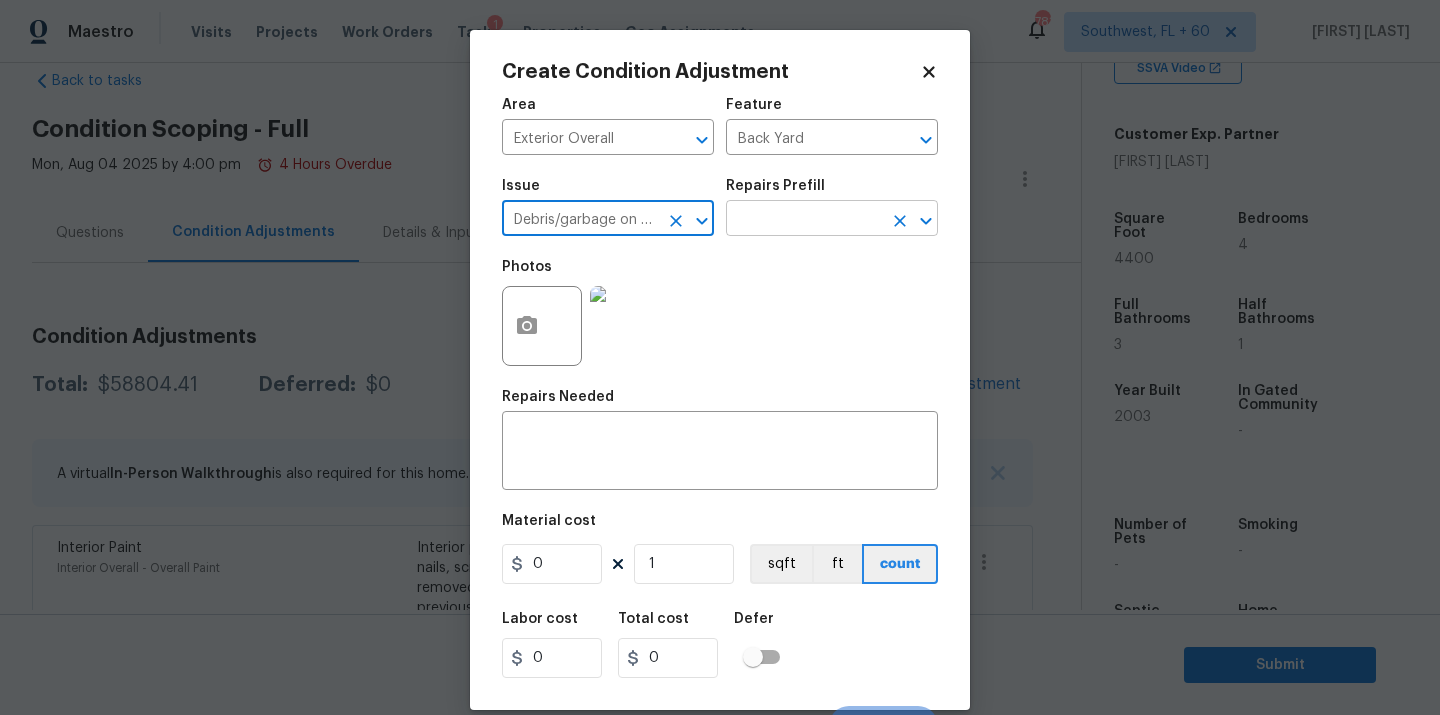 type on "Debris/garbage on site" 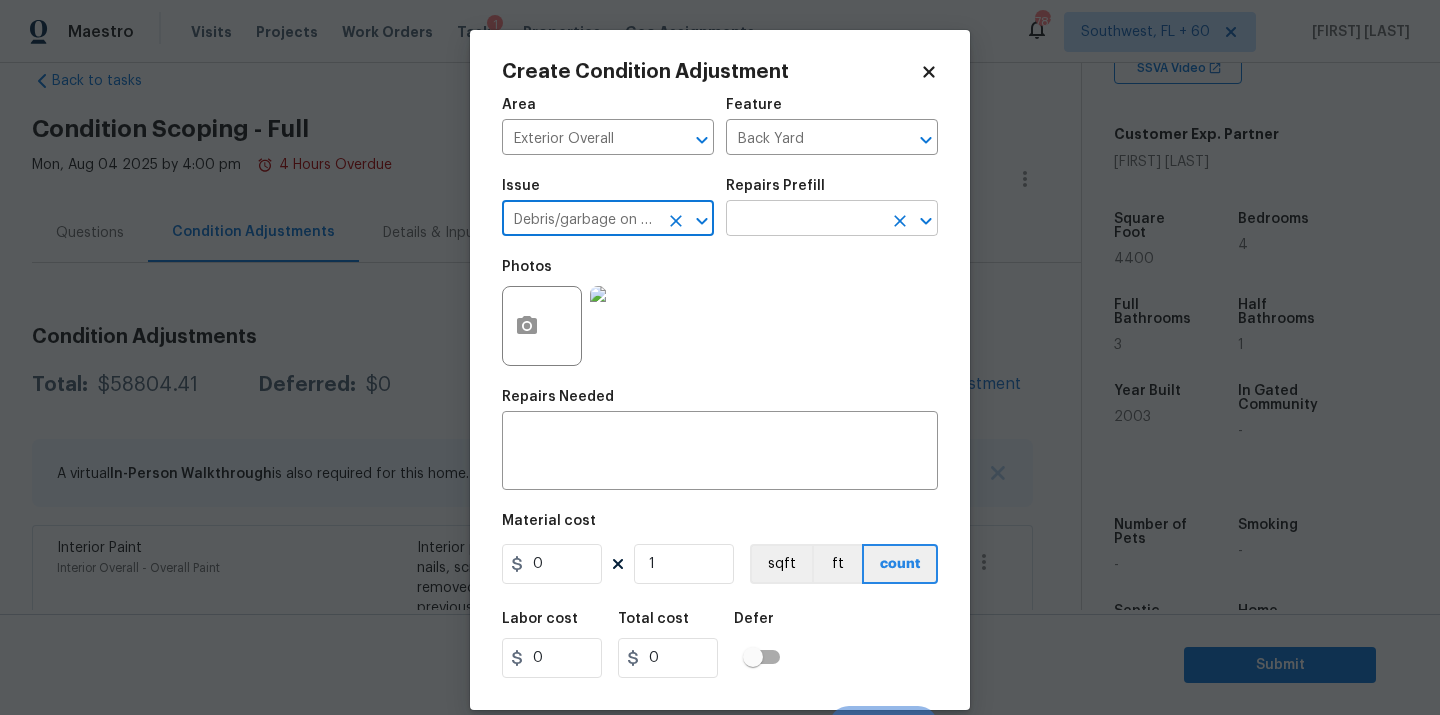 click at bounding box center [804, 220] 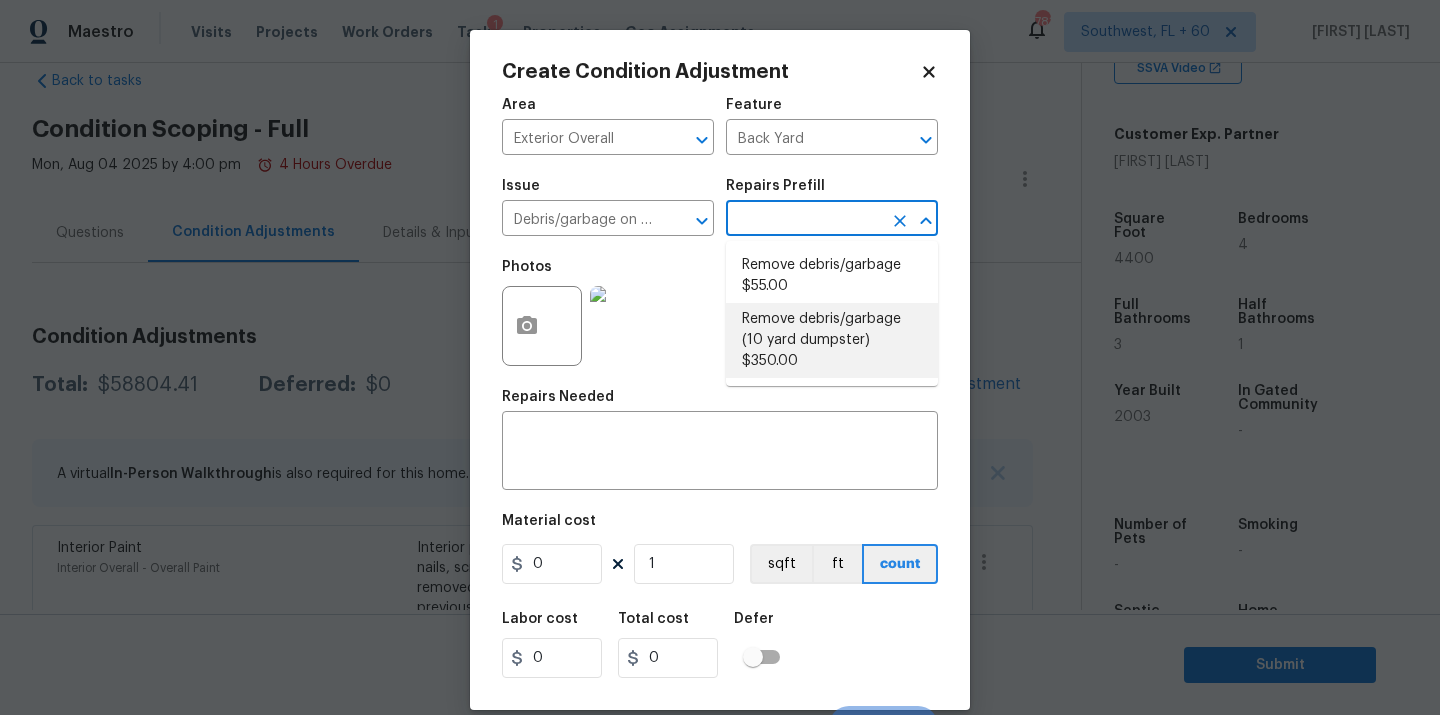 click on "Remove debris/garbage (10 yard dumpster) $350.00" at bounding box center [832, 340] 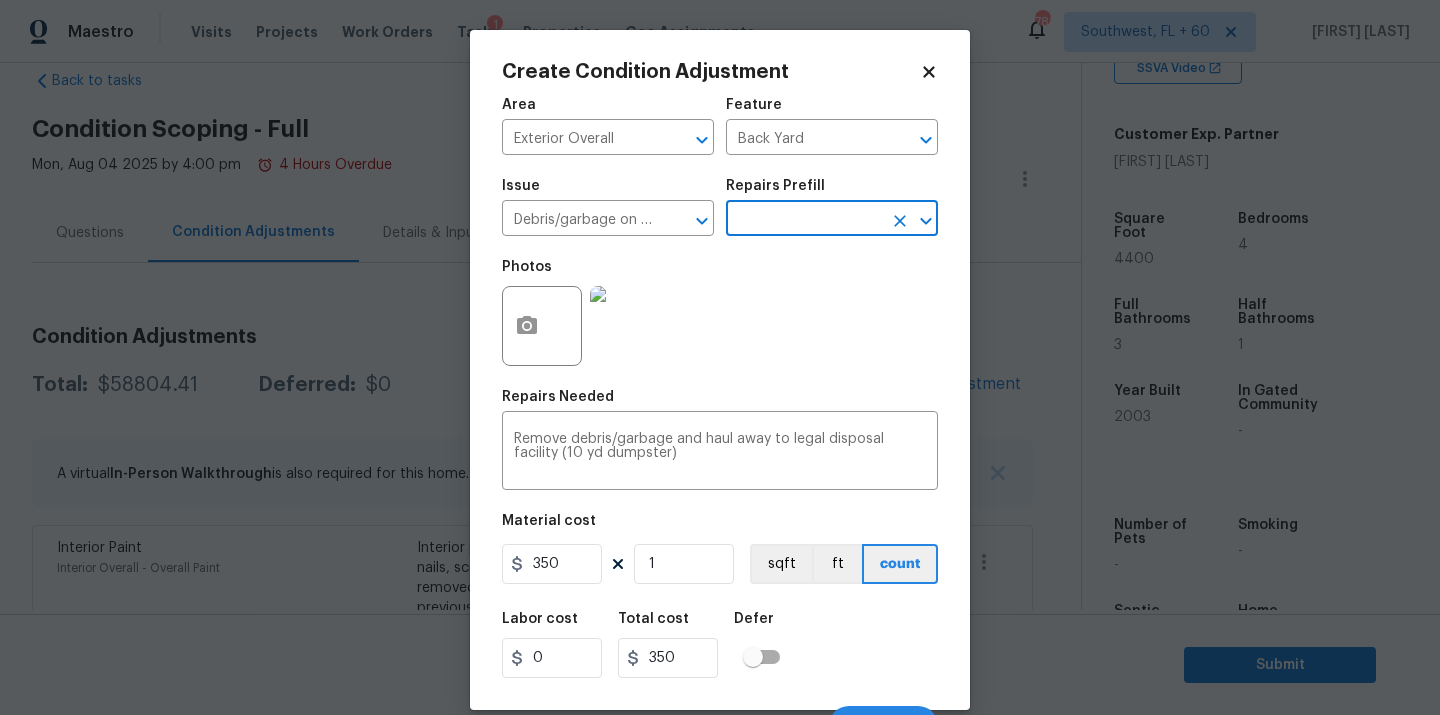 scroll, scrollTop: 32, scrollLeft: 0, axis: vertical 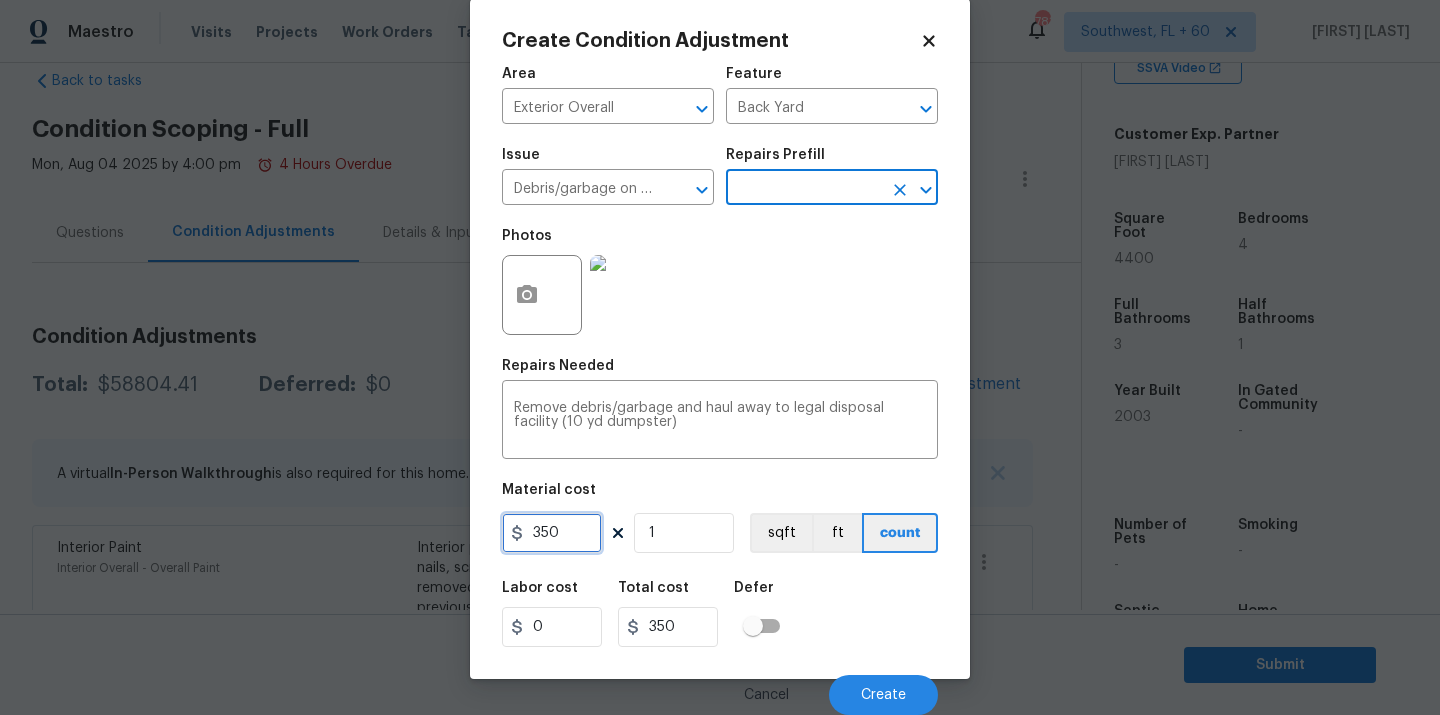 click on "350" at bounding box center [552, 533] 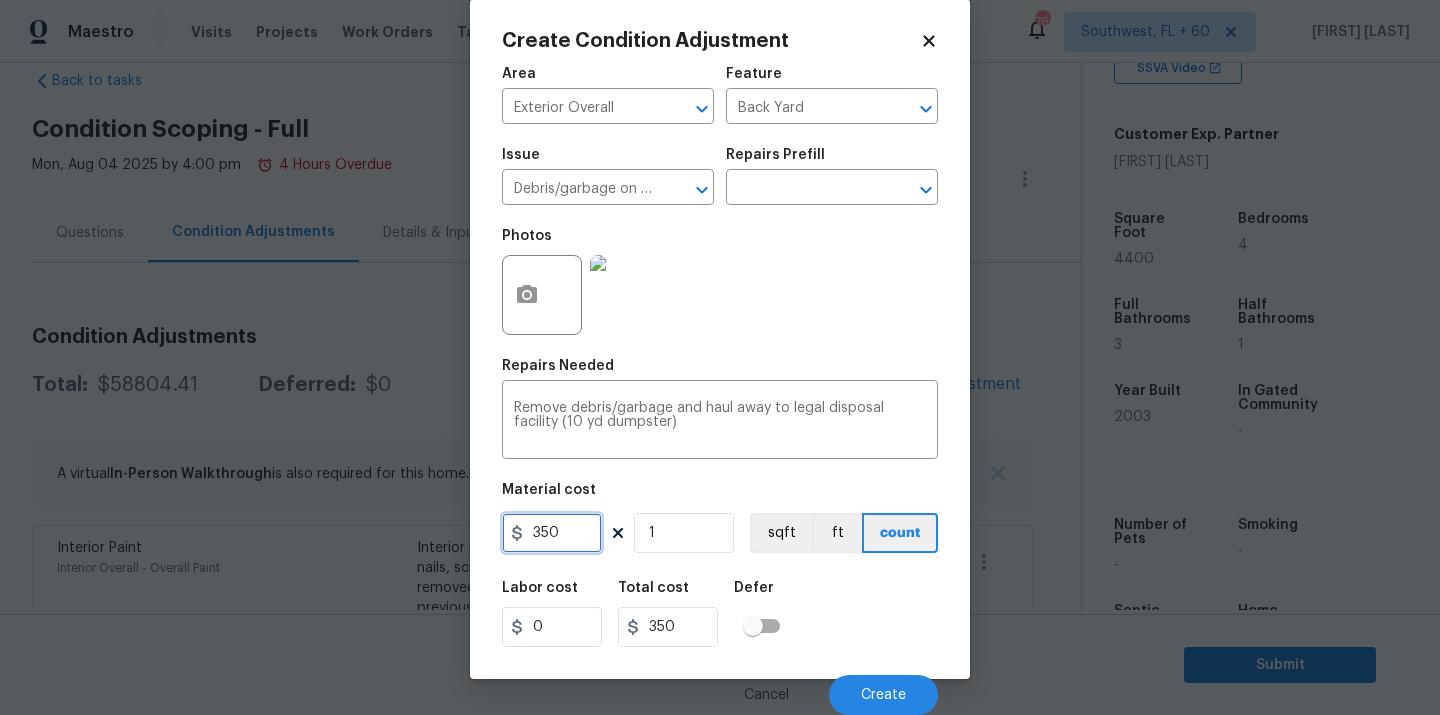 click on "350" at bounding box center [552, 533] 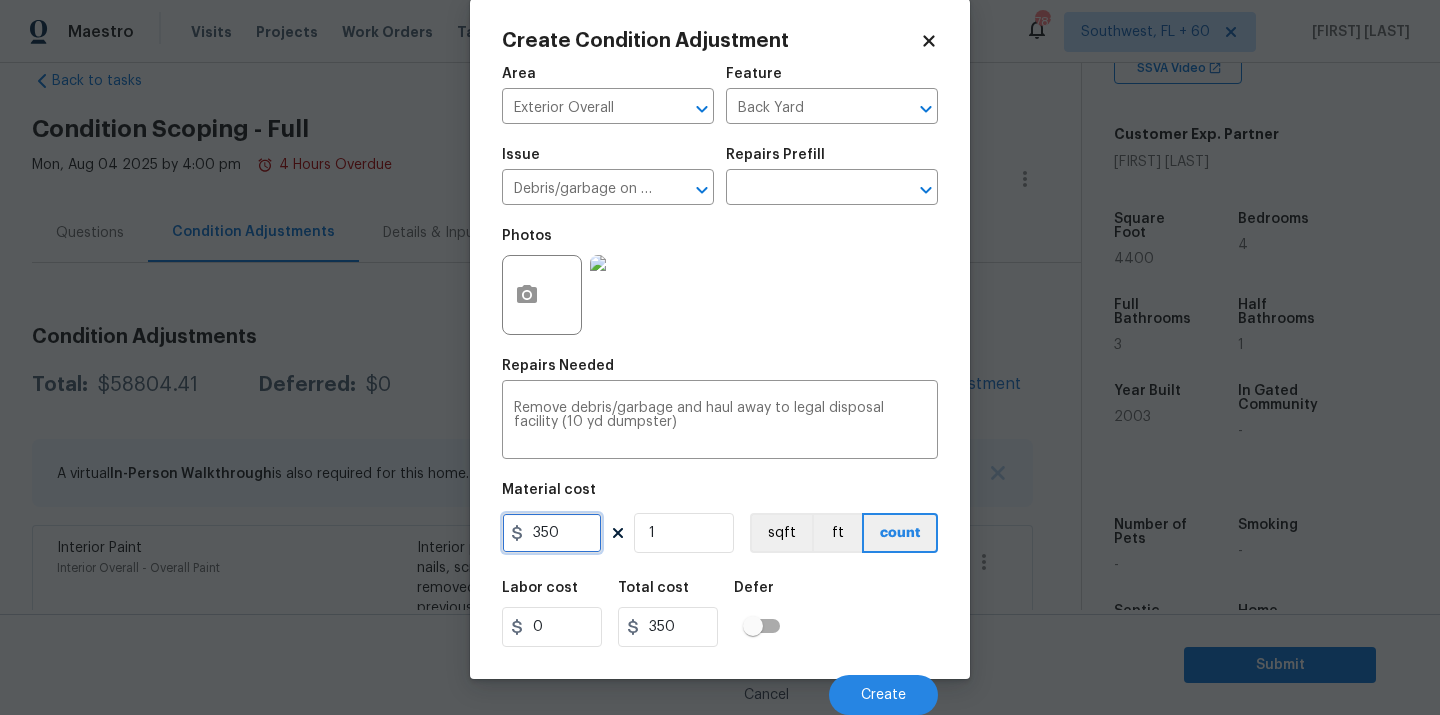 click on "350" at bounding box center [552, 533] 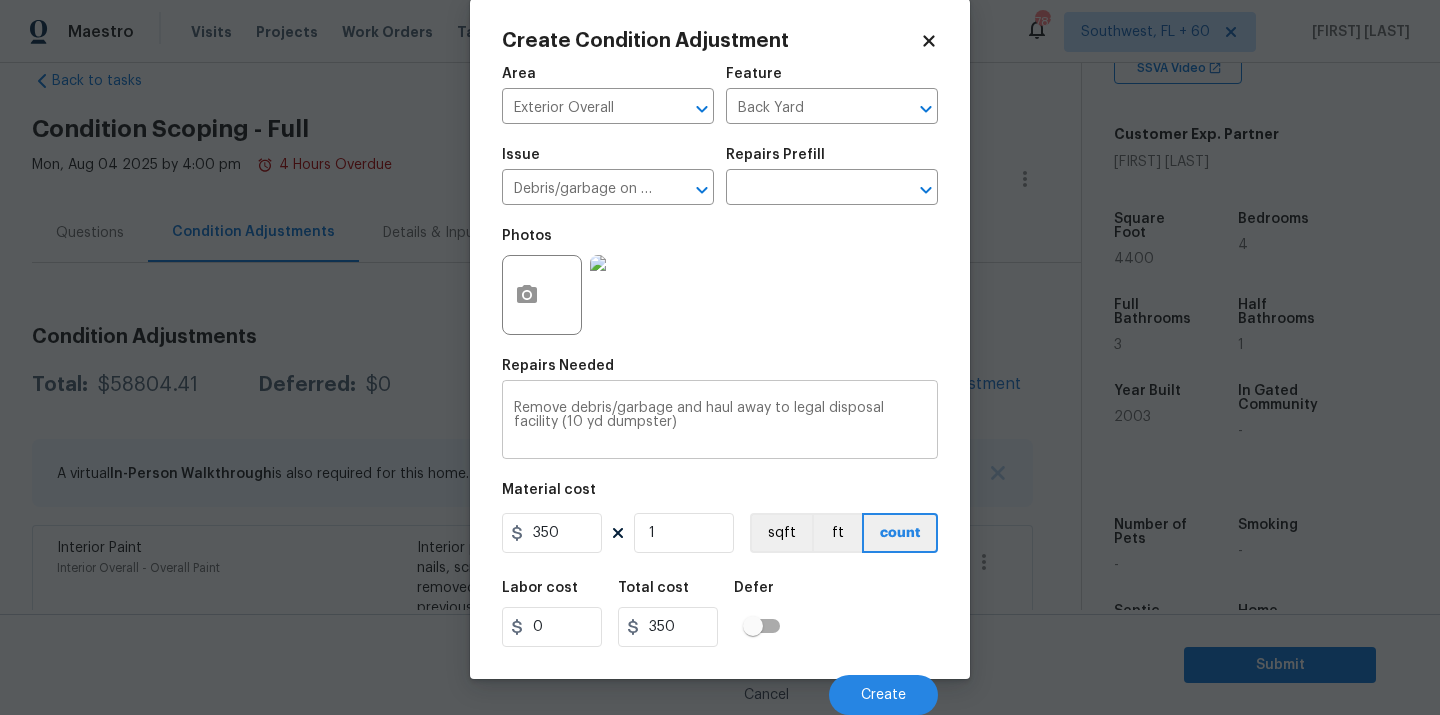 click on "Remove debris/garbage and haul away to legal disposal facility (10 yd dumpster)" at bounding box center [720, 422] 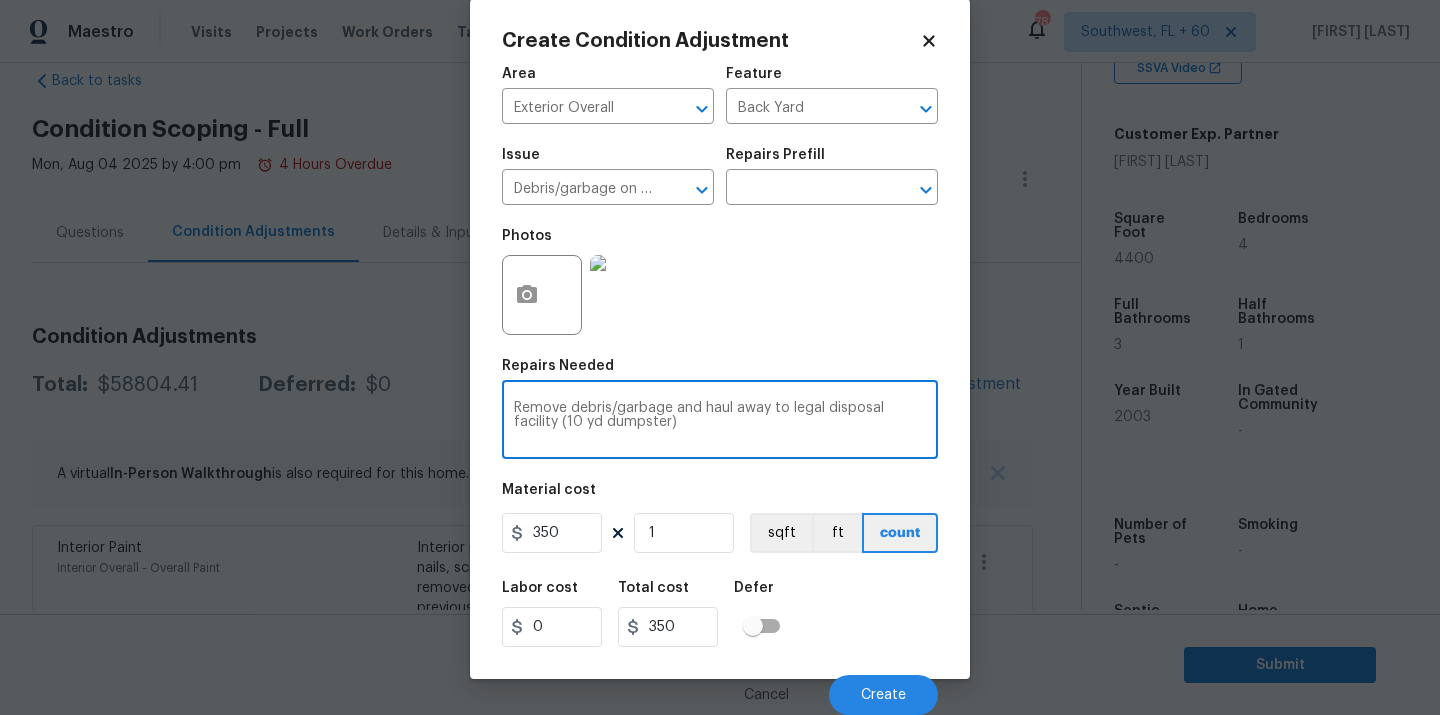 click on "Remove debris/garbage and haul away to legal disposal facility (10 yd dumpster)" at bounding box center (720, 422) 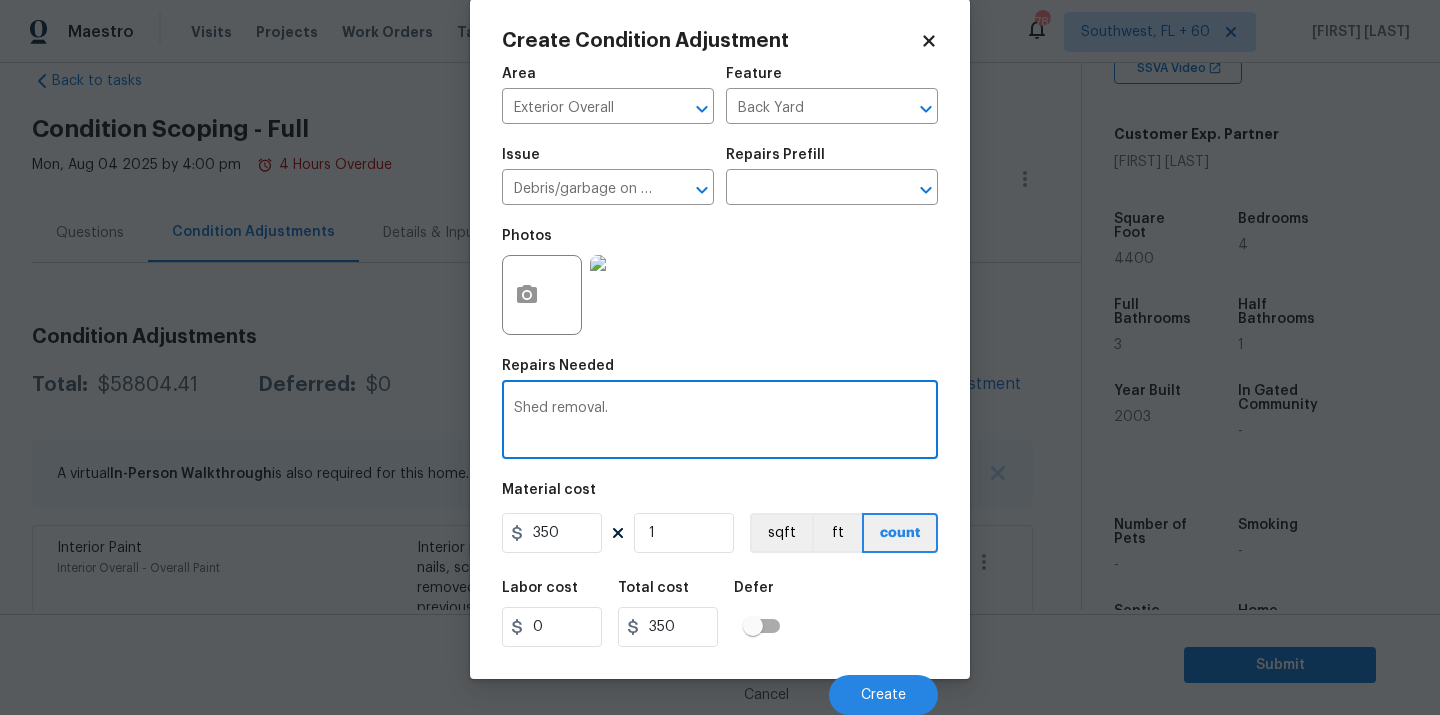 type on "Shed removal." 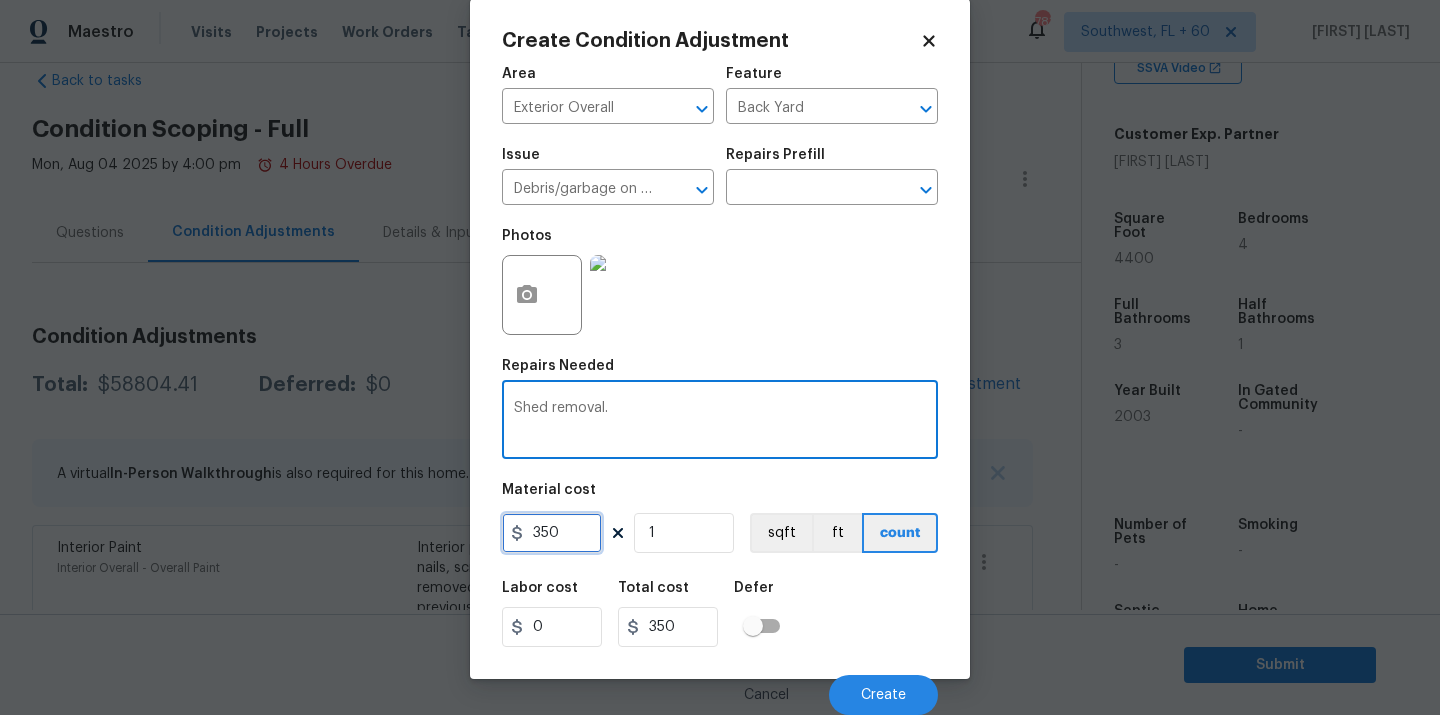 click on "350" at bounding box center [552, 533] 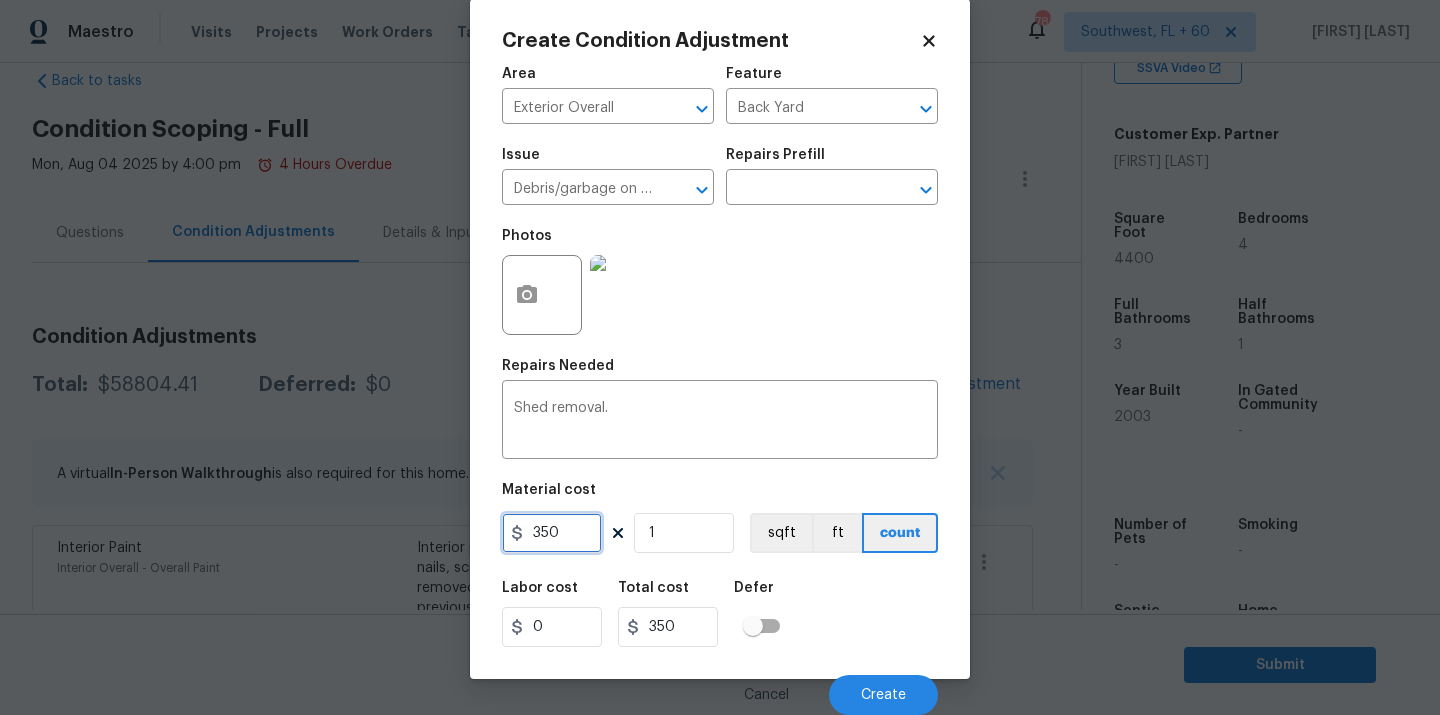 click on "350" at bounding box center (552, 533) 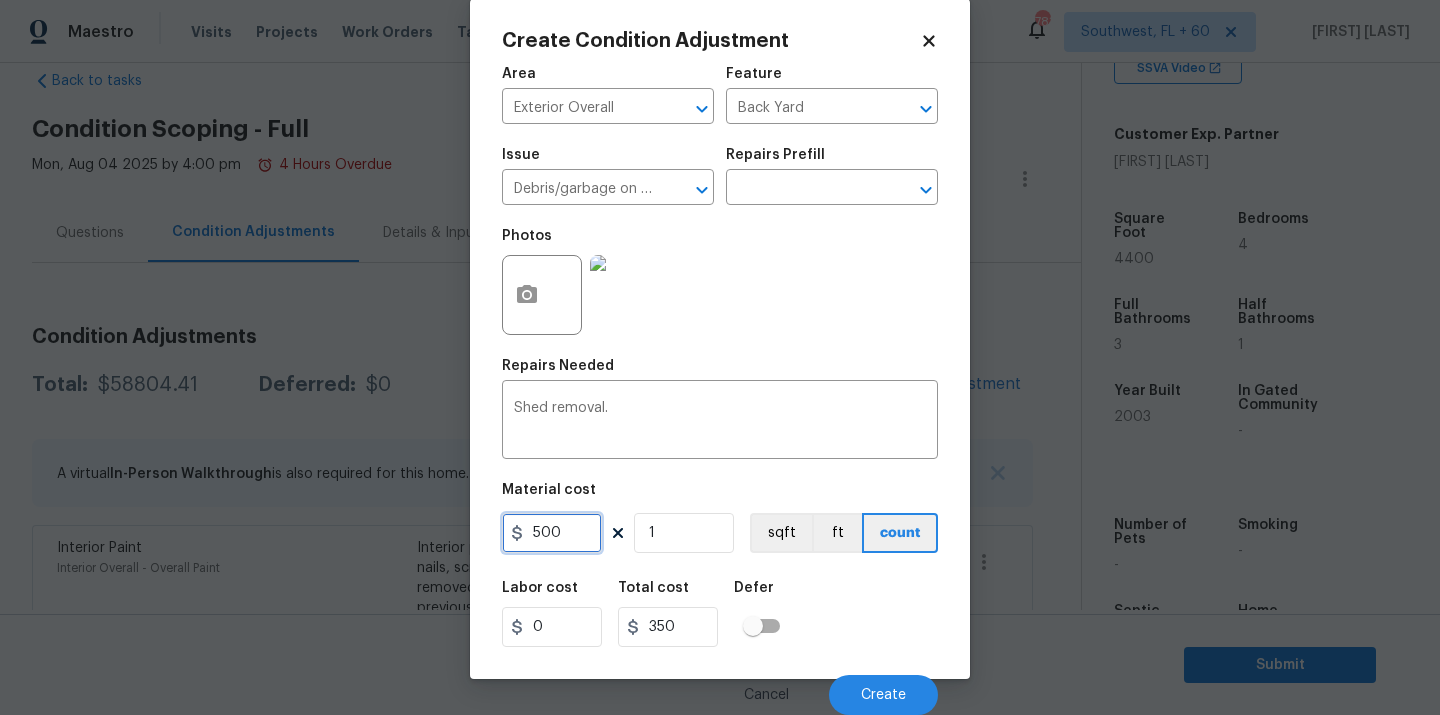 type on "500" 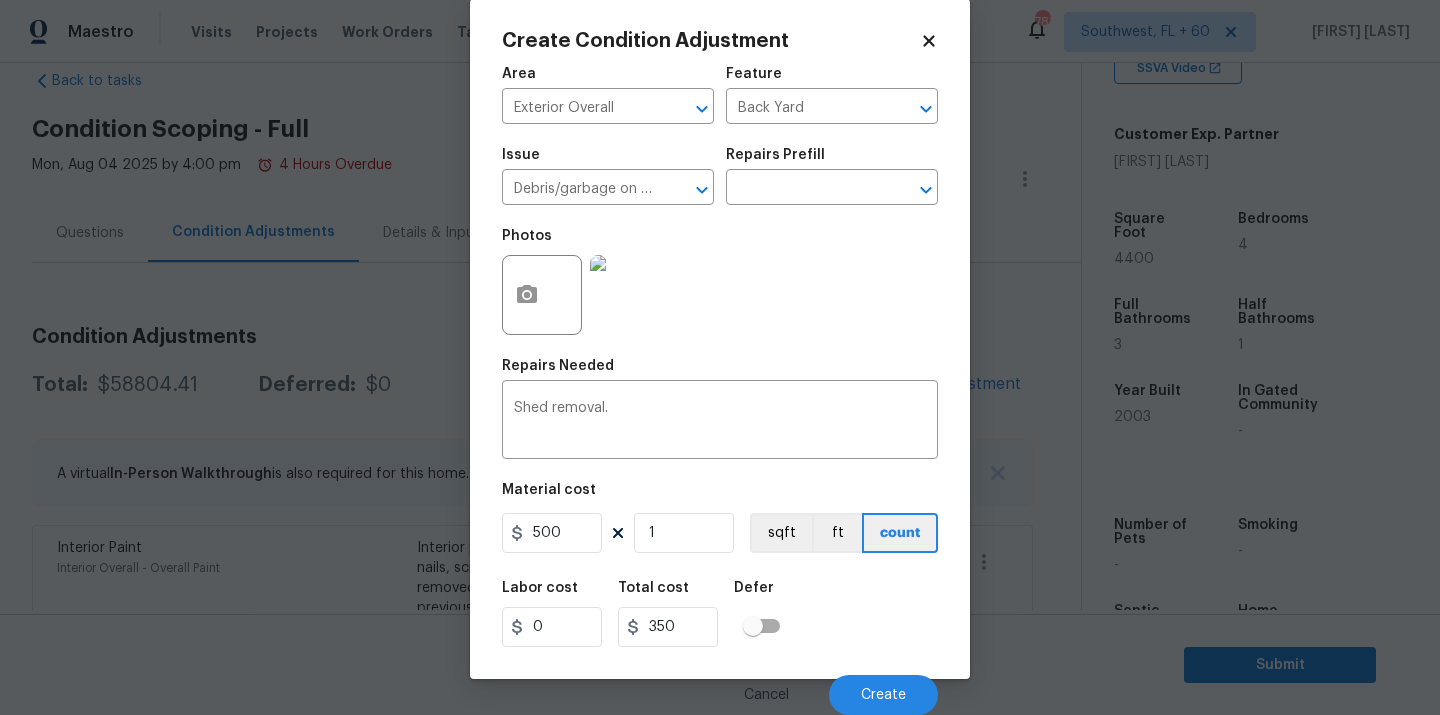 type on "500" 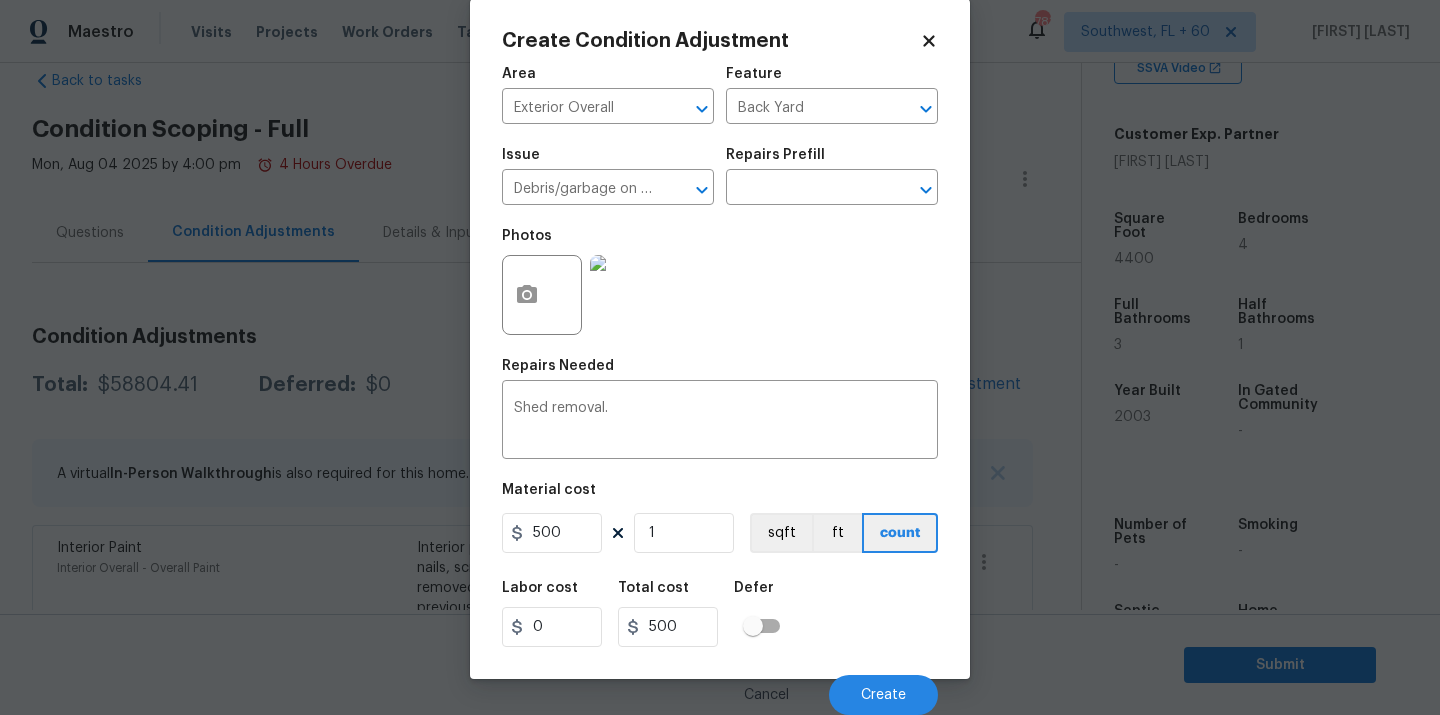 click on "Cancel Create" at bounding box center [720, 687] 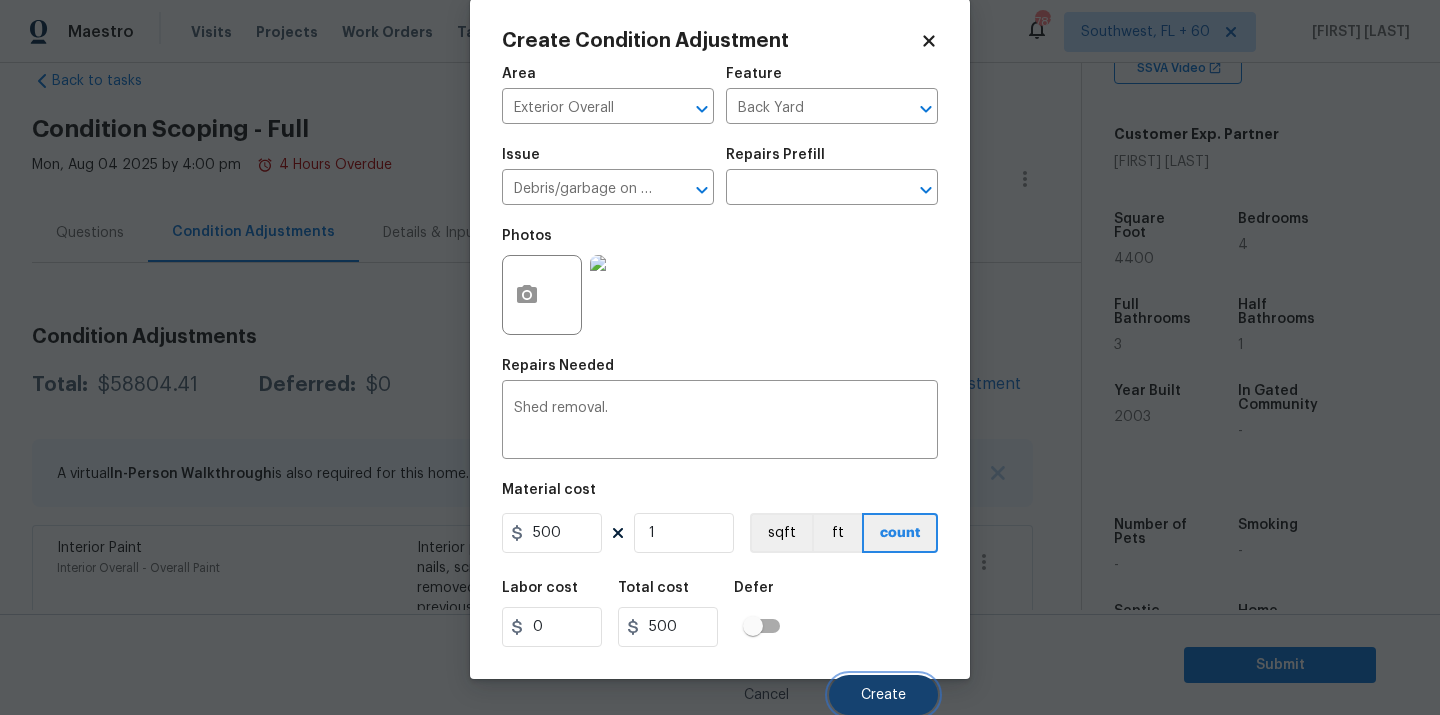 click on "Create" at bounding box center [883, 695] 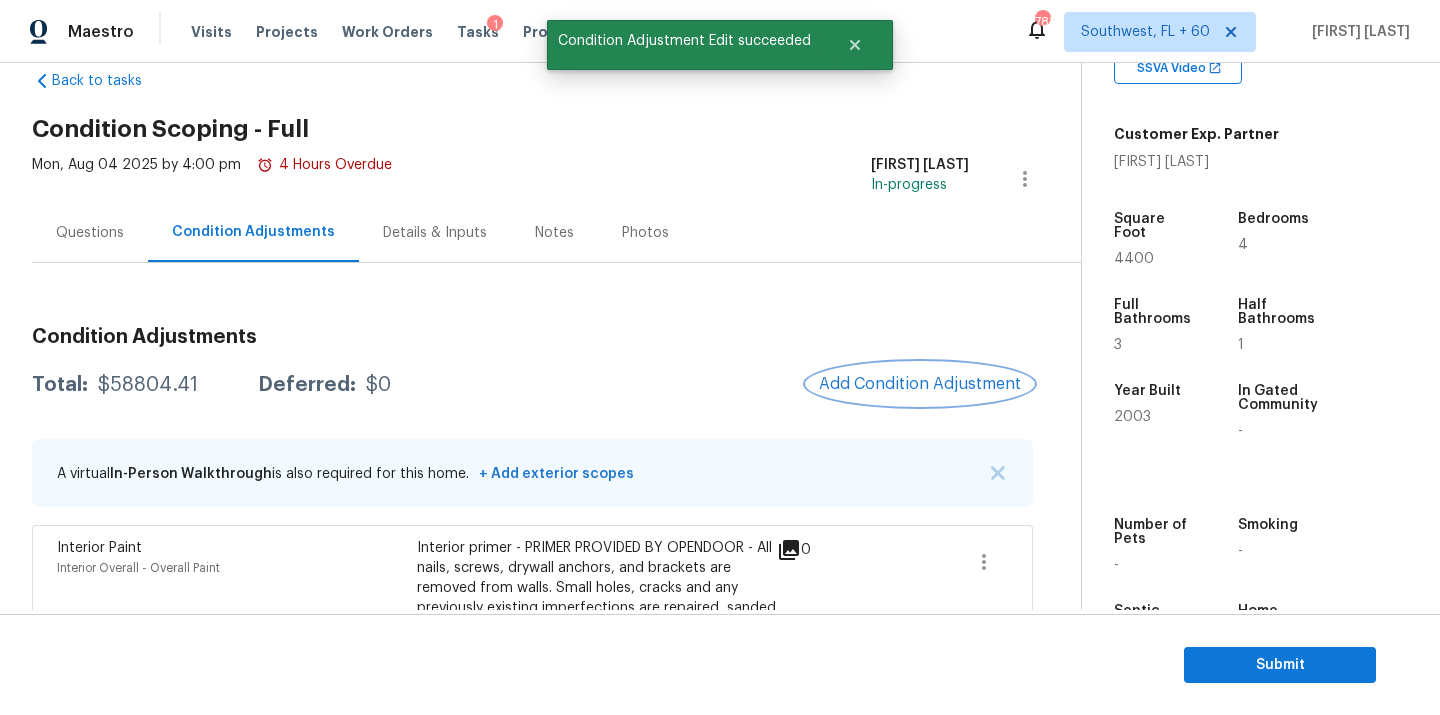 scroll, scrollTop: 0, scrollLeft: 0, axis: both 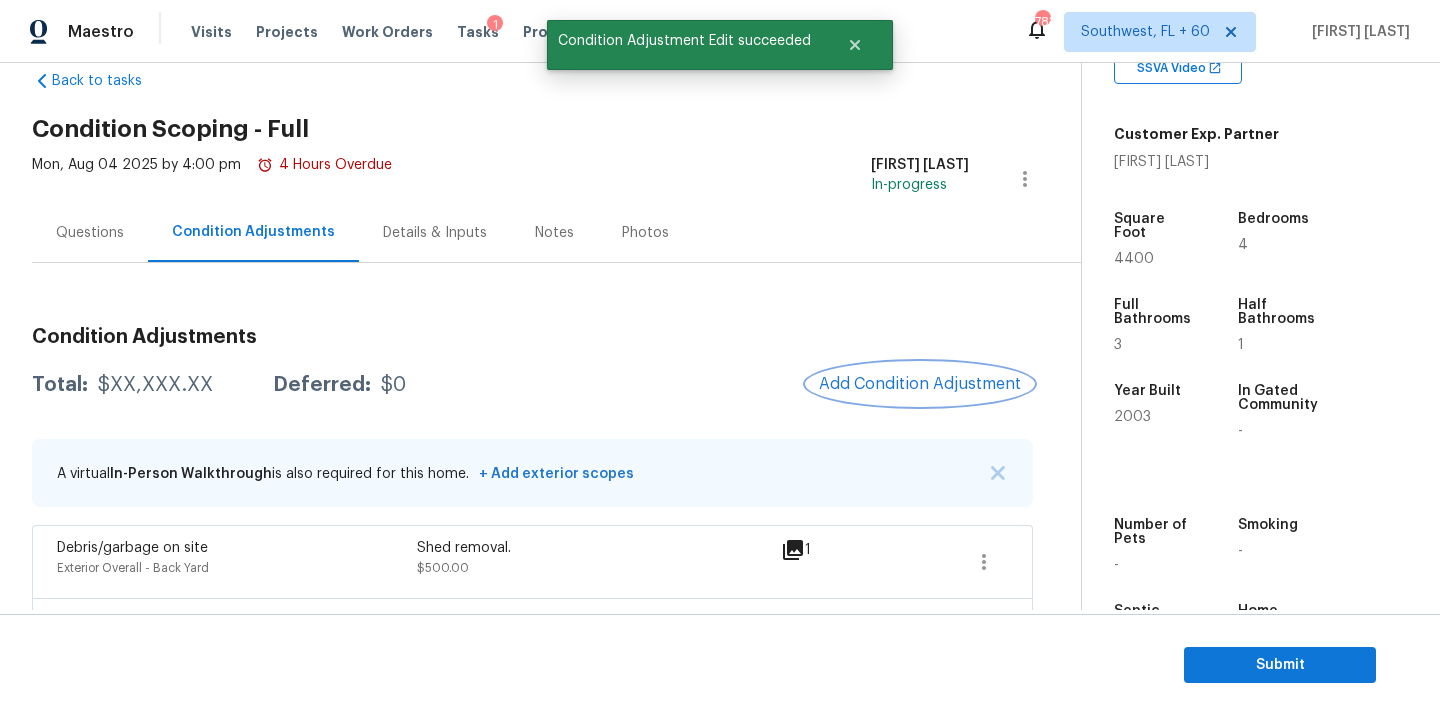 click on "Add Condition Adjustment" at bounding box center [920, 384] 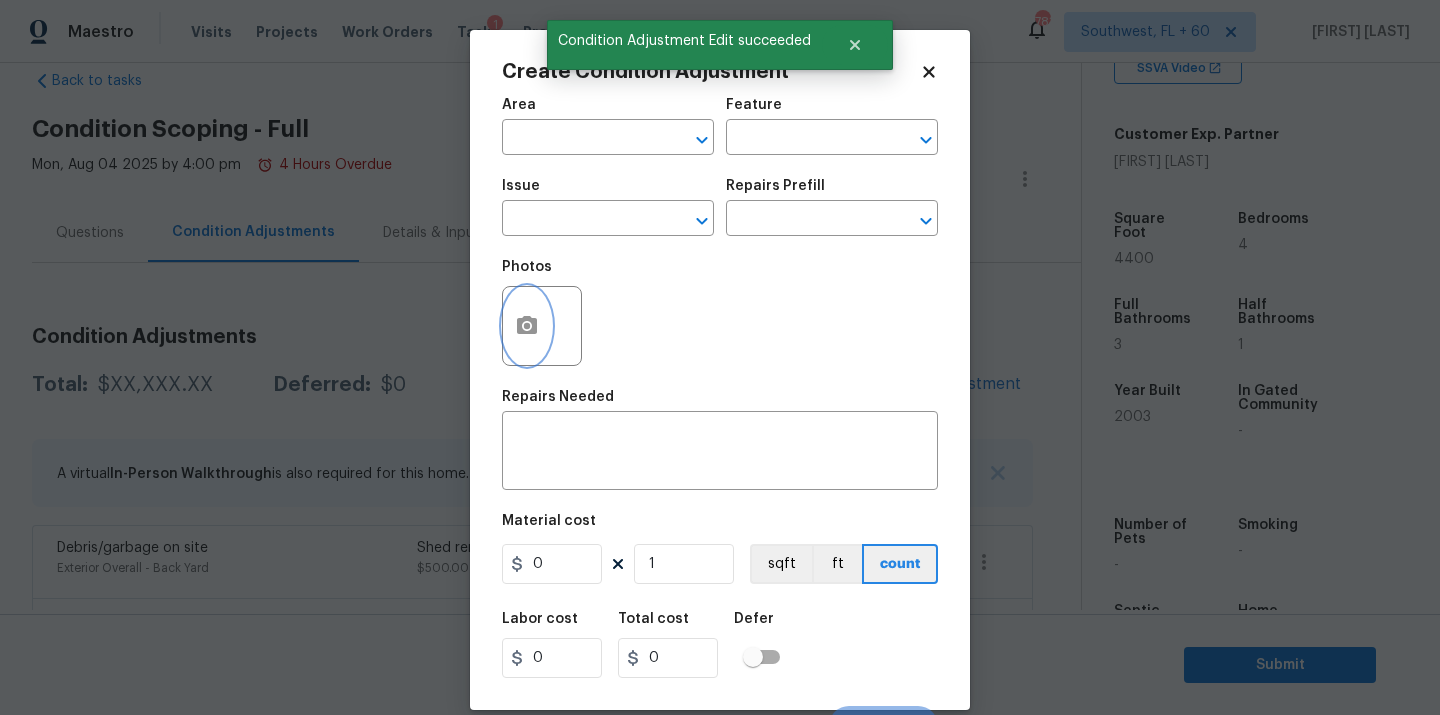 click at bounding box center [527, 326] 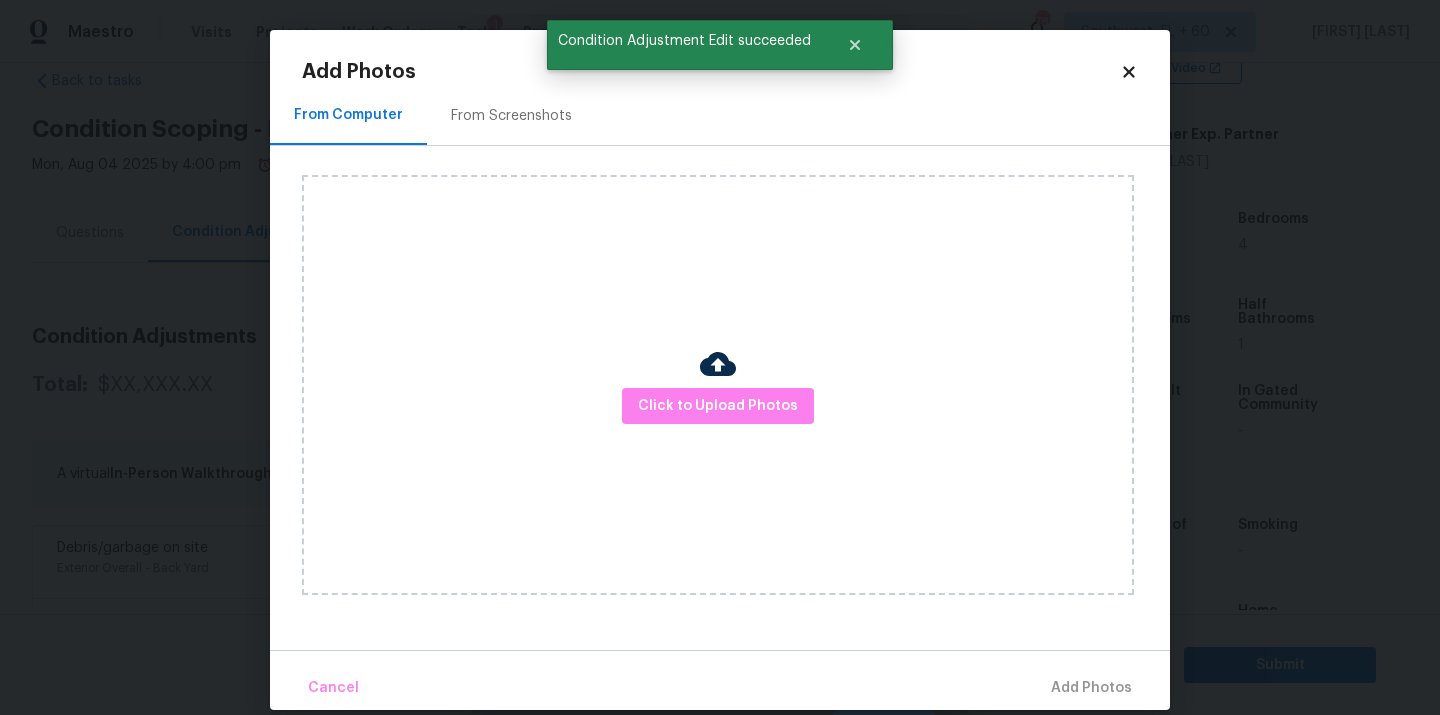 click on "Click to Upload Photos" at bounding box center (718, 385) 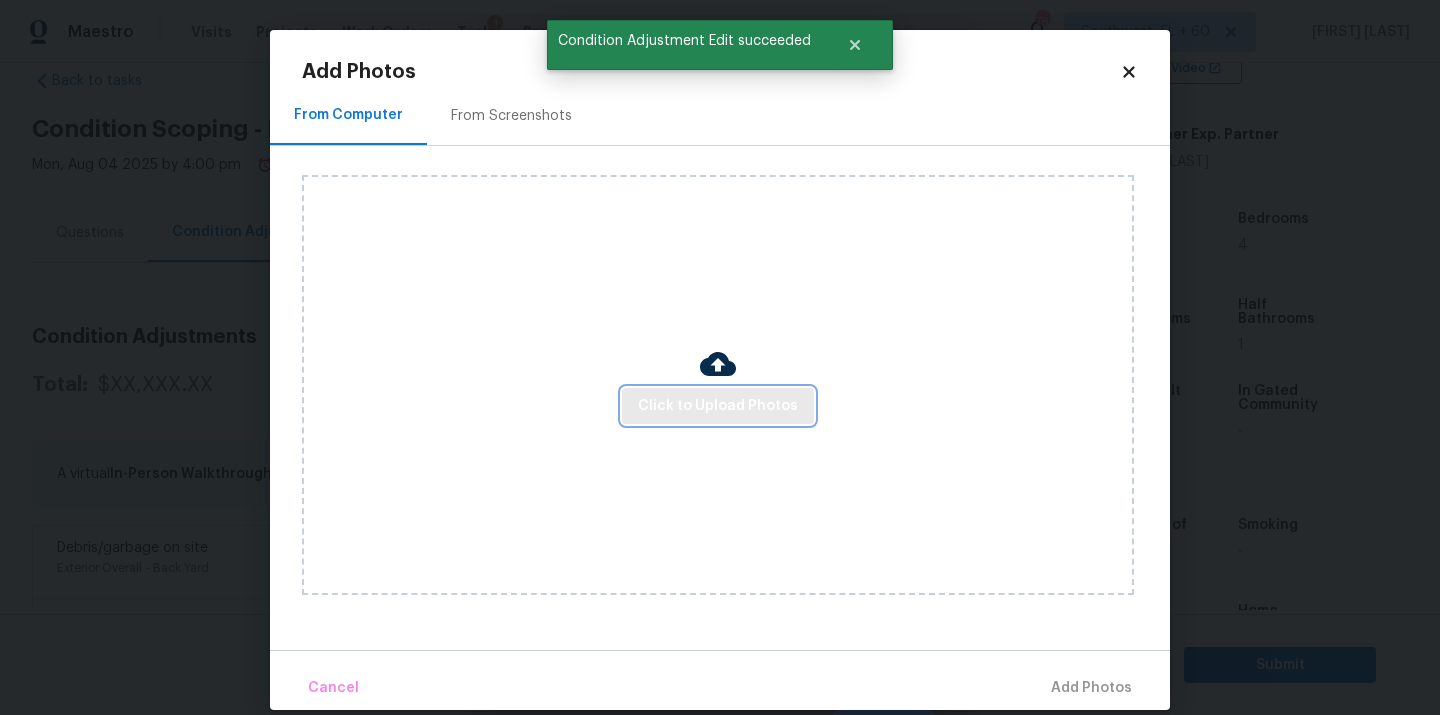 click on "Click to Upload Photos" at bounding box center [718, 406] 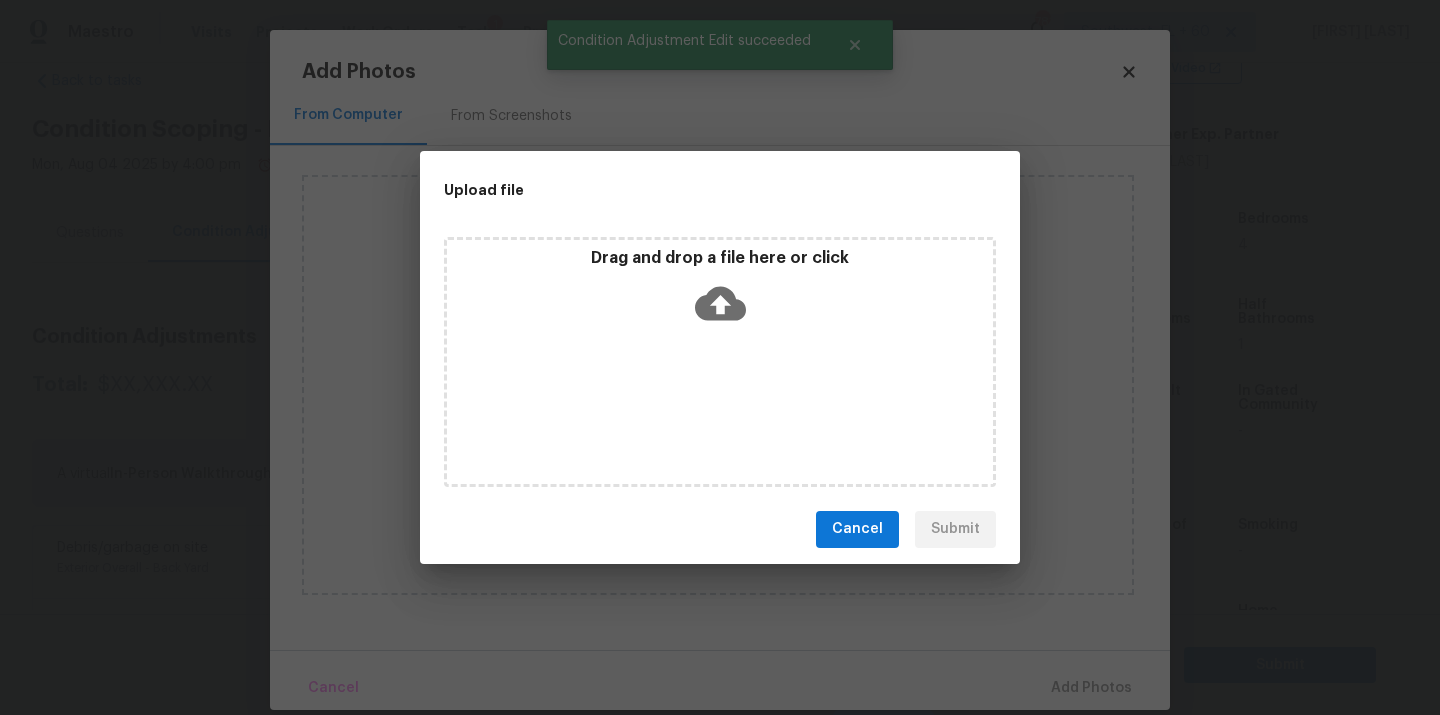 click on "Drag and drop a file here or click" at bounding box center (720, 362) 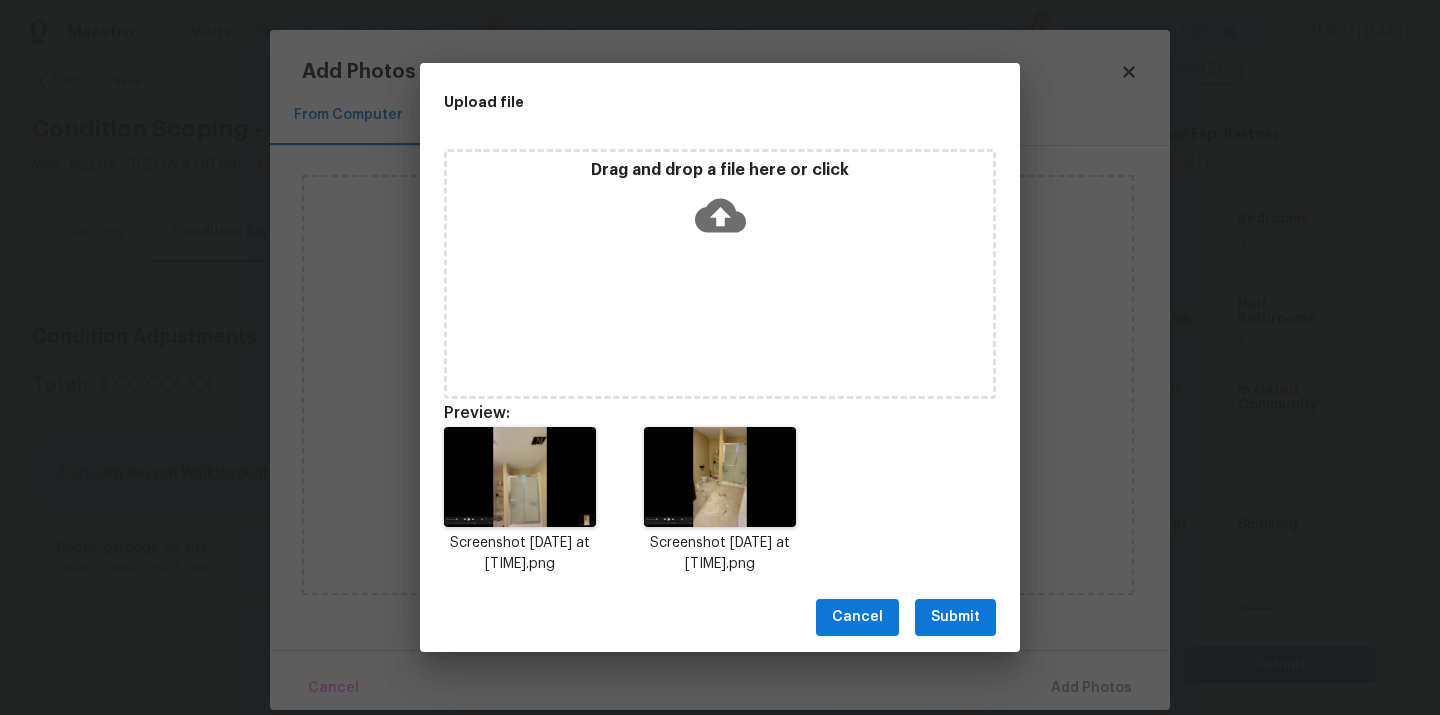 click on "Submit" at bounding box center [955, 617] 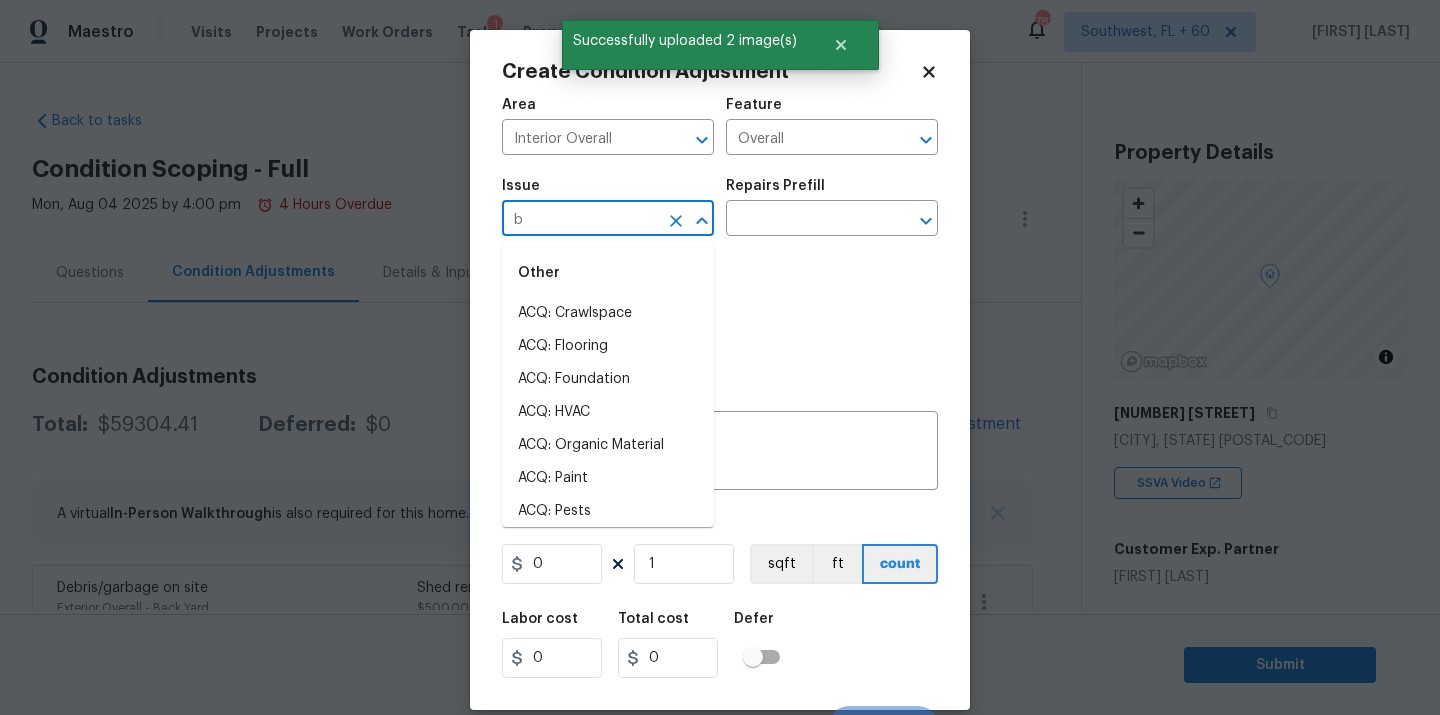 scroll, scrollTop: 0, scrollLeft: 0, axis: both 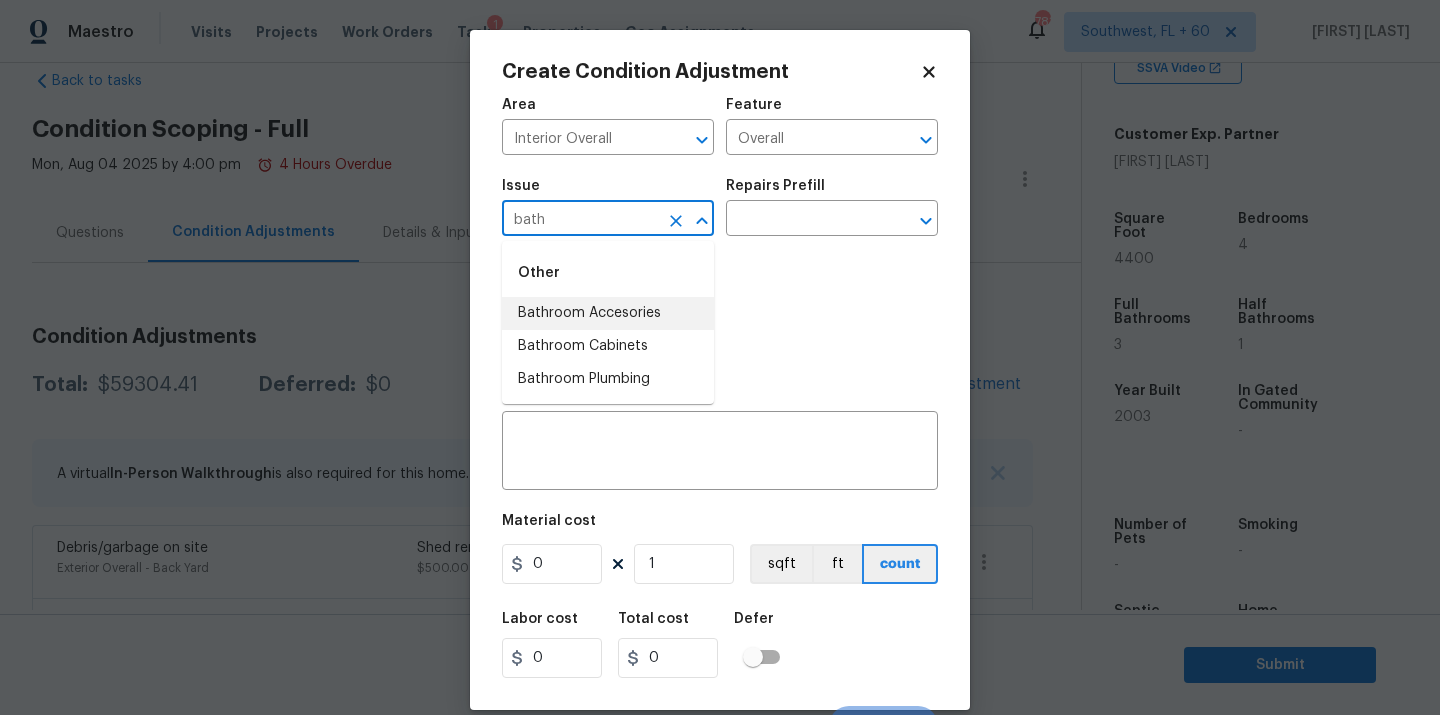 click on "Bathroom Accesories" at bounding box center [608, 313] 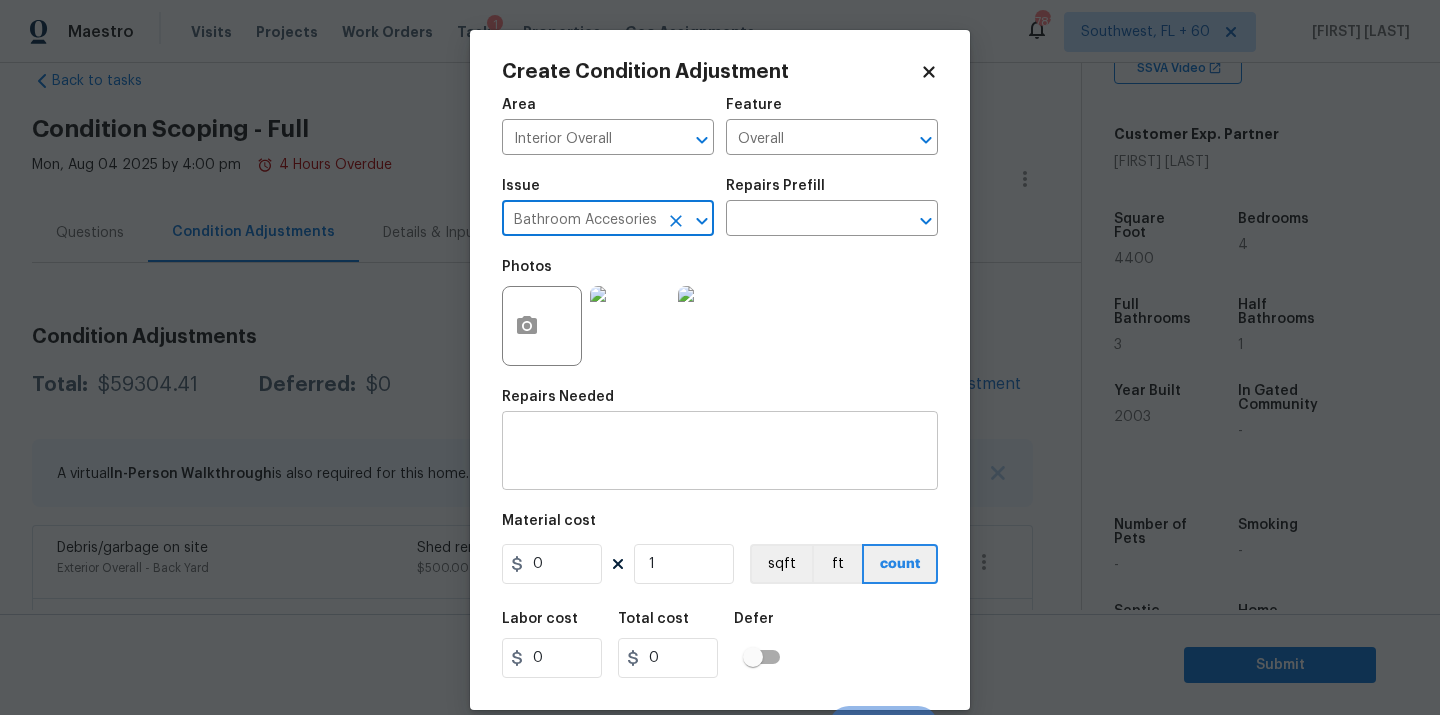 type on "Bathroom Accesories" 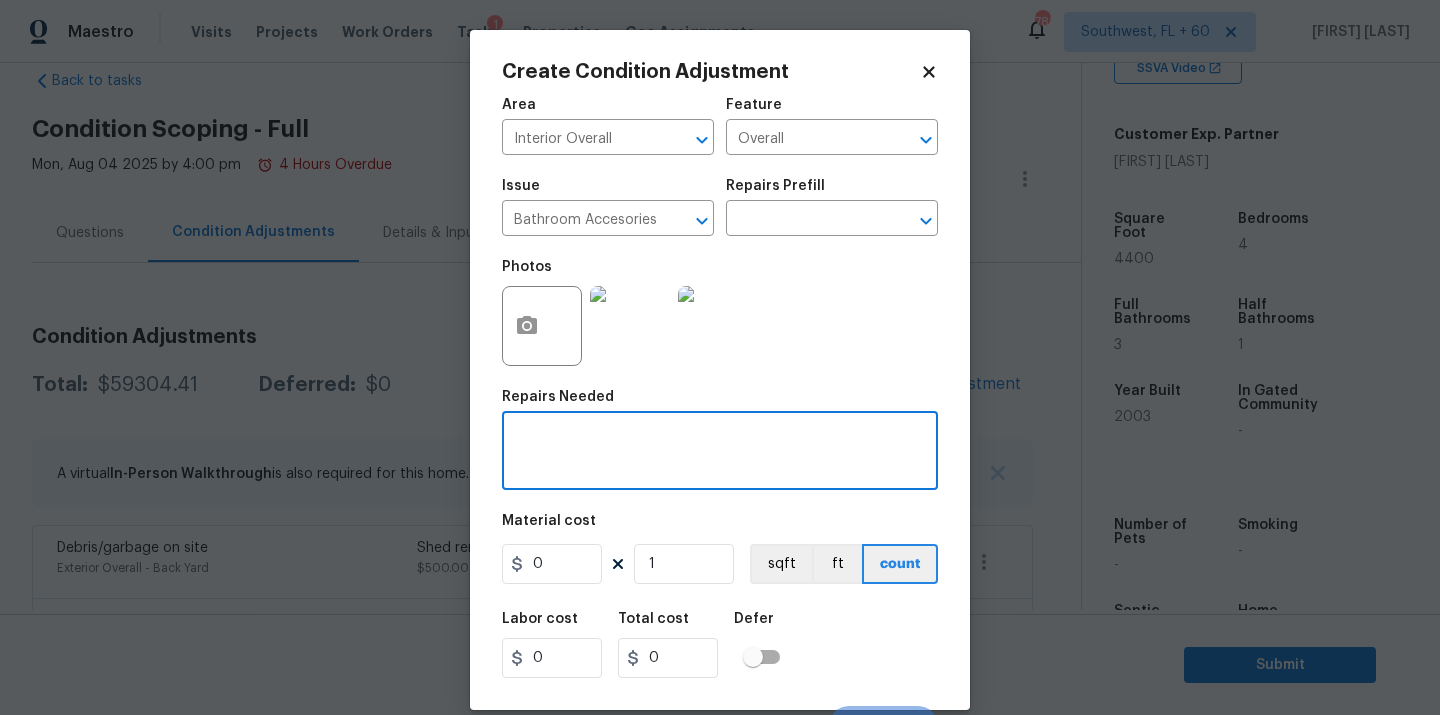 click at bounding box center (720, 453) 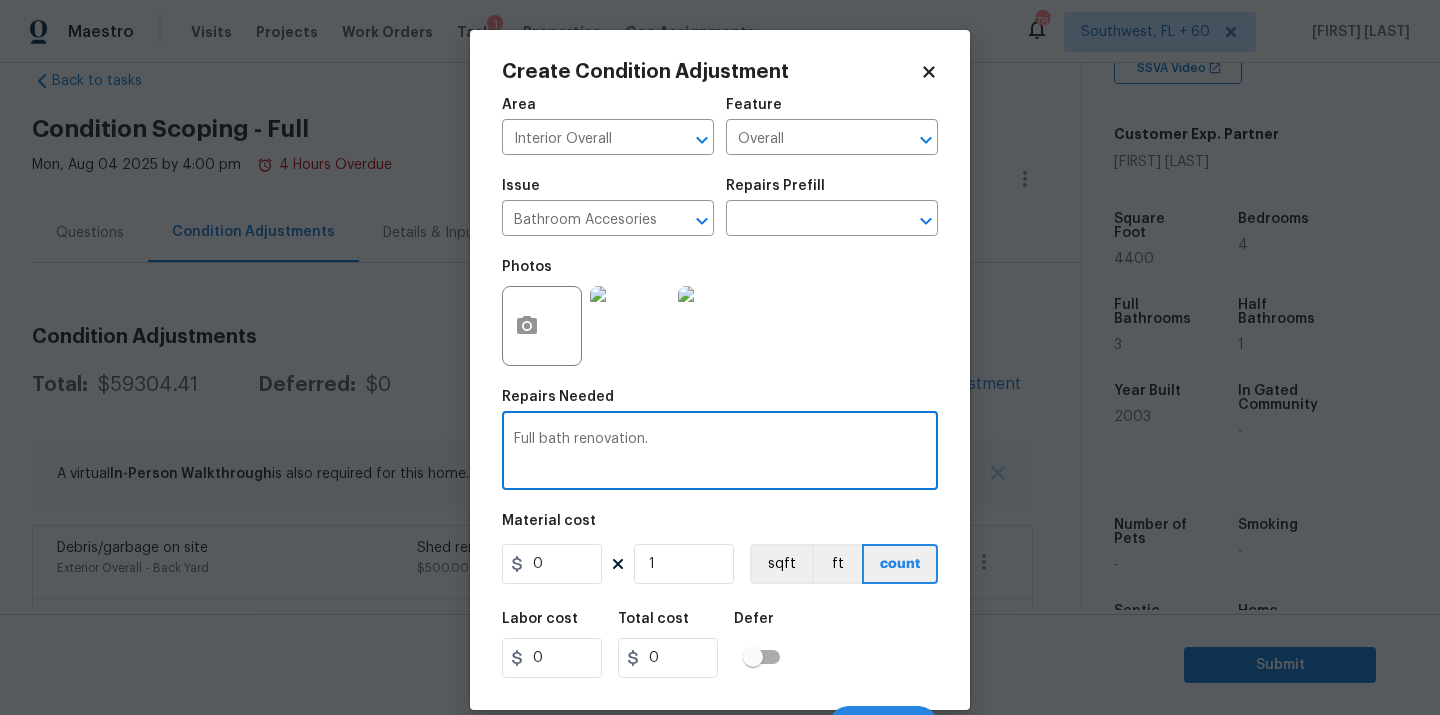 type on "Full bath renovation." 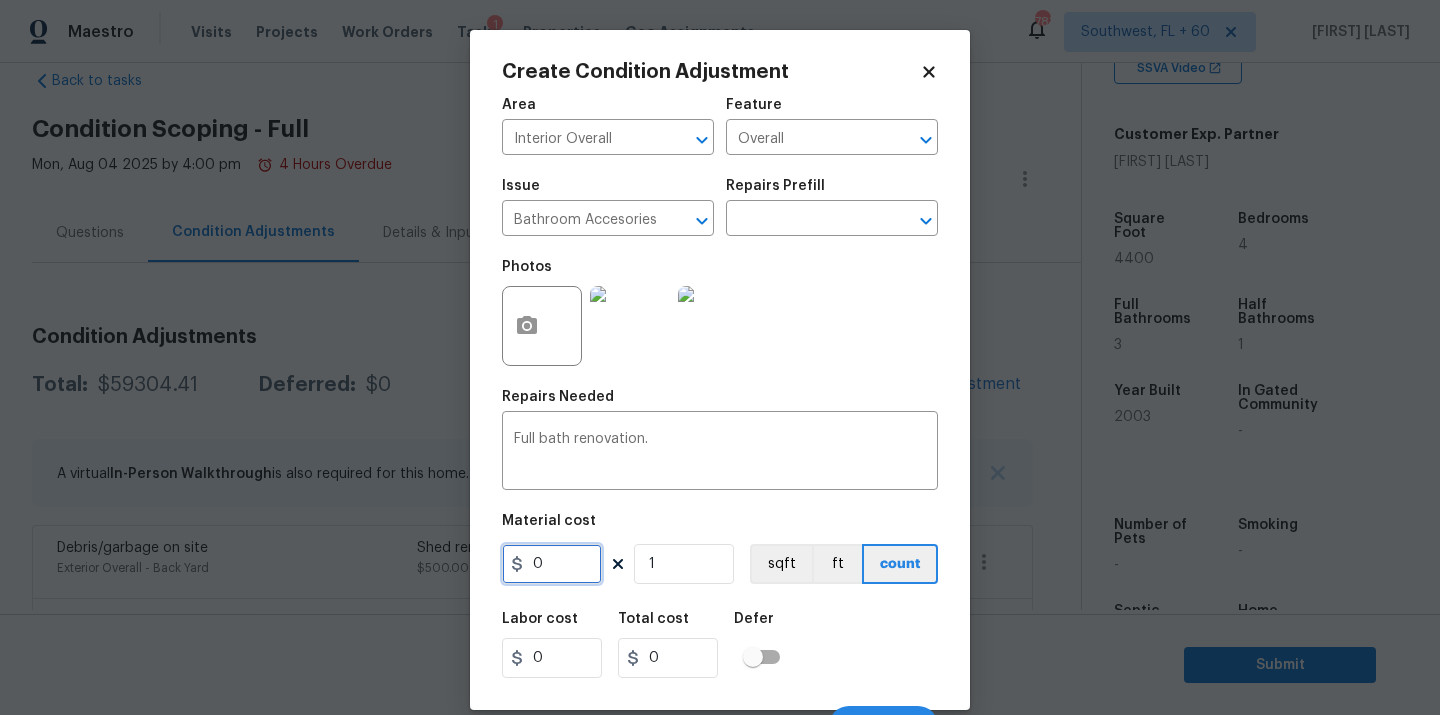 click on "0" at bounding box center [552, 564] 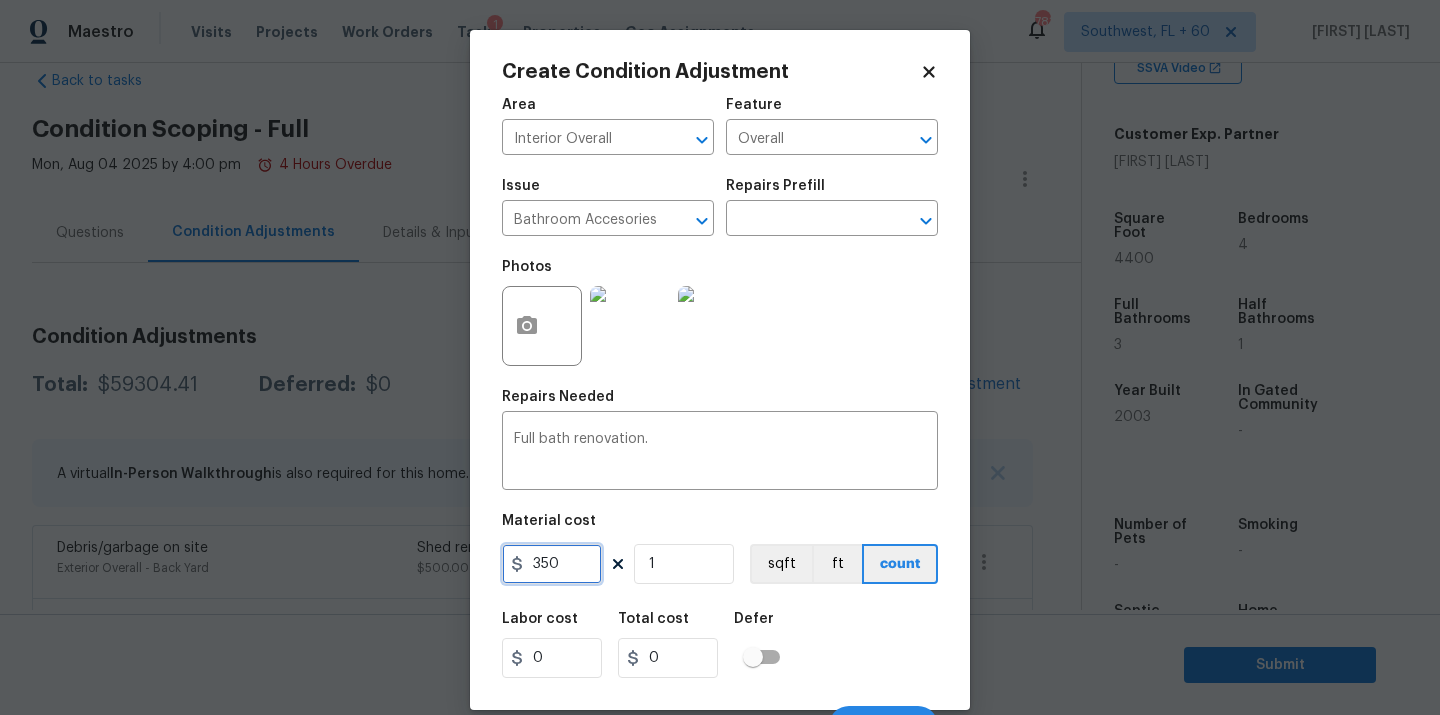 scroll, scrollTop: 0, scrollLeft: 8952, axis: horizontal 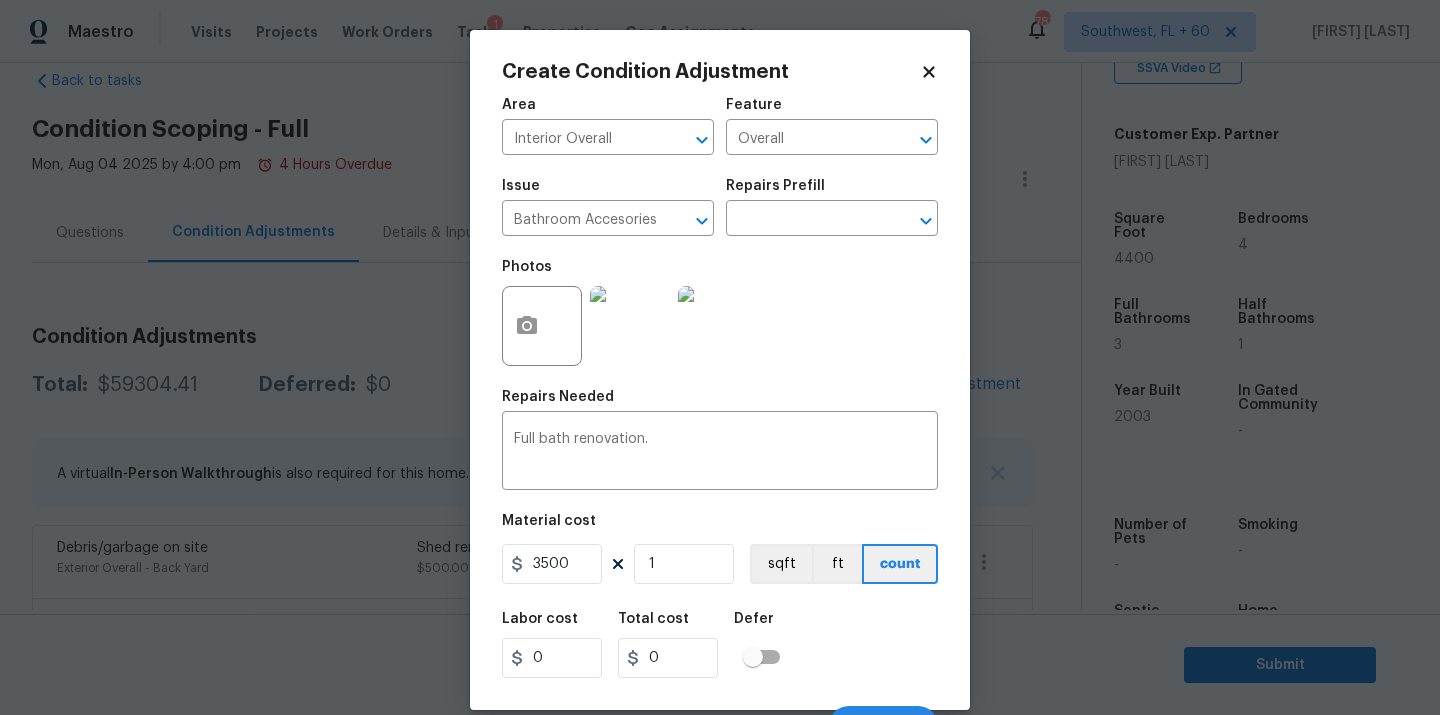 type on "3500" 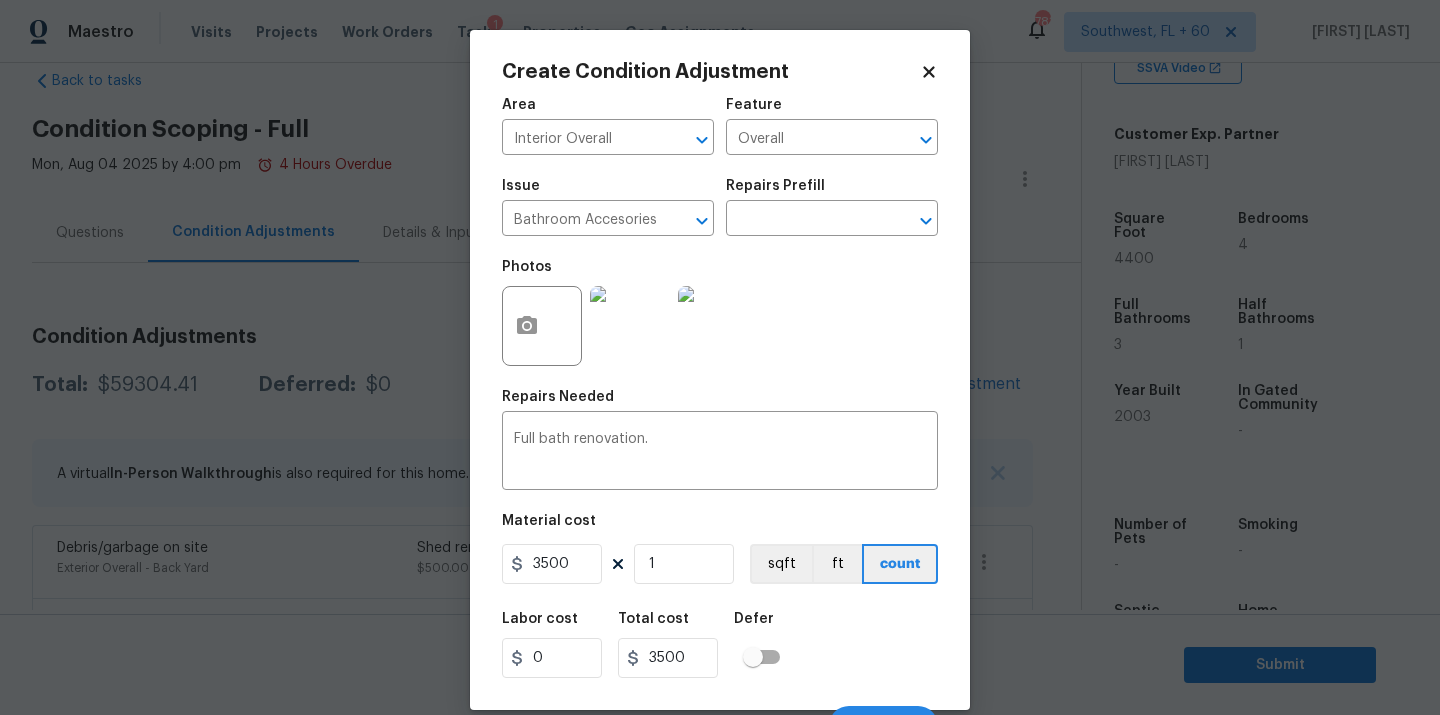 click on "Labor cost 0 Total cost 3500 Defer" at bounding box center (720, 645) 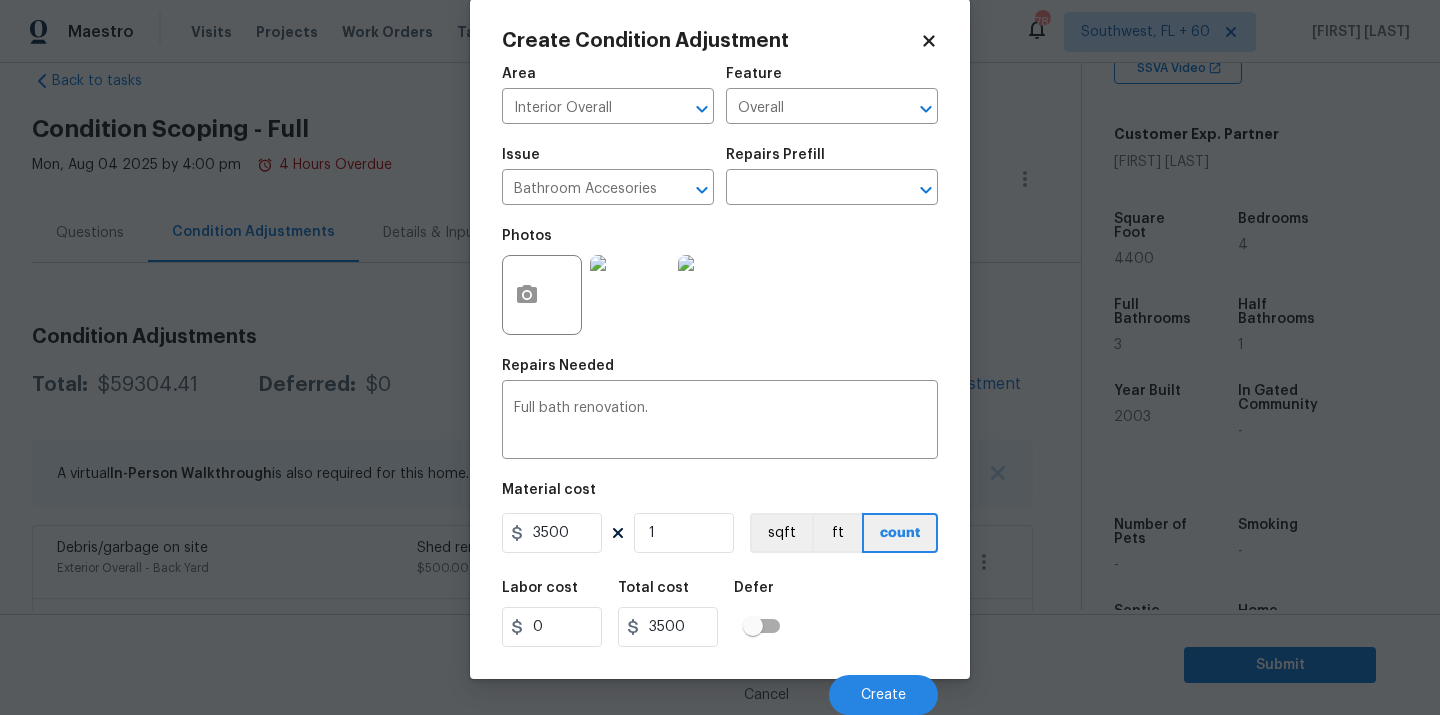click on "Cancel Create" at bounding box center (720, 687) 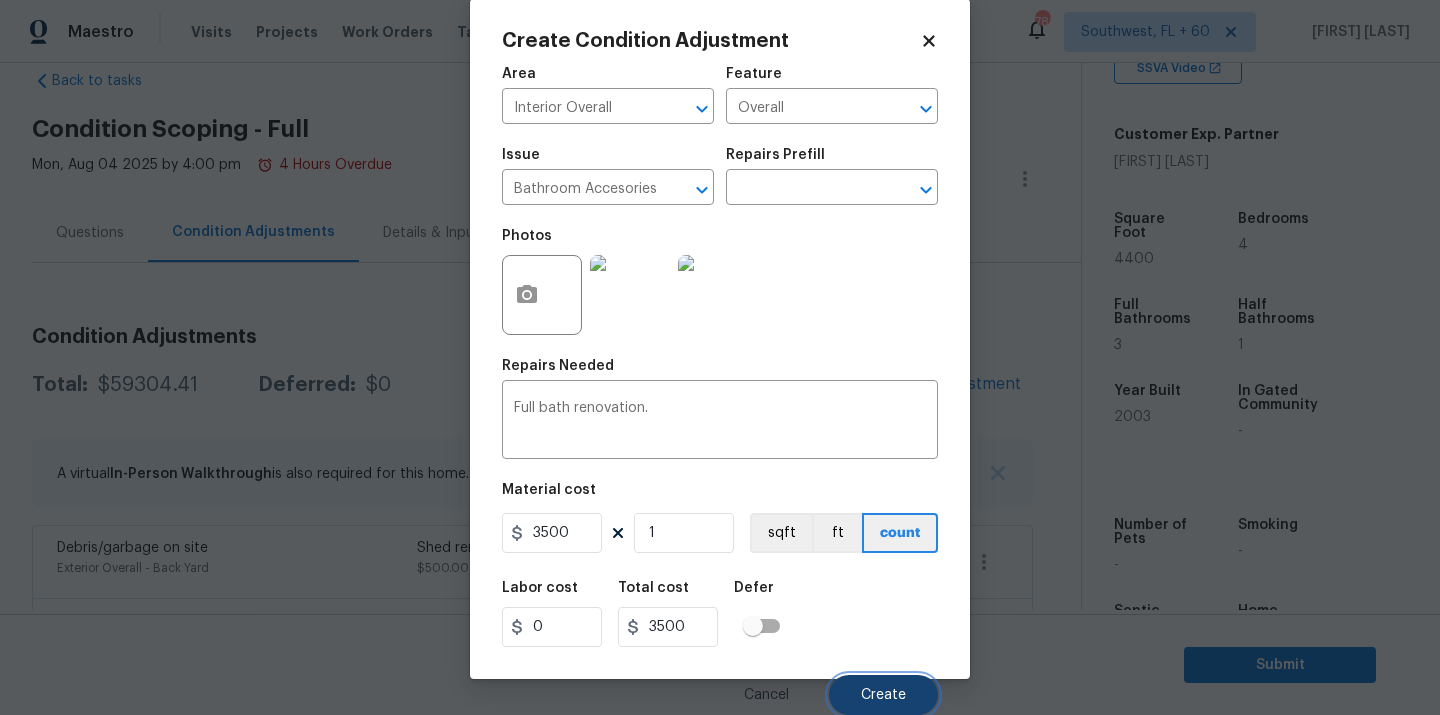 click on "Create" at bounding box center (883, 695) 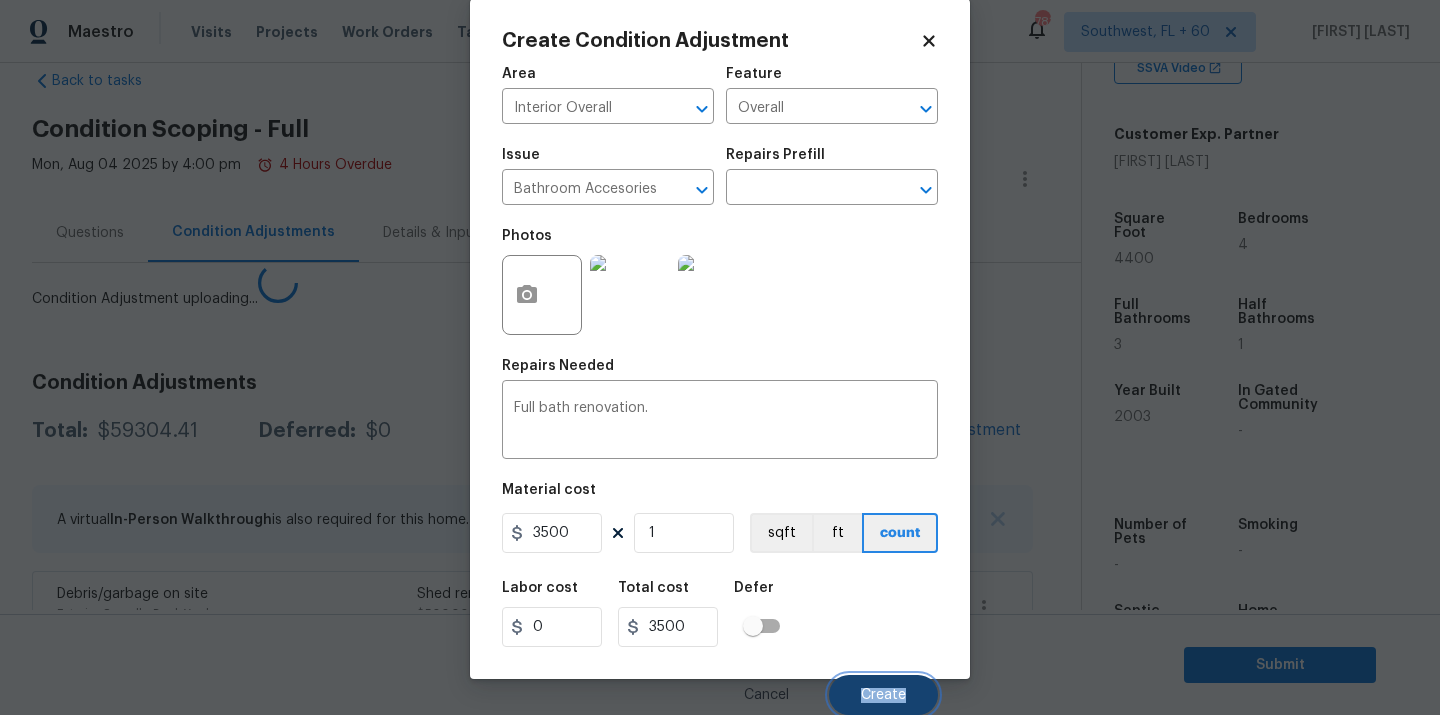 click on "Create" at bounding box center (883, 695) 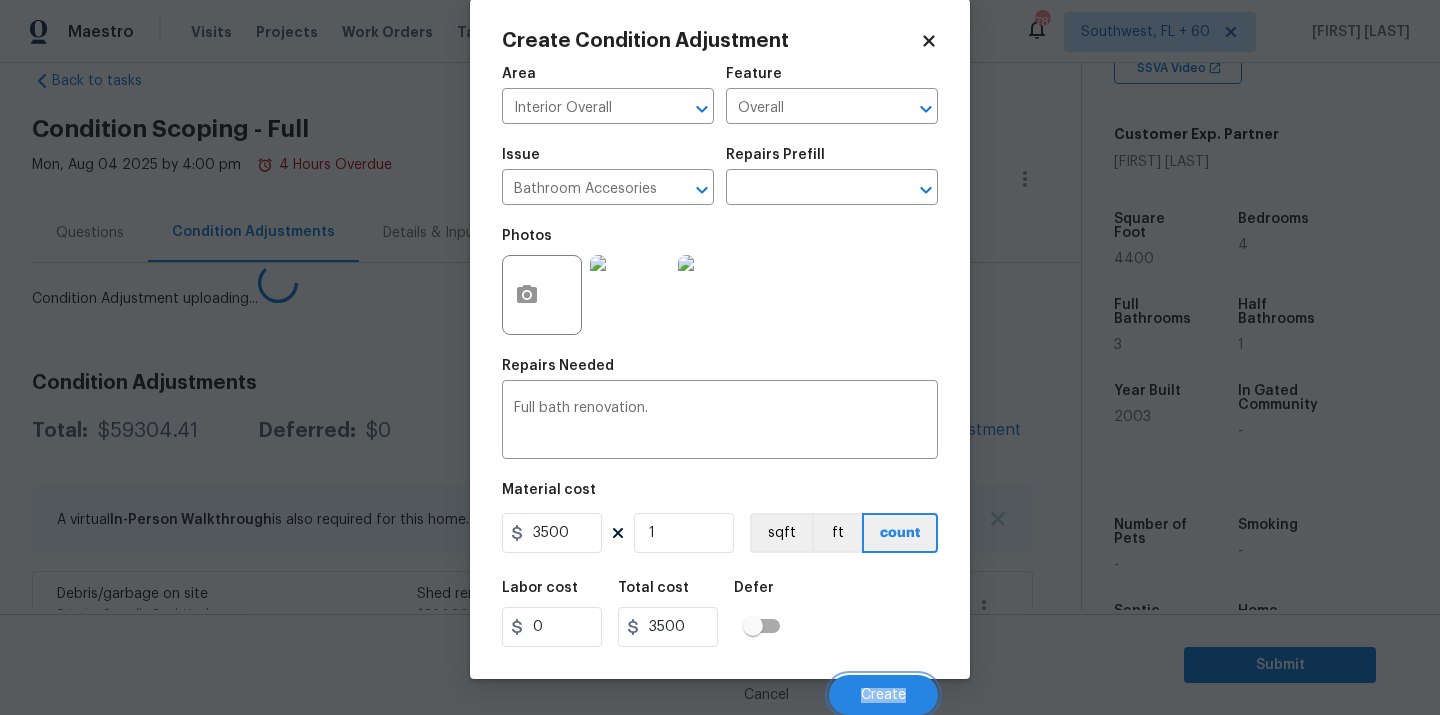scroll, scrollTop: 25, scrollLeft: 0, axis: vertical 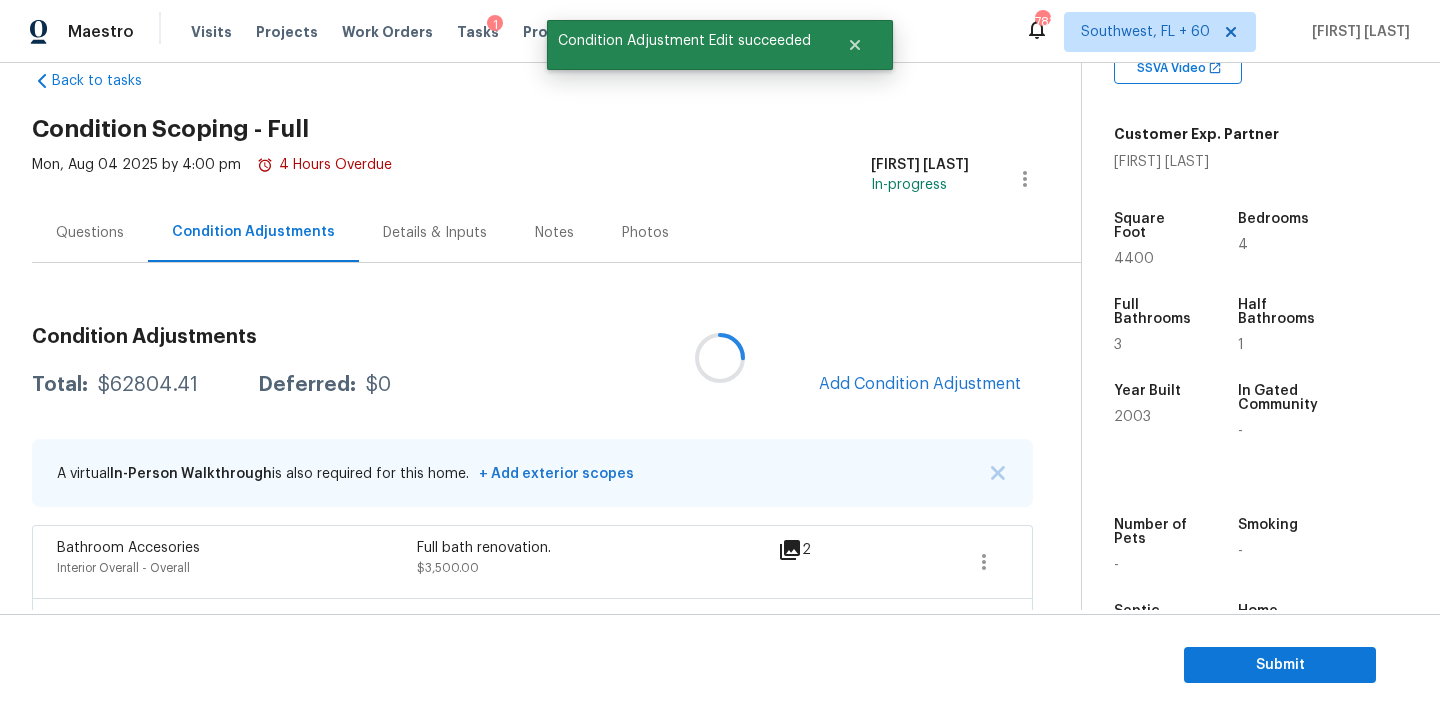 click at bounding box center (720, 357) 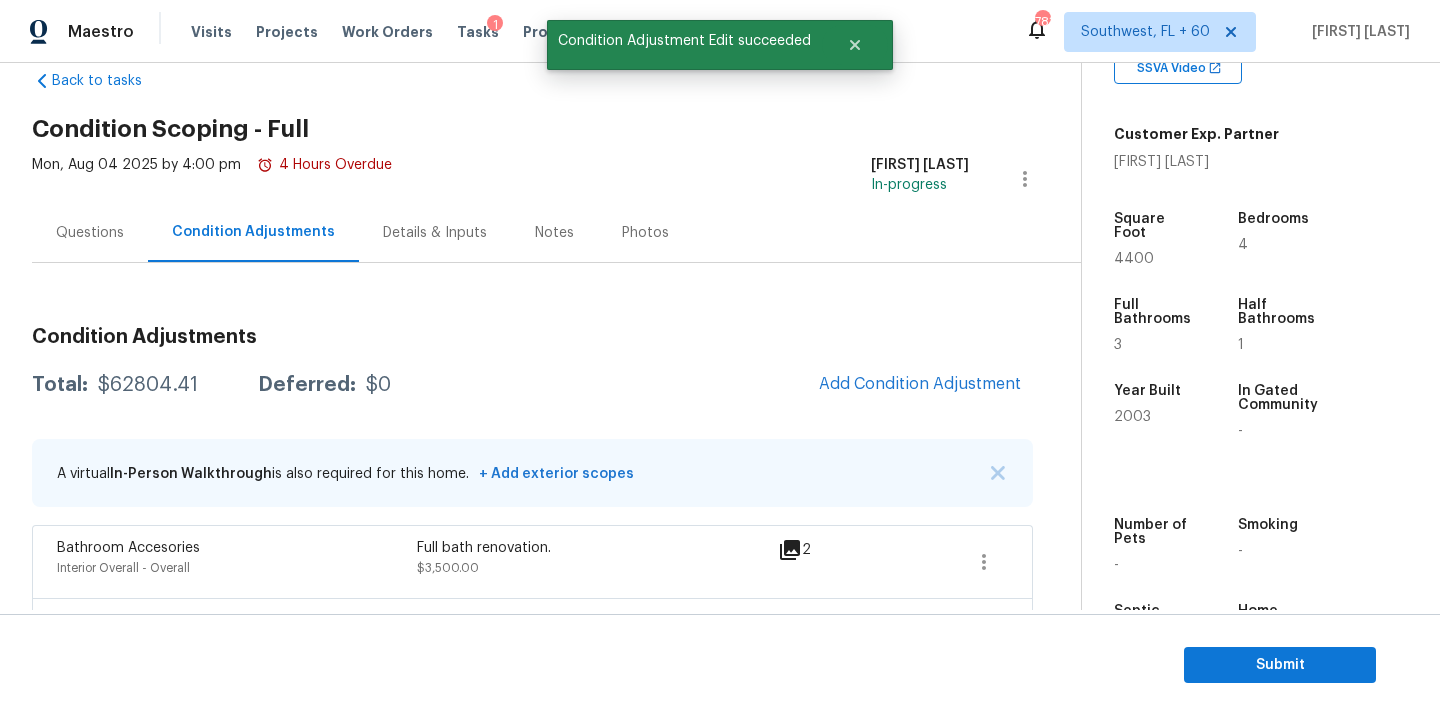 click on "$62804.41" at bounding box center (148, 385) 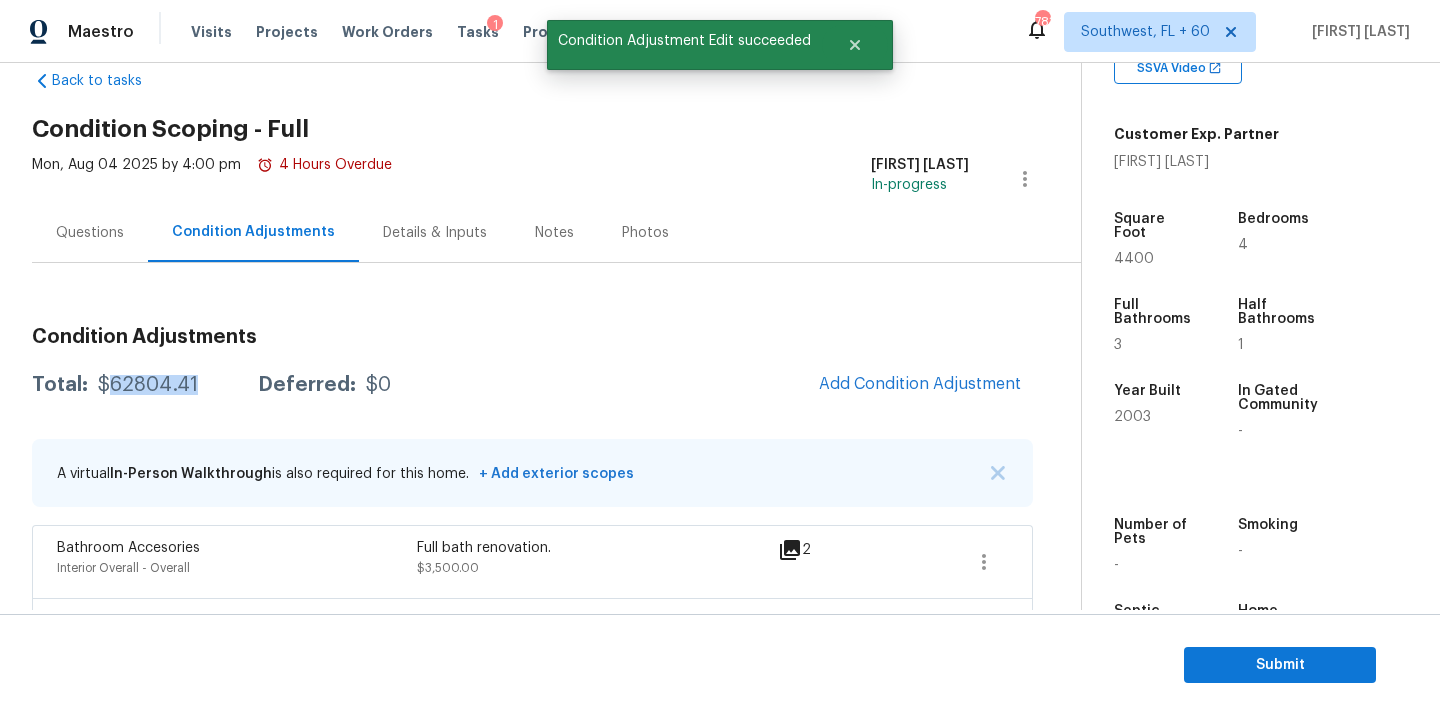 click on "$62804.41" at bounding box center [148, 385] 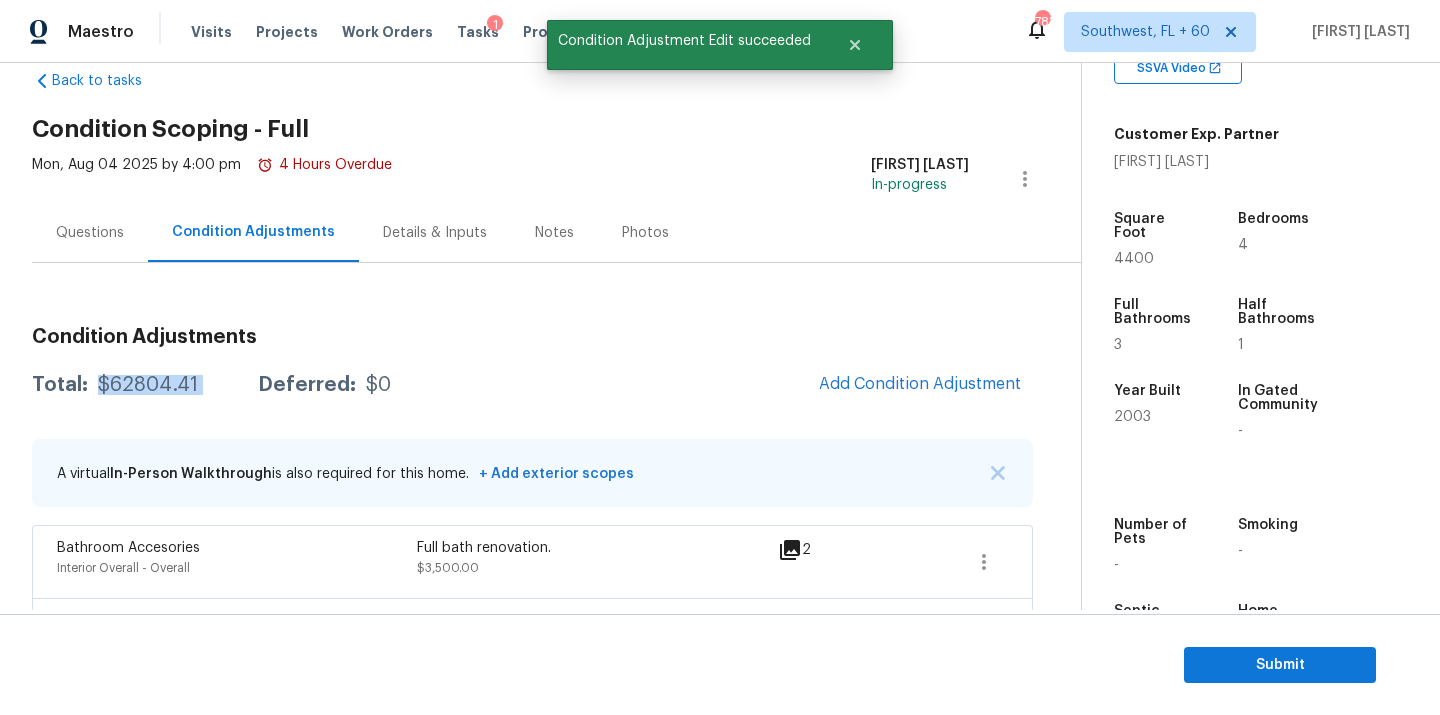 click on "$62804.41" at bounding box center (148, 385) 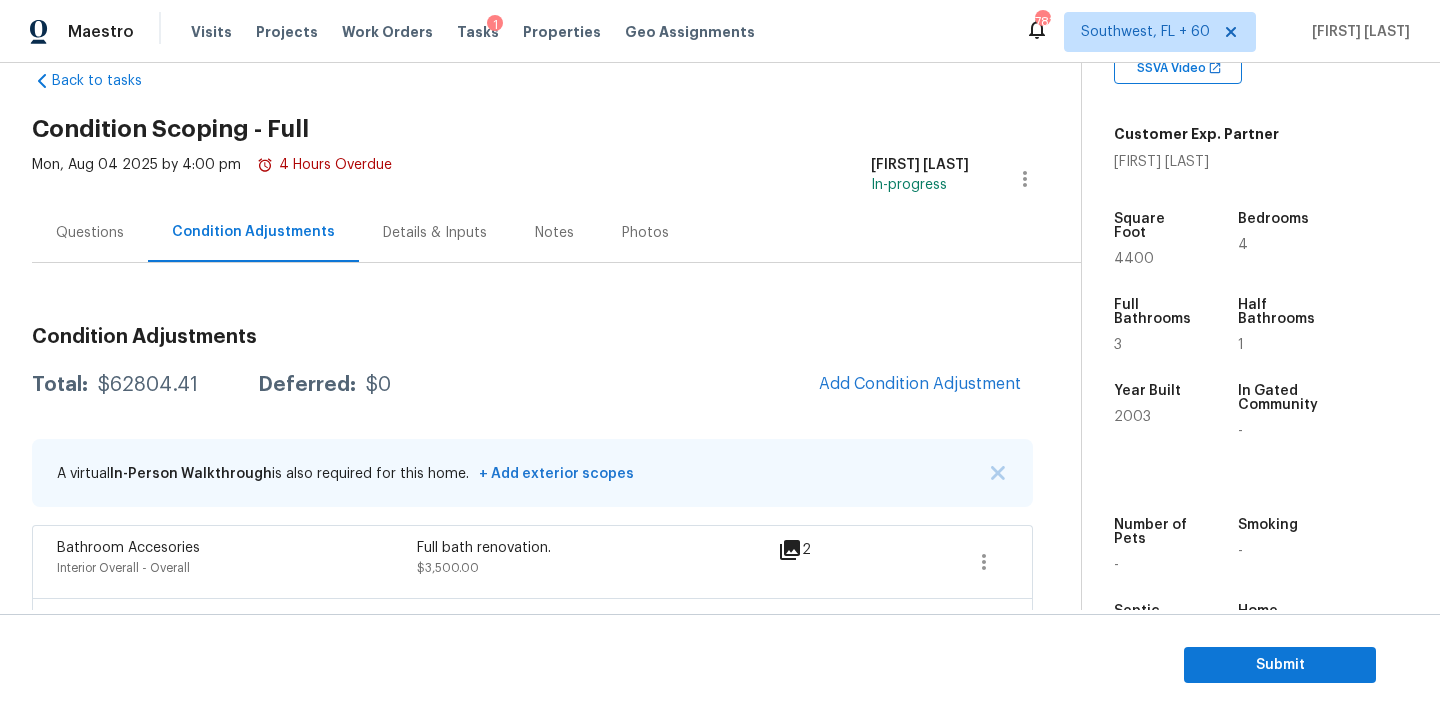 click on "Questions" at bounding box center [90, 233] 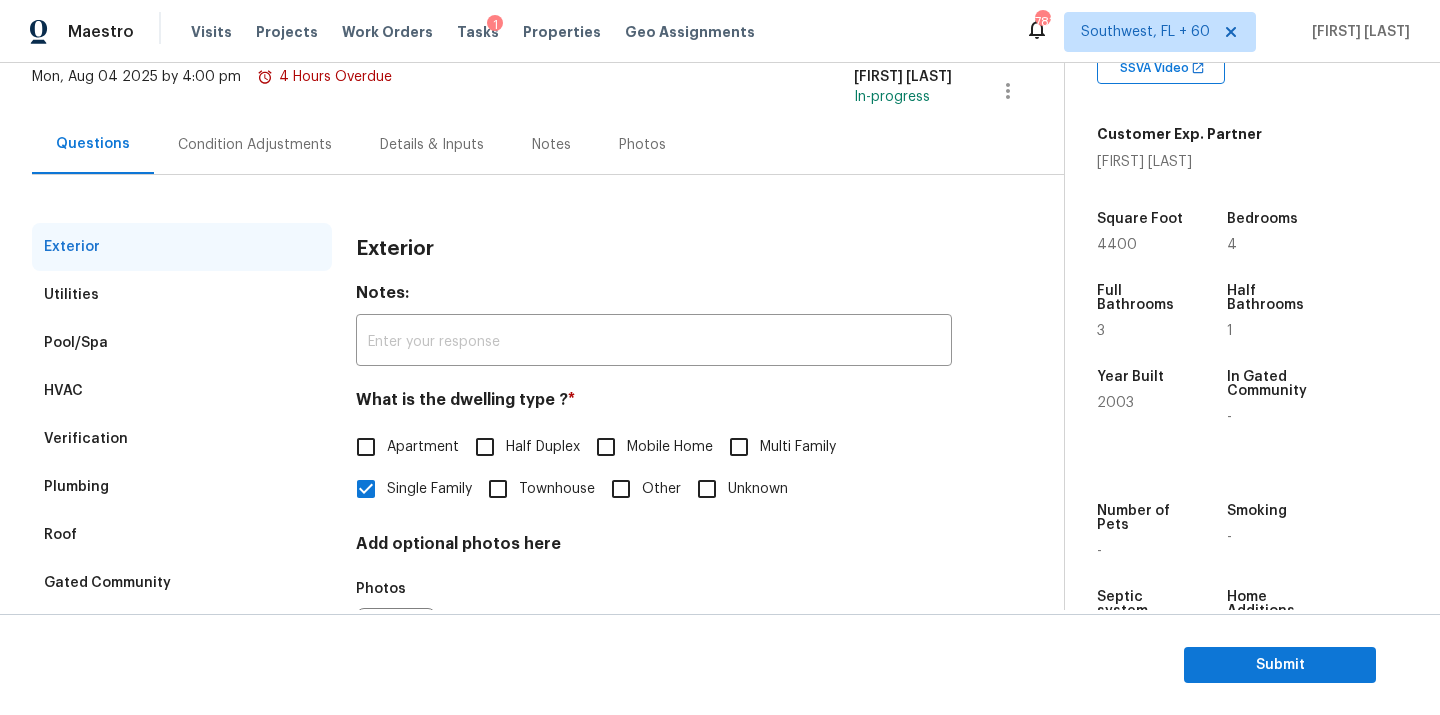scroll, scrollTop: 248, scrollLeft: 0, axis: vertical 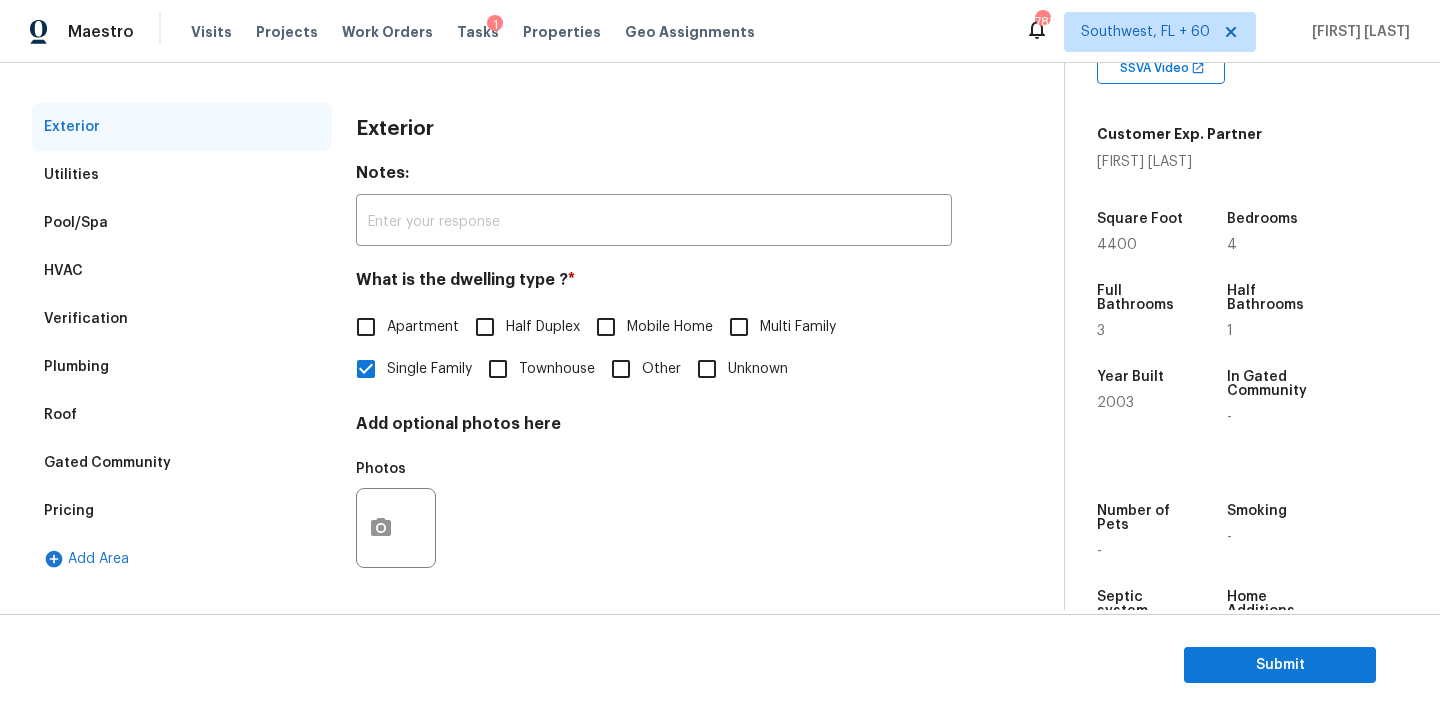 click on "Verification" at bounding box center [182, 319] 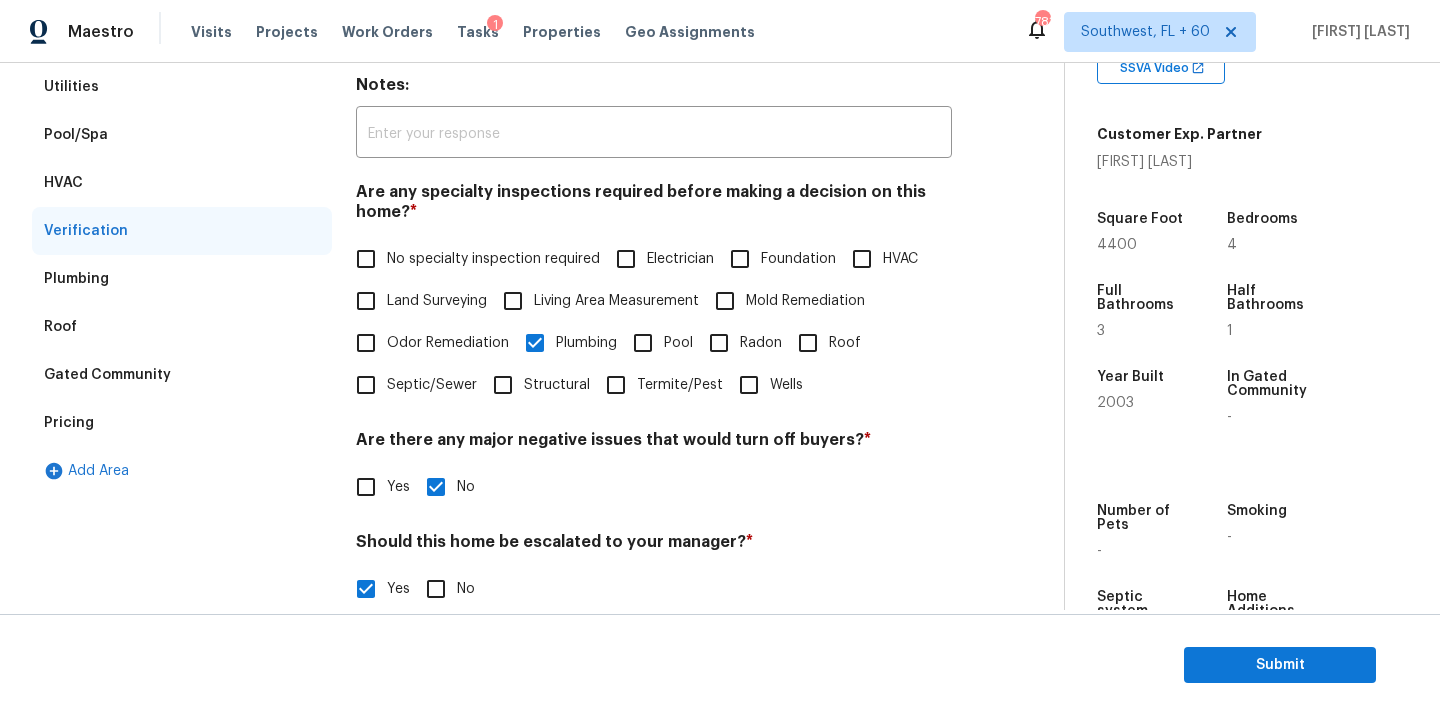 scroll, scrollTop: 503, scrollLeft: 0, axis: vertical 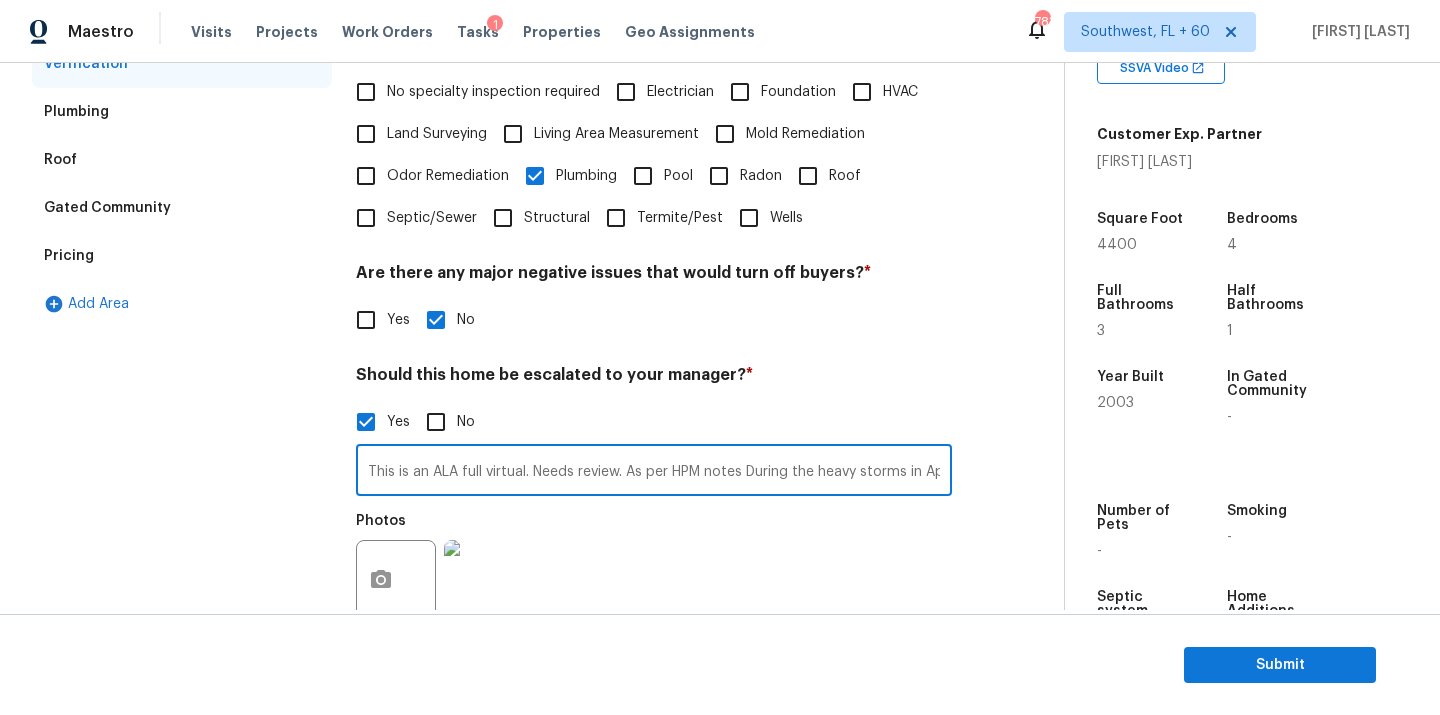 click on "This is an ALA full virtual. Needs review. As per HPM notes During the heavy storms in April/May this year, the sump pump failed and caused the basement to flood. All carpeting was removed and sump pump replaced. No issues since. In the process of refinishing the basement. Needs review. The house has pool in complete disrepair and pool pump is non functional. Needs review." at bounding box center [654, 472] 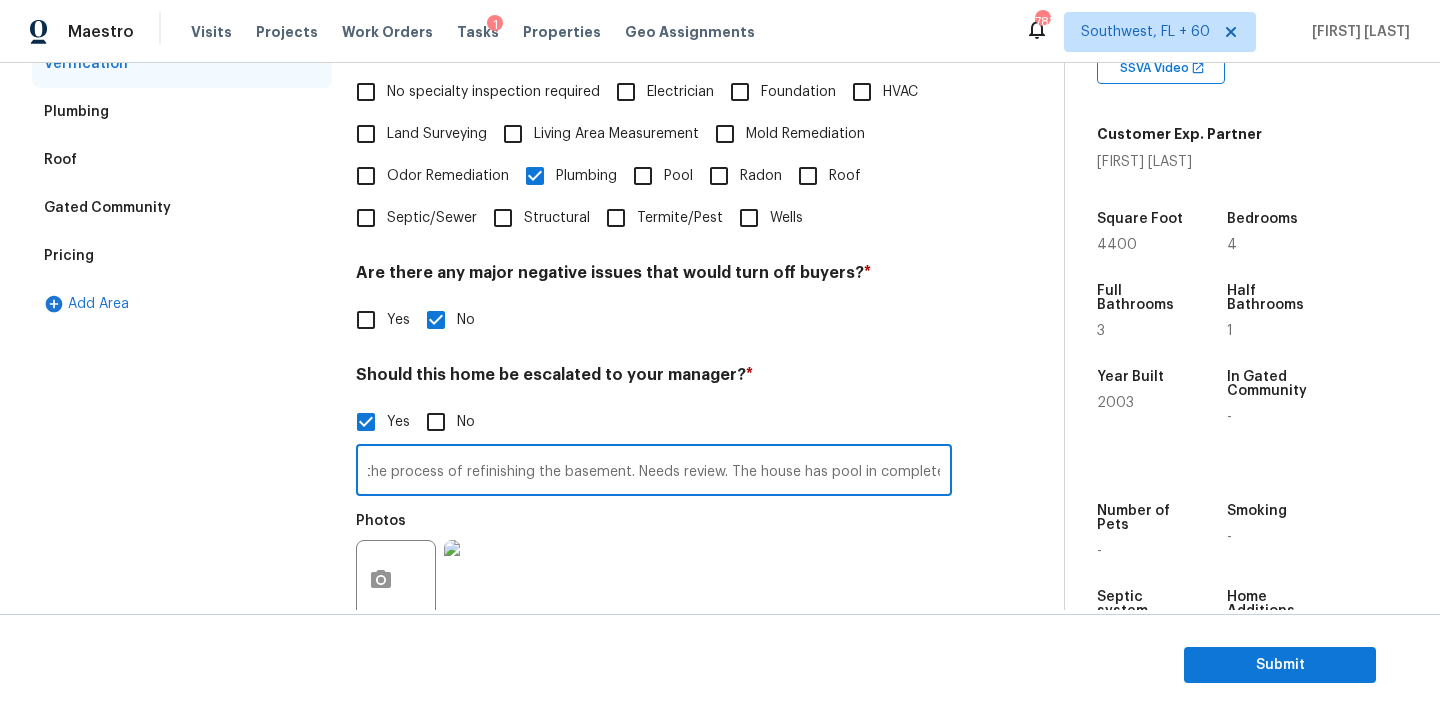 scroll, scrollTop: 0, scrollLeft: 1927, axis: horizontal 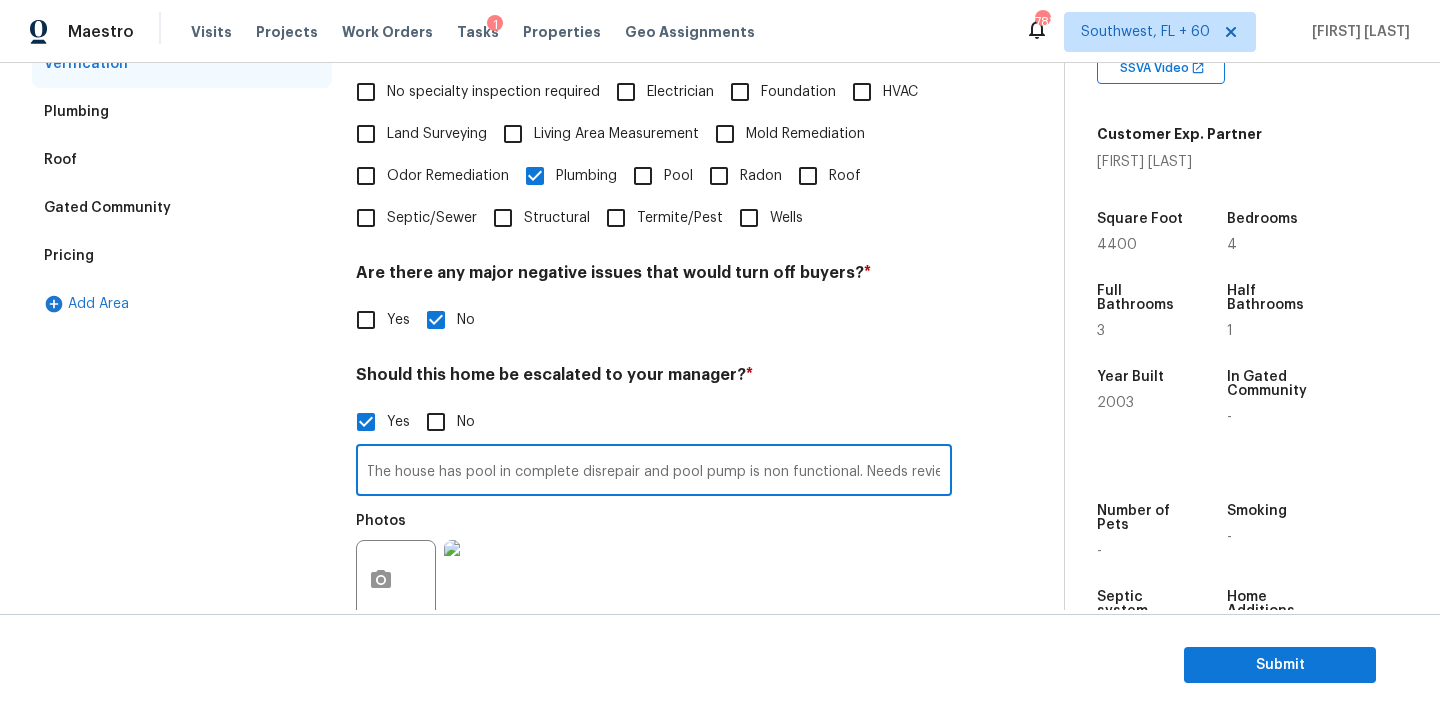 click on "This is an ALA full virtual. Needs review. As per HPM notes During the heavy storms in April/May this year, the sump pump failed and caused the basement to flood. All carpeting was removed and sump pump replaced. No issues since. In the process of refinishing the basement. Needs review. The house has pool in complete disrepair and pool pump is non functional. Needs review." at bounding box center [654, 472] 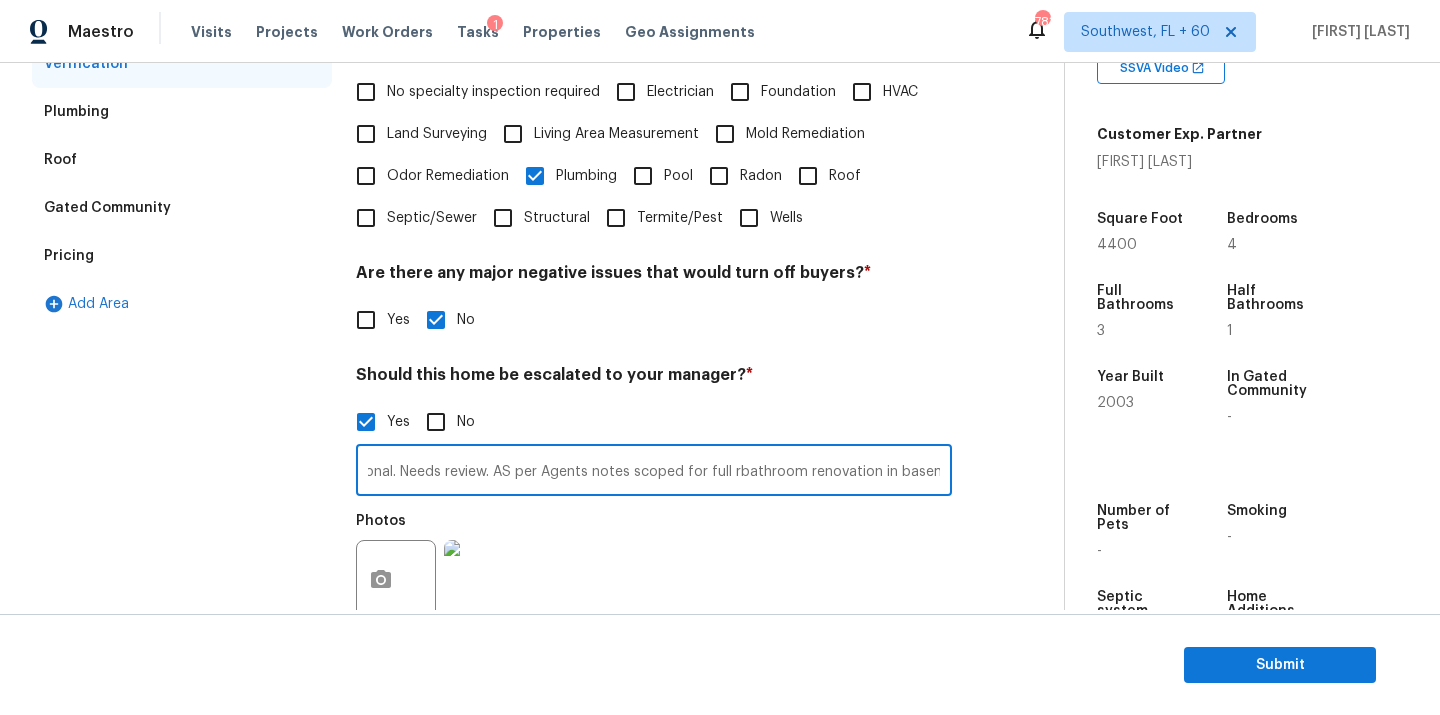 scroll, scrollTop: 0, scrollLeft: 2397, axis: horizontal 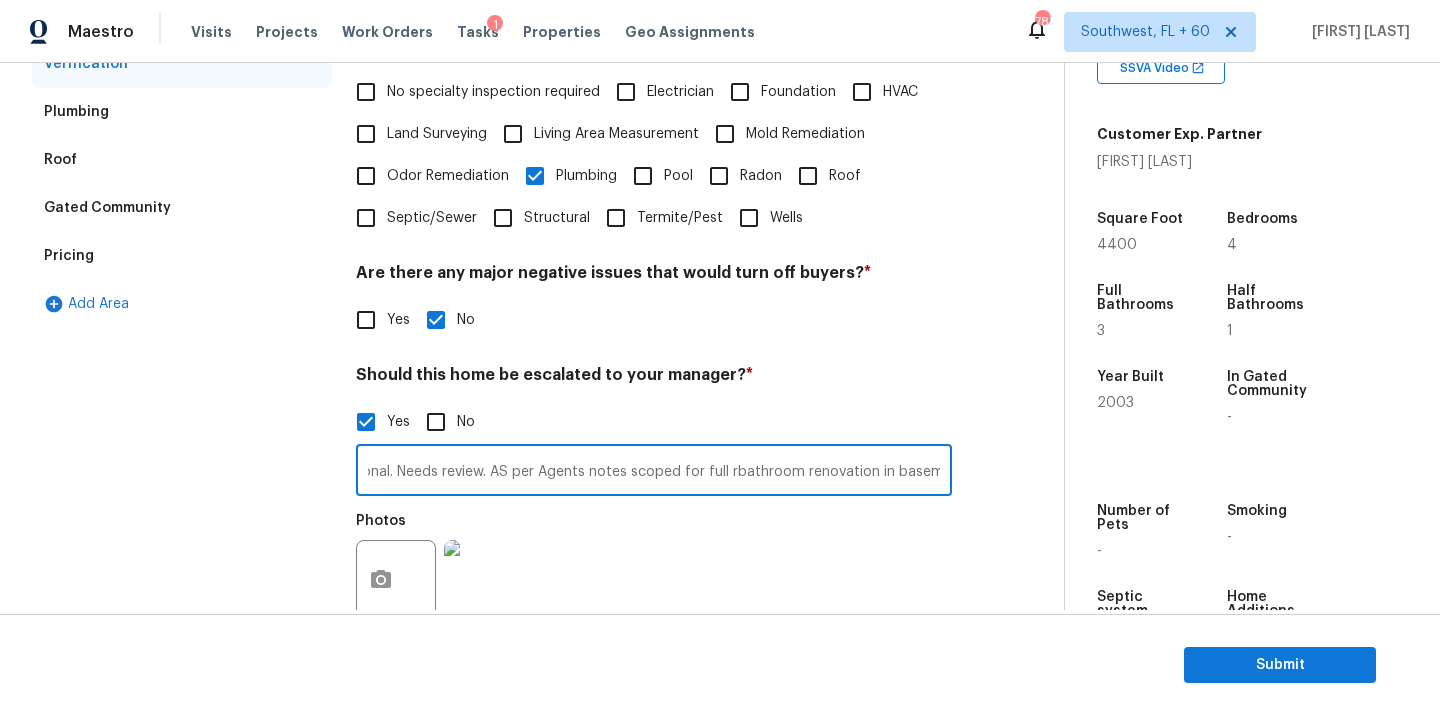 click on "This is an ALA full virtual. Needs review. As per HPM notes During the heavy storms in April/May this year, the sump pump failed and caused the basement to flood. All carpeting was removed and sump pump replaced. No issues since. In the process of refinishing the basement. Needs review. The house has pool in complete disrepair and pool pump is non functional. Needs review. AS per Agents notes scoped for full rbathroom renovation in basement." at bounding box center [654, 472] 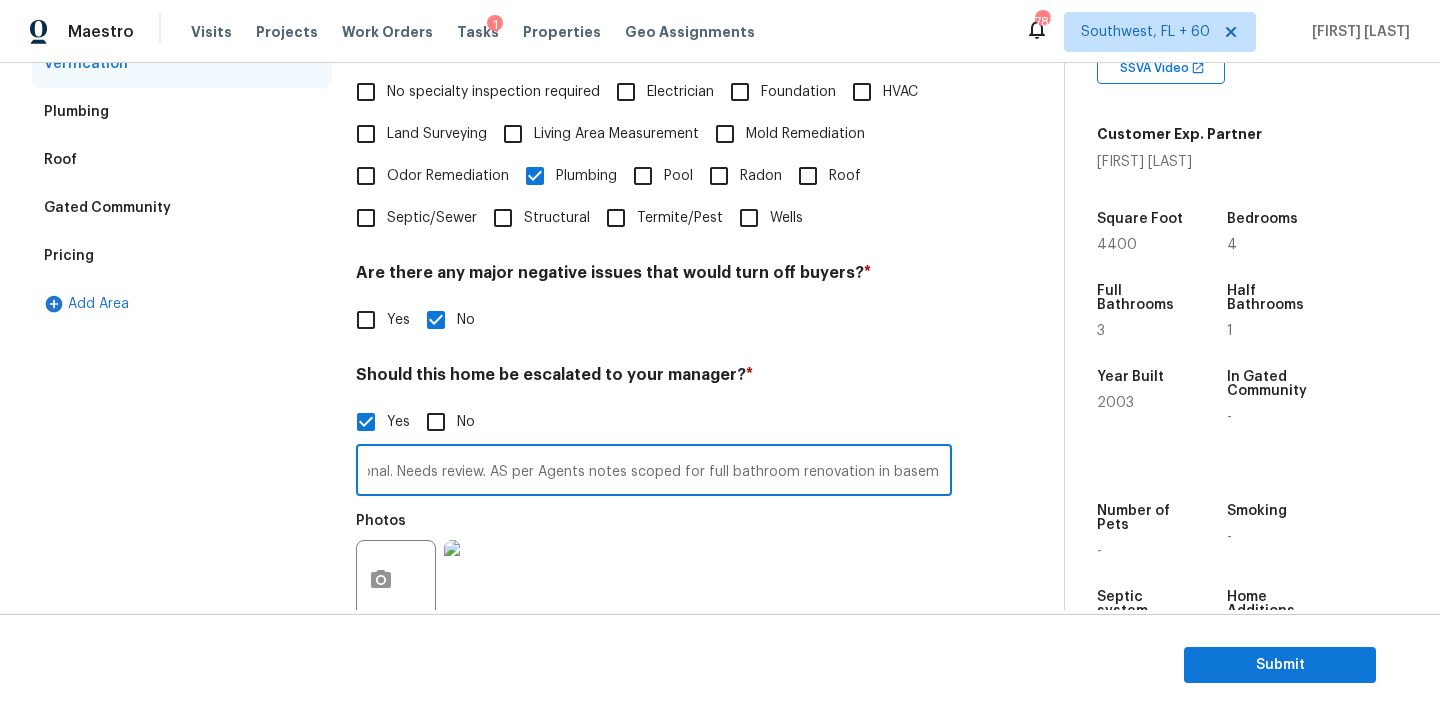 scroll, scrollTop: 0, scrollLeft: 2392, axis: horizontal 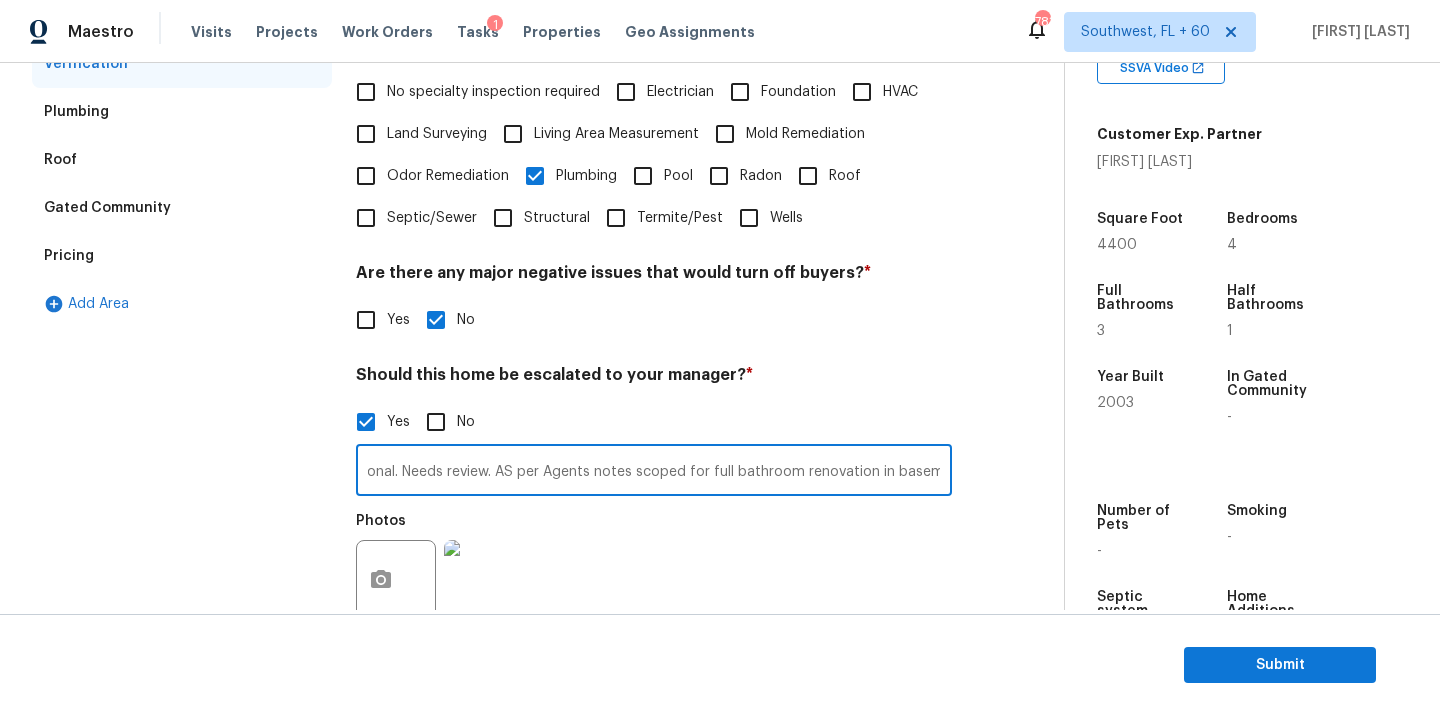 drag, startPoint x: 936, startPoint y: 472, endPoint x: 962, endPoint y: 516, distance: 51.10773 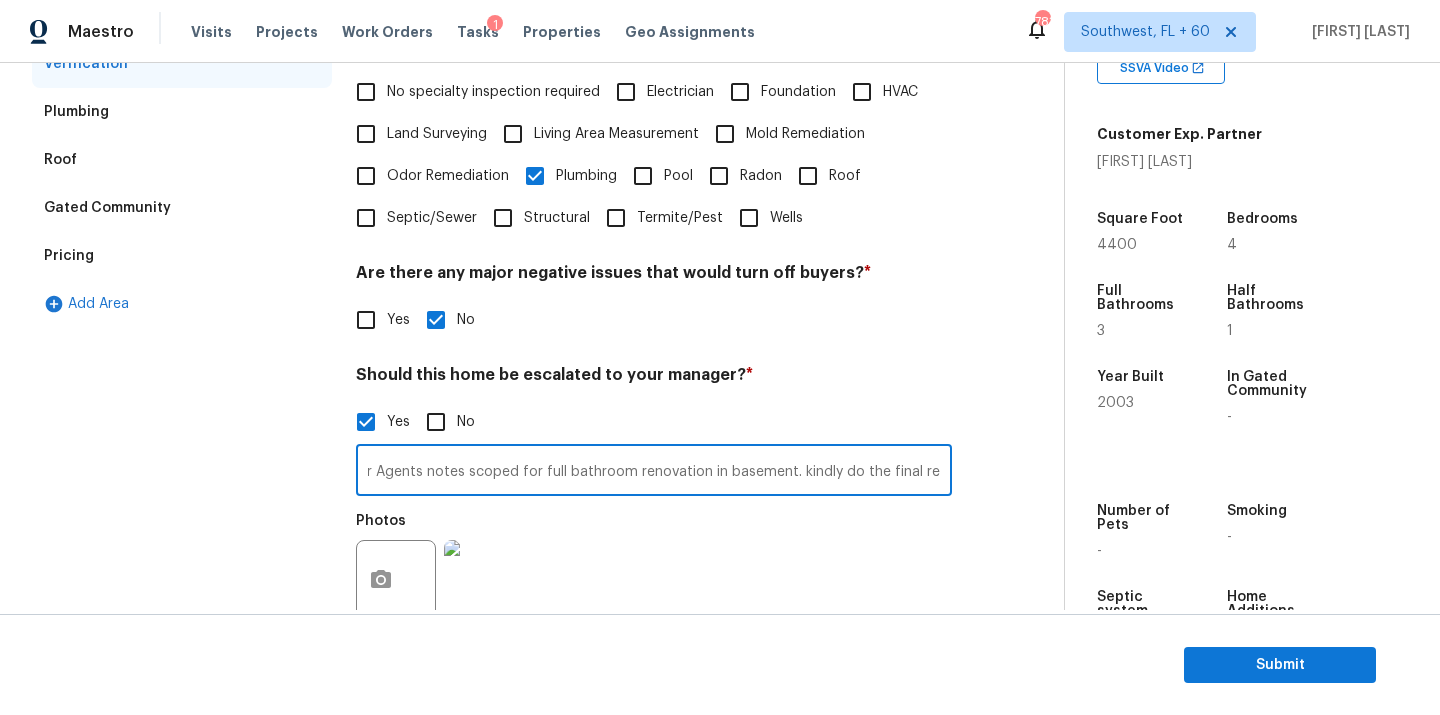 scroll, scrollTop: 0, scrollLeft: 2563, axis: horizontal 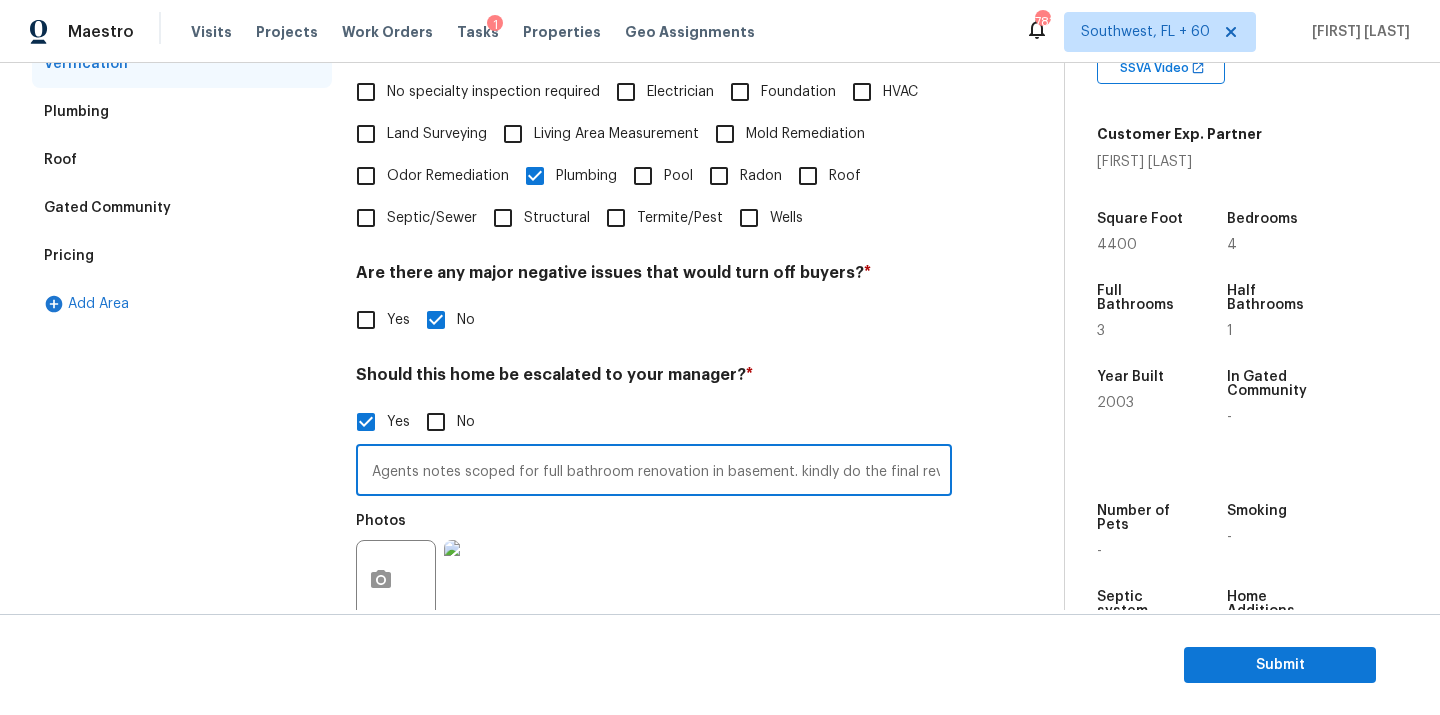type on "This is an ALA full virtual. Needs review. As per HPM notes During the heavy storms in April/May this year, the sump pump failed and caused the basement to flood. All carpeting was removed and sump pump replaced. No issues since. In the process of refinishing the basement. Needs review. The house has pool in complete disrepair and pool pump is non functional. Needs review. AS per Agents notes scoped for full bathroom renovation in basement. kindly do the final review." 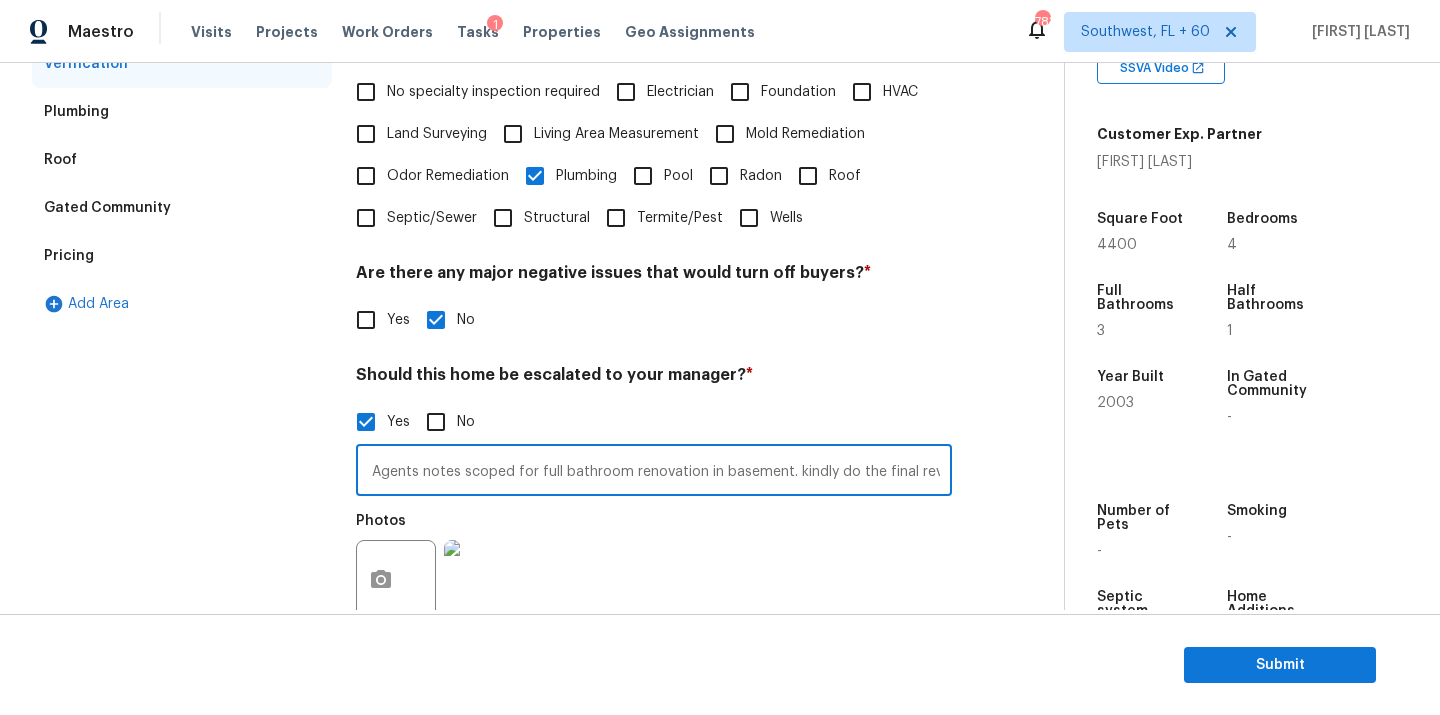 scroll, scrollTop: 0, scrollLeft: 0, axis: both 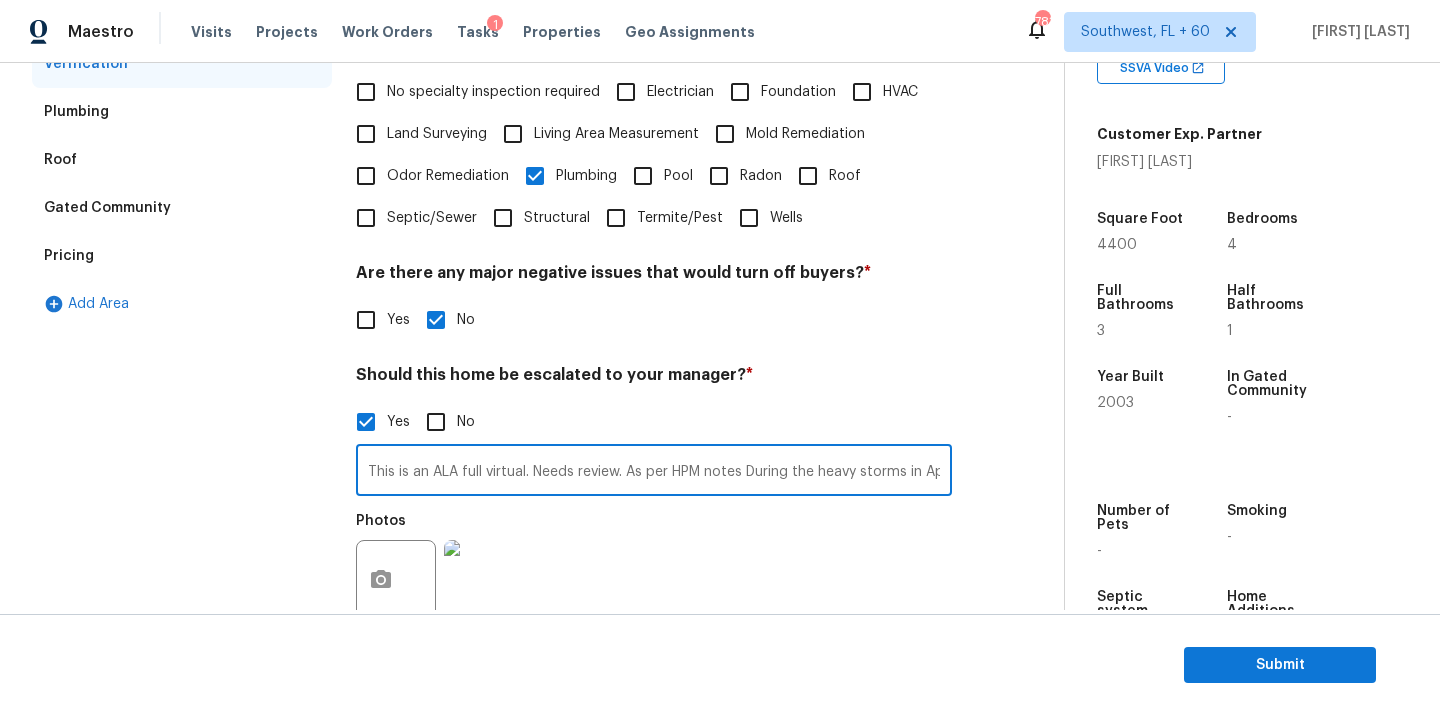 click on "Add Area" at bounding box center [182, 304] 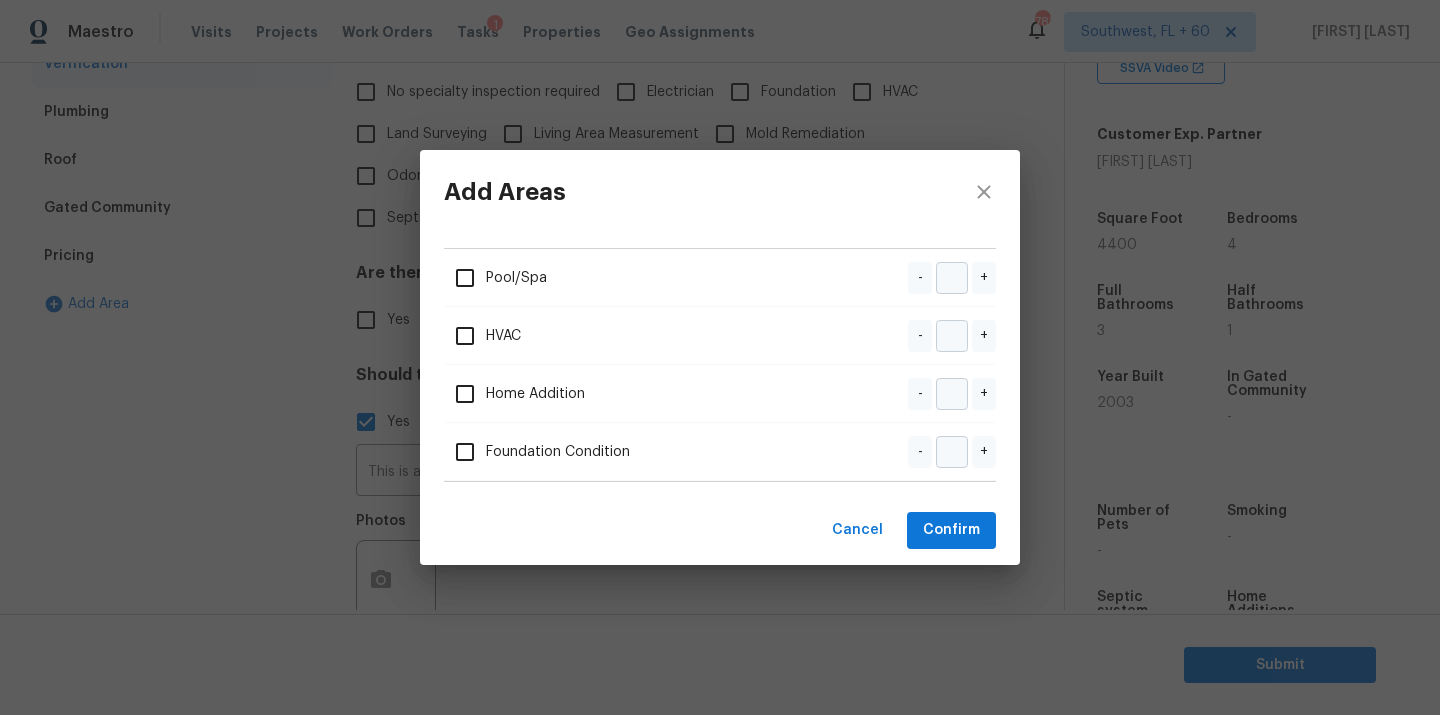 click on "Add Areas Pool/Spa - + HVAC - + Home Addition - + Foundation Condition - + Cancel Confirm" at bounding box center [720, 357] 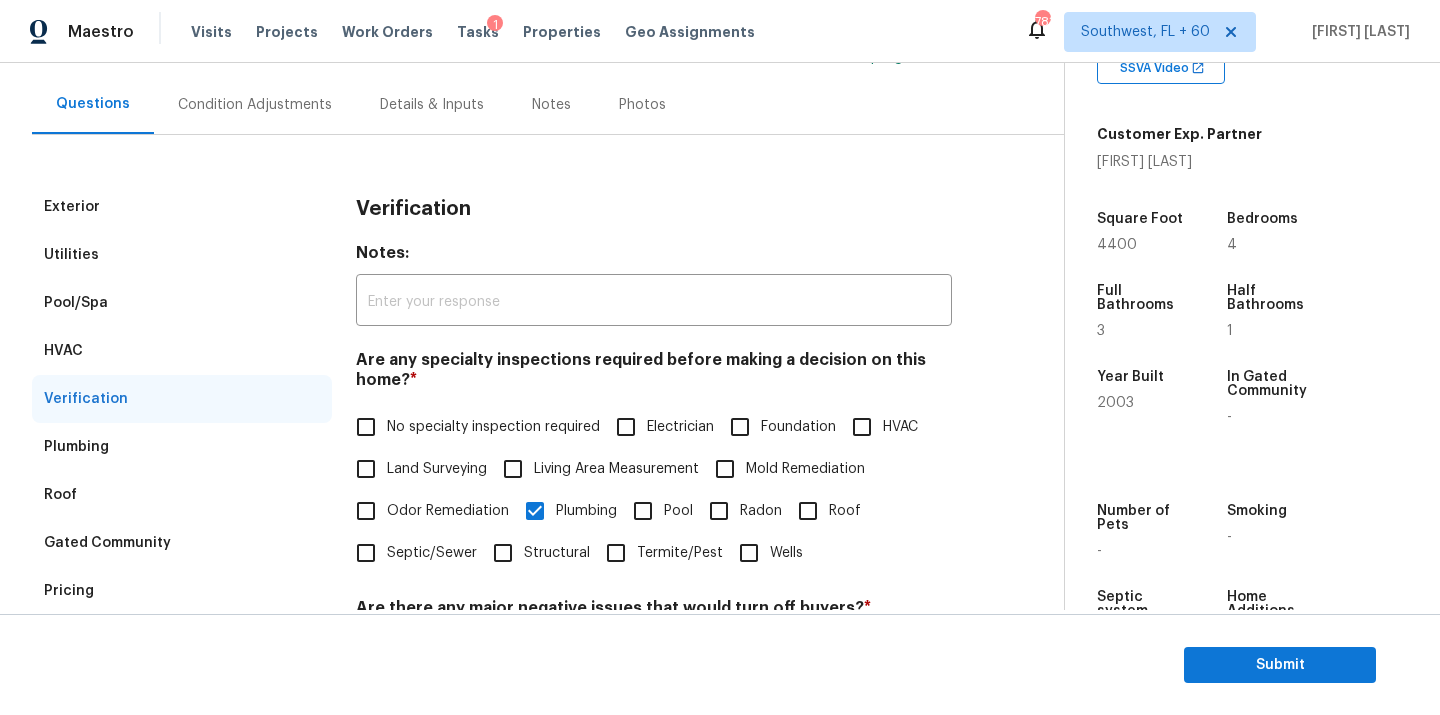 scroll, scrollTop: 0, scrollLeft: 0, axis: both 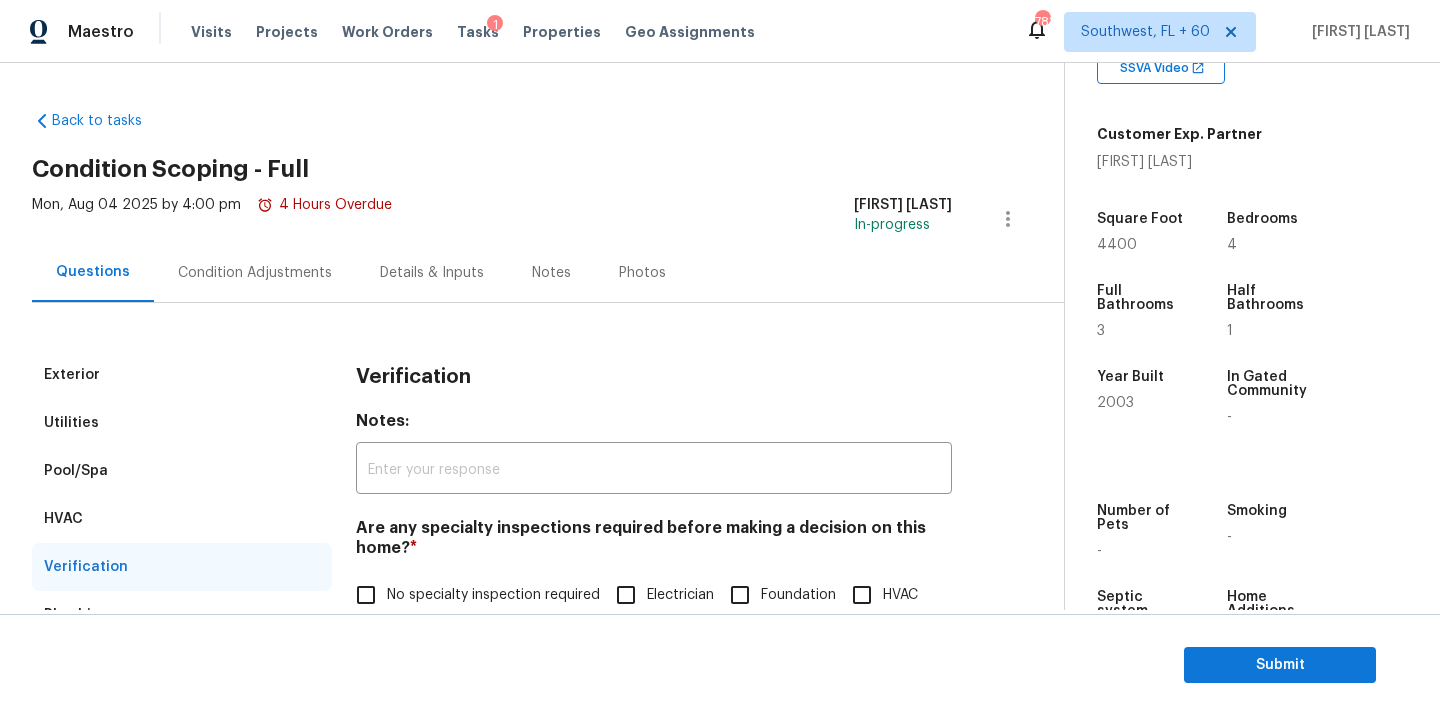 click on "Condition Adjustments" at bounding box center [255, 273] 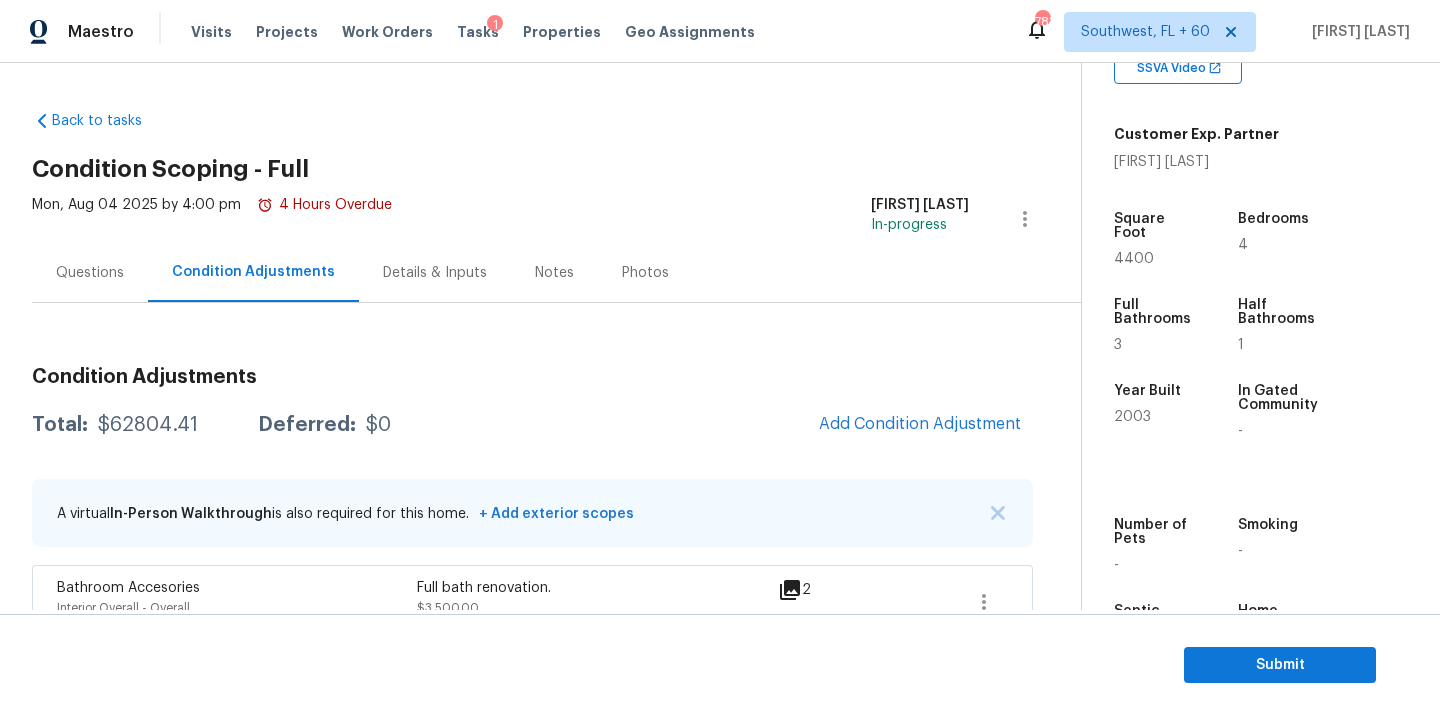 click on "$62804.41" at bounding box center [148, 425] 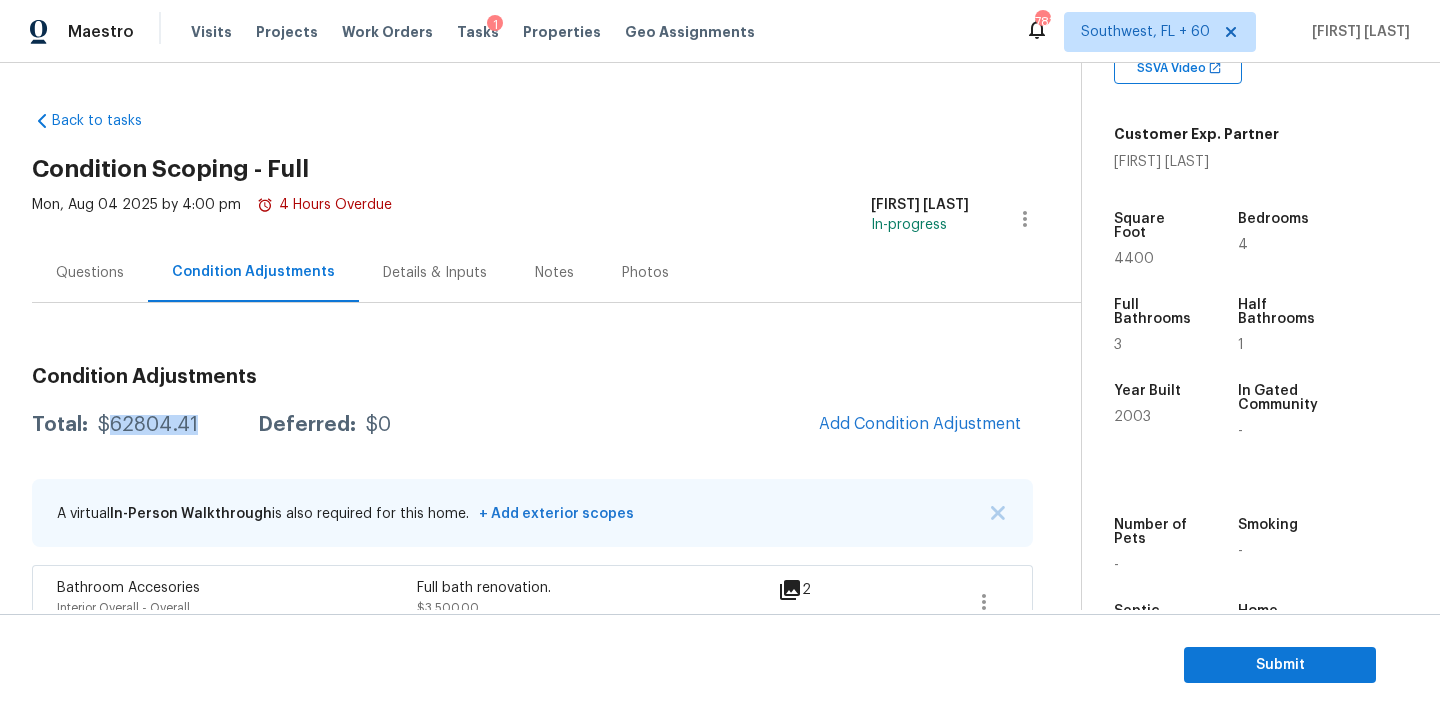 click on "$62804.41" at bounding box center [148, 425] 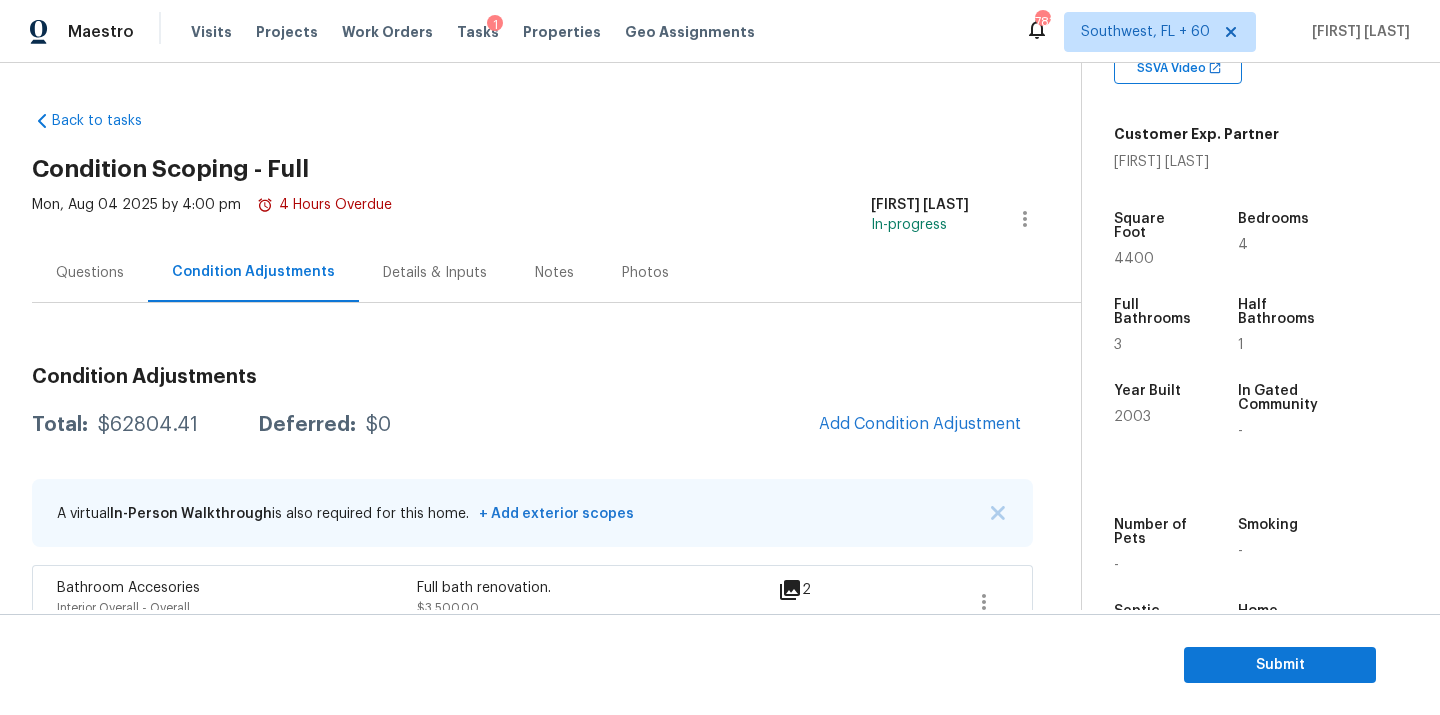 click on "$62804.41" at bounding box center (148, 425) 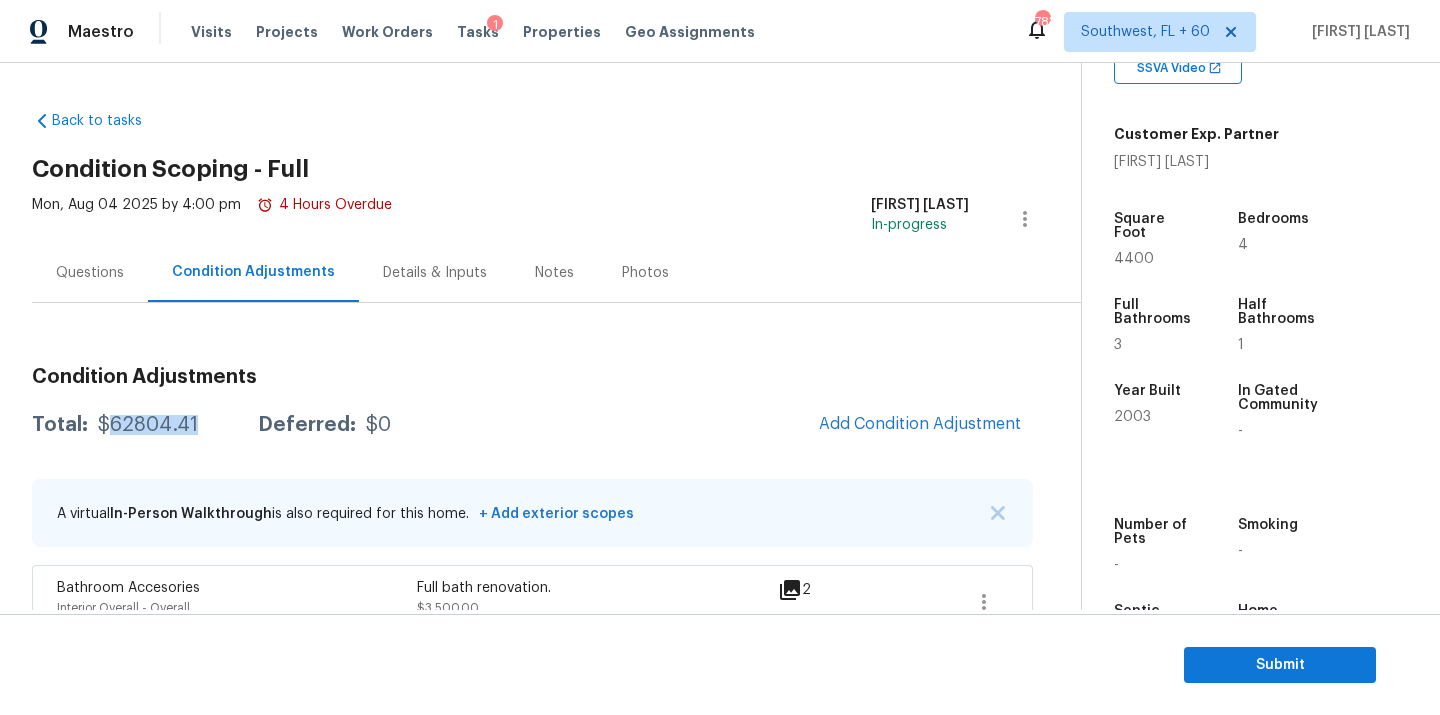click on "$62804.41" at bounding box center (148, 425) 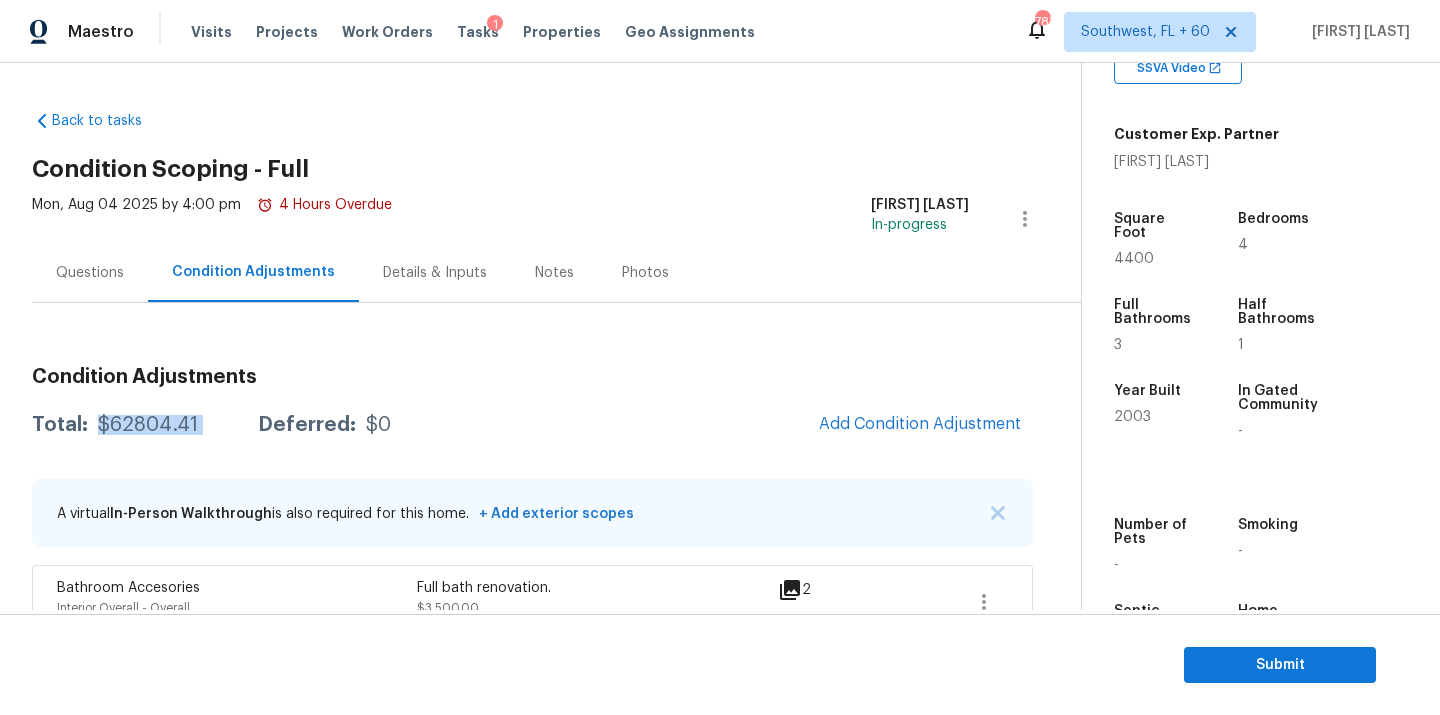 click on "$62804.41" at bounding box center [148, 425] 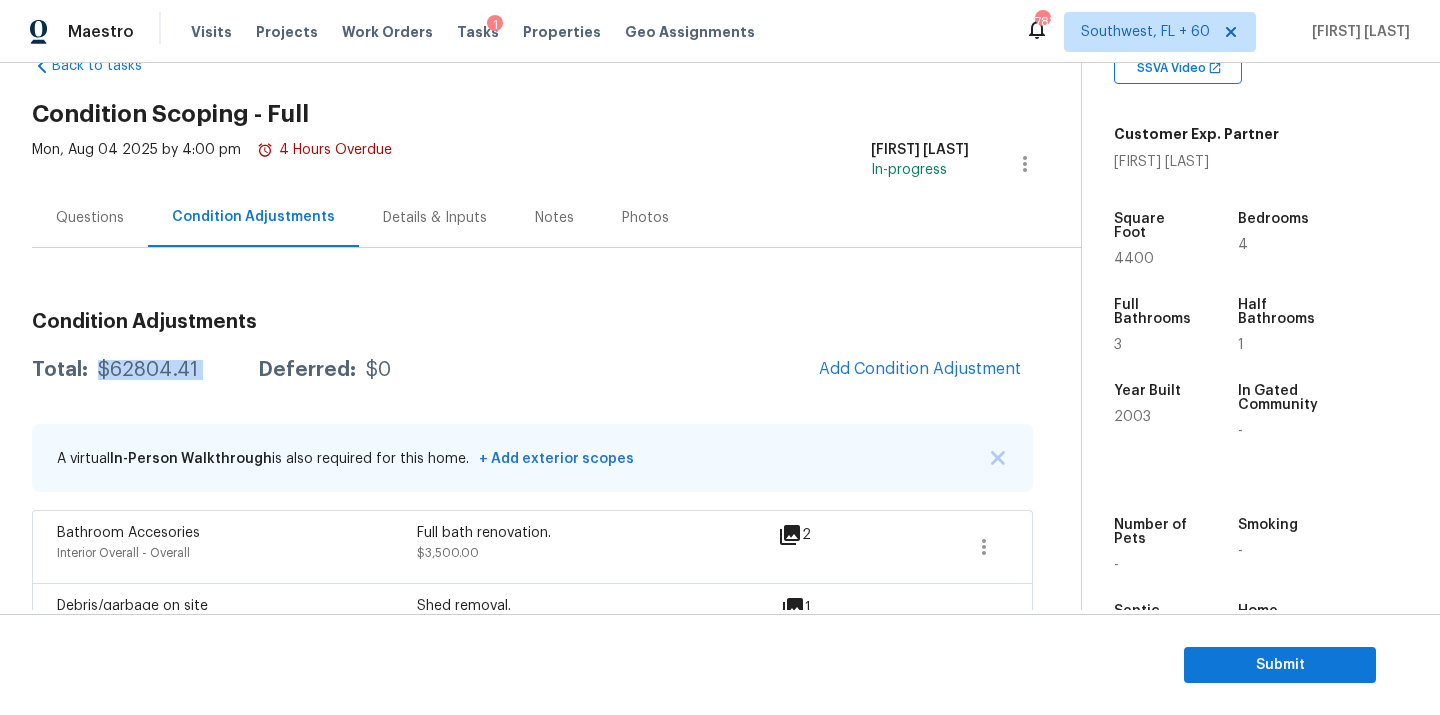scroll, scrollTop: 126, scrollLeft: 0, axis: vertical 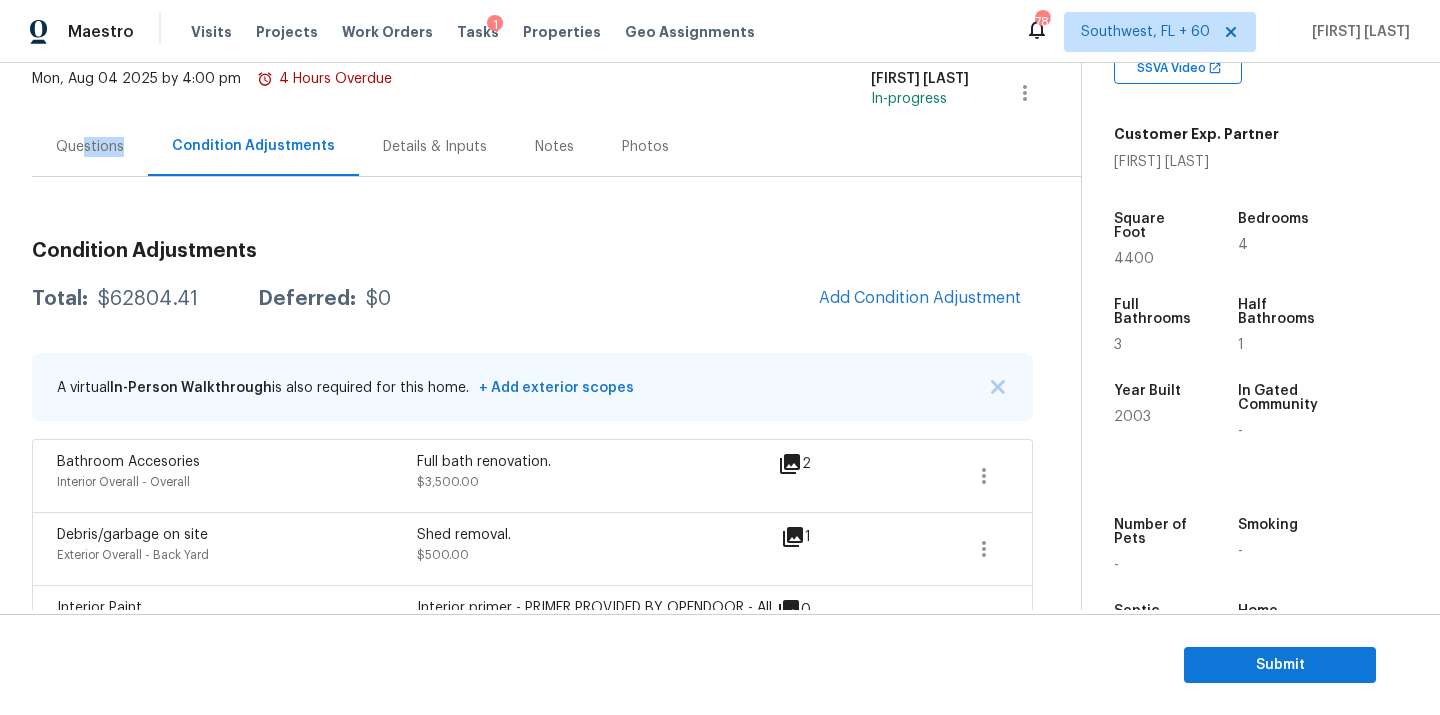 click on "Questions" at bounding box center (90, 146) 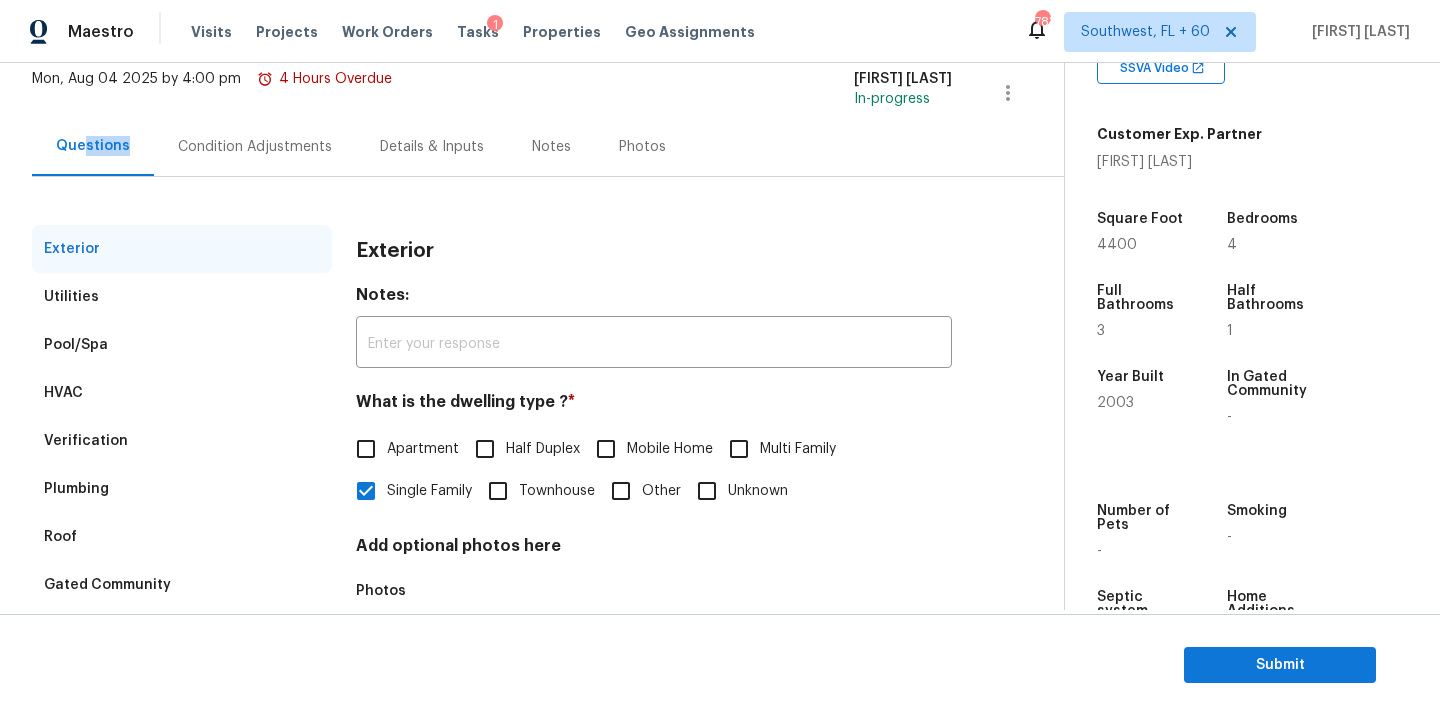 scroll, scrollTop: 248, scrollLeft: 0, axis: vertical 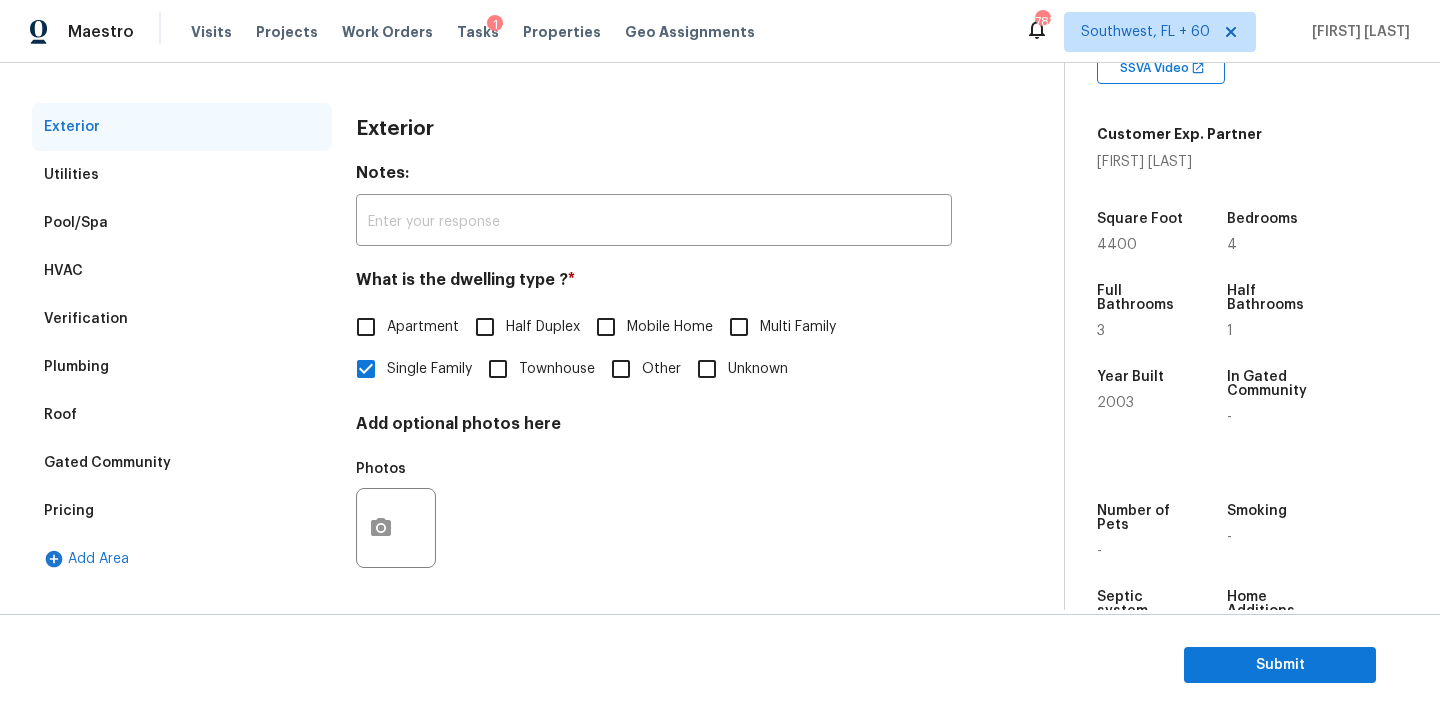click on "Pricing" at bounding box center [182, 511] 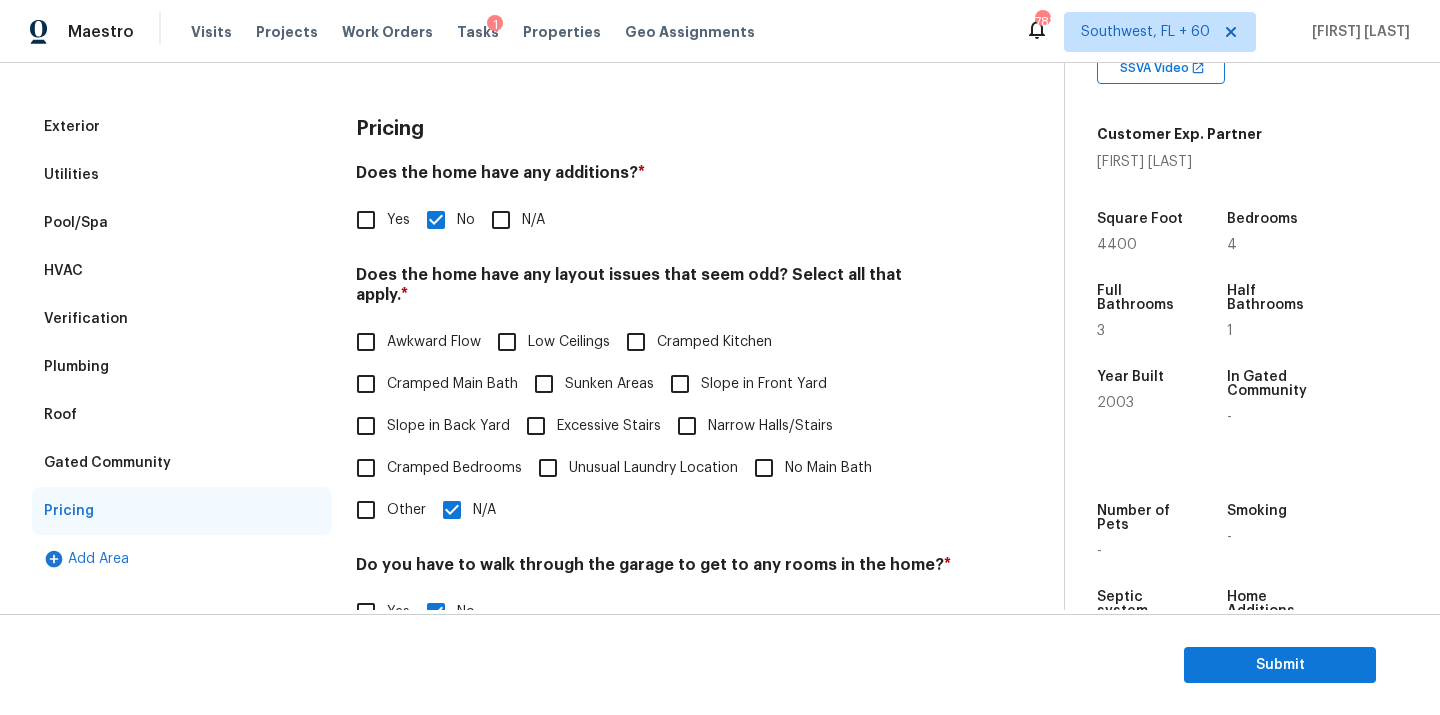 scroll, scrollTop: 485, scrollLeft: 0, axis: vertical 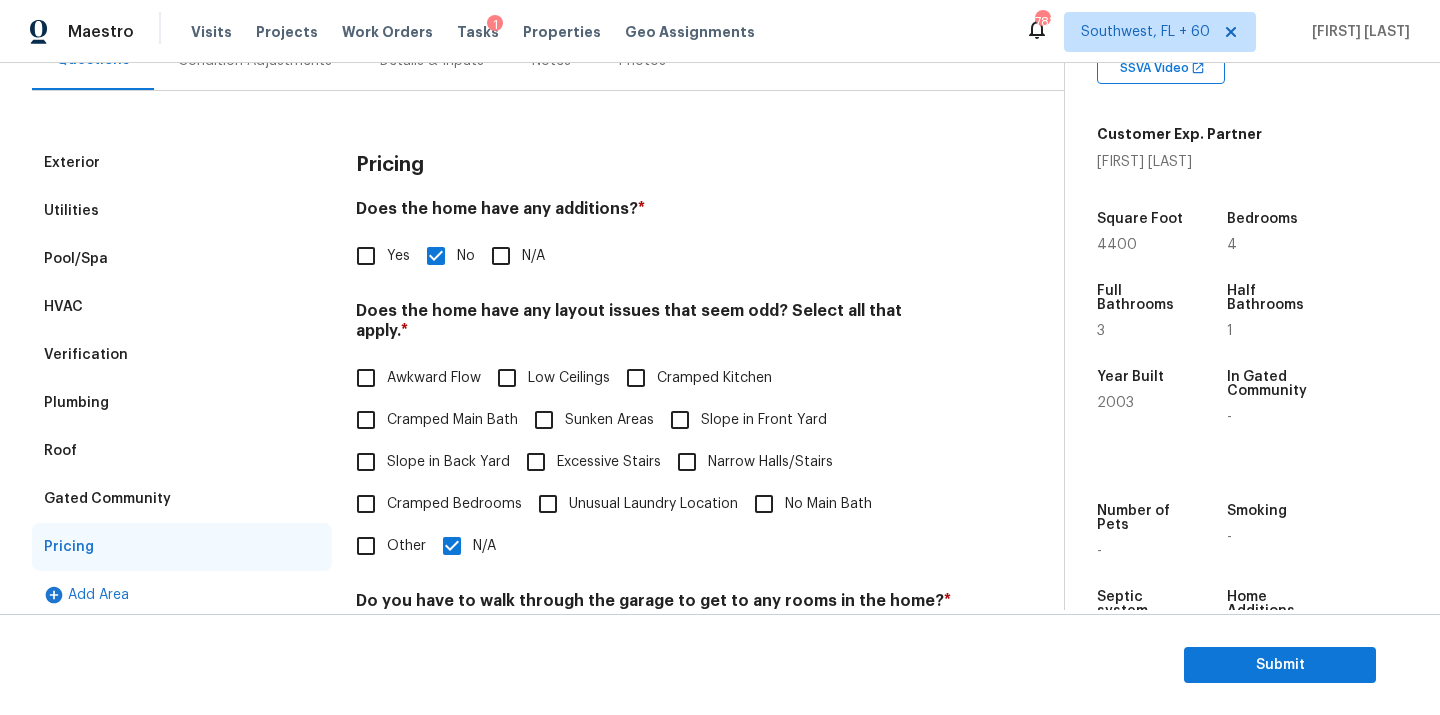 click on "HVAC" at bounding box center (182, 307) 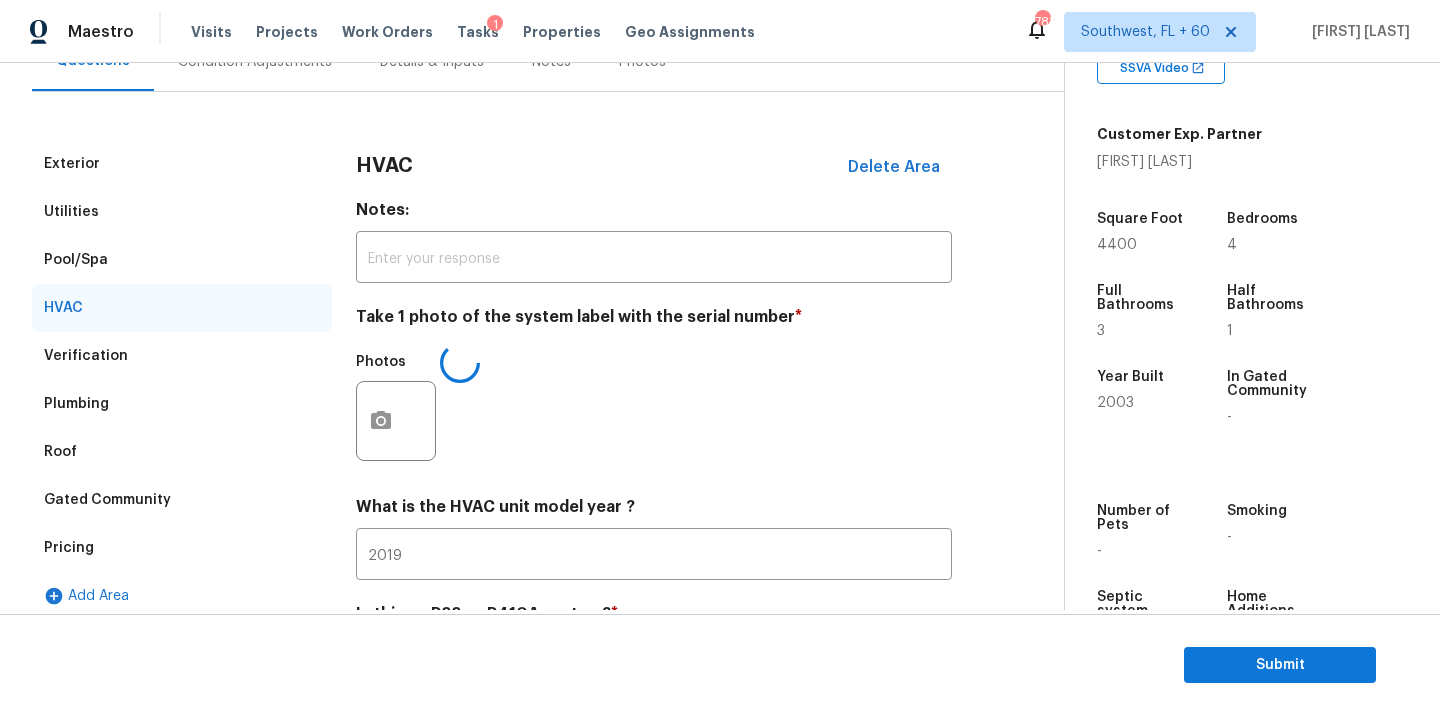 click on "Verification" at bounding box center [182, 356] 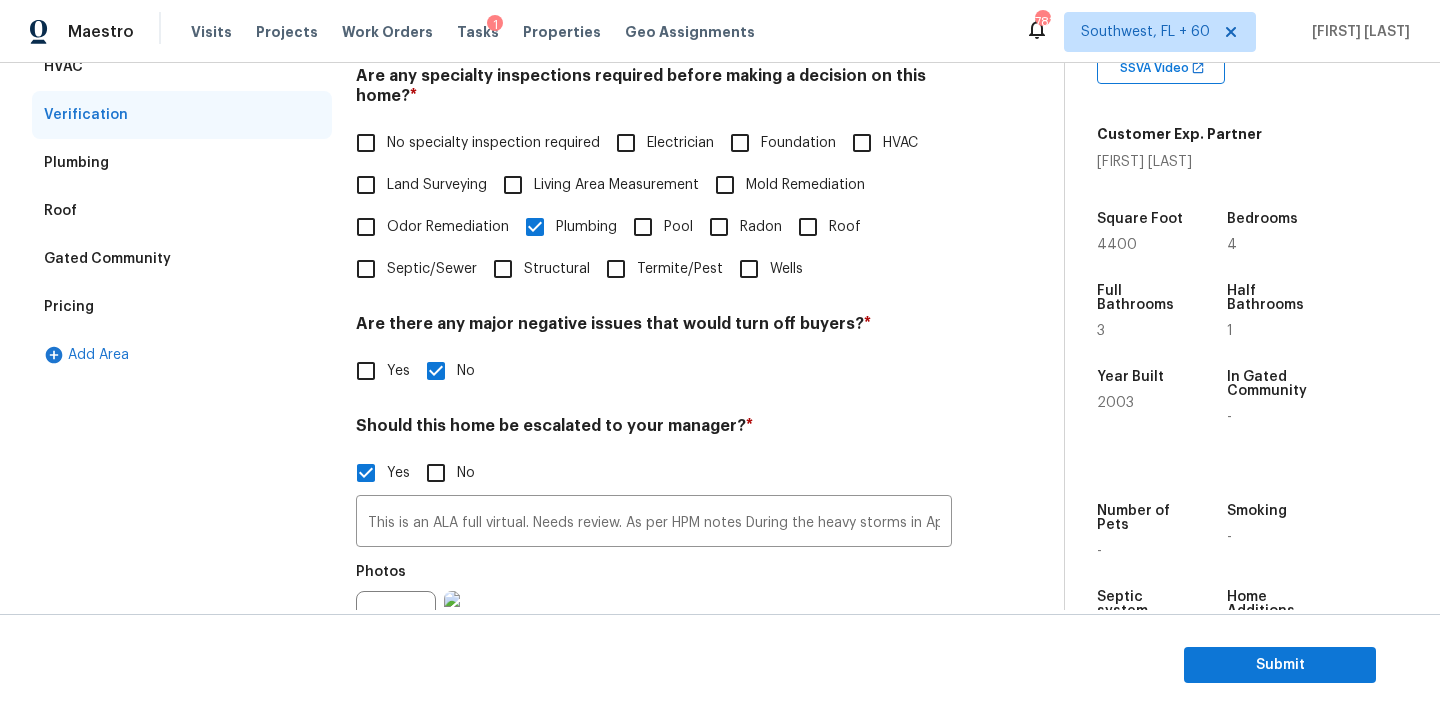 scroll, scrollTop: 472, scrollLeft: 0, axis: vertical 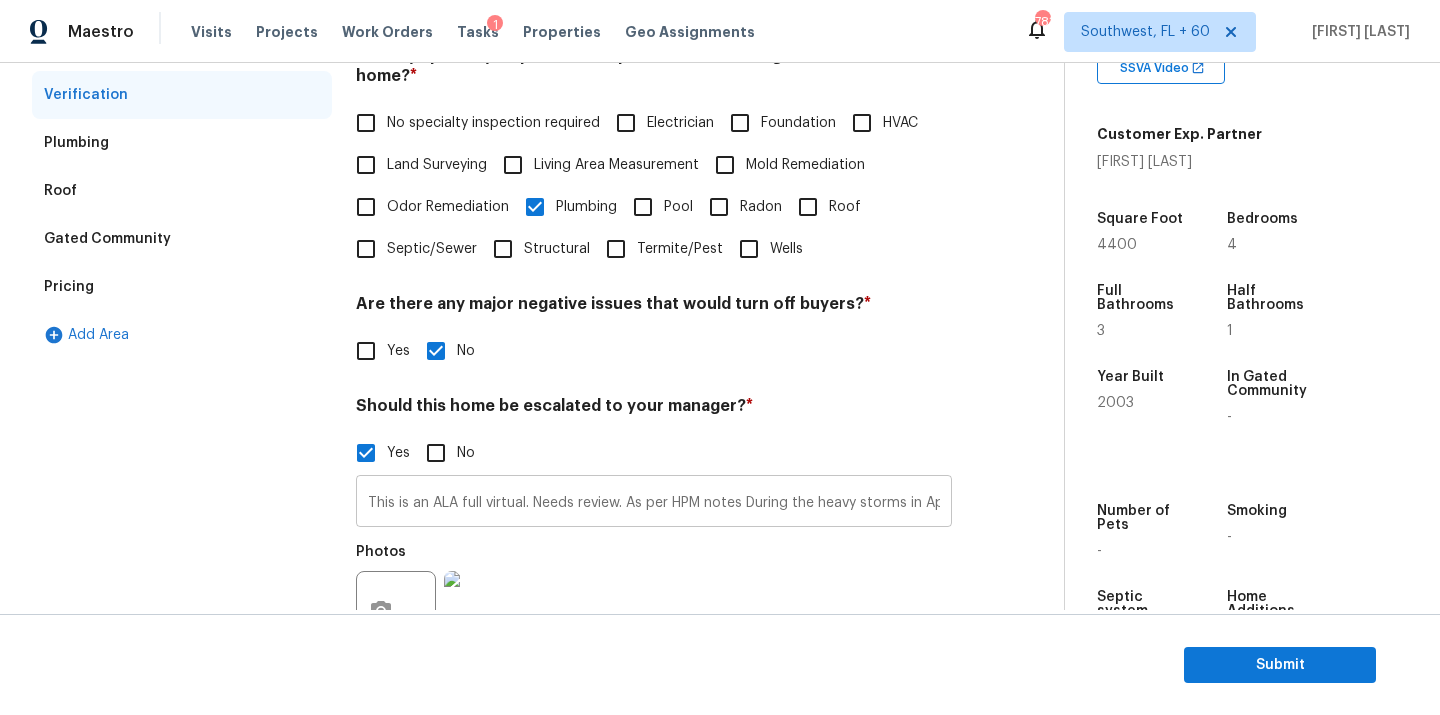 click on "This is an ALA full virtual. Needs review. As per HPM notes During the heavy storms in April/May this year, the sump pump failed and caused the basement to flood. All carpeting was removed and sump pump replaced. No issues since. In the process of refinishing the basement. Needs review. The house has pool in complete disrepair and pool pump is non functional. Needs review. AS per Agents notes scoped for full bathroom renovation in basement. kindly do the final review." at bounding box center [654, 503] 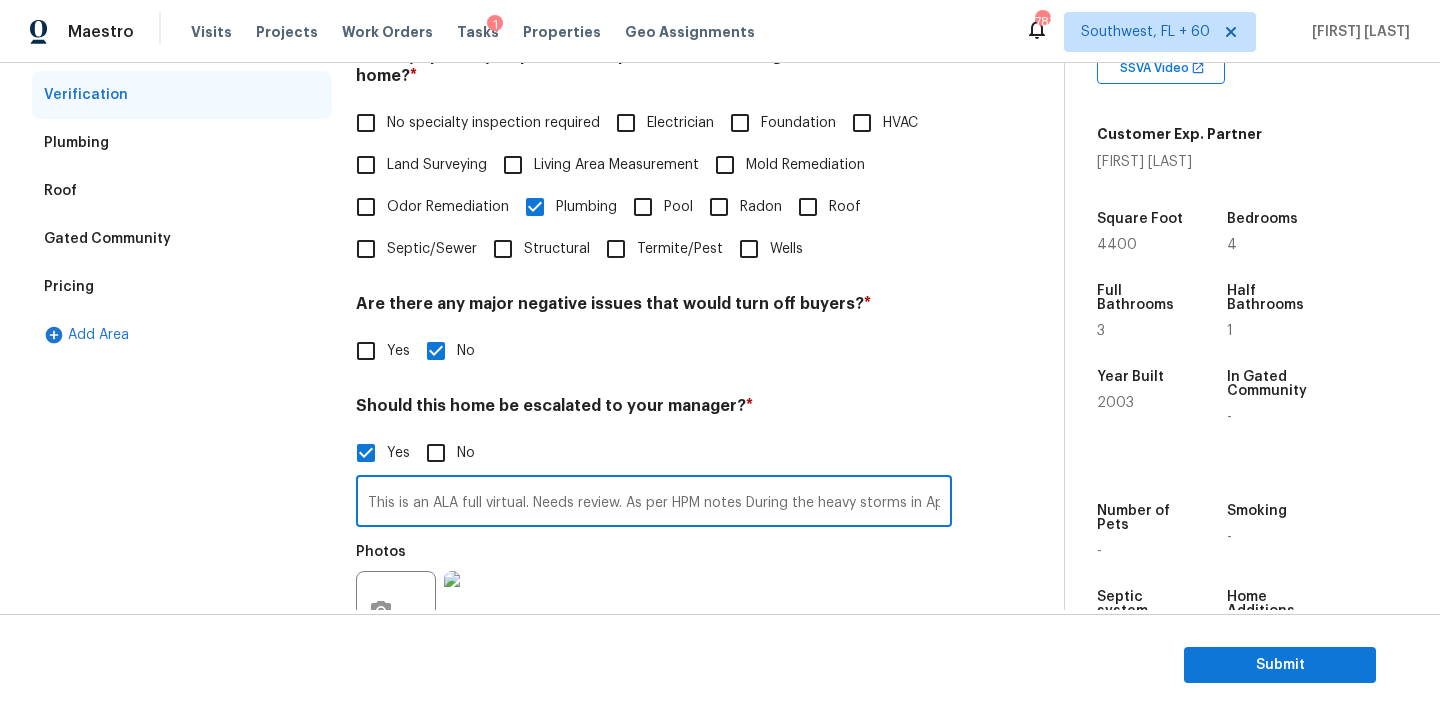 click on "This is an ALA full virtual. Needs review. As per HPM notes During the heavy storms in April/May this year, the sump pump failed and caused the basement to flood. All carpeting was removed and sump pump replaced. No issues since. In the process of refinishing the basement. Needs review. The house has pool in complete disrepair and pool pump is non functional. Needs review. AS per Agents notes scoped for full bathroom renovation in basement. kindly do the final review." at bounding box center [654, 503] 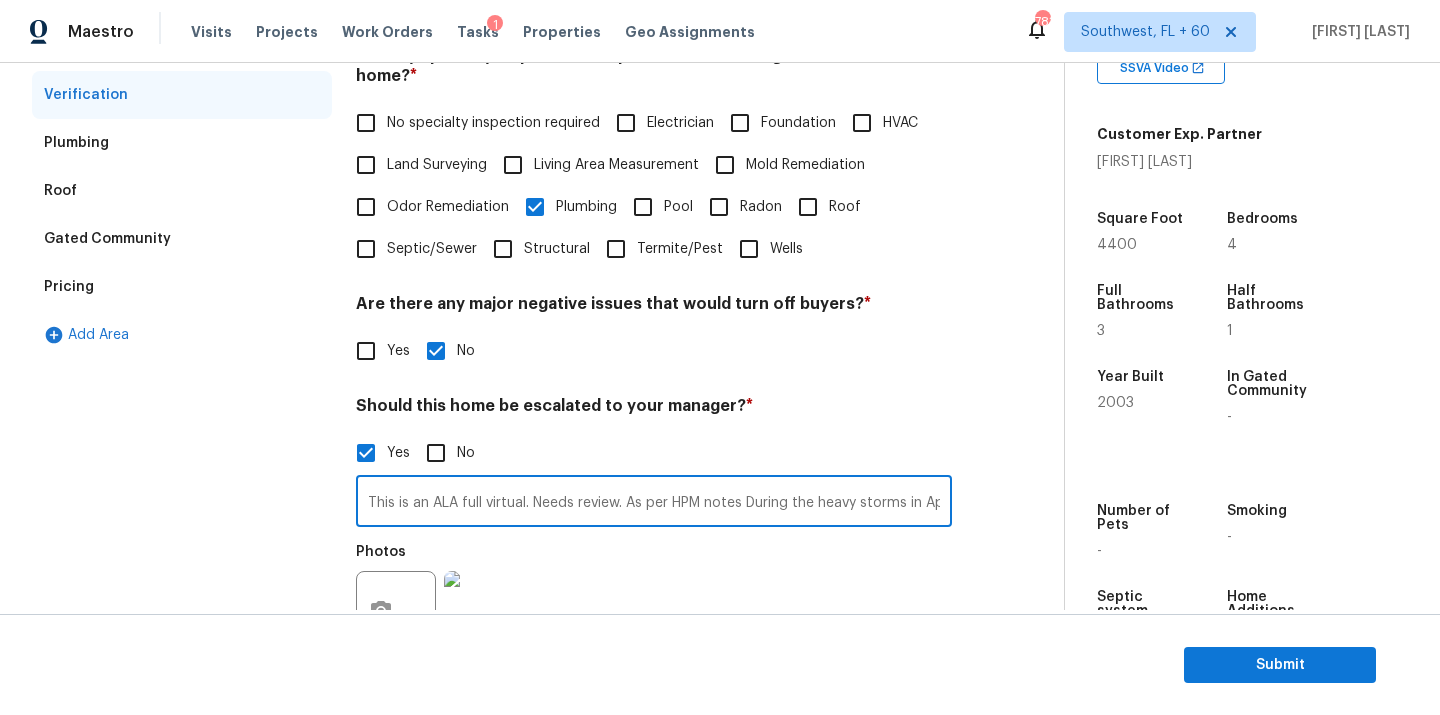 click on "This is an ALA full virtual. Needs review. As per HPM notes During the heavy storms in April/May this year, the sump pump failed and caused the basement to flood. All carpeting was removed and sump pump replaced. No issues since. In the process of refinishing the basement. Needs review. The house has pool in complete disrepair and pool pump is non functional. Needs review. AS per Agents notes scoped for full bathroom renovation in basement. kindly do the final review." at bounding box center (654, 503) 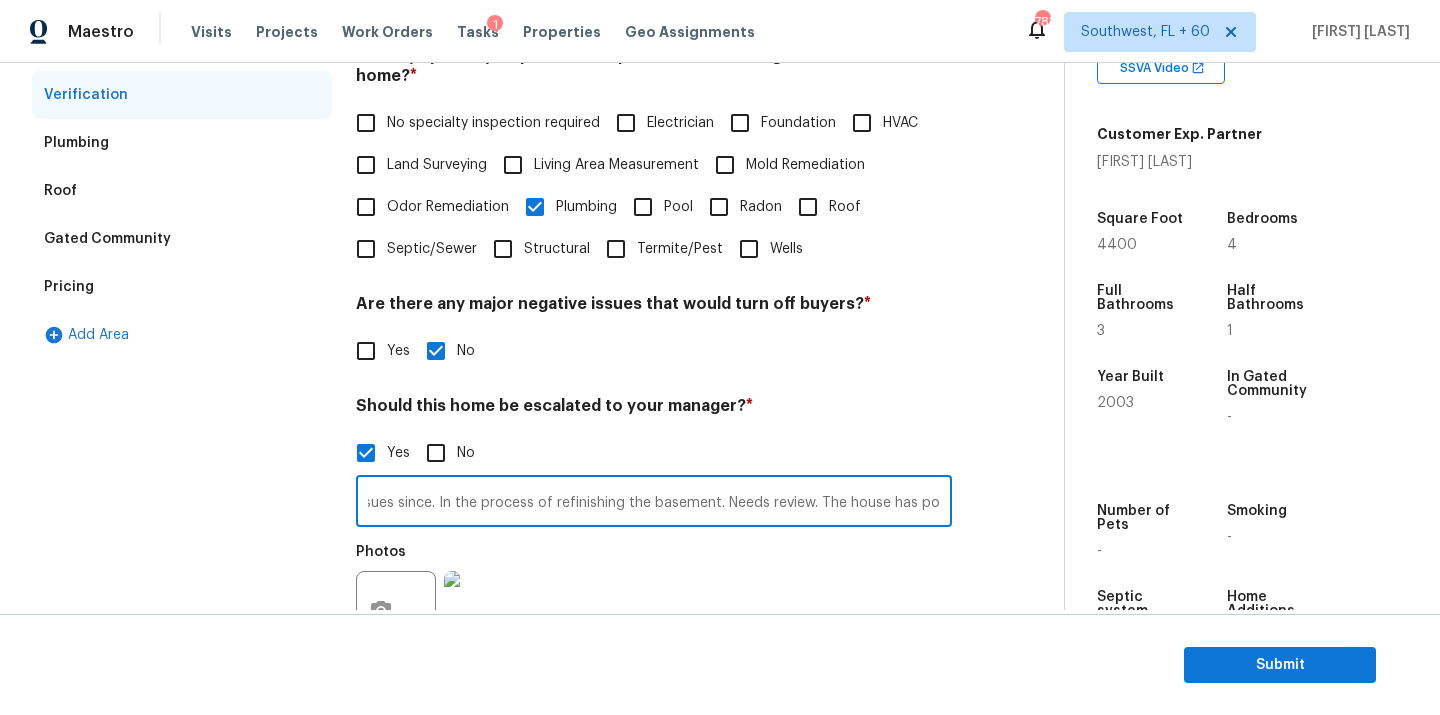 scroll, scrollTop: 0, scrollLeft: 1479, axis: horizontal 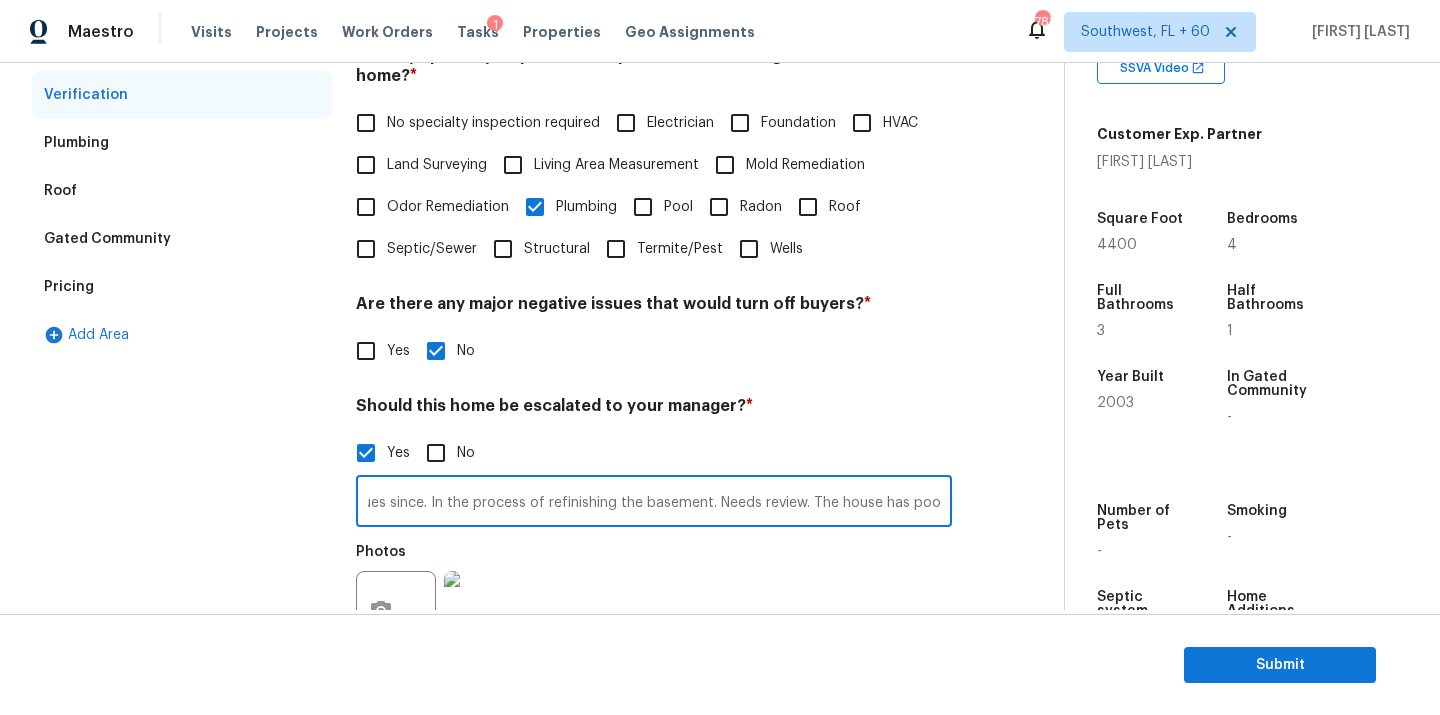click on "This is an ALA full virtual. Needs review. As per HPM notes During the heavy storms in April/May this year, the sump pump failed and caused the basement to flood. All carpeting was removed and sump pump replaced. No issues since. In the process of refinishing the basement. Needs review. The house has pool in complete disrepair and pool pump is non functional. Needs review. AS per Agents notes scoped for full bathroom renovation in basement. kindly do the final review." at bounding box center (654, 503) 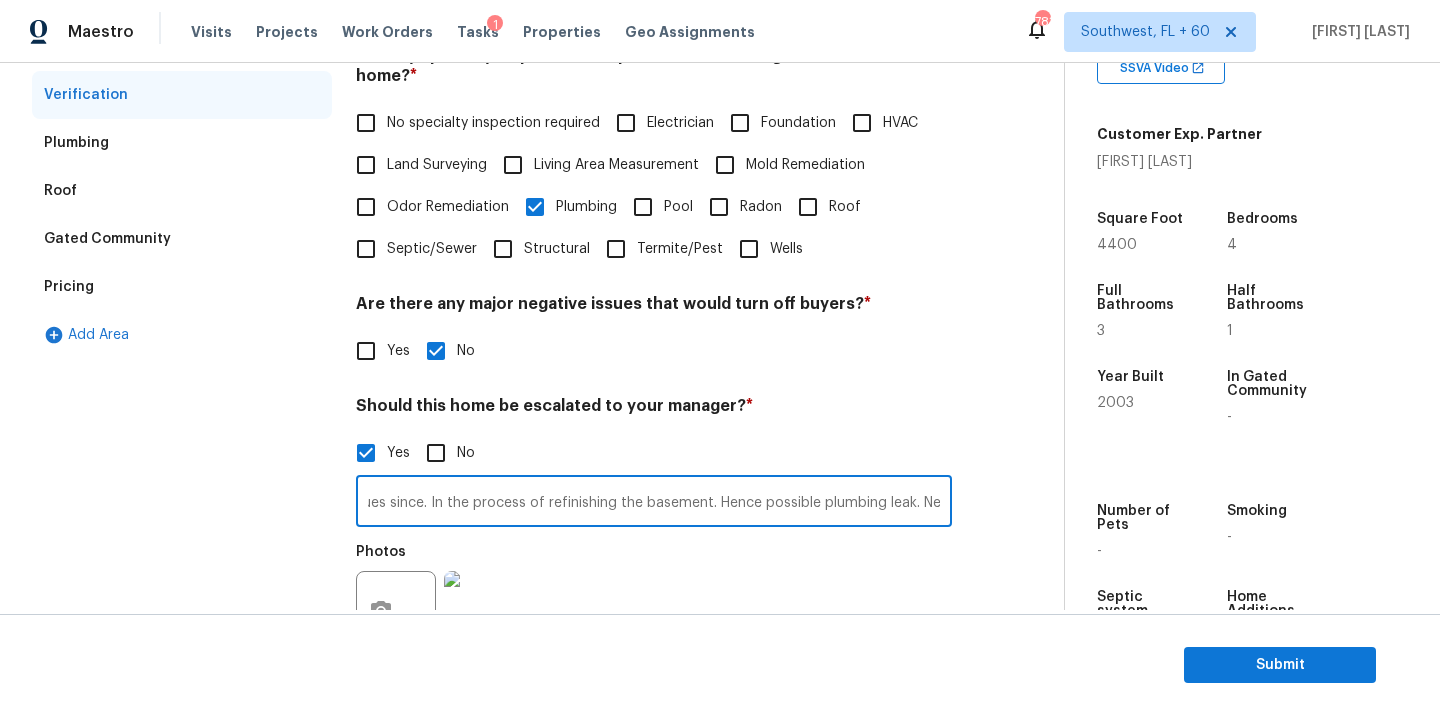 drag, startPoint x: 705, startPoint y: 506, endPoint x: 906, endPoint y: 502, distance: 201.0398 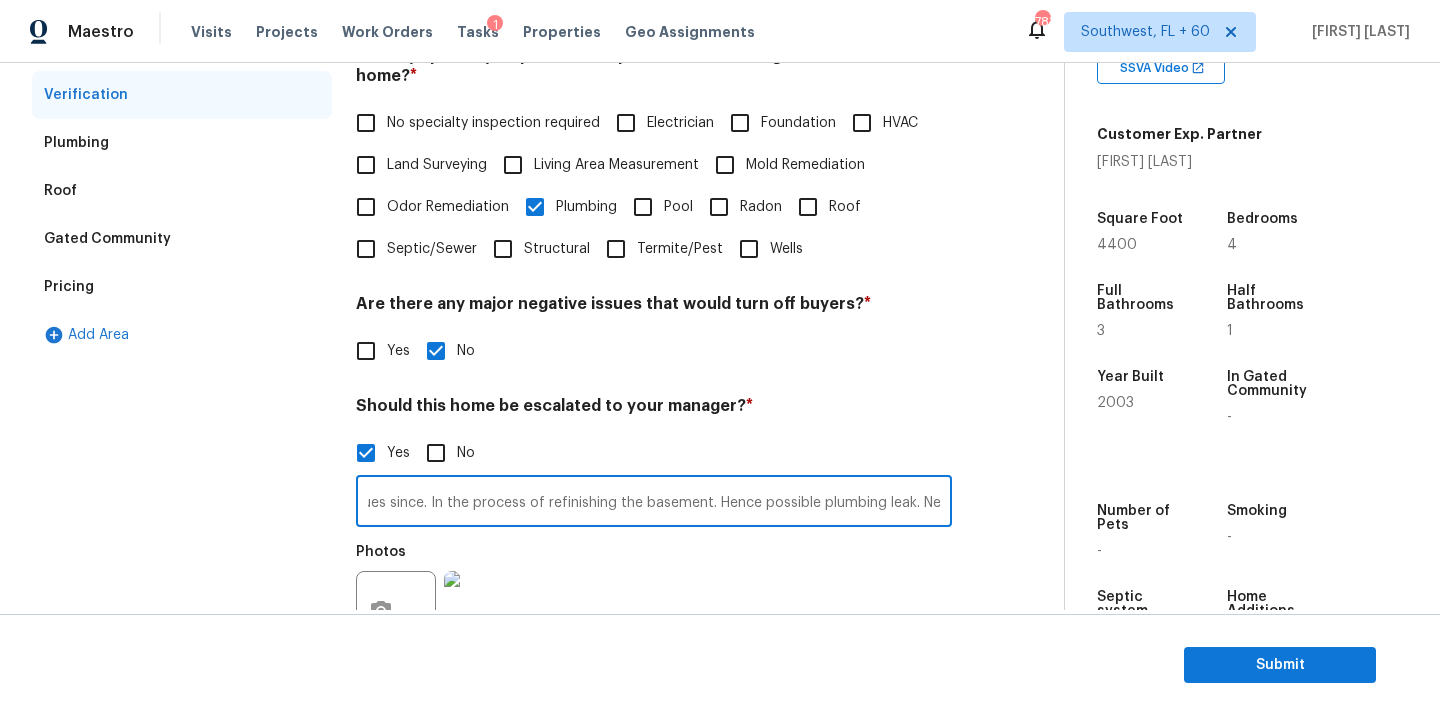 scroll, scrollTop: 0, scrollLeft: 0, axis: both 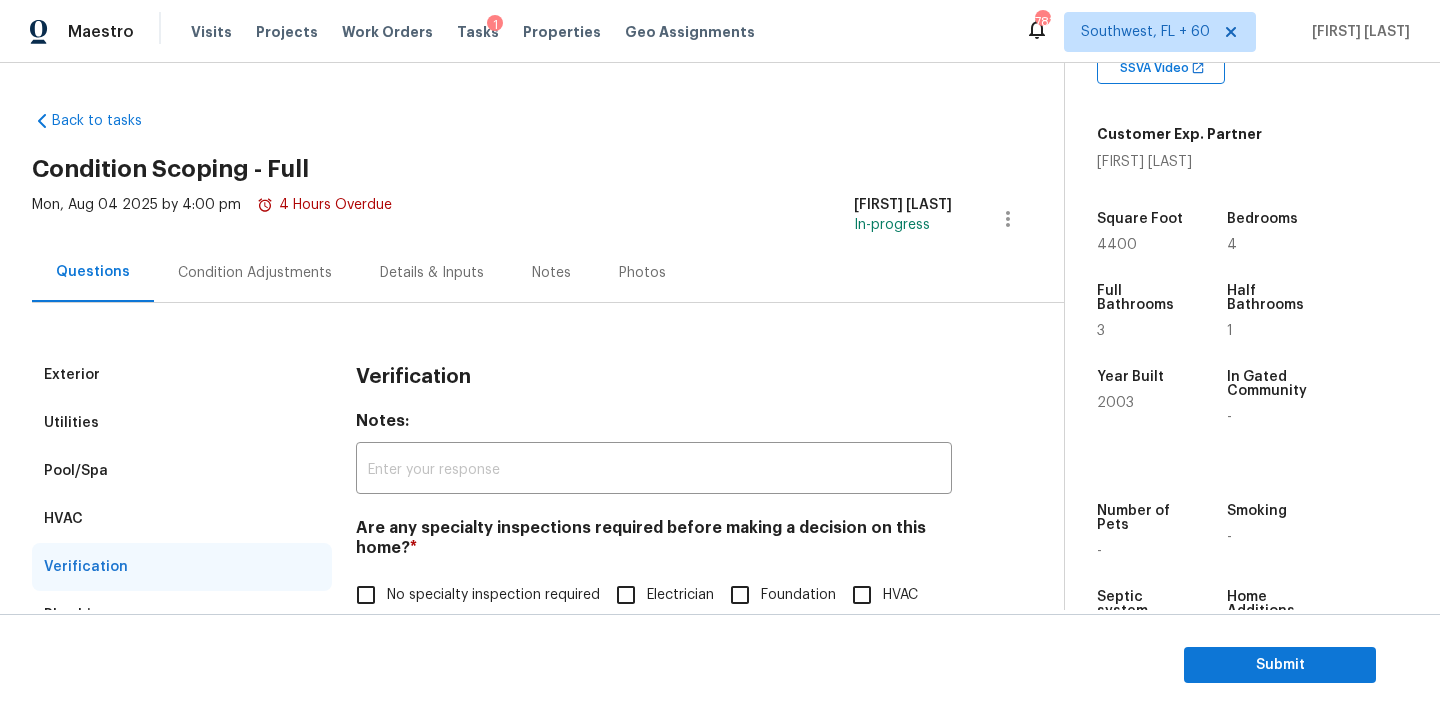 click on "Condition Adjustments" at bounding box center (255, 272) 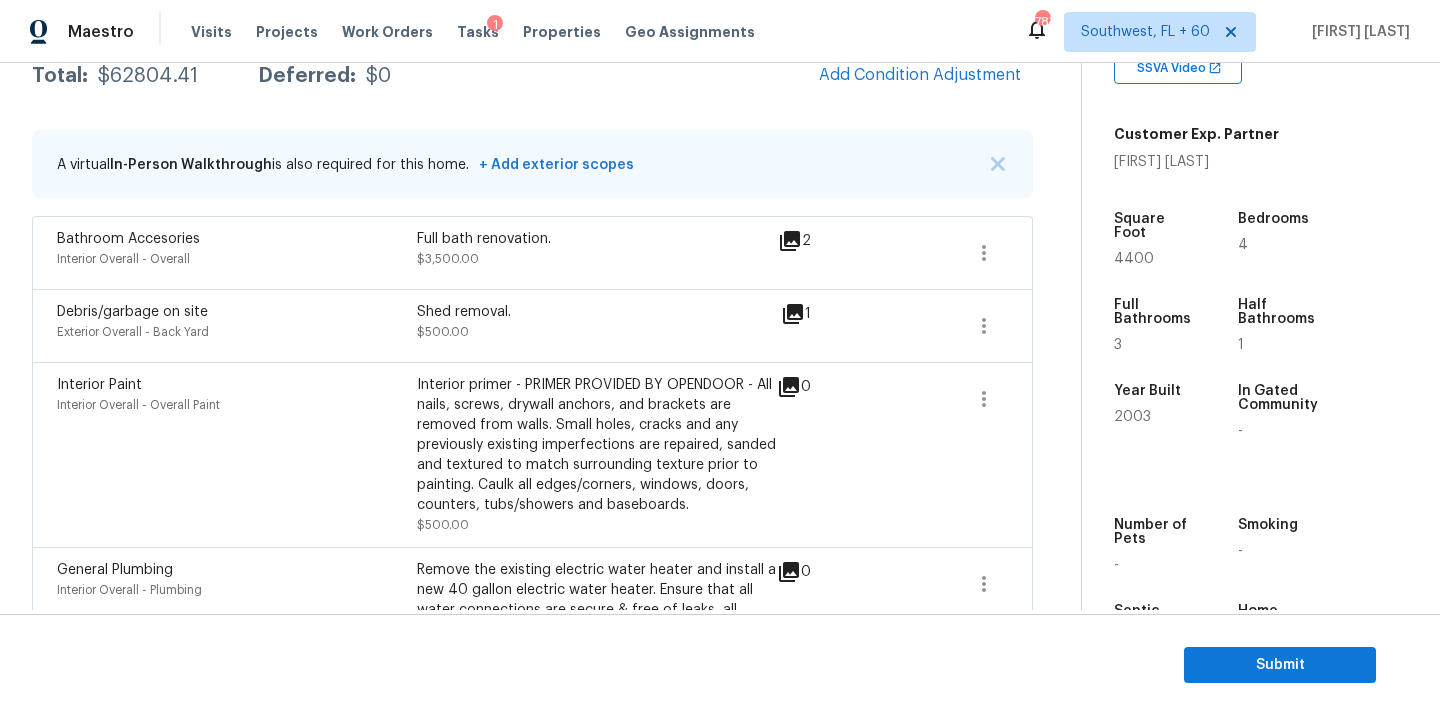 scroll, scrollTop: 343, scrollLeft: 0, axis: vertical 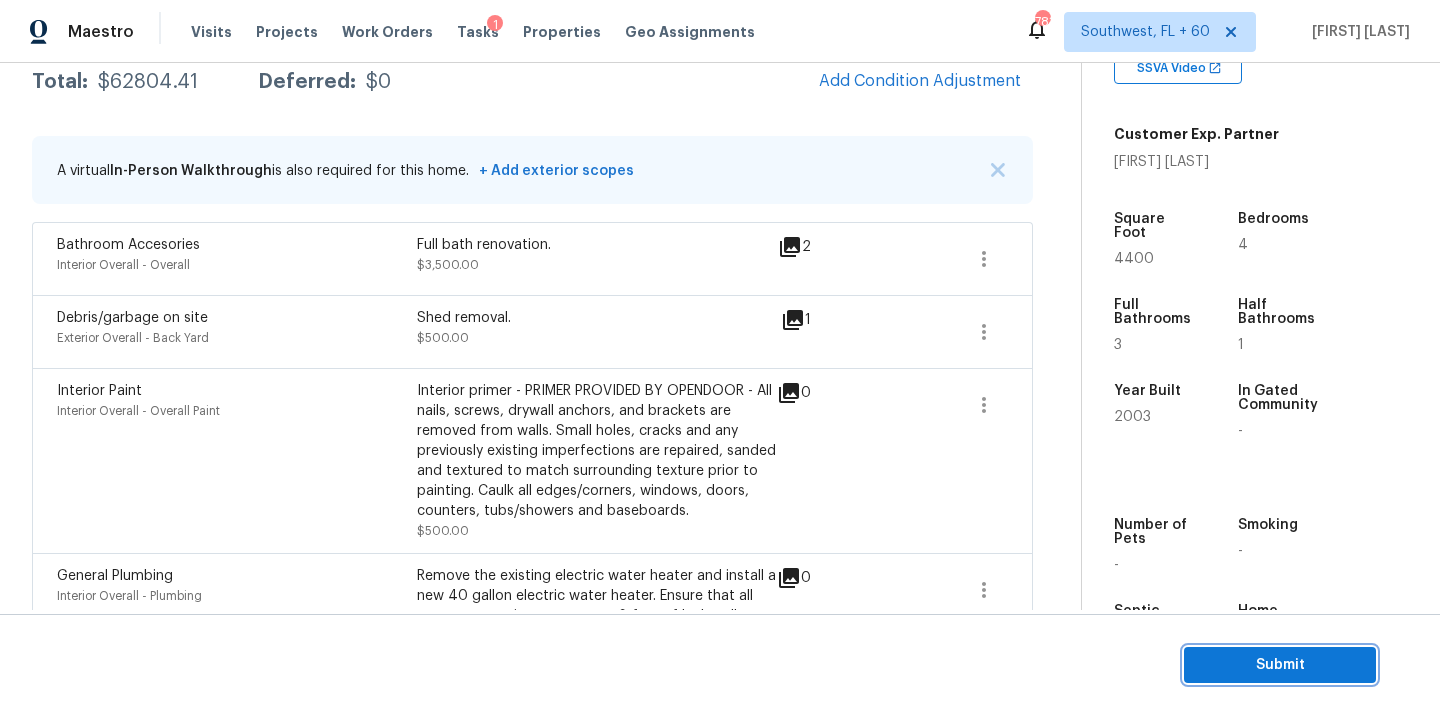 click on "Submit" at bounding box center [1280, 665] 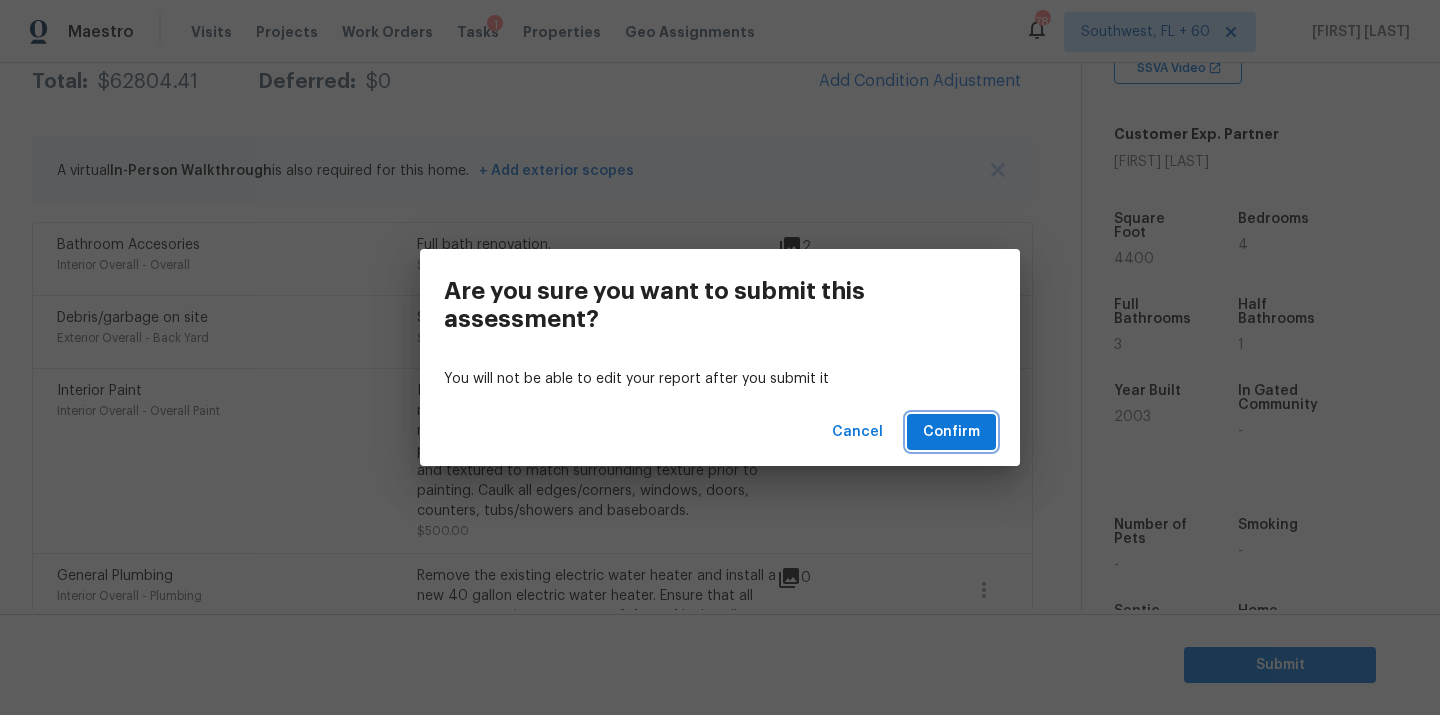 click on "Confirm" at bounding box center (951, 432) 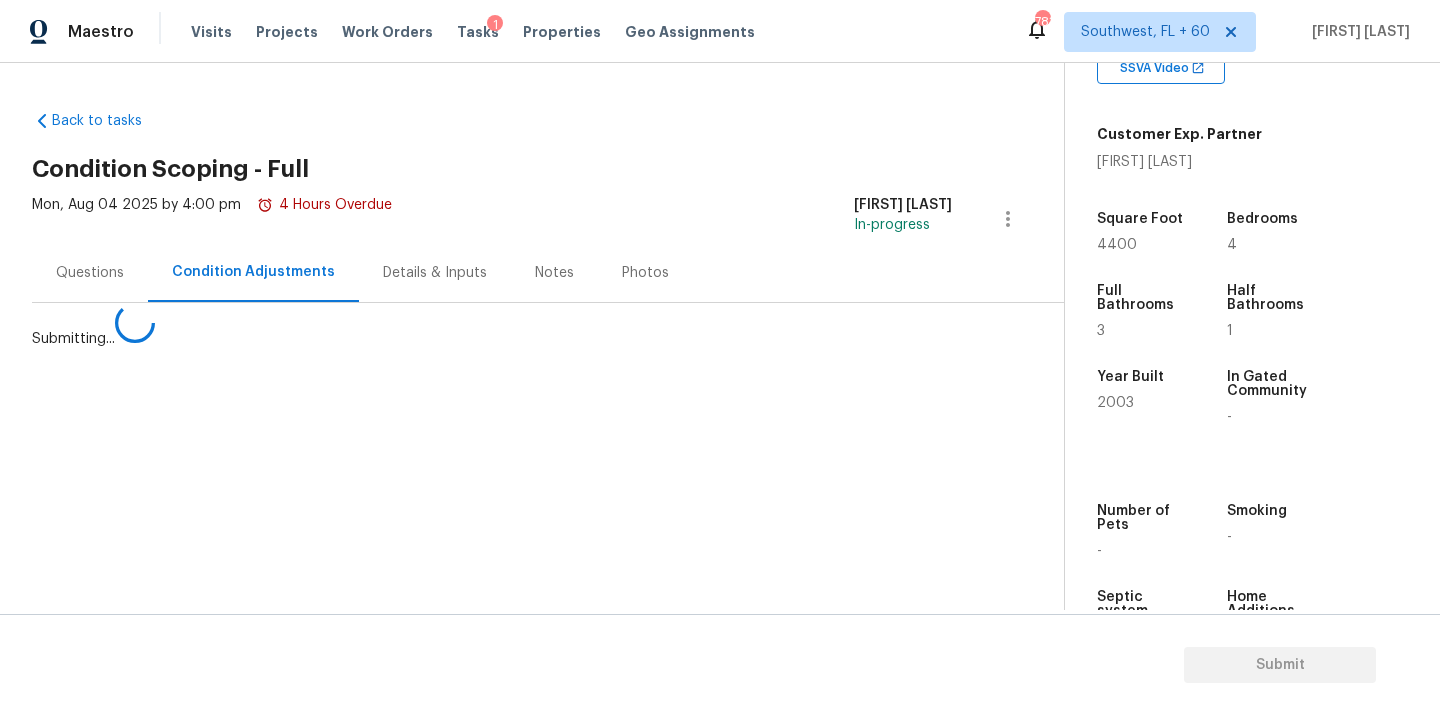 scroll, scrollTop: 0, scrollLeft: 0, axis: both 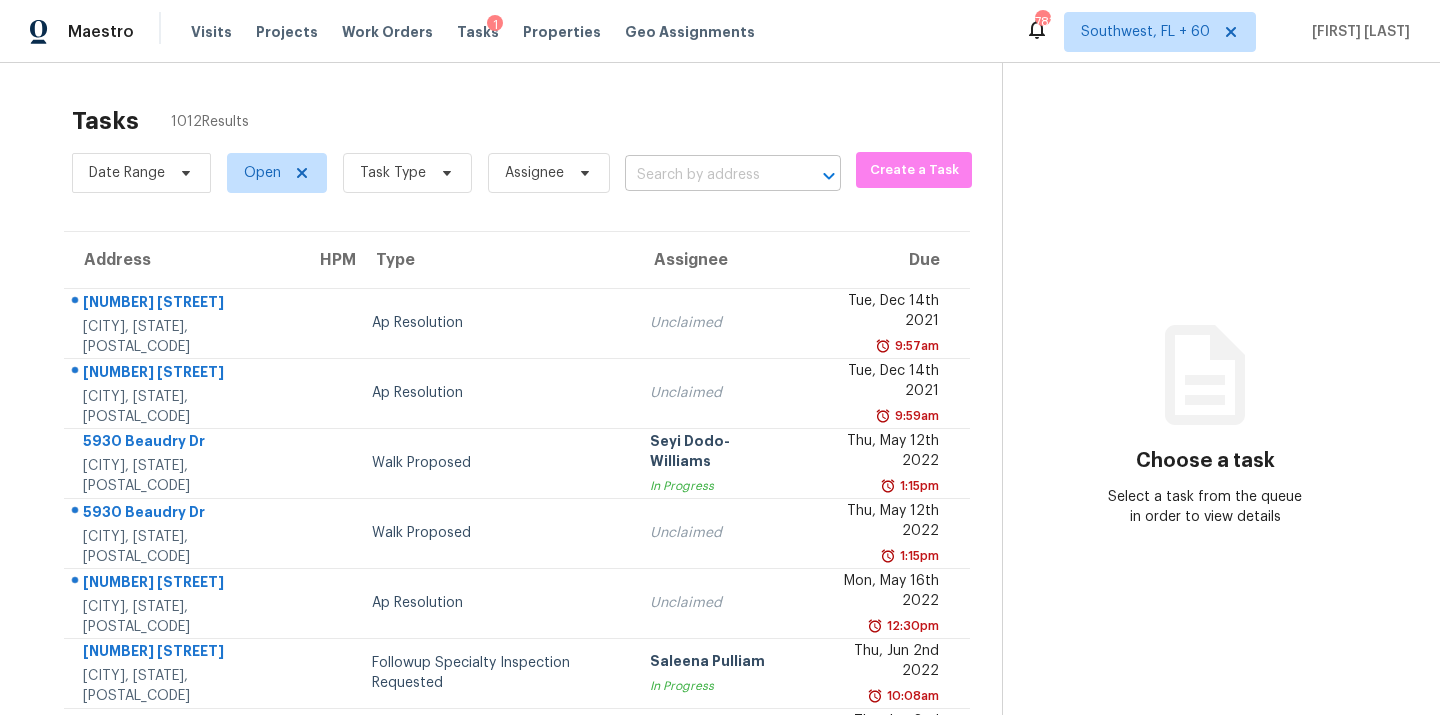 click at bounding box center [705, 175] 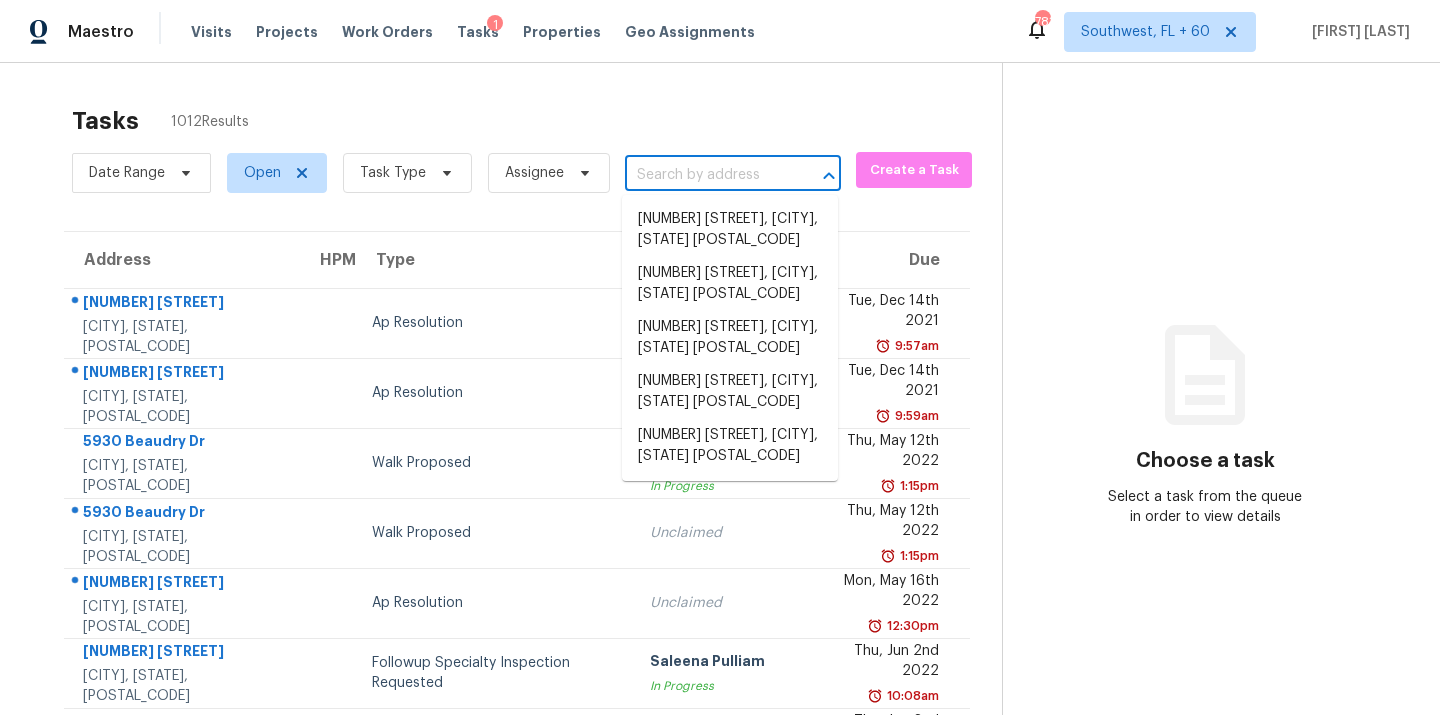 paste on "4915 Baymeadows Rd, Jacksonville, FL 32217" 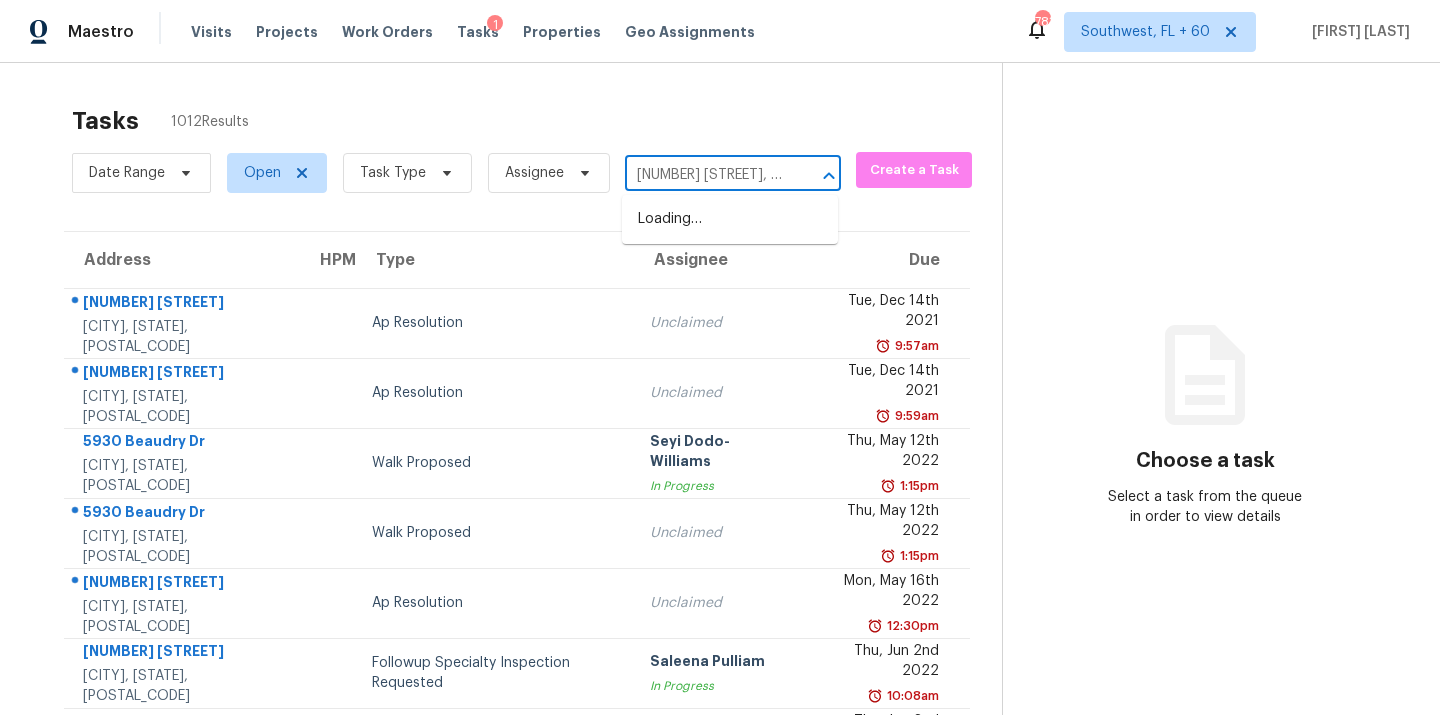 scroll, scrollTop: 0, scrollLeft: 144, axis: horizontal 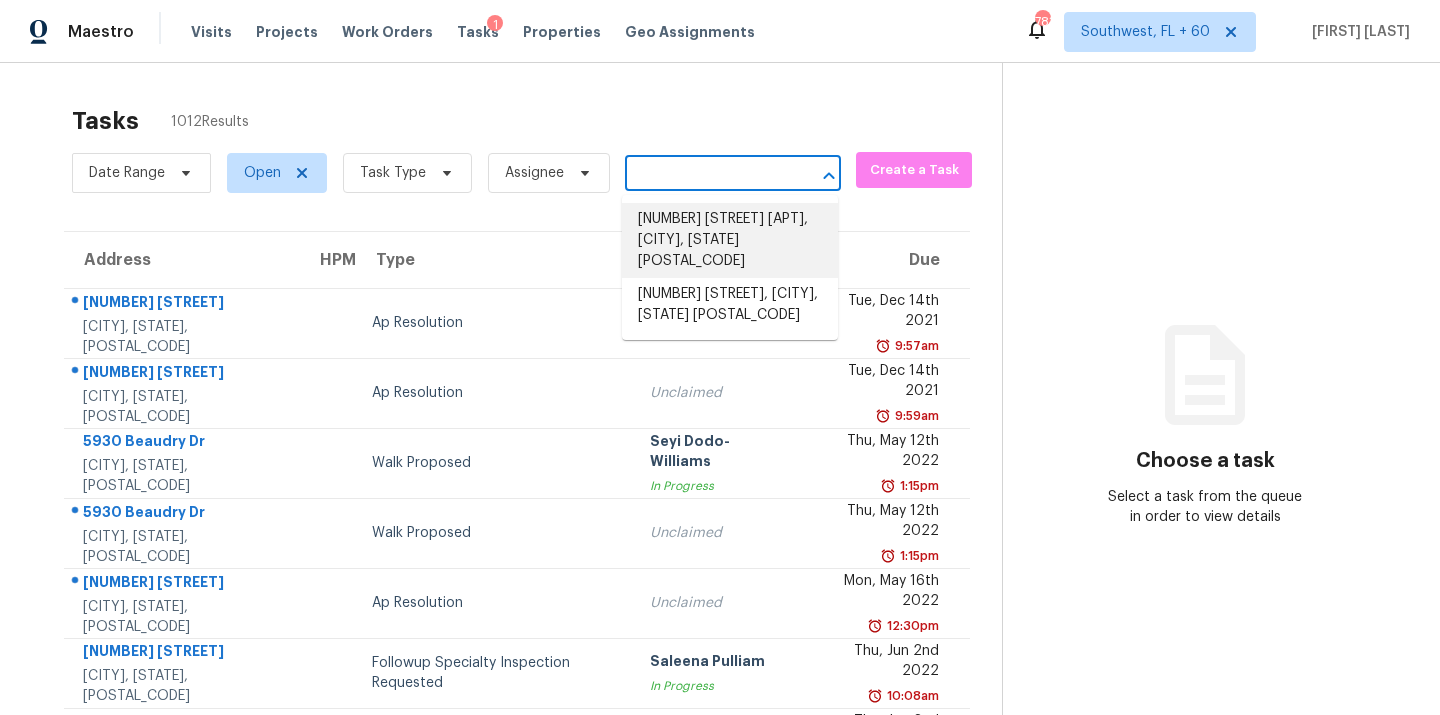 type on "4915 Baymeadows Rd, Jacksonville, FL 3221" 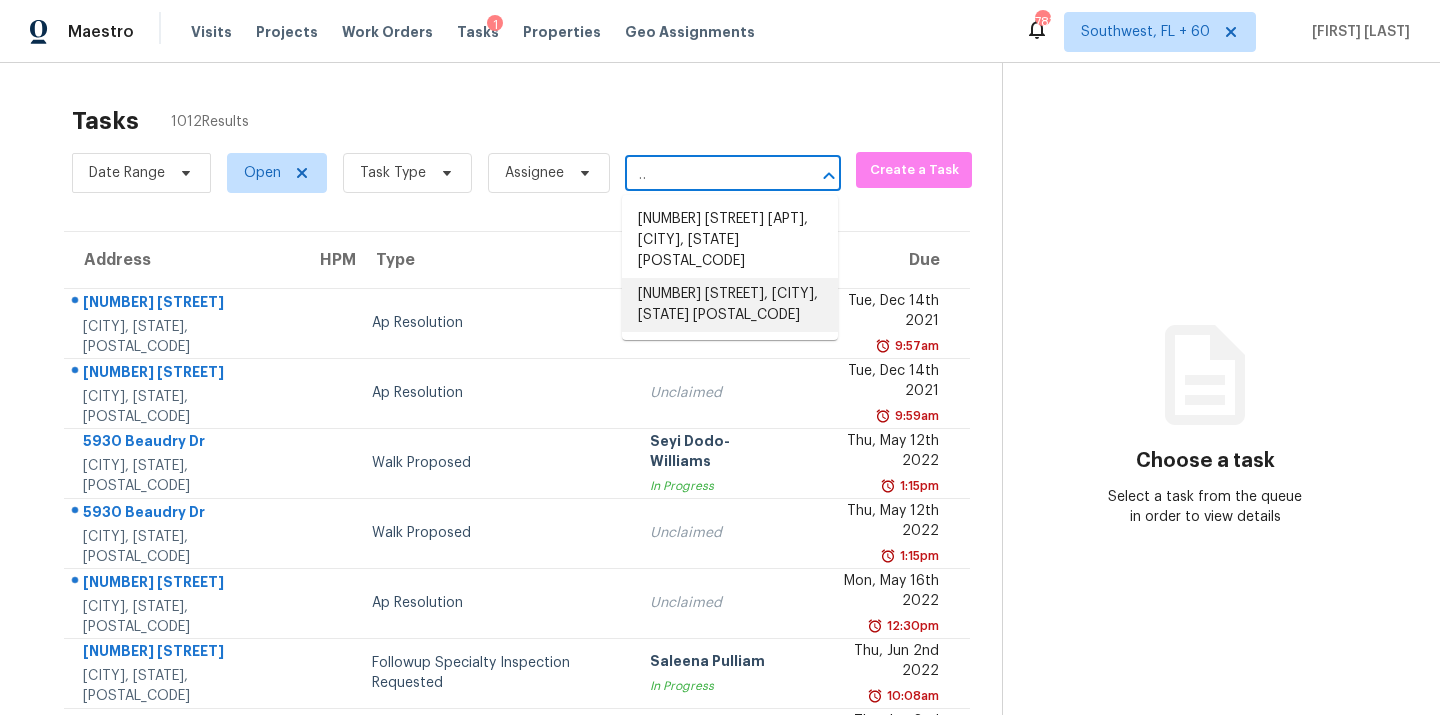 click on "4915 Baymeadows Rd, Jacksonville, FL 32217" at bounding box center [730, 305] 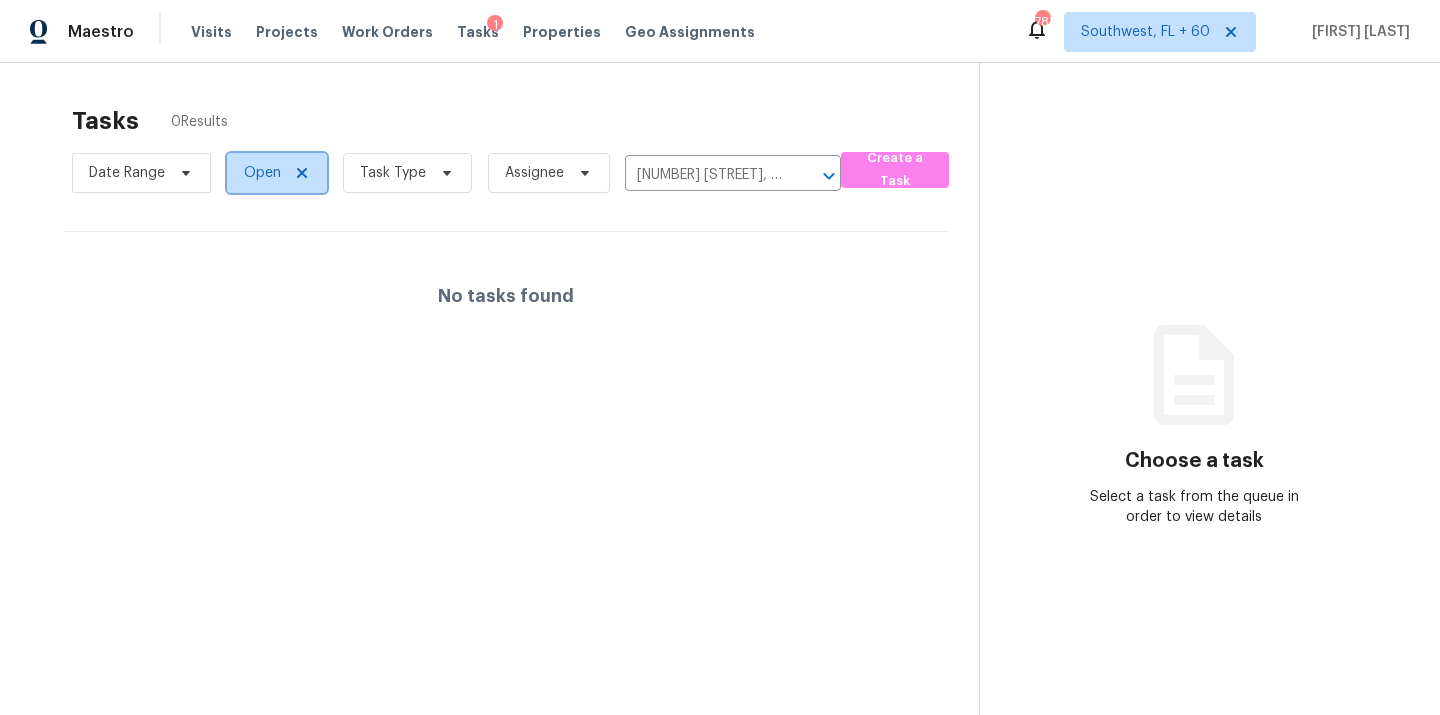 click on "Open" at bounding box center (262, 173) 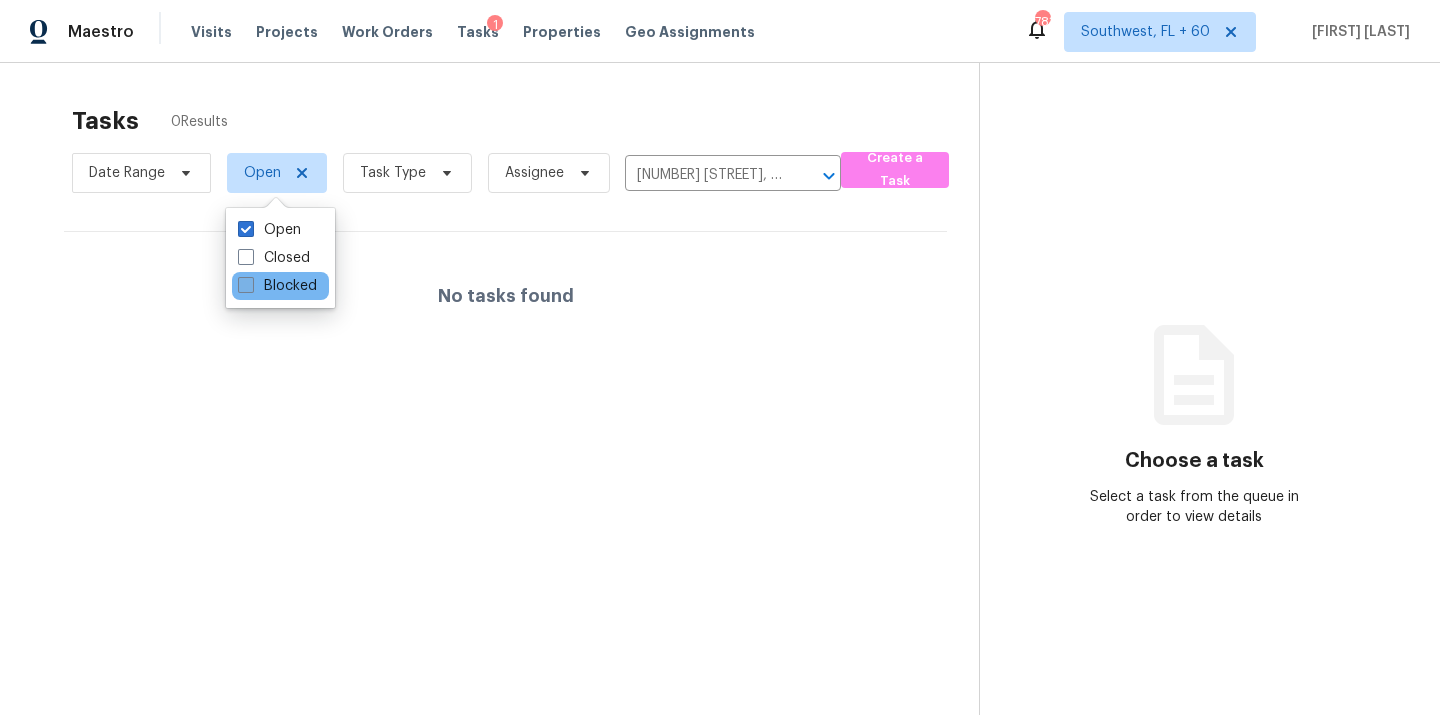click on "Blocked" at bounding box center [277, 286] 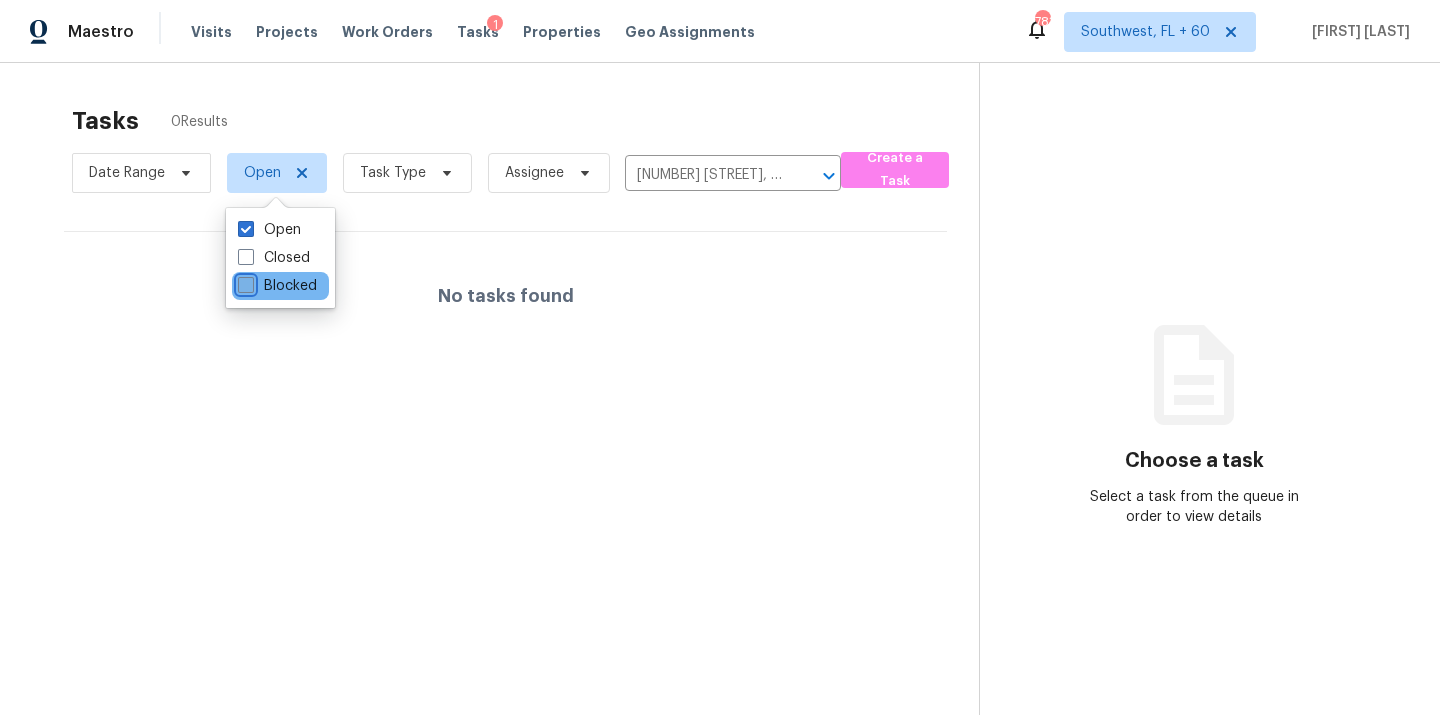 click on "Blocked" at bounding box center [244, 282] 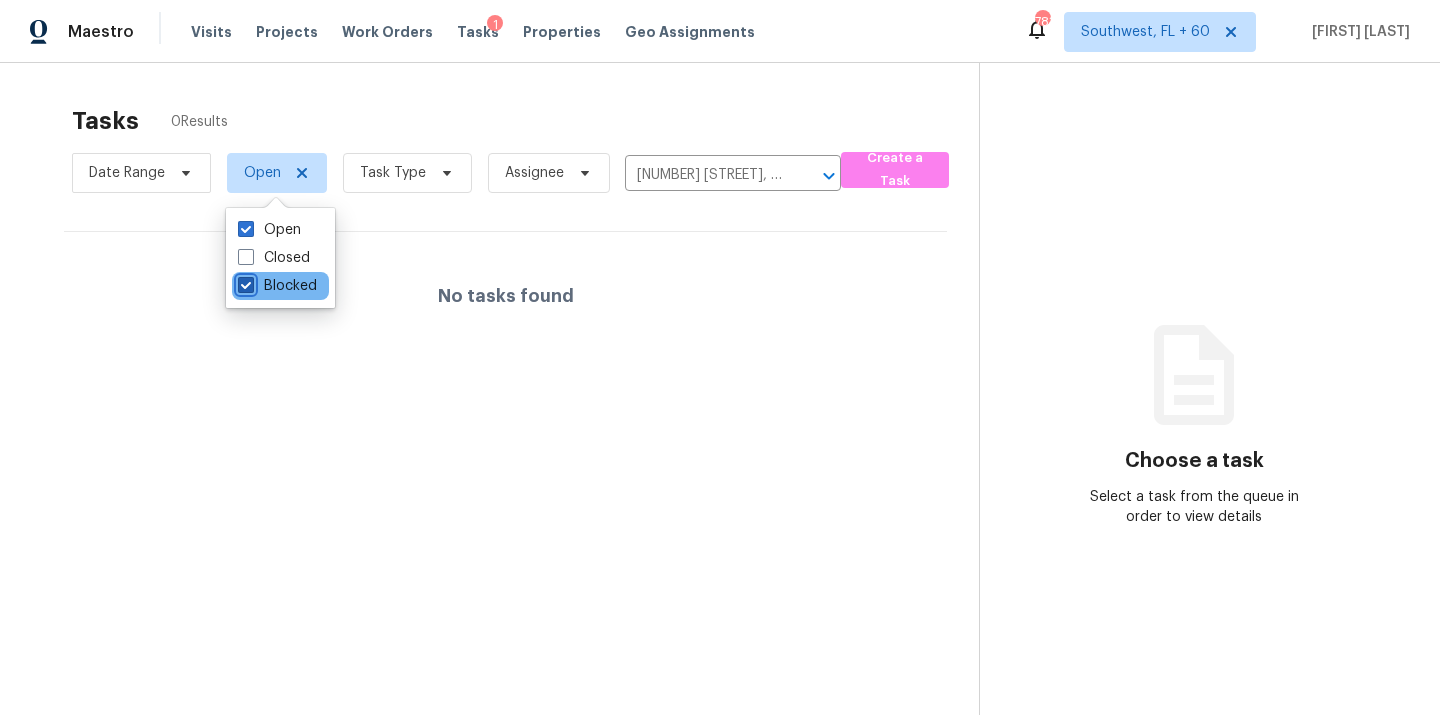 checkbox on "true" 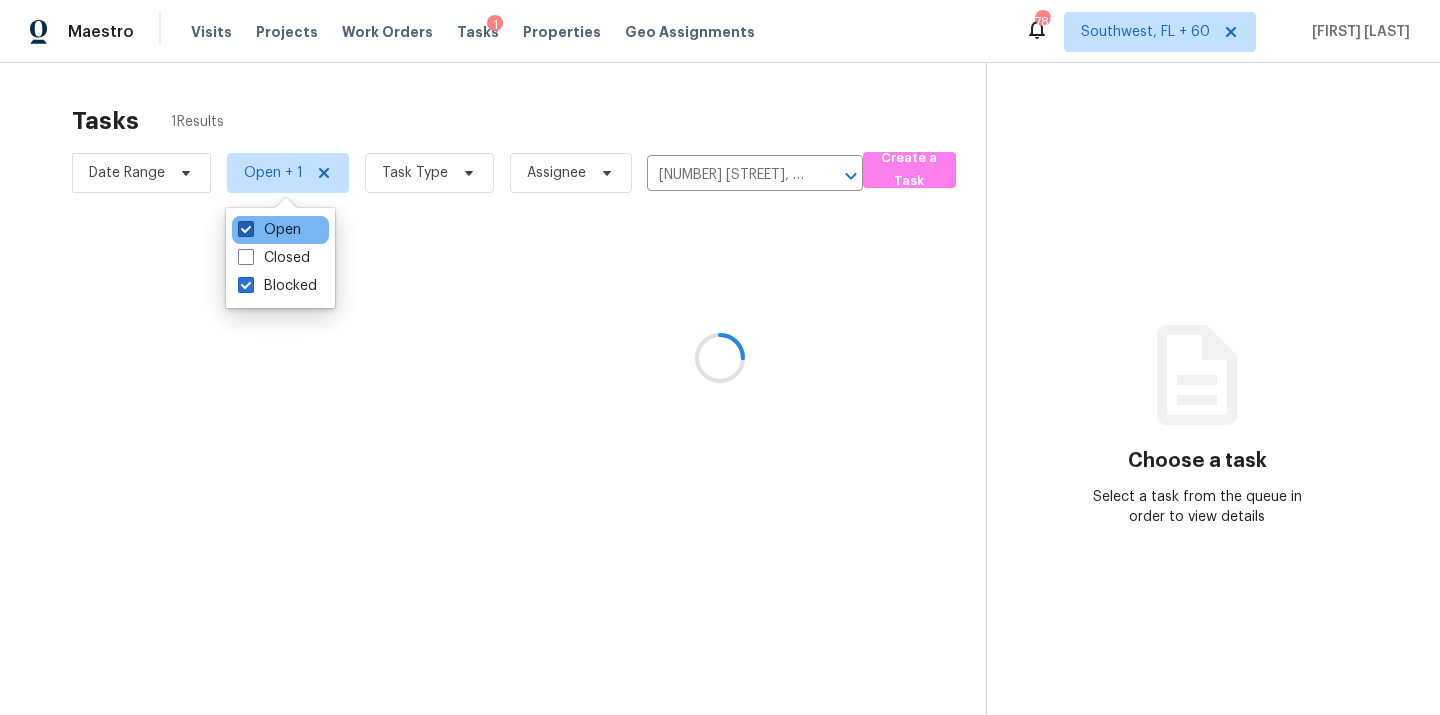 click on "Open" at bounding box center (269, 230) 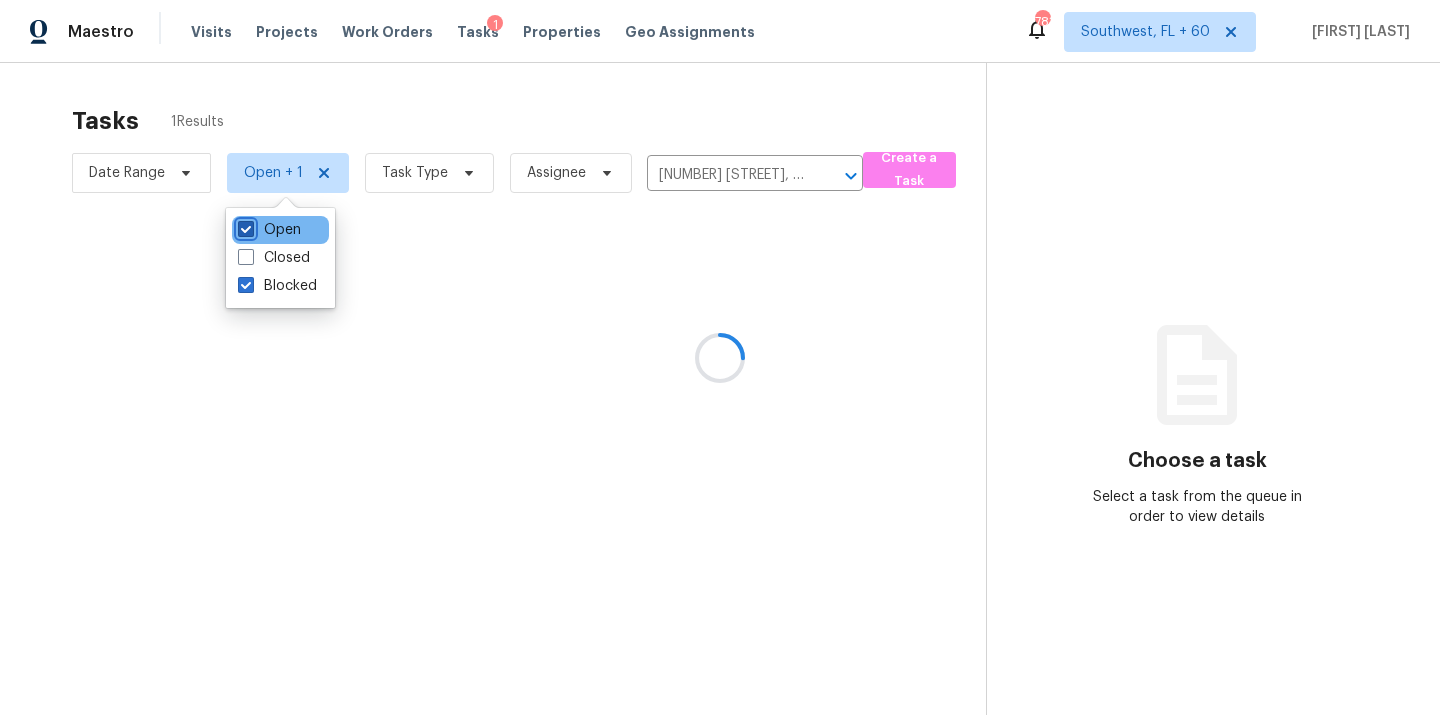 click on "Open" at bounding box center [244, 226] 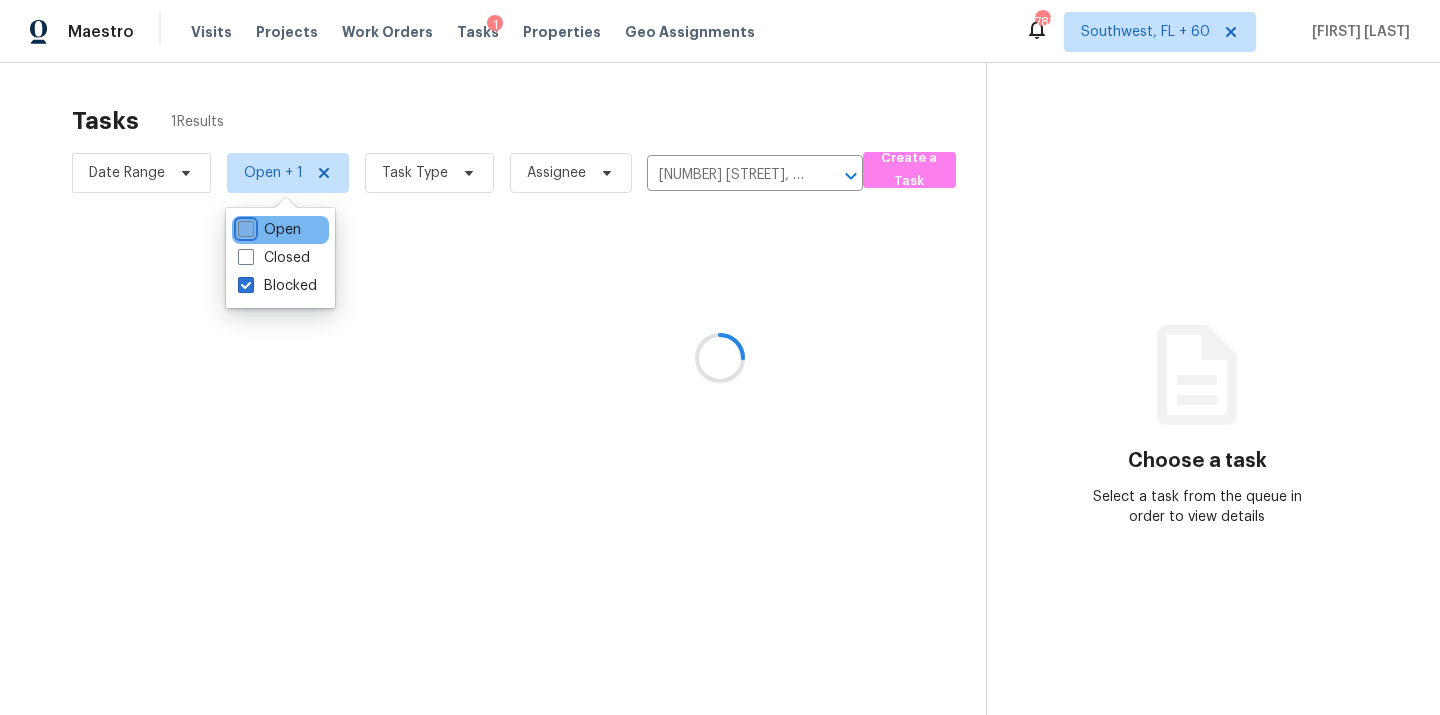 checkbox on "false" 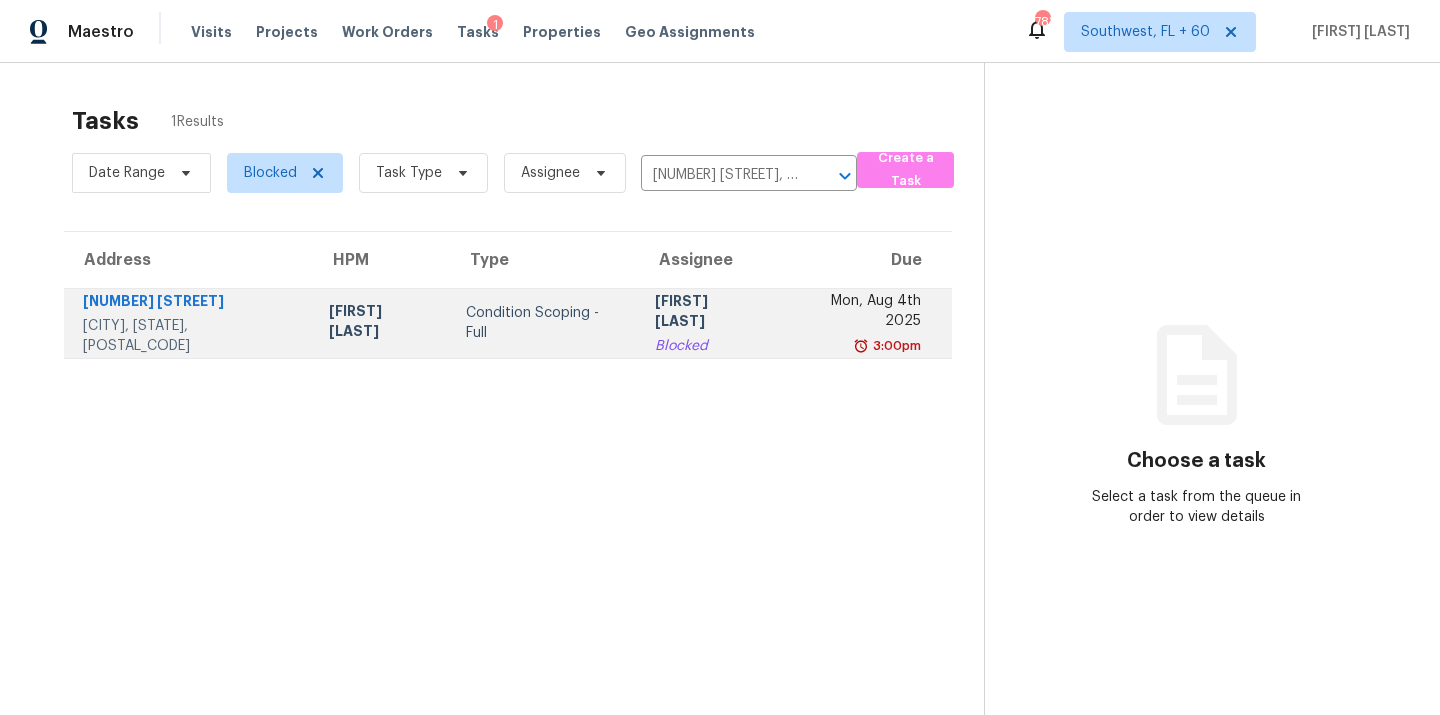click on "Blocked" at bounding box center (707, 346) 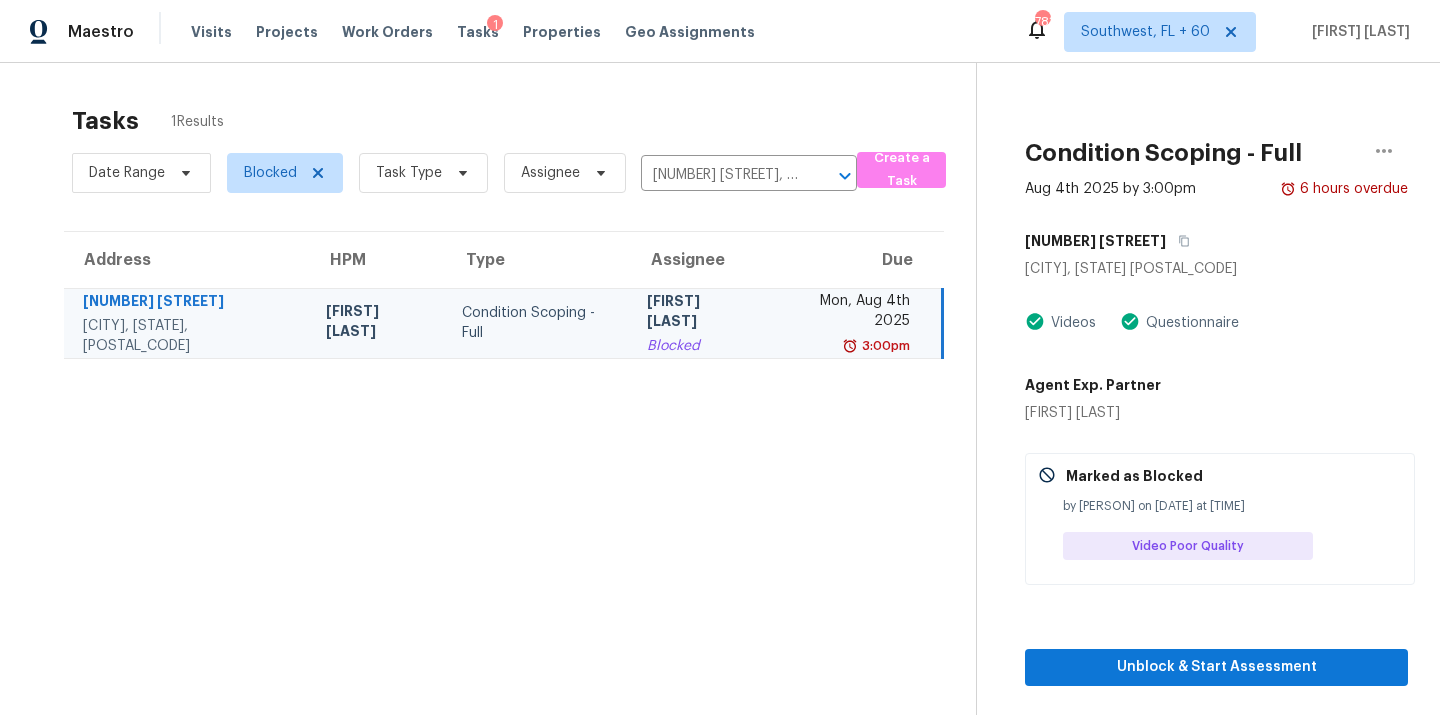 click on "Condition Scoping - Full Aug 4th 2025 by 3:00pm 6 hours overdue 4915 Baymeadows Rd Jacksonville, FL 32217 Videos Questionnaire Agent Exp. Partner Melissa Giersz Marked as Blocked by Soumya Ranjan Dash on Aug 4th 2025 at 7:39pm Video Poor Quality Unblock & Start Assessment" at bounding box center (1192, 420) 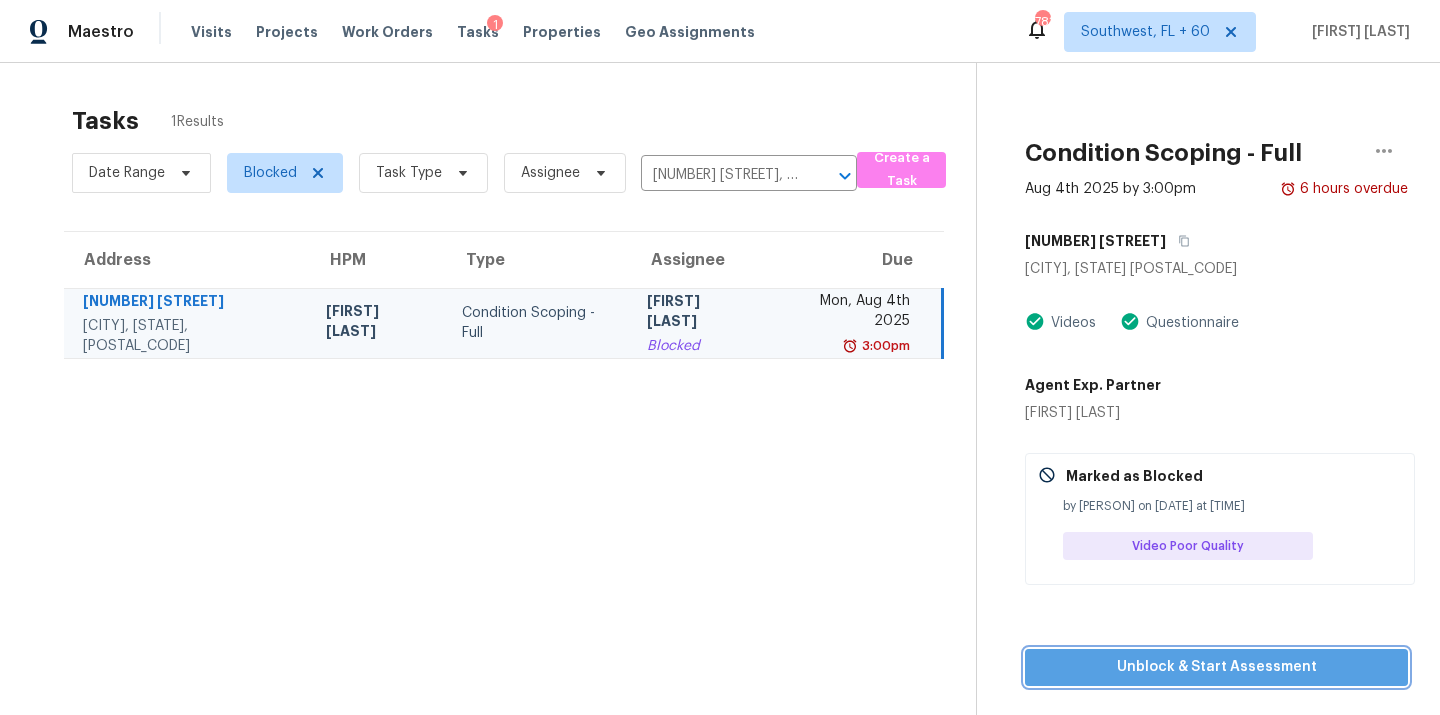 click on "Unblock & Start Assessment" at bounding box center (1216, 667) 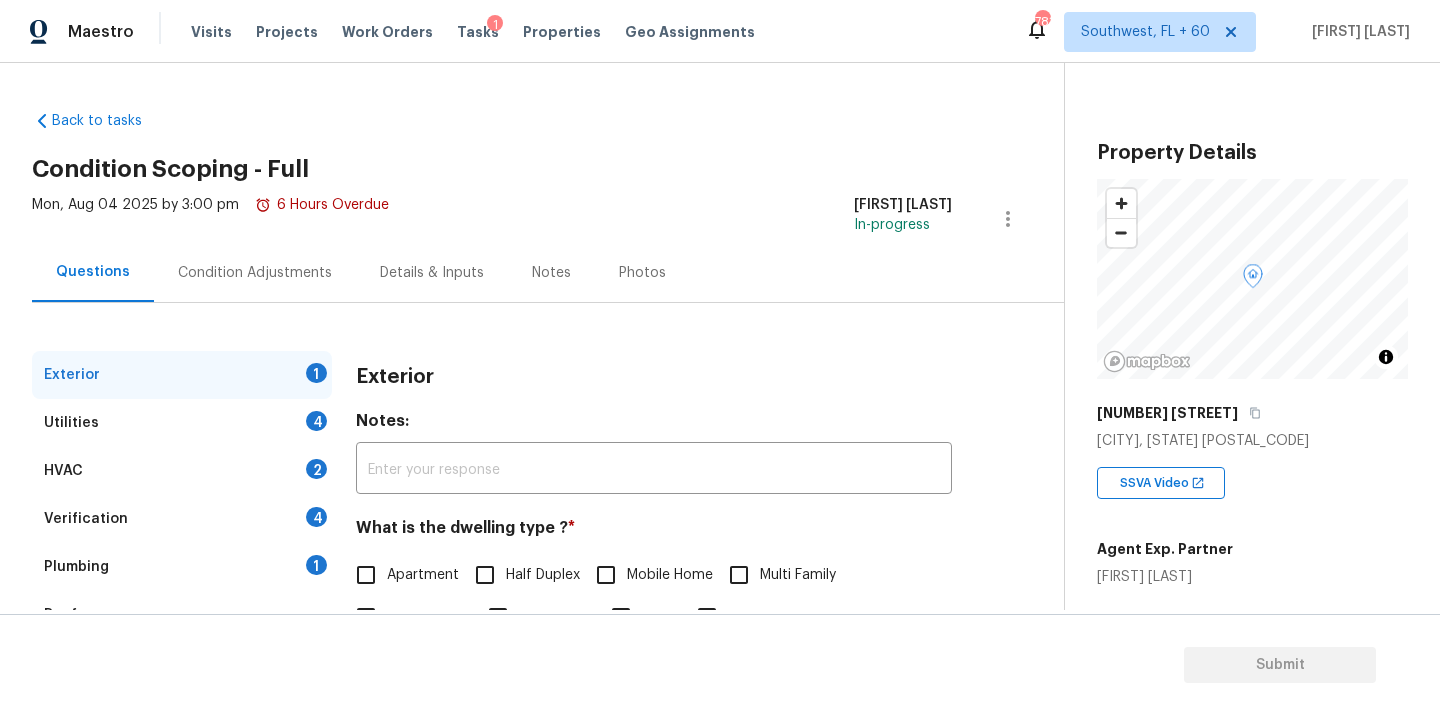scroll, scrollTop: 163, scrollLeft: 0, axis: vertical 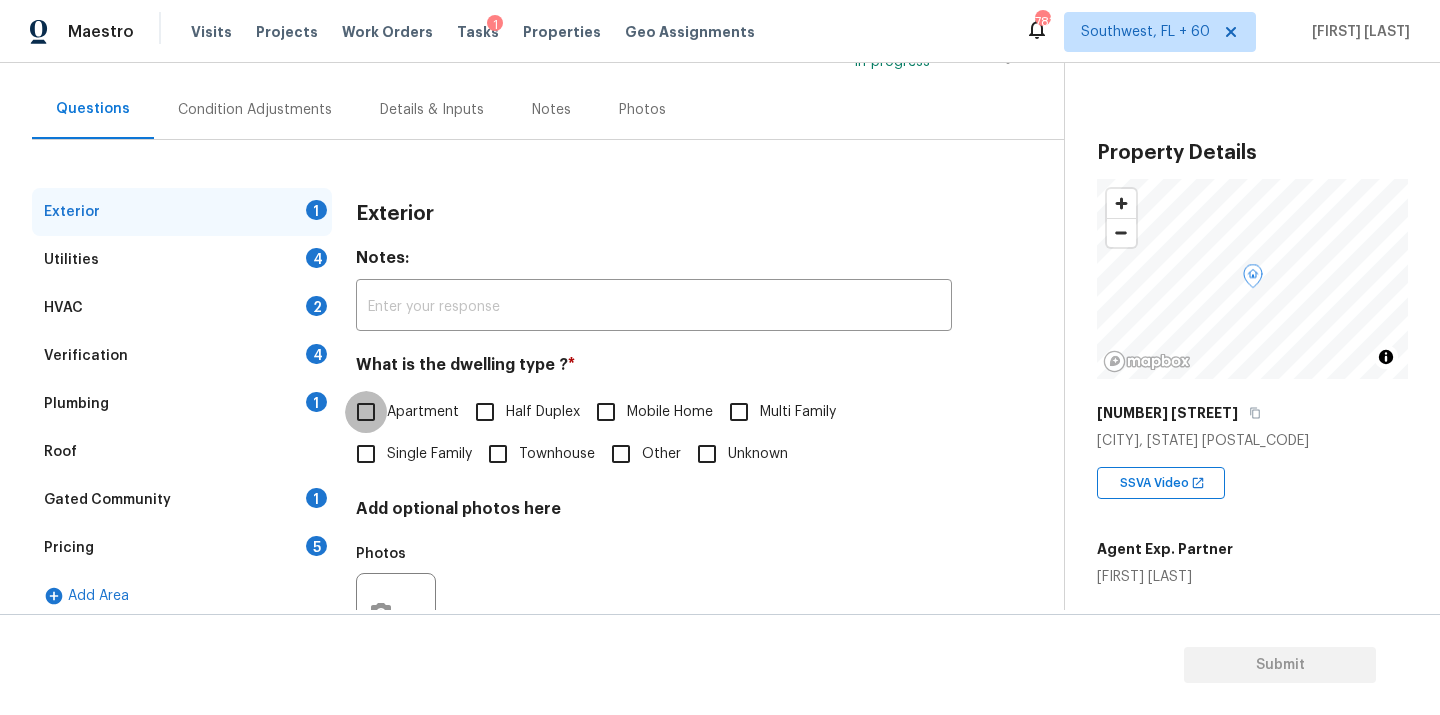click on "Apartment" at bounding box center (366, 412) 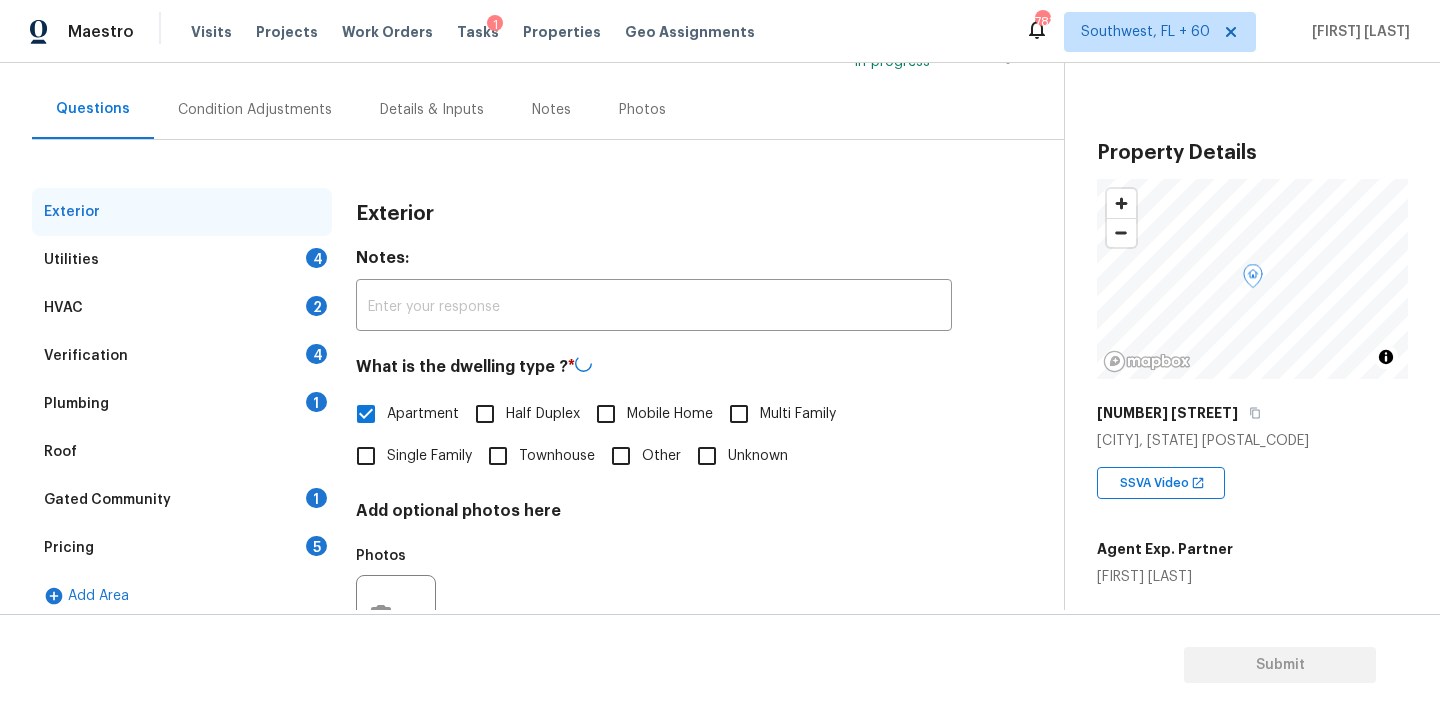 click on "Utilities 4" at bounding box center [182, 260] 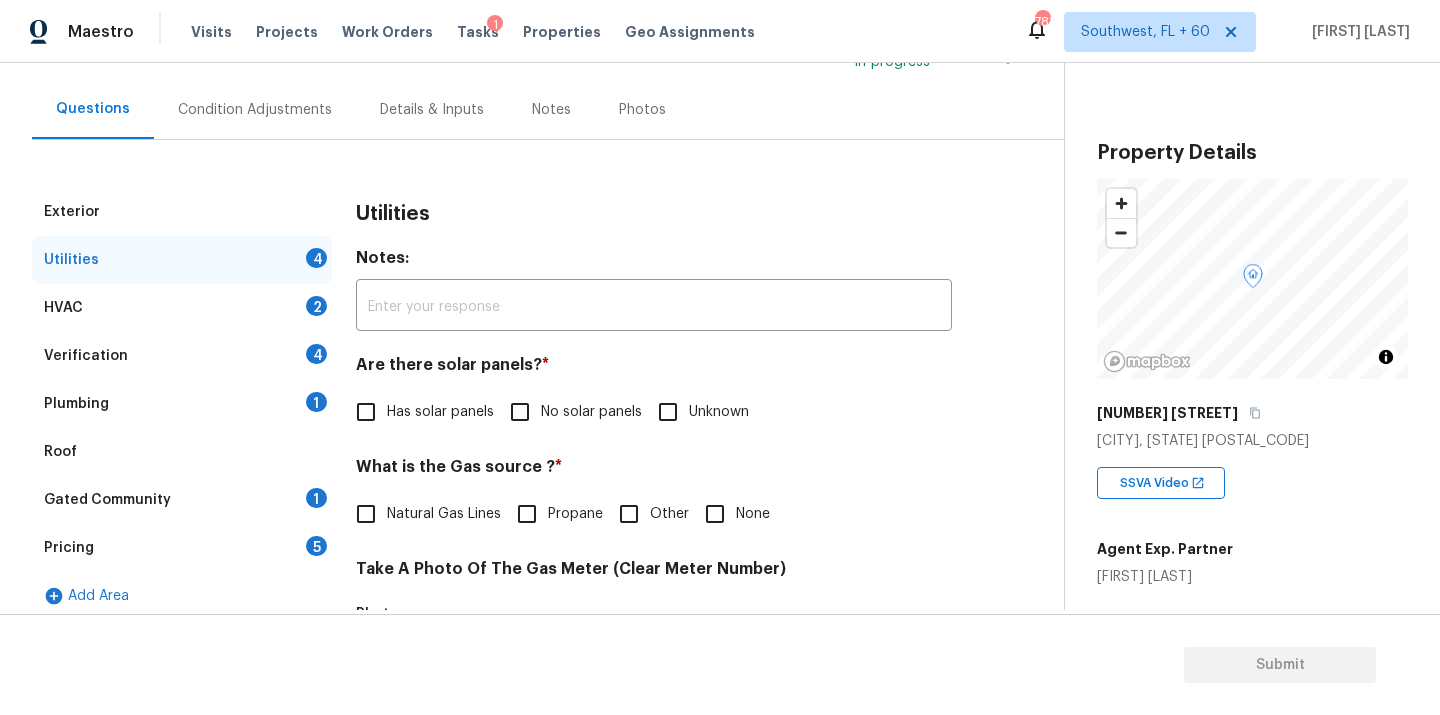 click on "No solar panels" at bounding box center (591, 412) 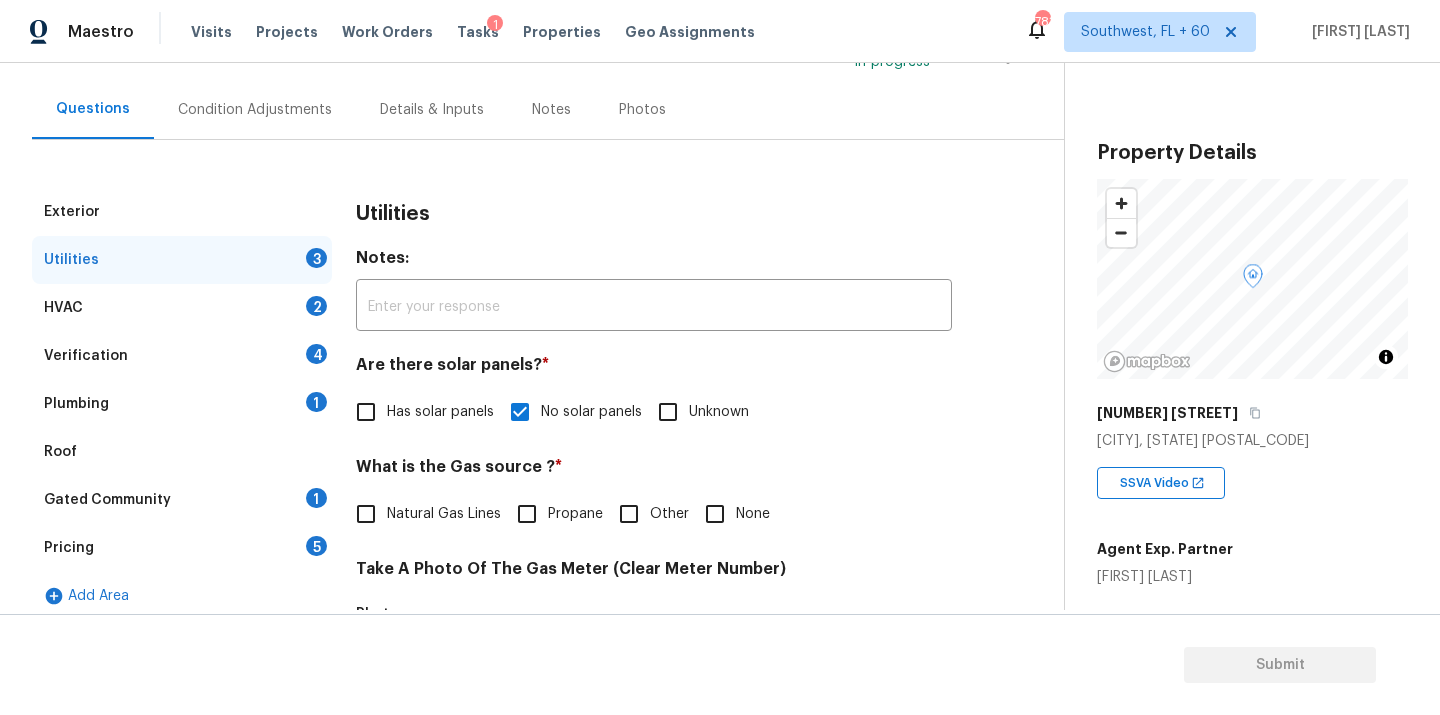 scroll, scrollTop: 177, scrollLeft: 0, axis: vertical 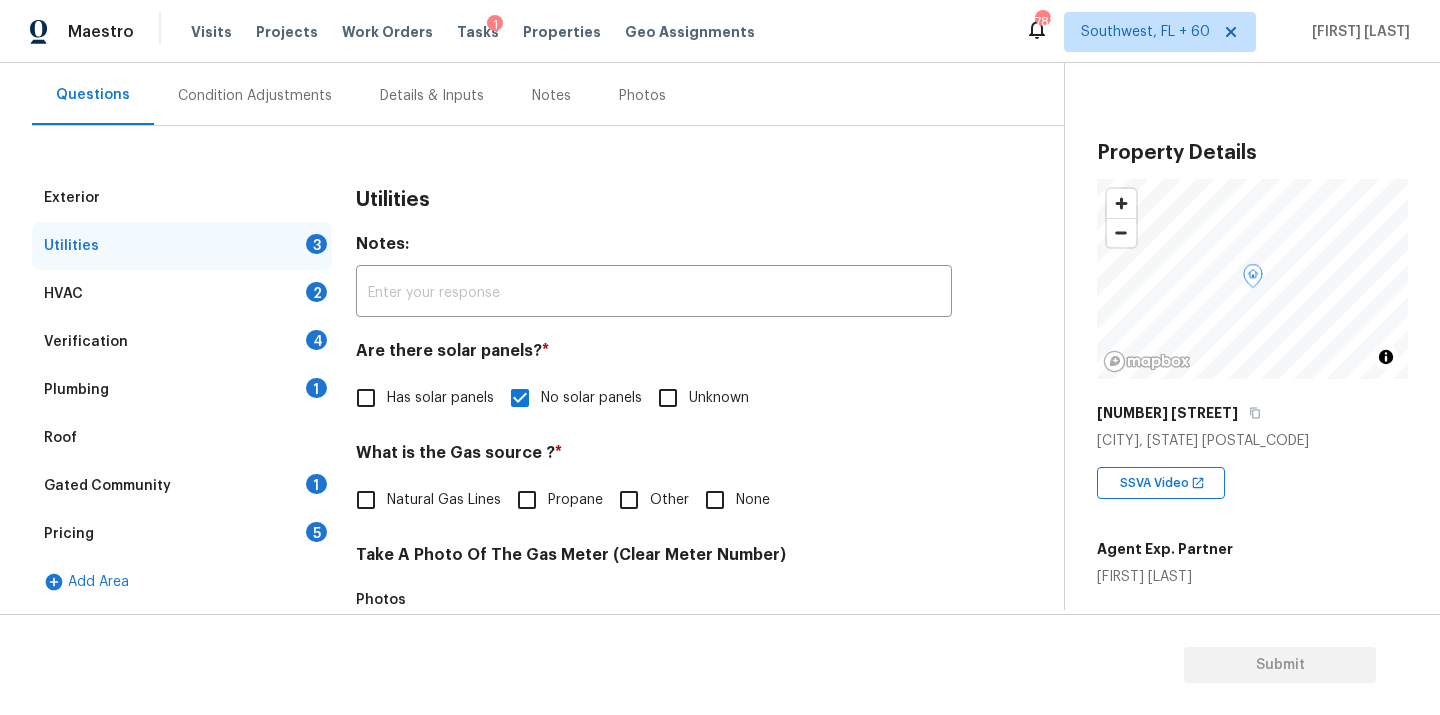 click on "Other" at bounding box center (629, 500) 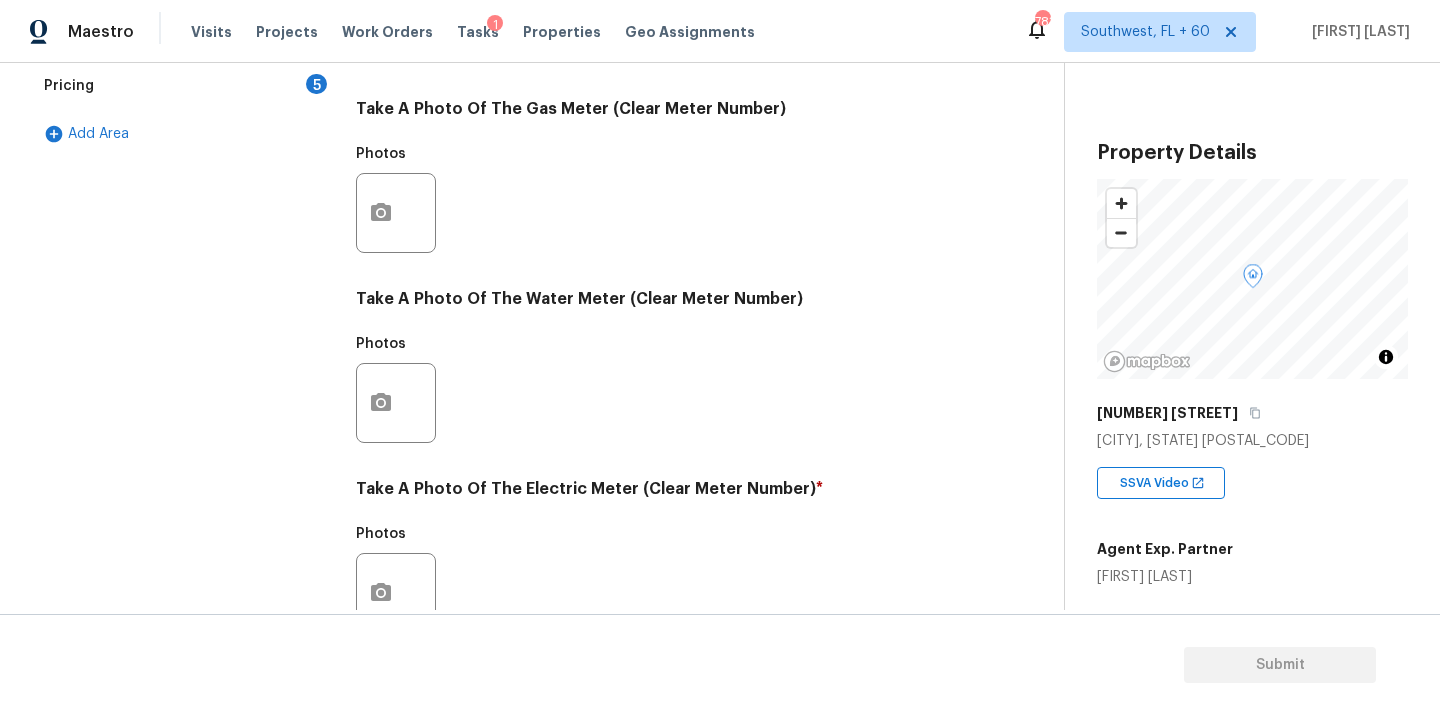 scroll, scrollTop: 740, scrollLeft: 0, axis: vertical 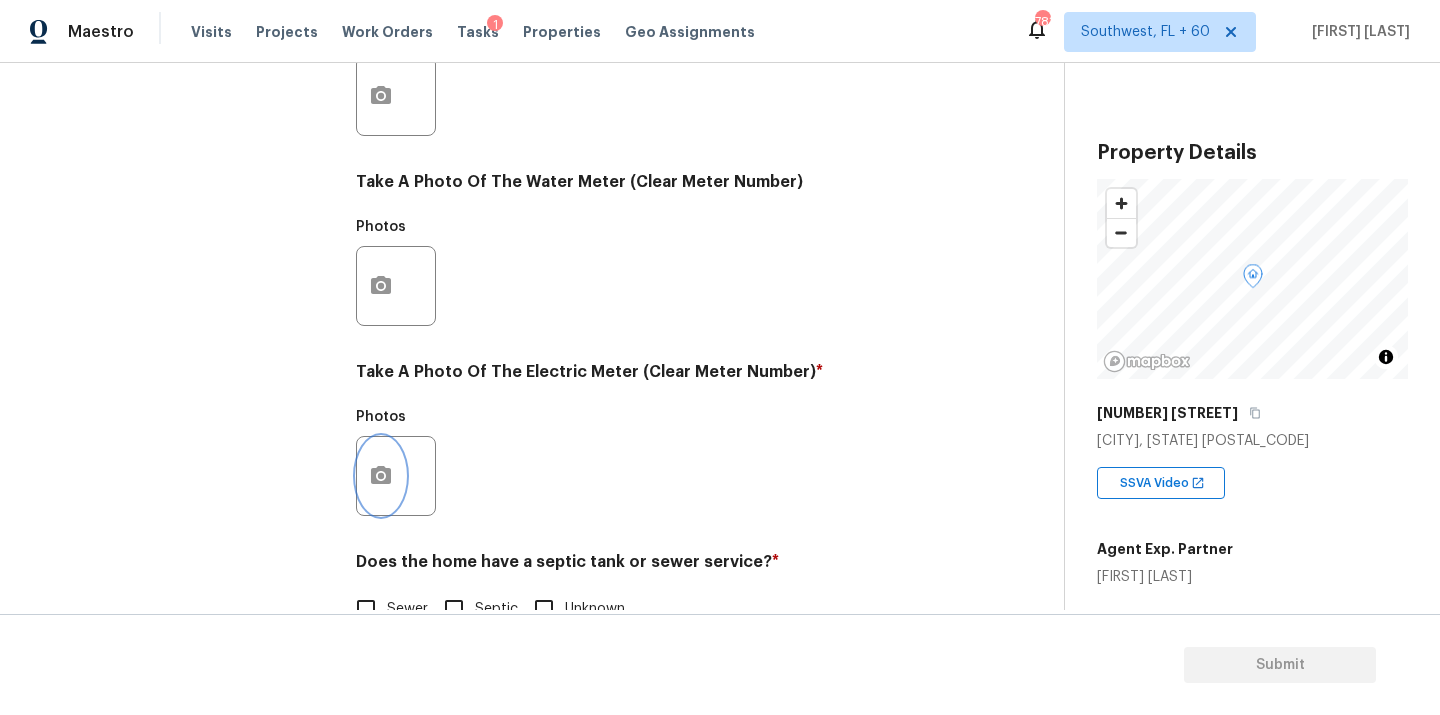 click 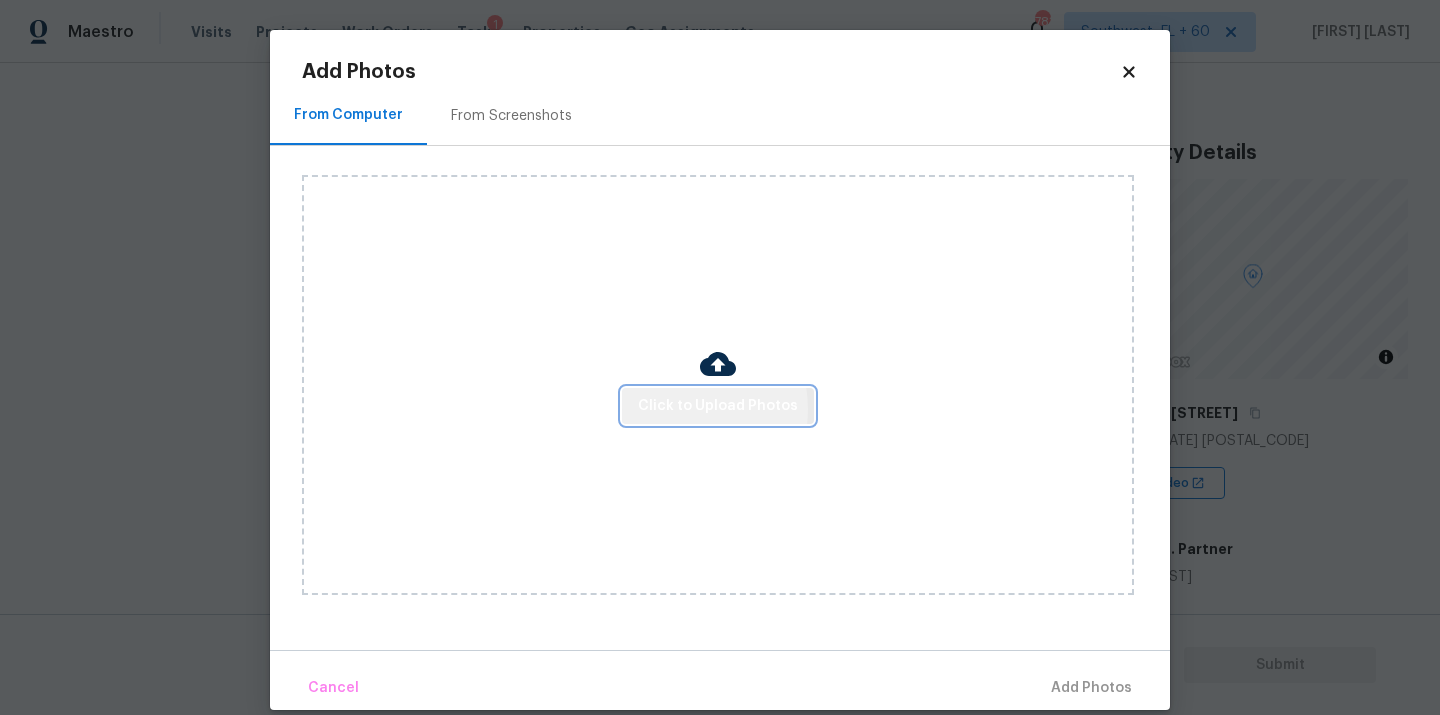 click on "Click to Upload Photos" at bounding box center [718, 406] 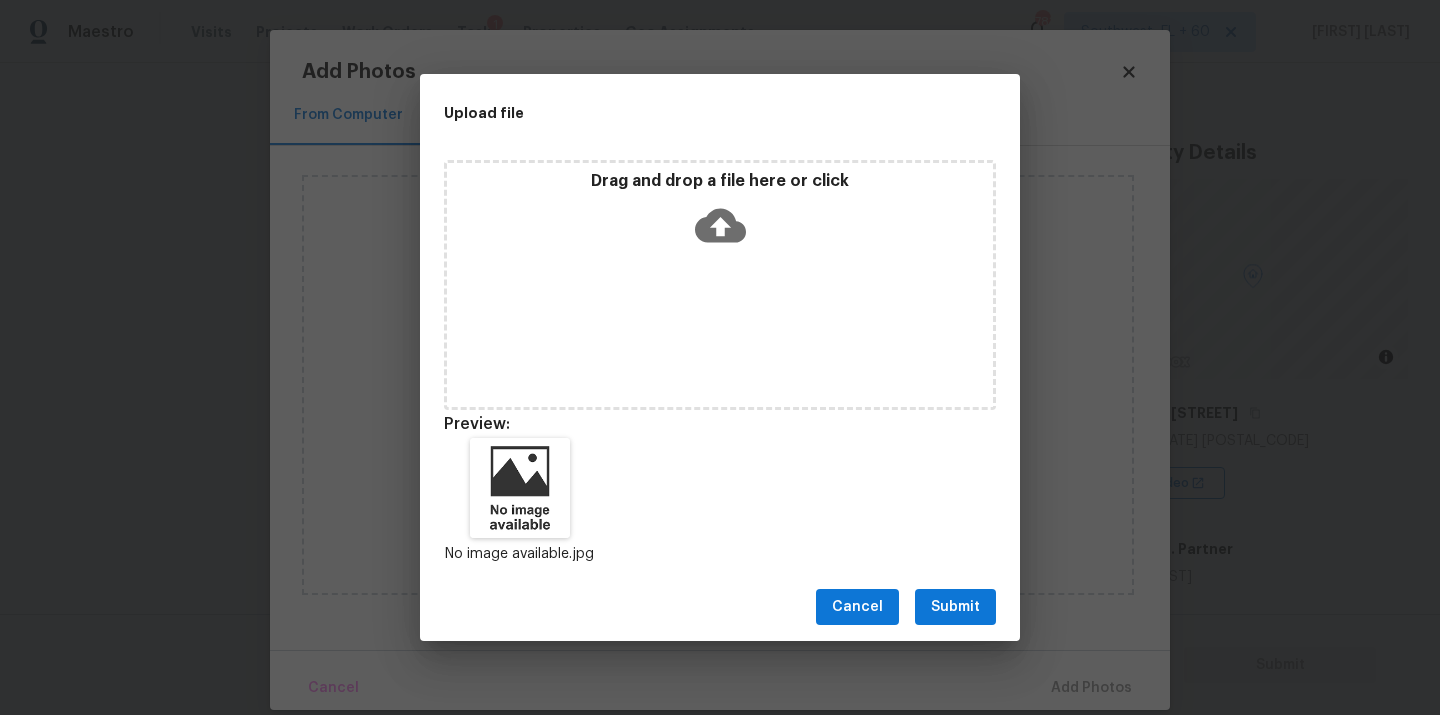 click on "Submit" at bounding box center [955, 607] 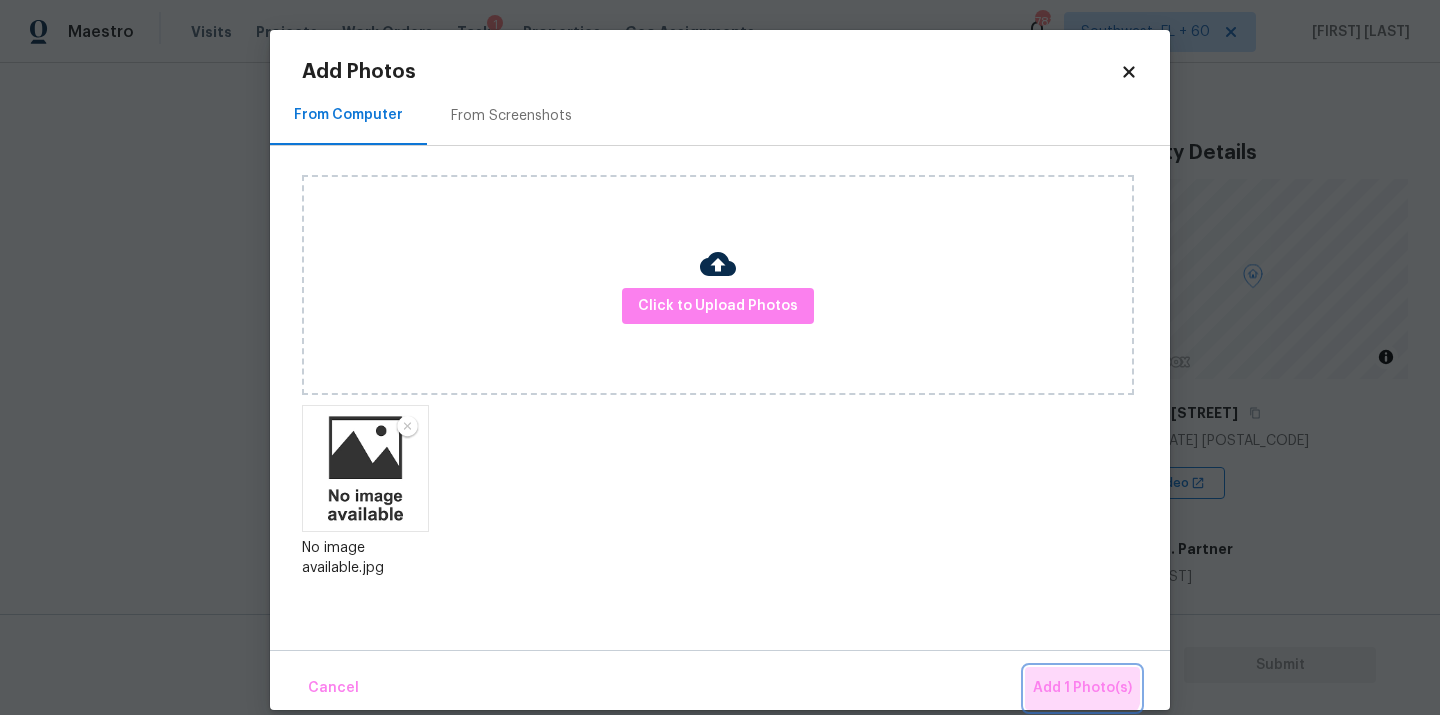 click on "Add 1 Photo(s)" at bounding box center [1082, 688] 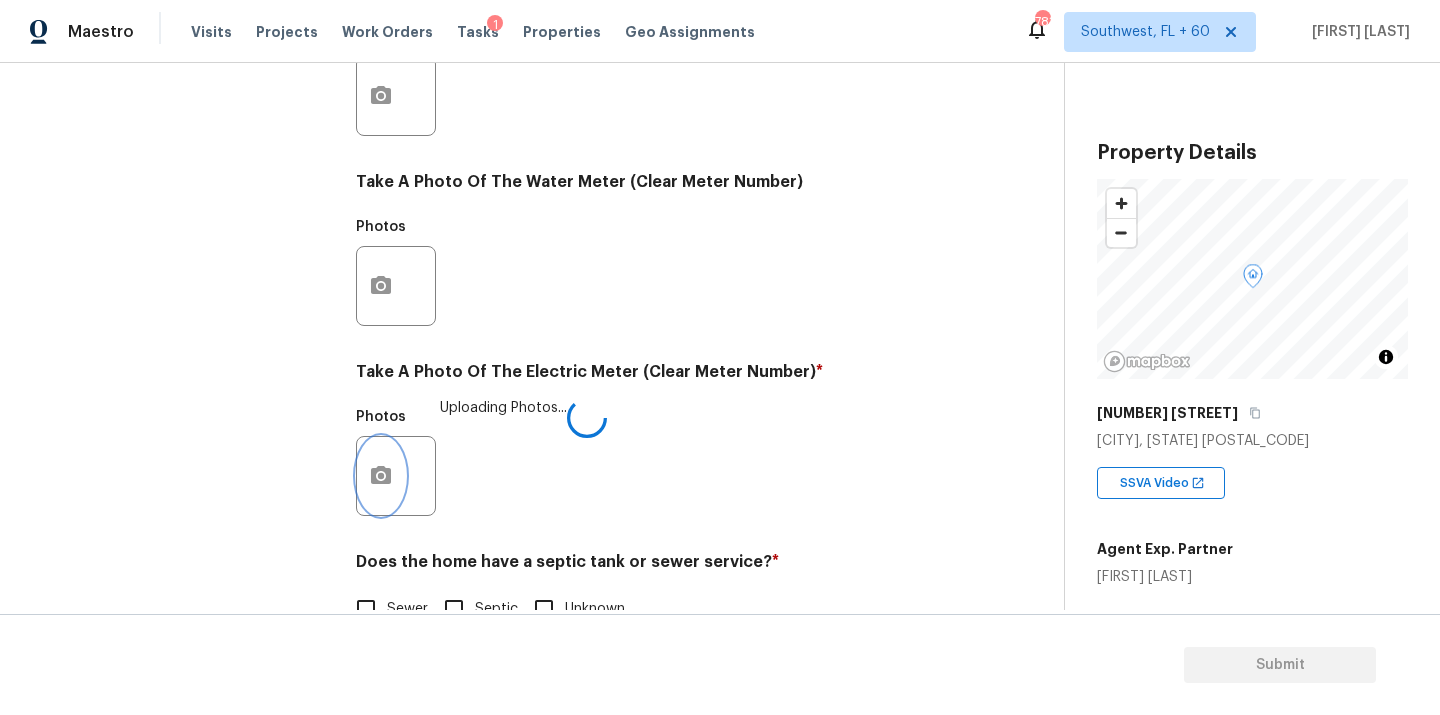 scroll, scrollTop: 790, scrollLeft: 0, axis: vertical 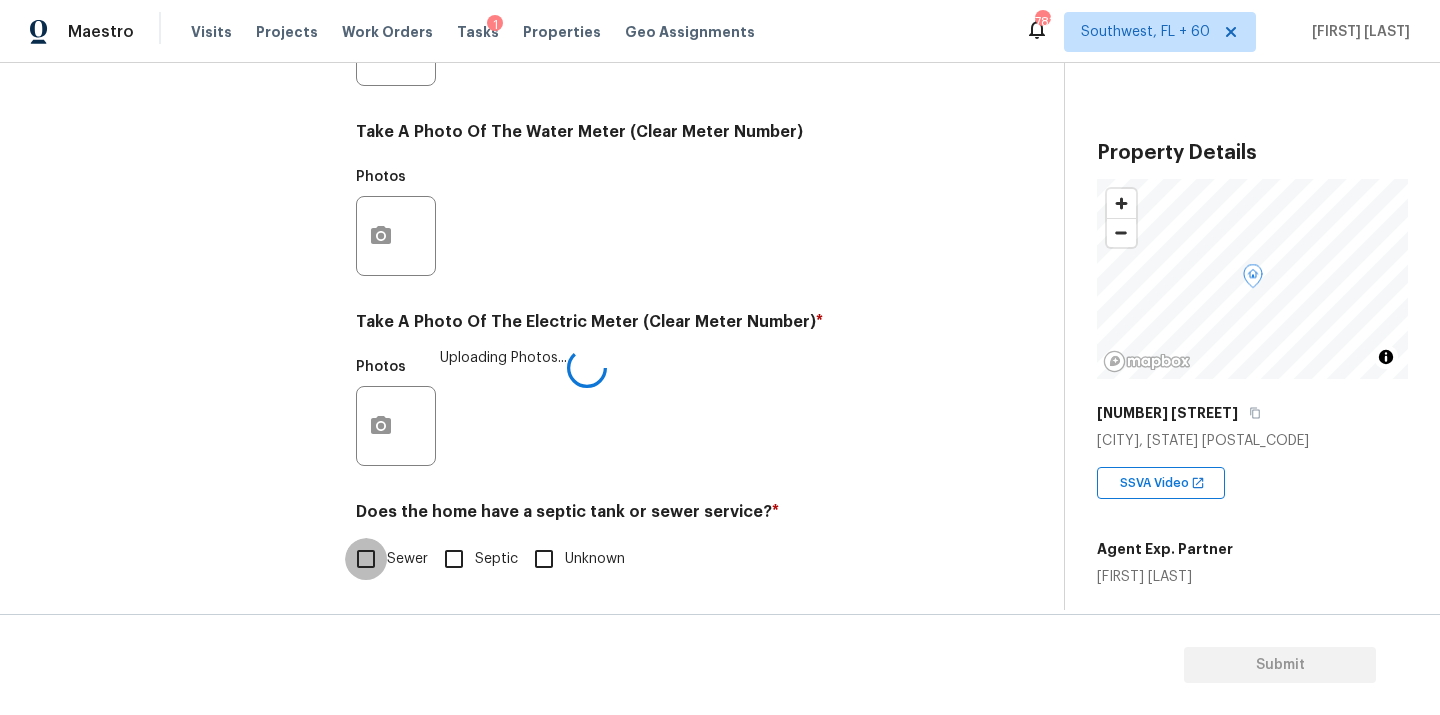 click on "Sewer" at bounding box center (366, 559) 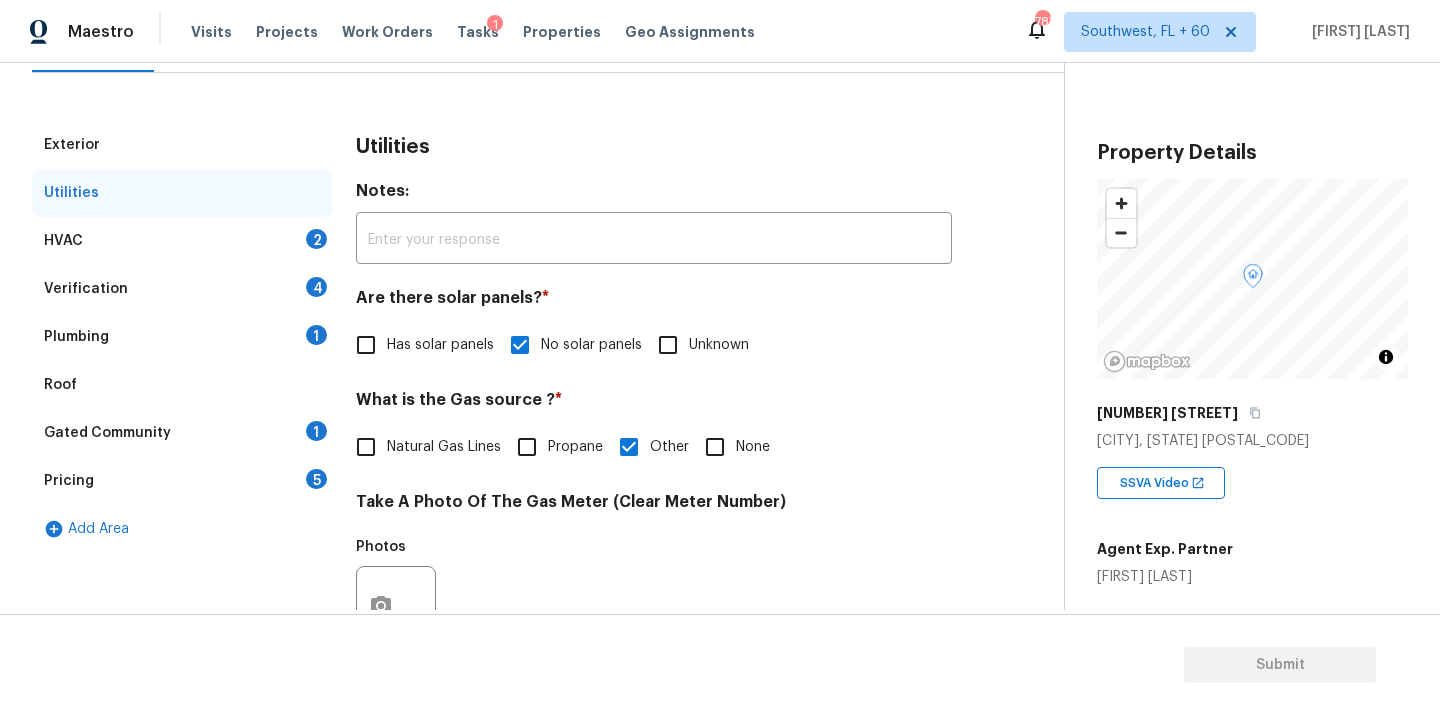 scroll, scrollTop: 193, scrollLeft: 0, axis: vertical 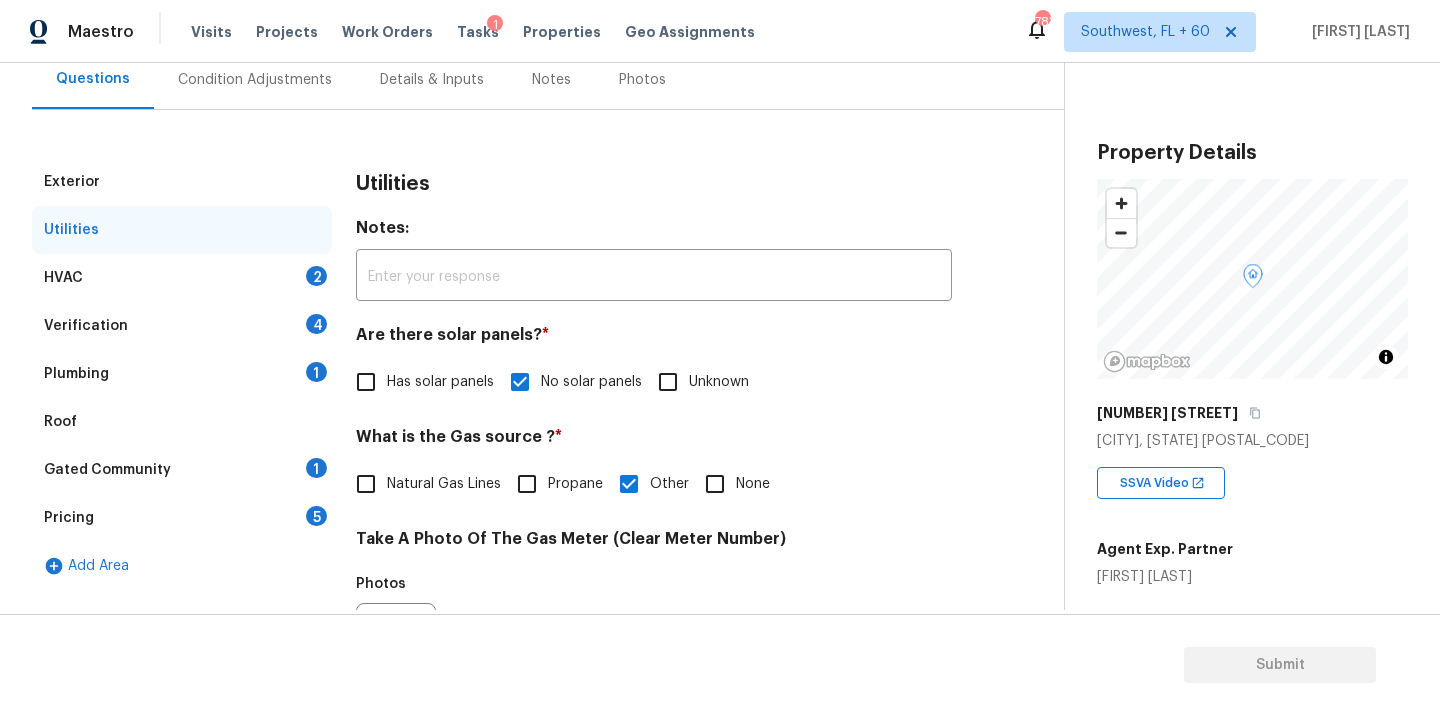 click on "HVAC 2" at bounding box center [182, 278] 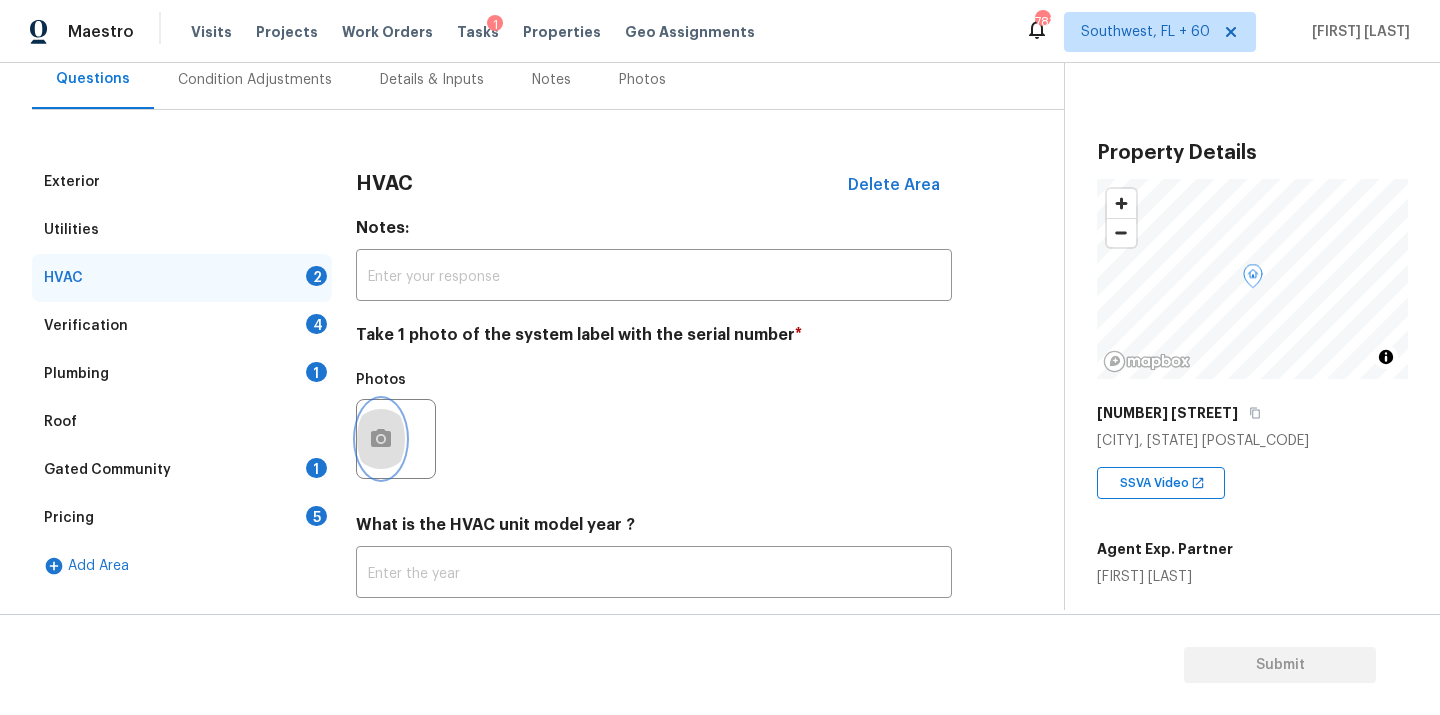 click at bounding box center (381, 439) 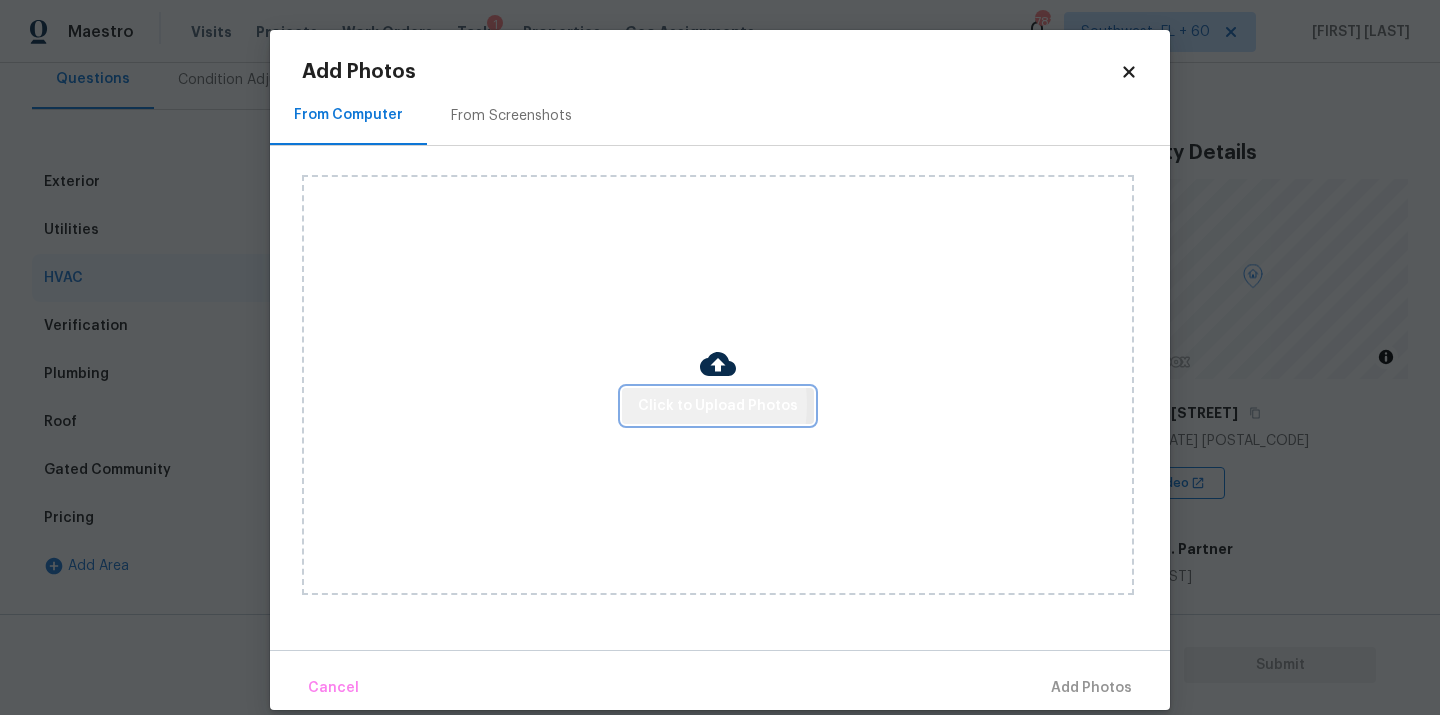 click on "Click to Upload Photos" at bounding box center (718, 406) 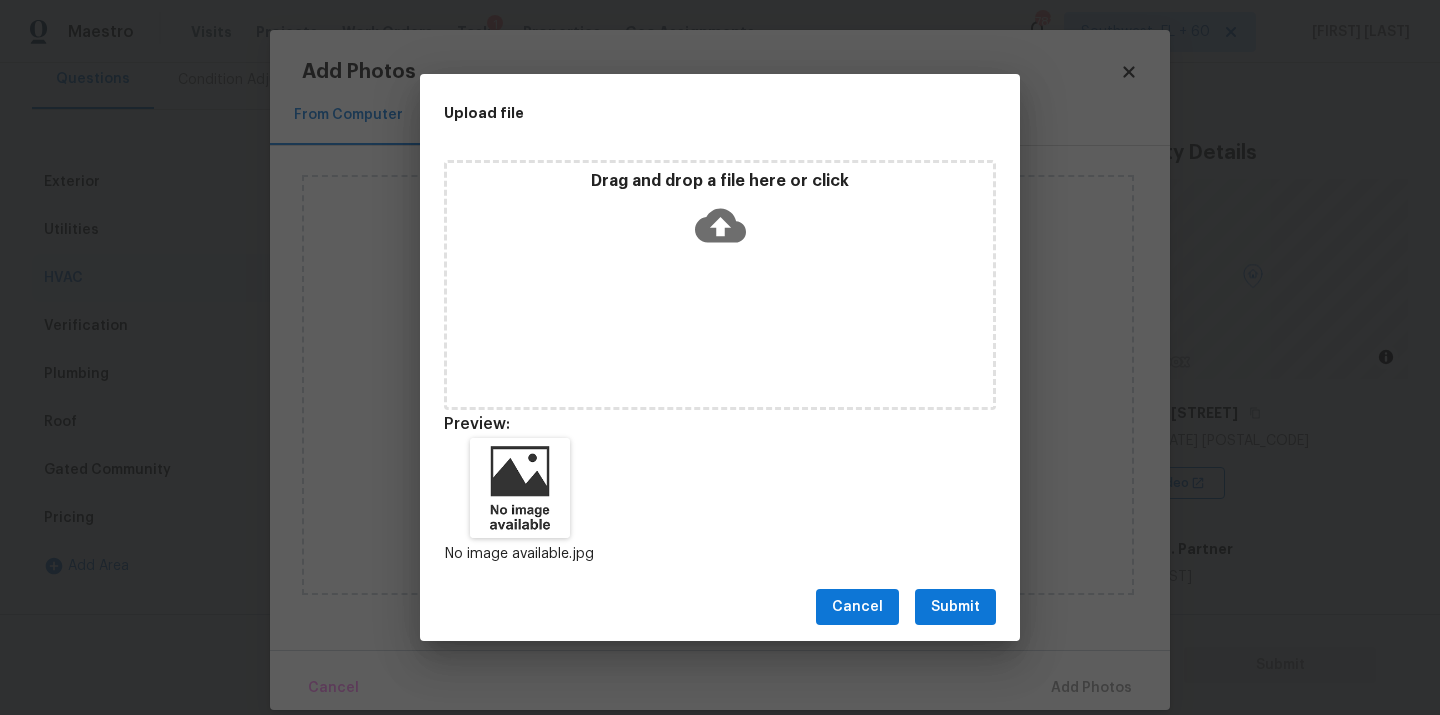 click on "Submit" at bounding box center (955, 607) 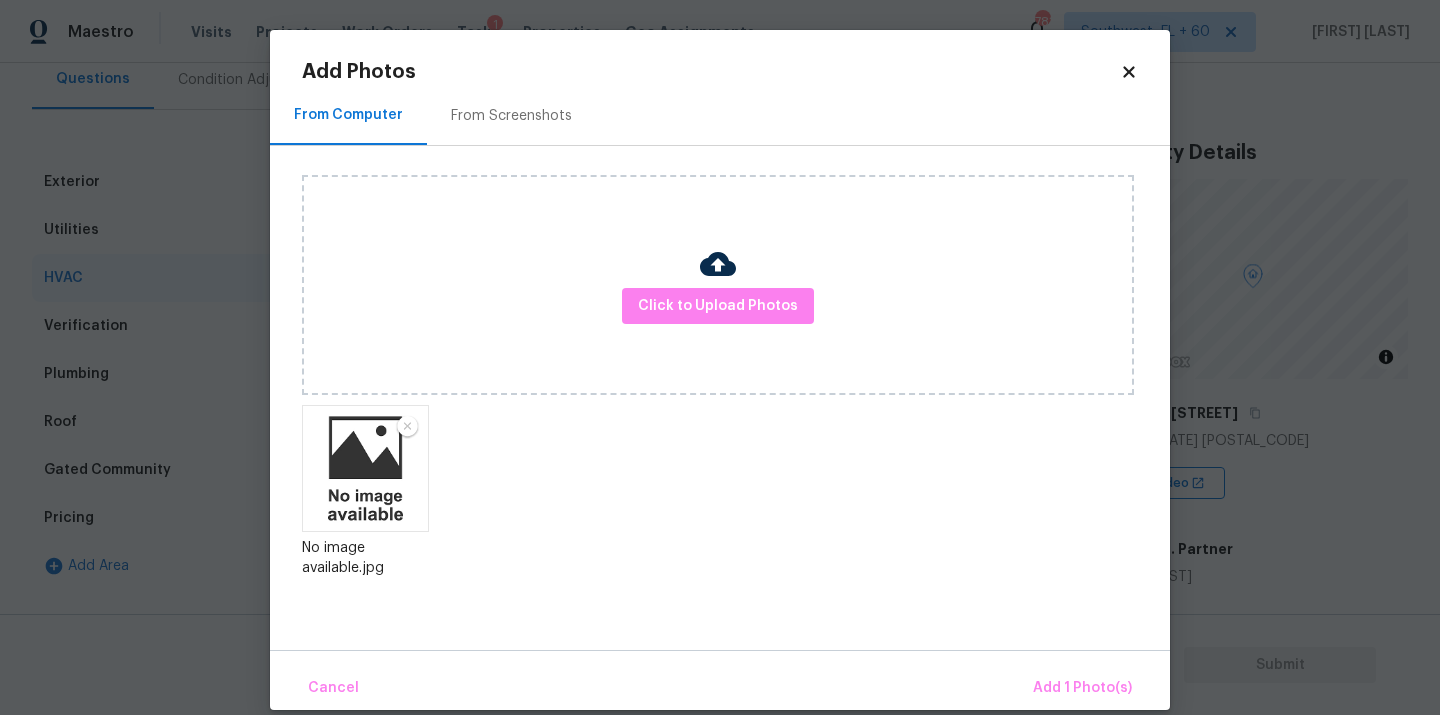 click on "Cancel Add 1 Photo(s)" at bounding box center [720, 680] 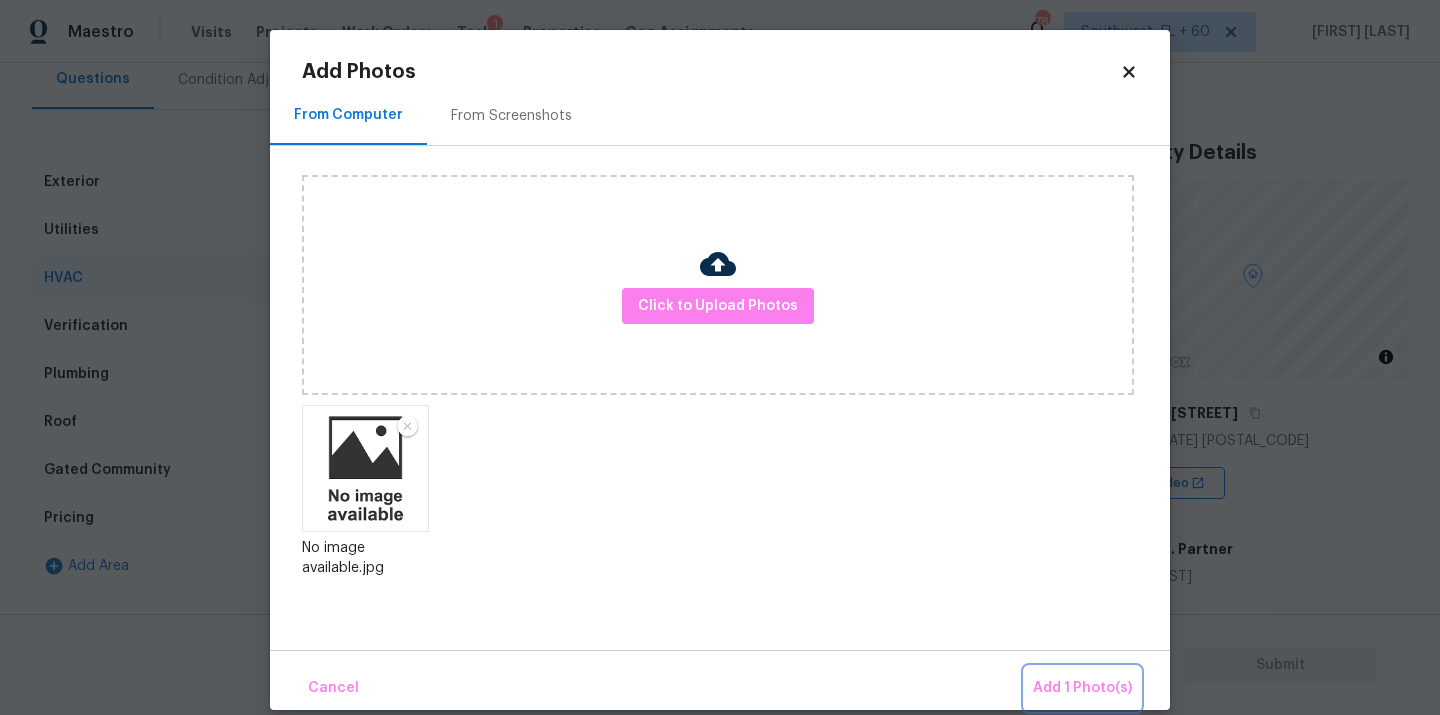 click on "Add 1 Photo(s)" at bounding box center (1082, 688) 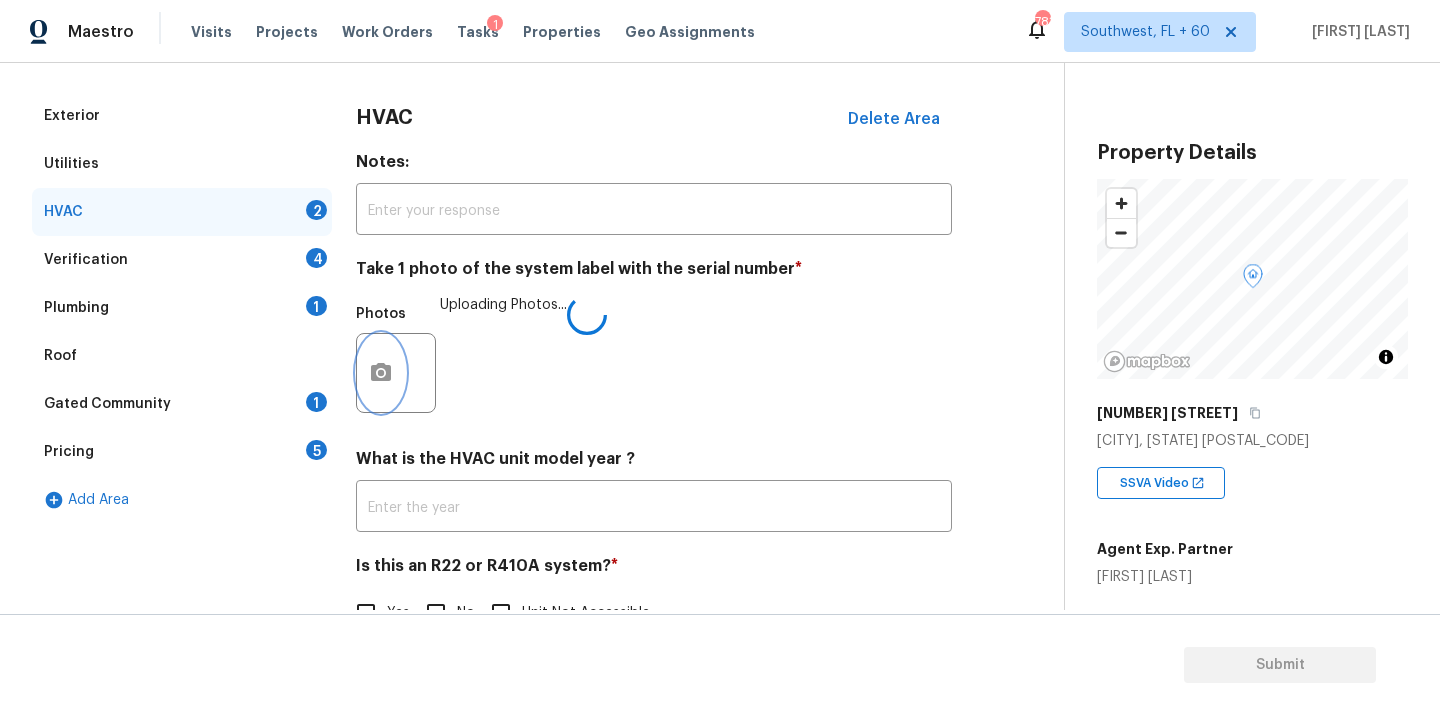 scroll, scrollTop: 314, scrollLeft: 0, axis: vertical 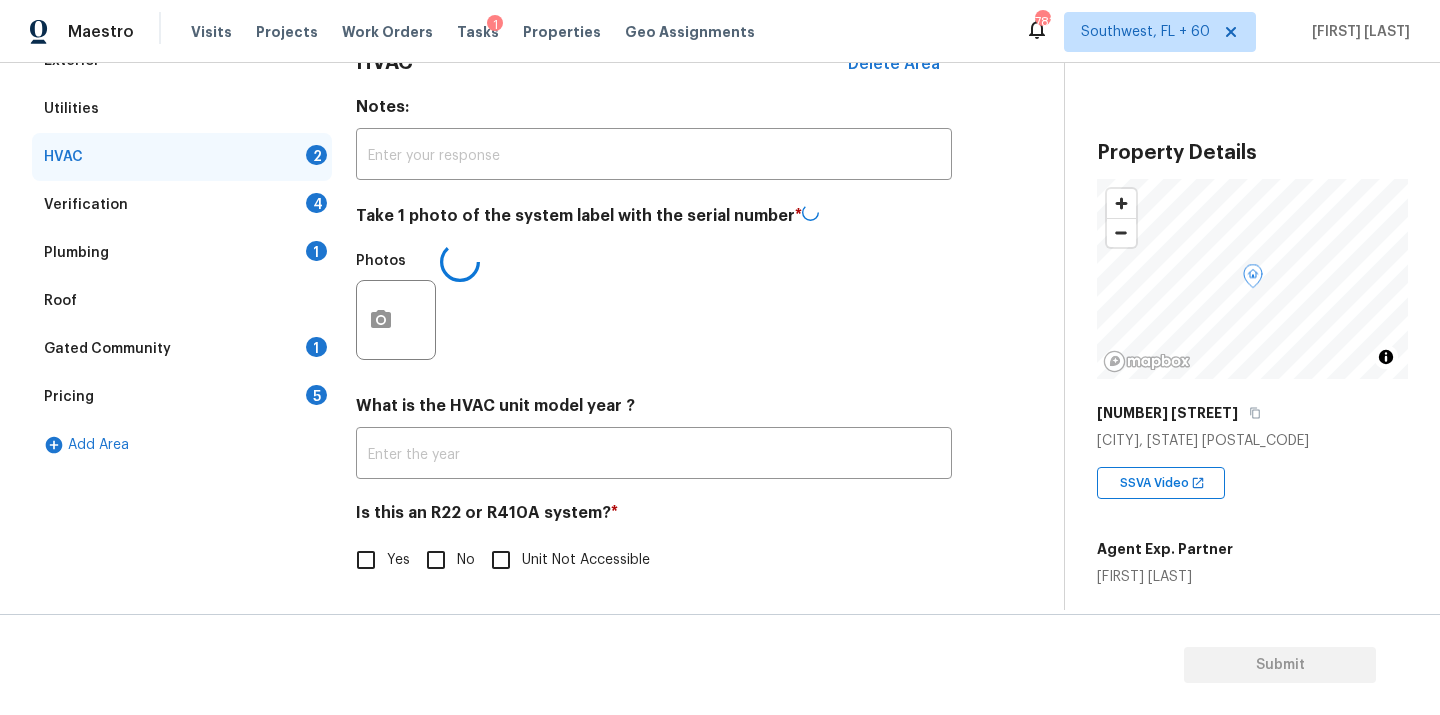click on "Unit Not Accessible" at bounding box center (501, 560) 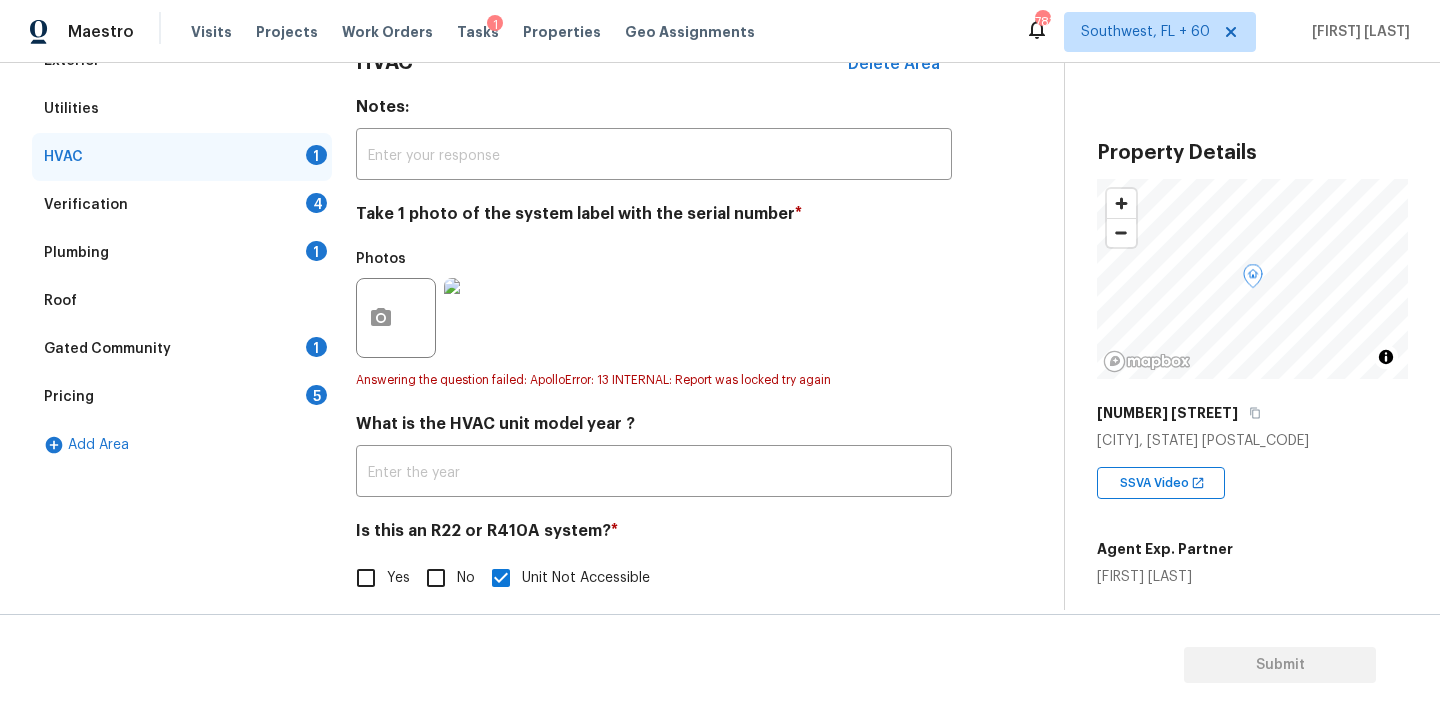click on "Verification 4" at bounding box center (182, 205) 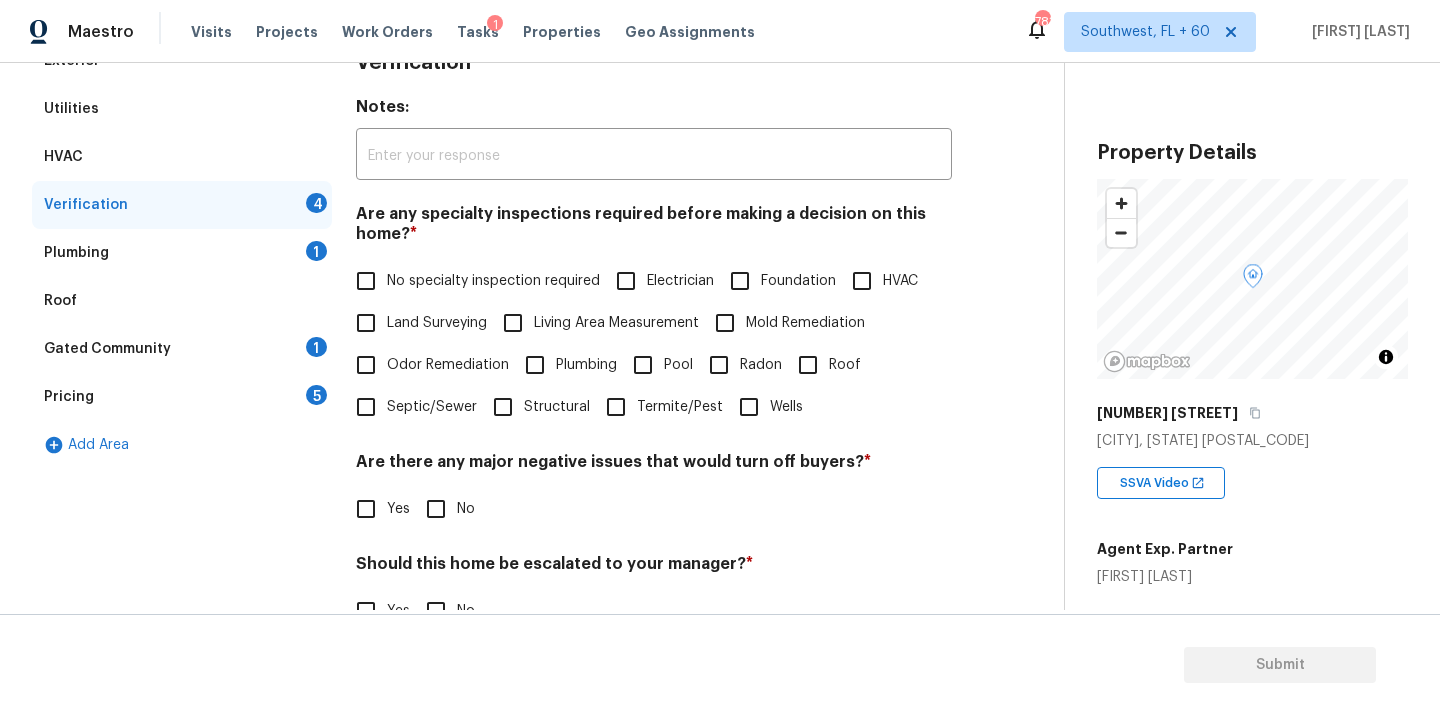 click on "Roof" at bounding box center [845, 365] 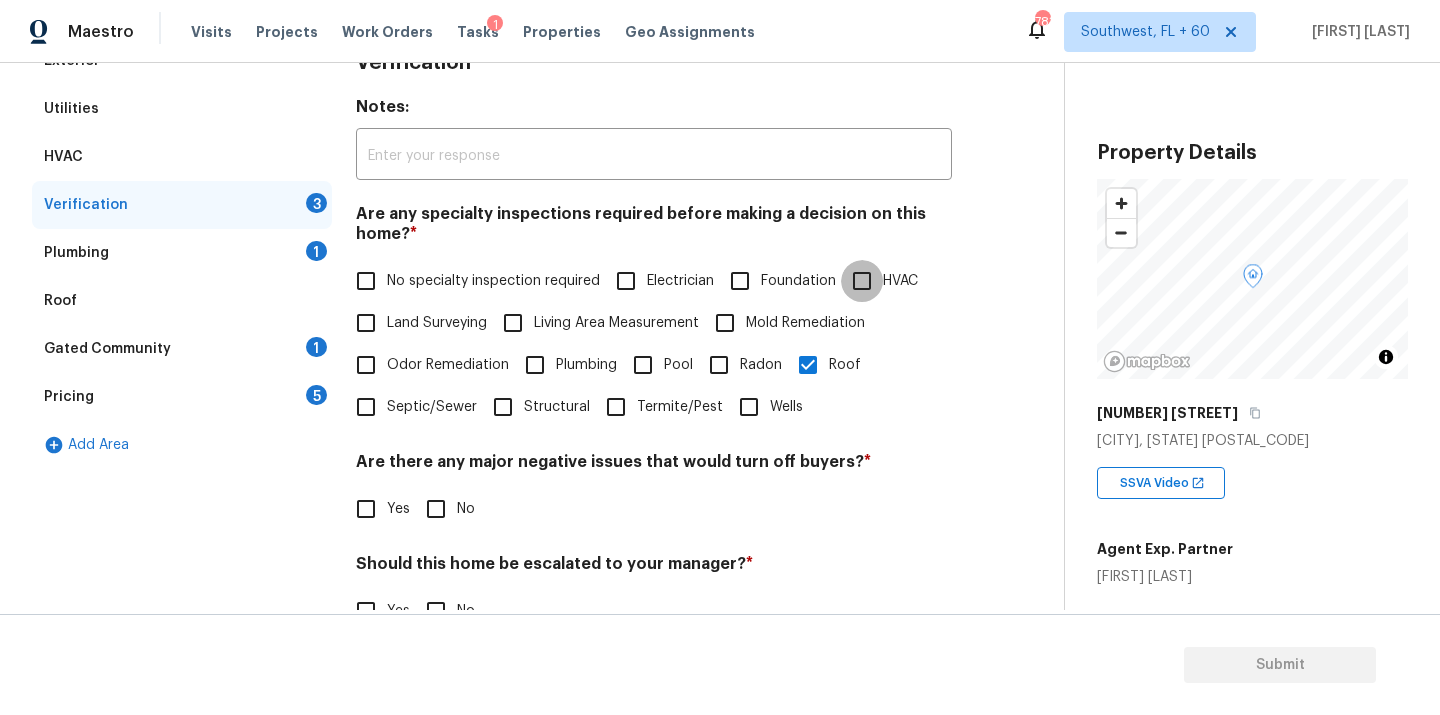 click on "HVAC" at bounding box center (862, 281) 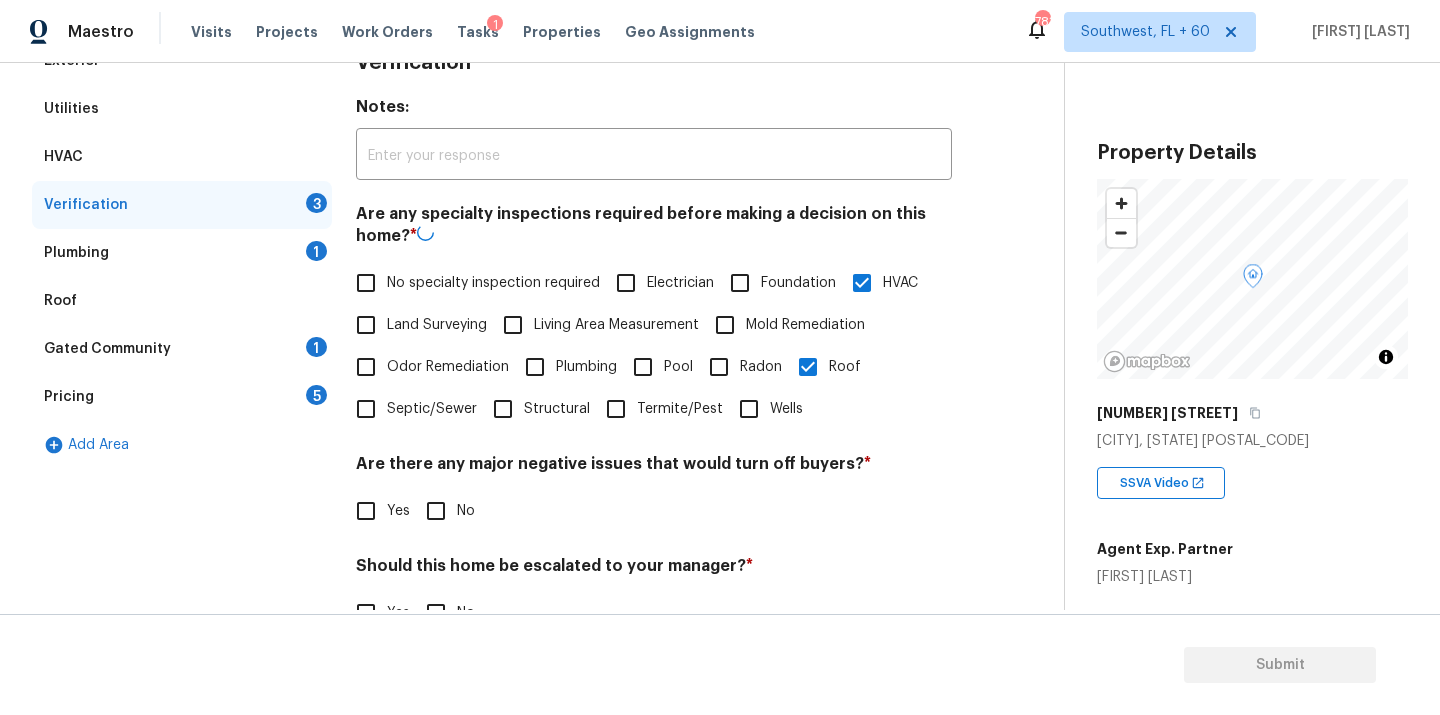 click on "No" at bounding box center (436, 511) 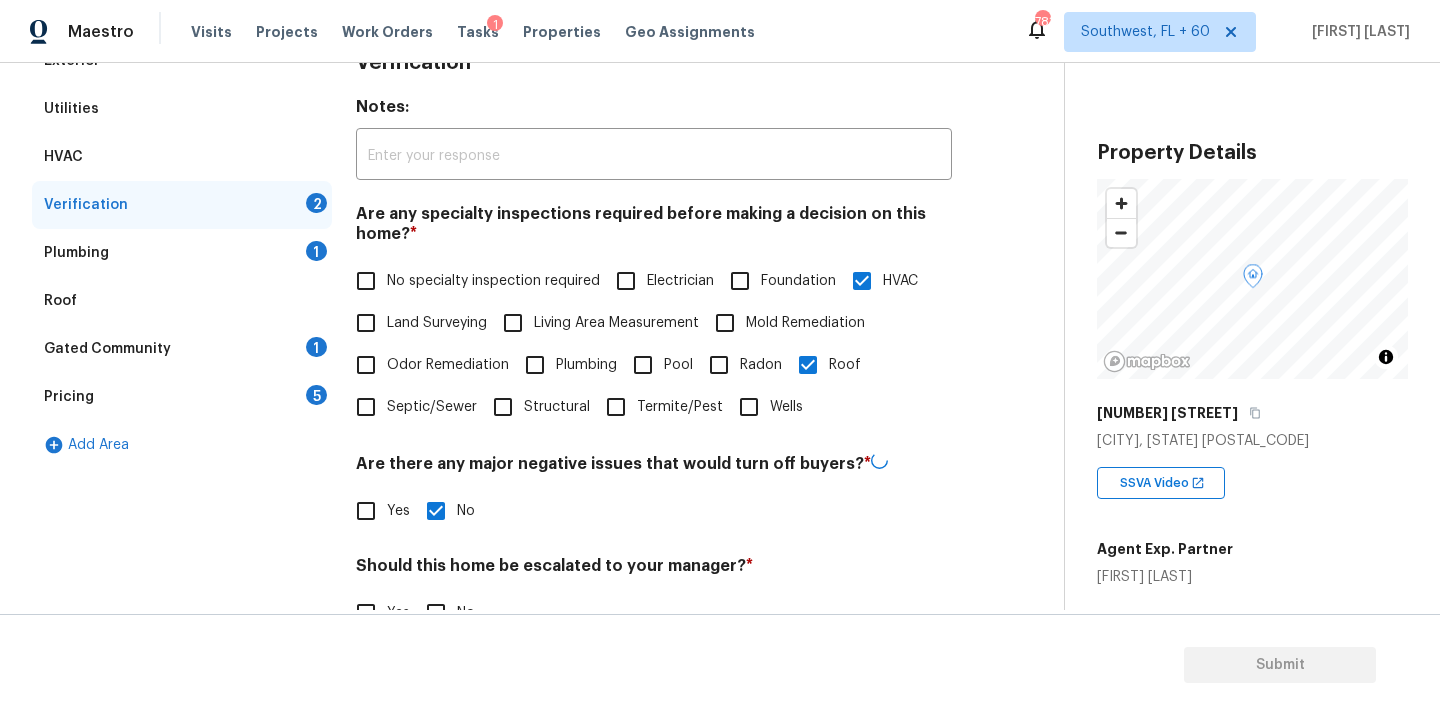 scroll, scrollTop: 416, scrollLeft: 0, axis: vertical 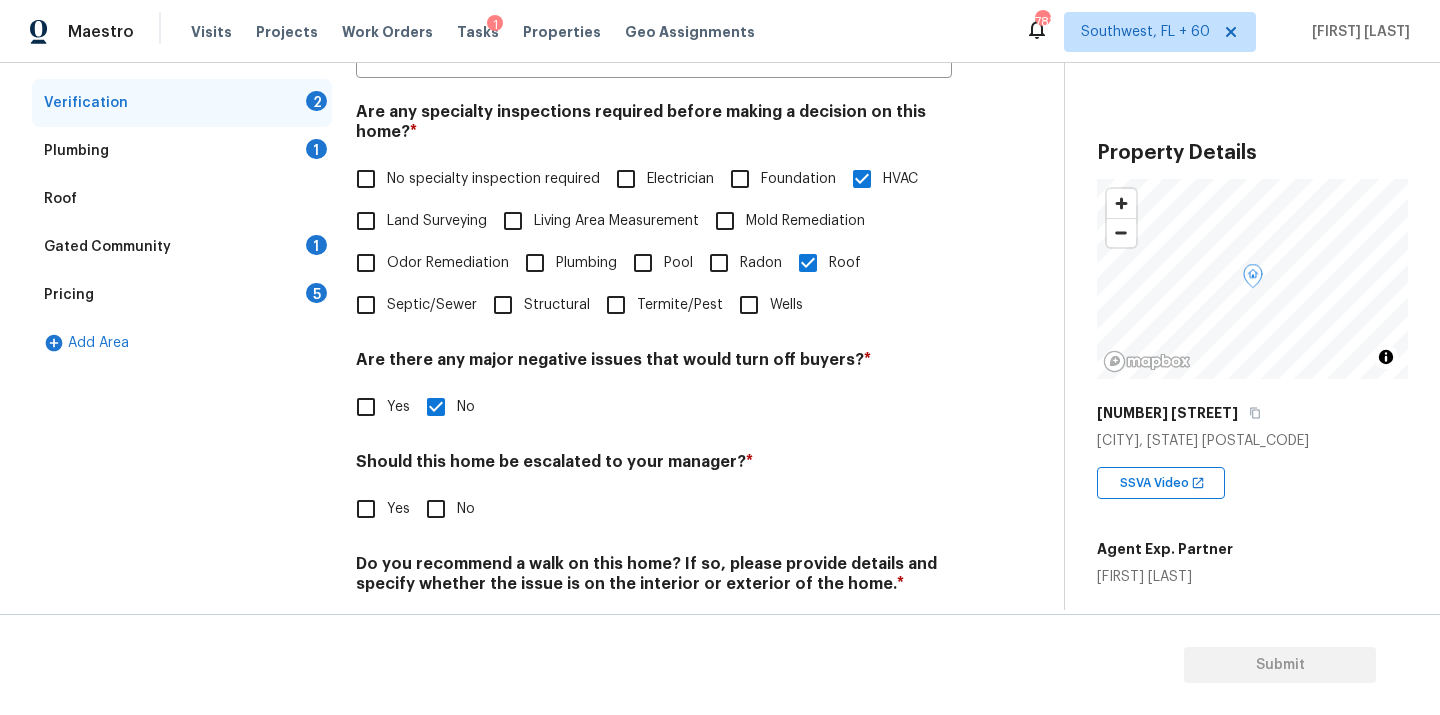 click on "Exterior Utilities HVAC Verification 2 Plumbing 1 Roof Gated Community 1 Pricing 5 Add Area Verification Notes: ​ Are any specialty inspections required before making a decision on this home?  * No specialty inspection required Electrician Foundation HVAC Land Surveying Living Area Measurement Mold Remediation Odor Remediation Plumbing Pool Radon Roof Septic/Sewer Structural Termite/Pest Wells Are there any major negative issues that would turn off buyers?  * Yes No Should this home be escalated to your manager?  * Yes No Do you recommend a walk on this home? If so, please provide details and specify whether the issue is on the interior or exterior of the home.  * Yes No" at bounding box center [524, 305] 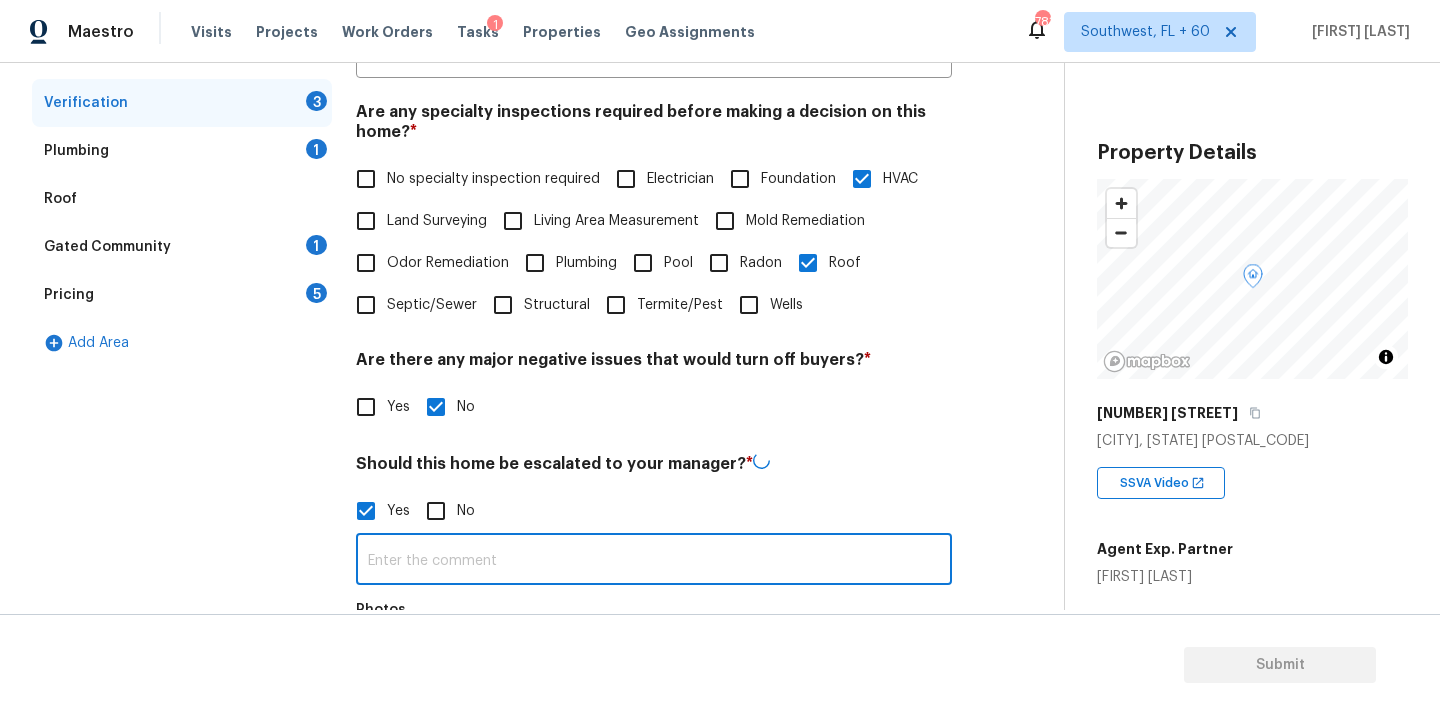 click at bounding box center (654, 561) 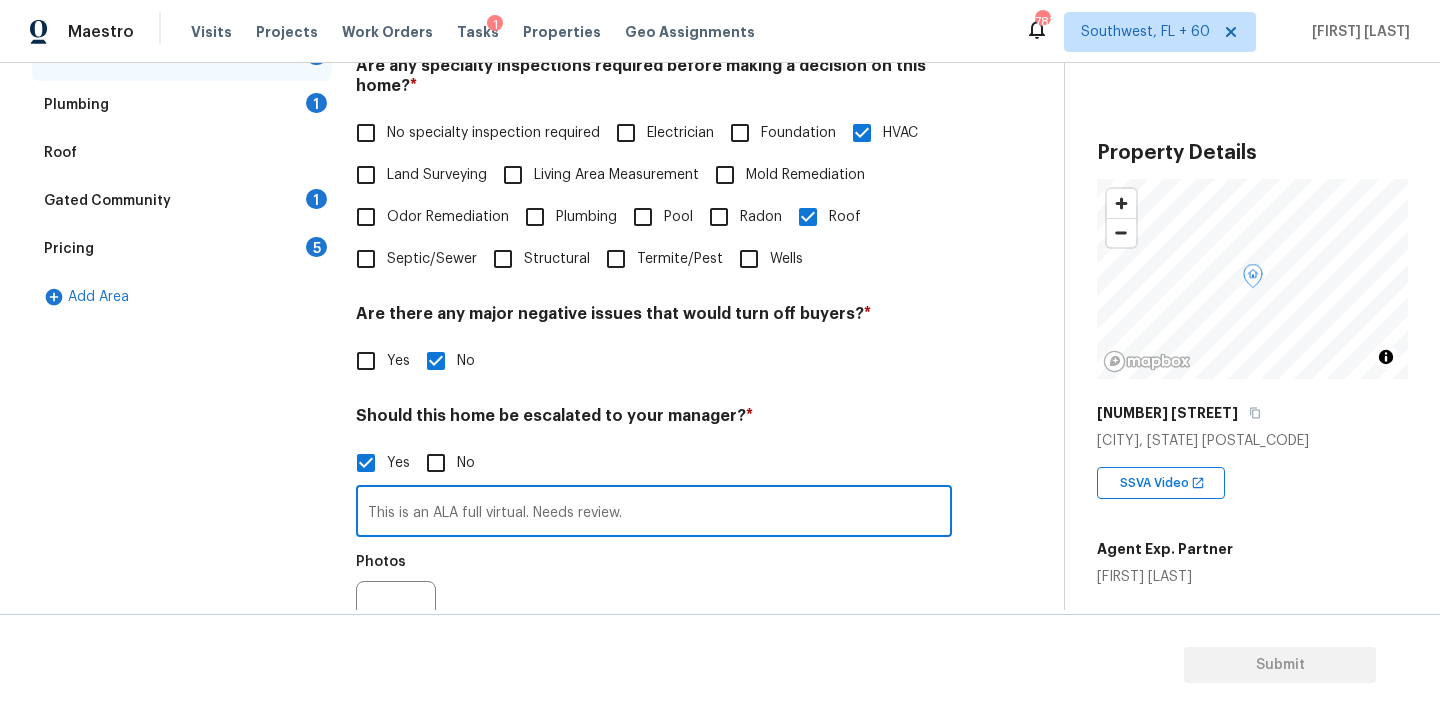 scroll, scrollTop: 521, scrollLeft: 0, axis: vertical 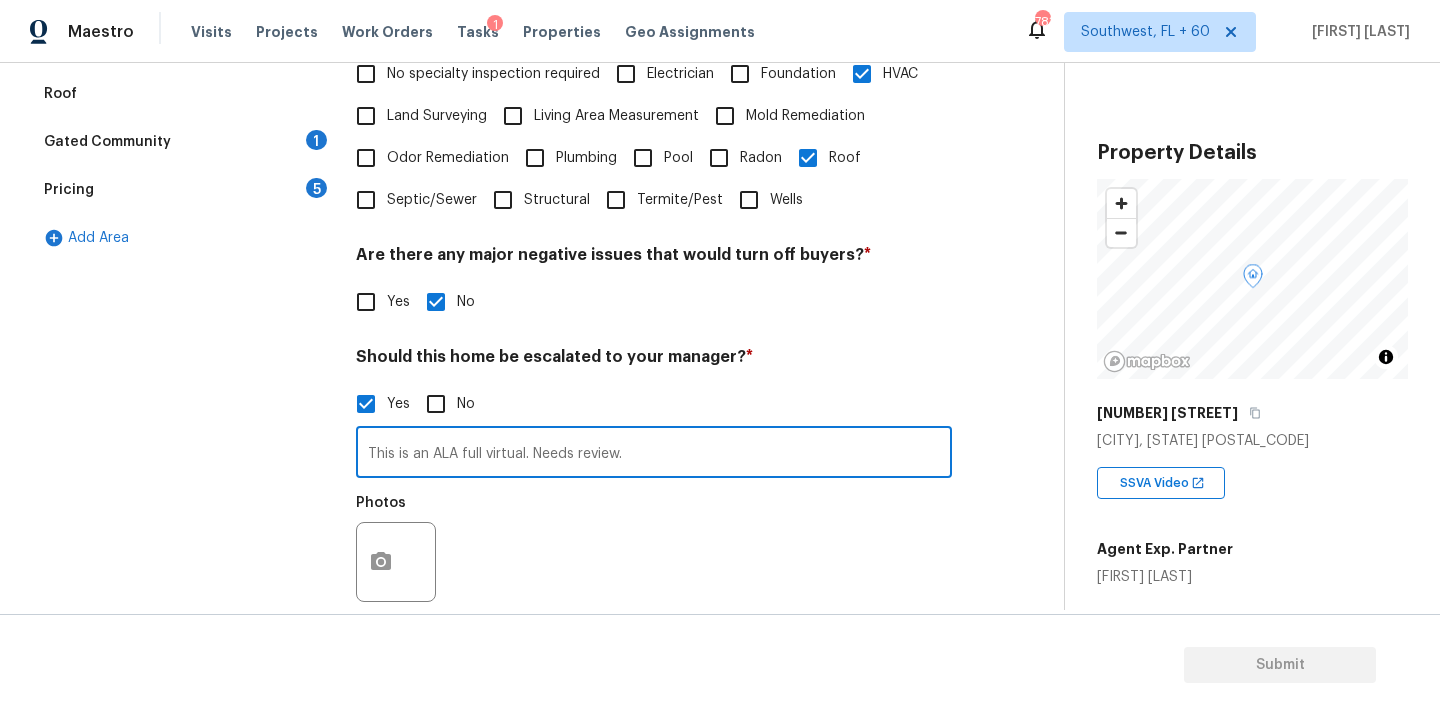 type on "This is an ALA full virtual. Needs review." 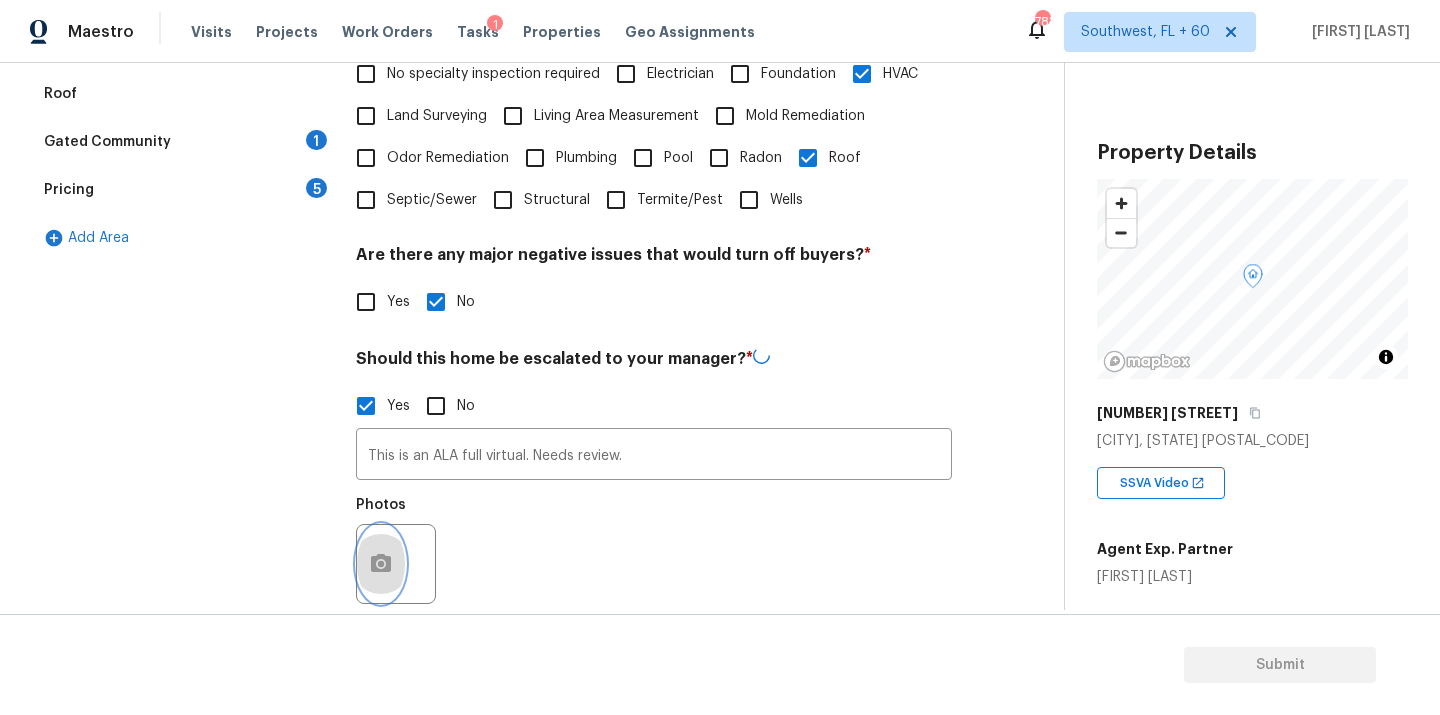 click at bounding box center [381, 564] 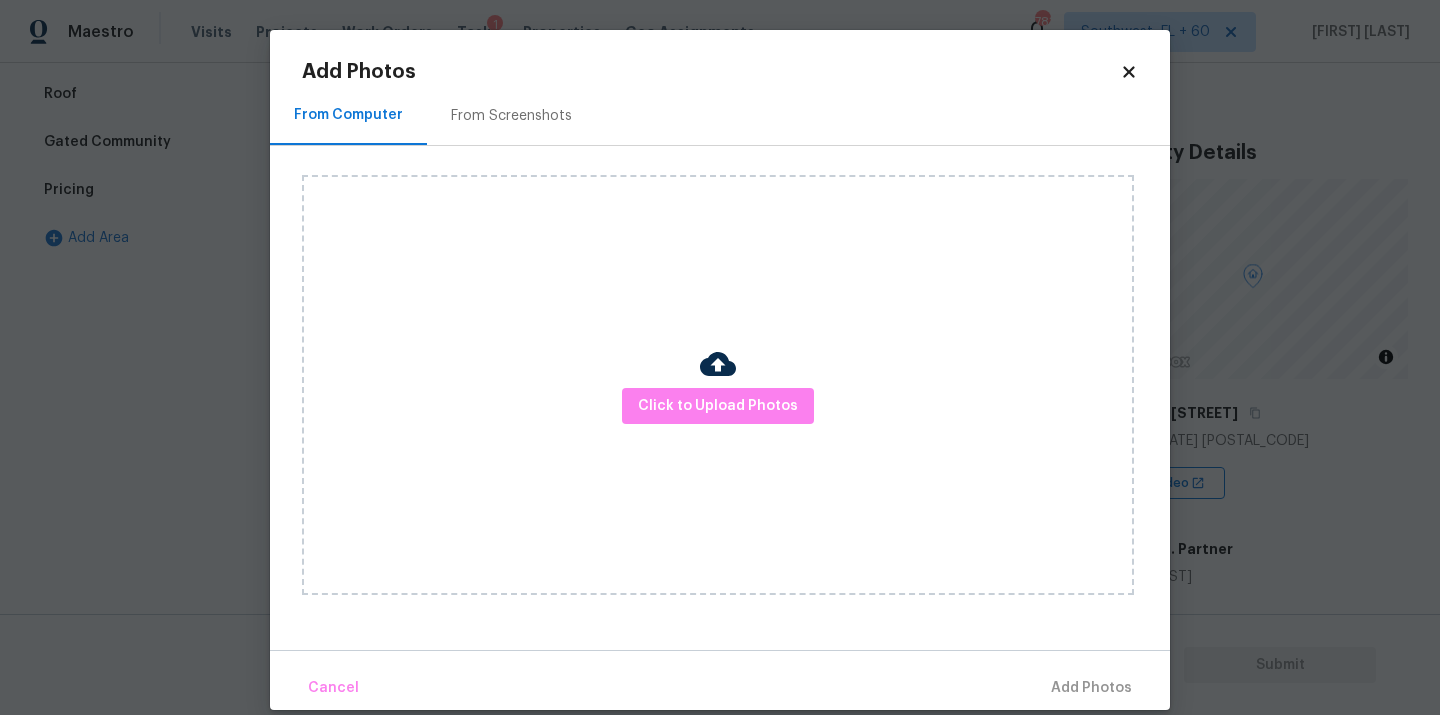 click on "Click to Upload Photos" at bounding box center (718, 385) 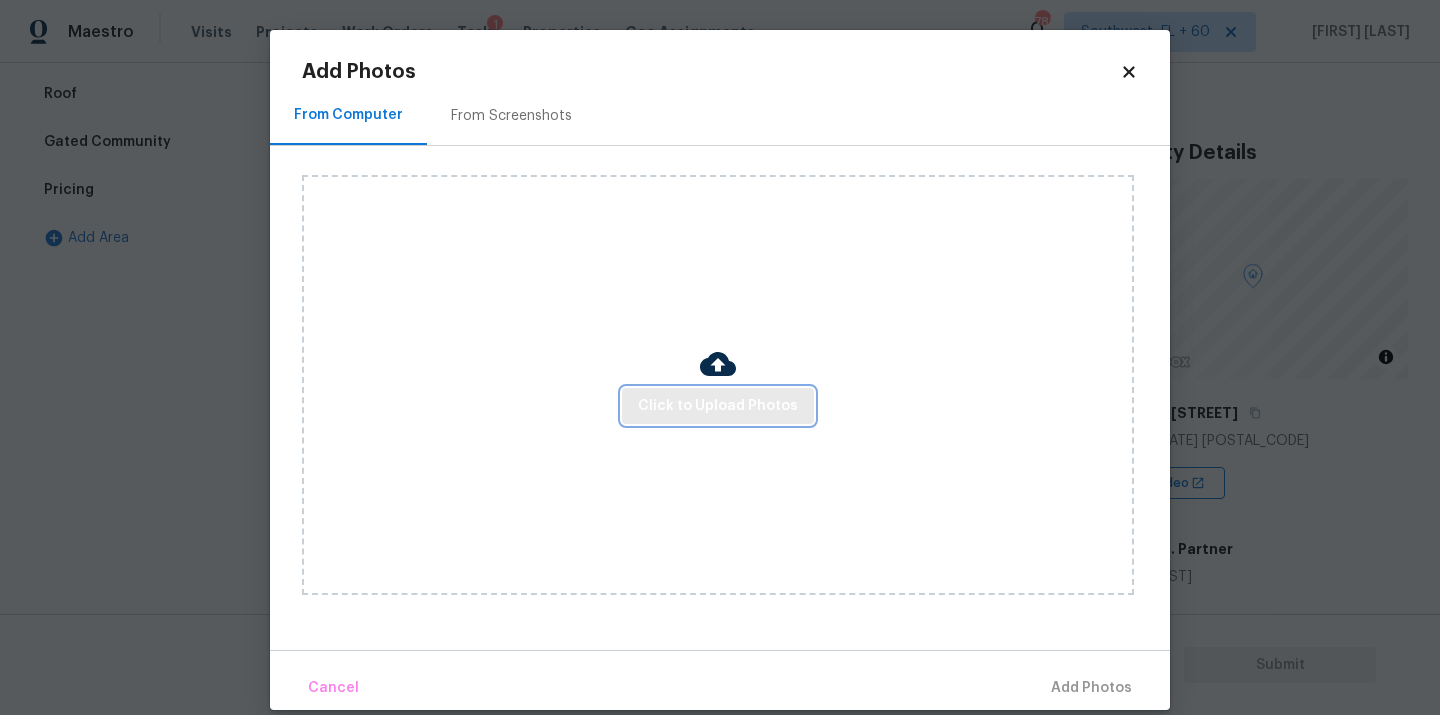 click on "Click to Upload Photos" at bounding box center [718, 406] 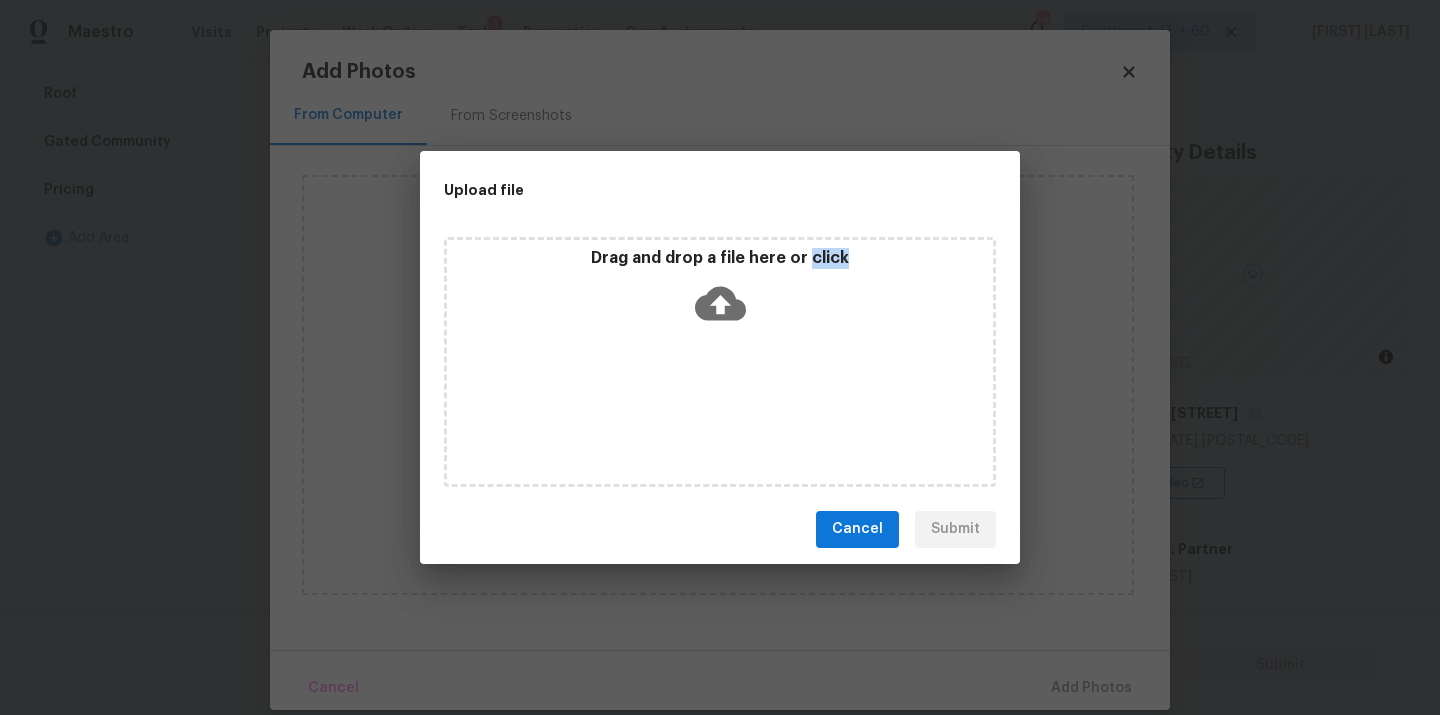 click on "Drag and drop a file here or click" at bounding box center [720, 362] 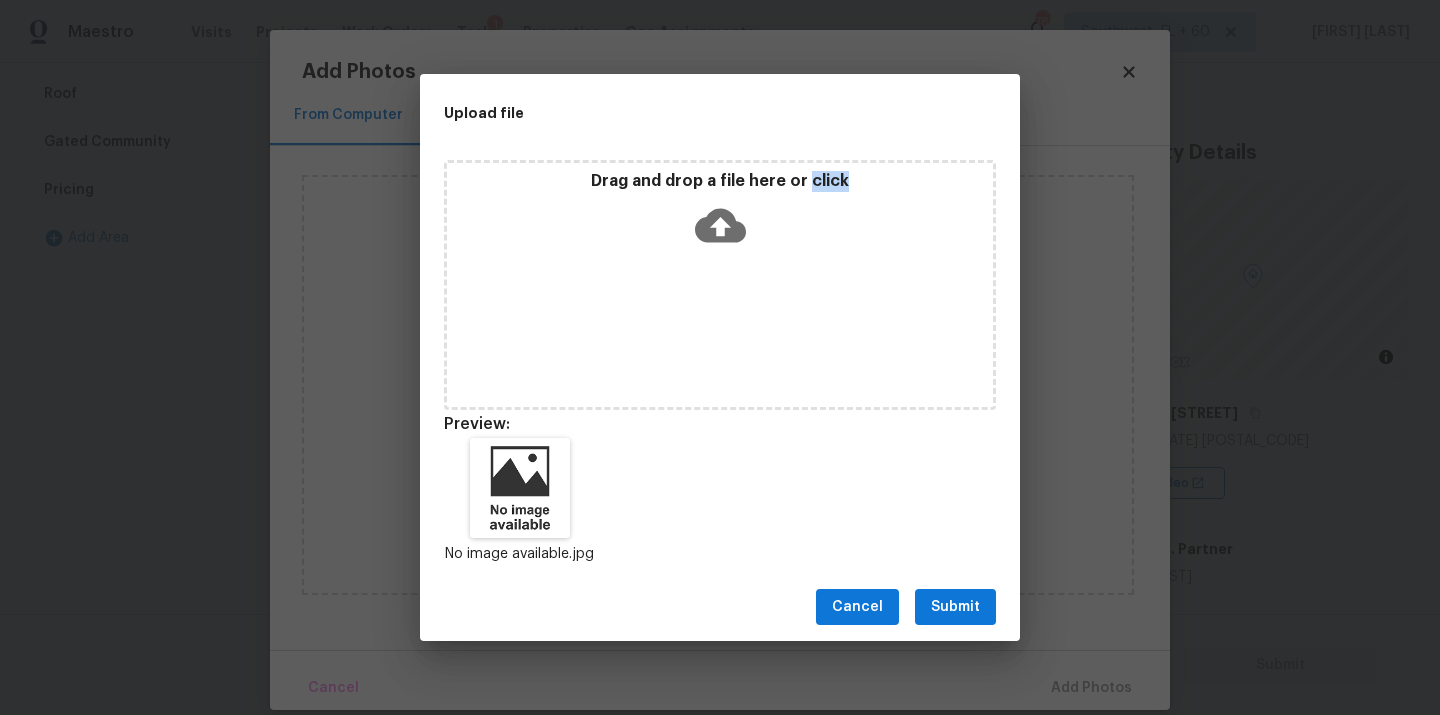 click on "Submit" at bounding box center (955, 607) 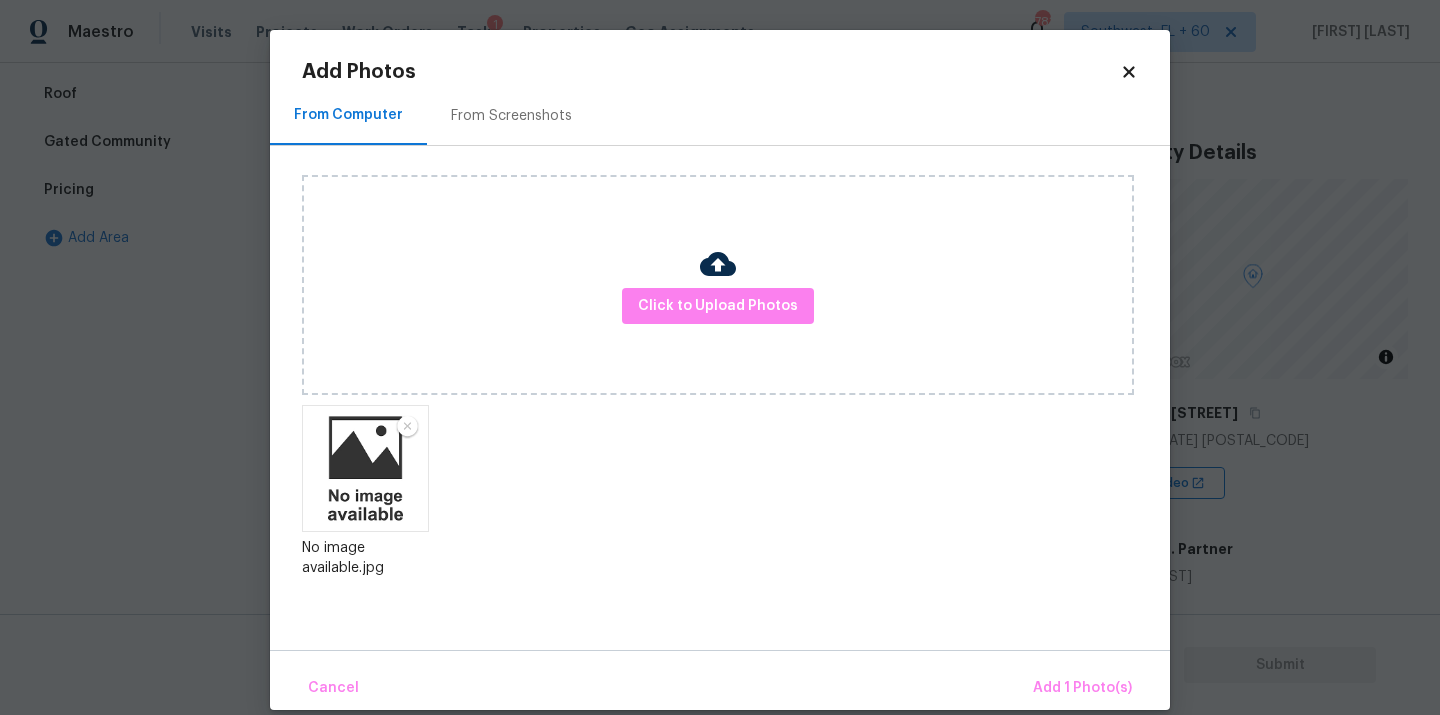 click on "Cancel Add 1 Photo(s)" at bounding box center (720, 680) 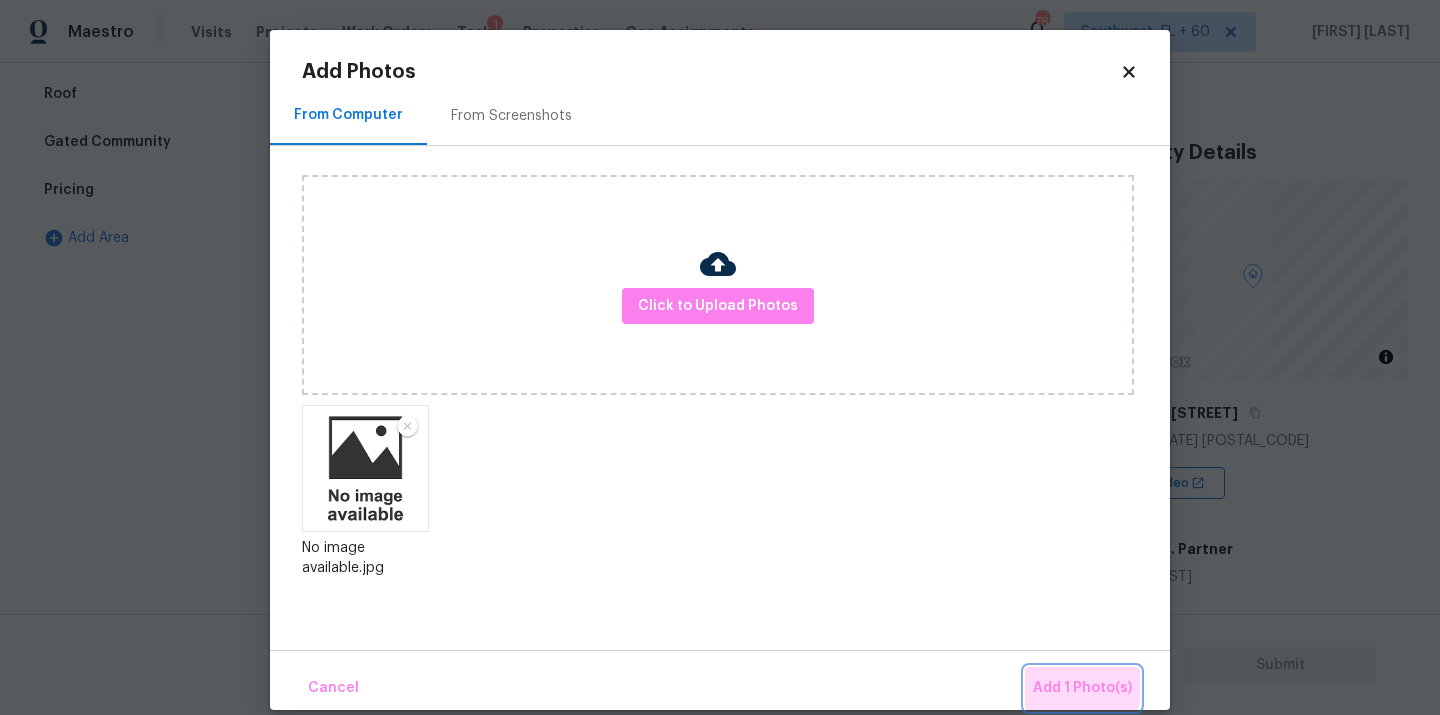 click on "Add 1 Photo(s)" at bounding box center (1082, 688) 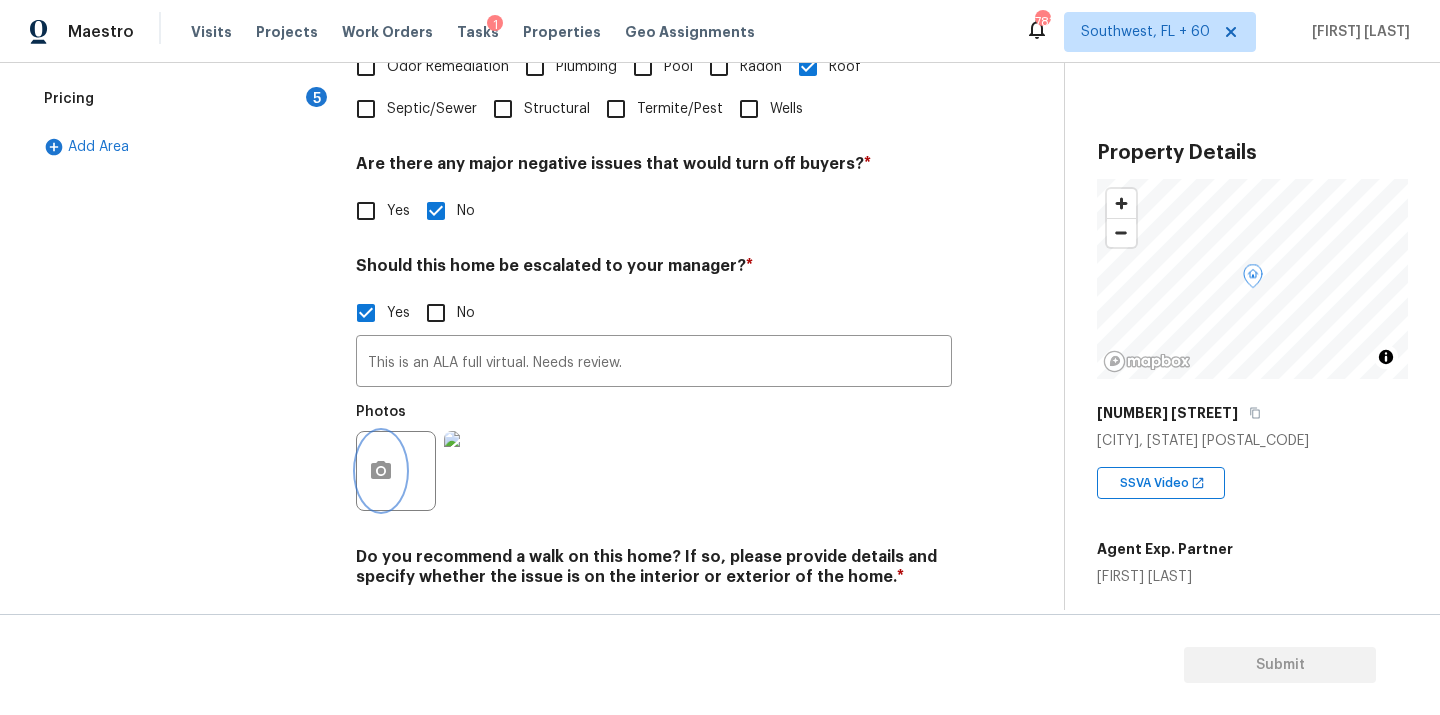 scroll, scrollTop: 678, scrollLeft: 0, axis: vertical 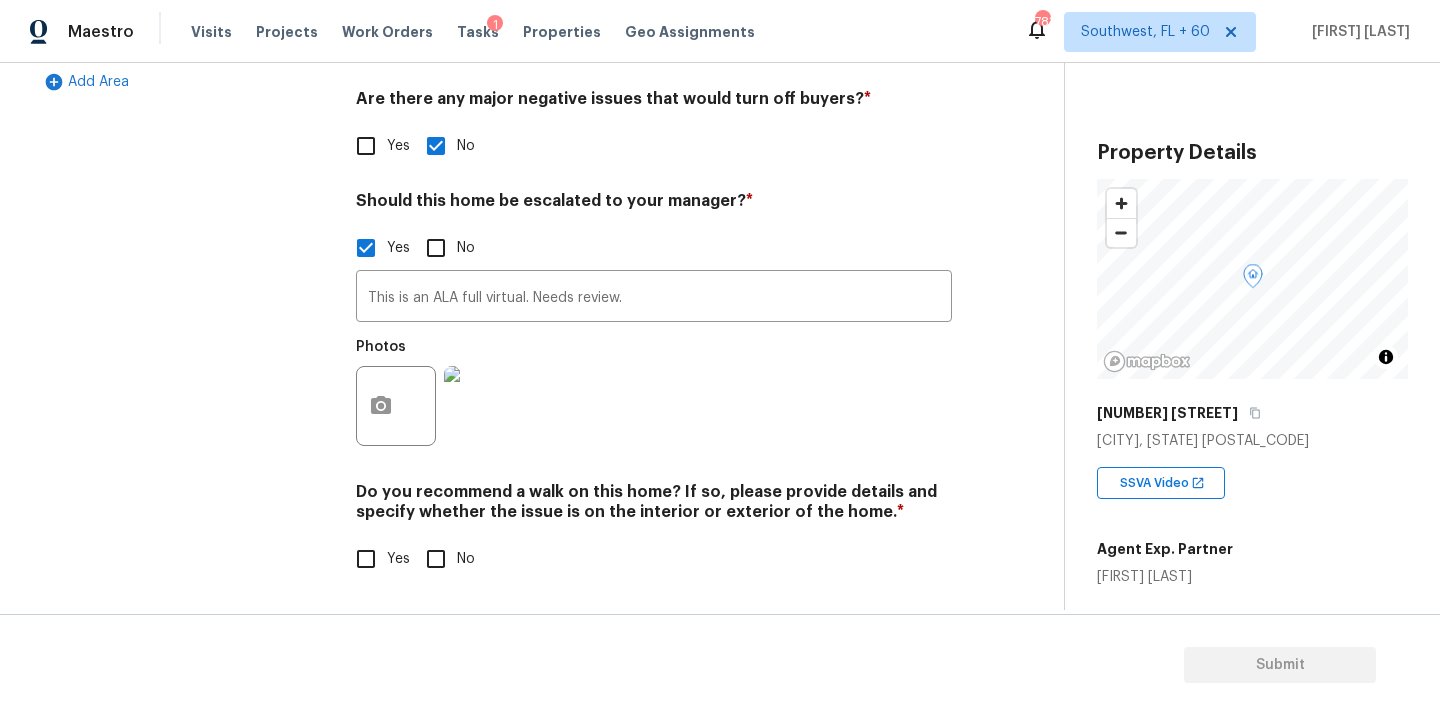 click on "No" at bounding box center (436, 559) 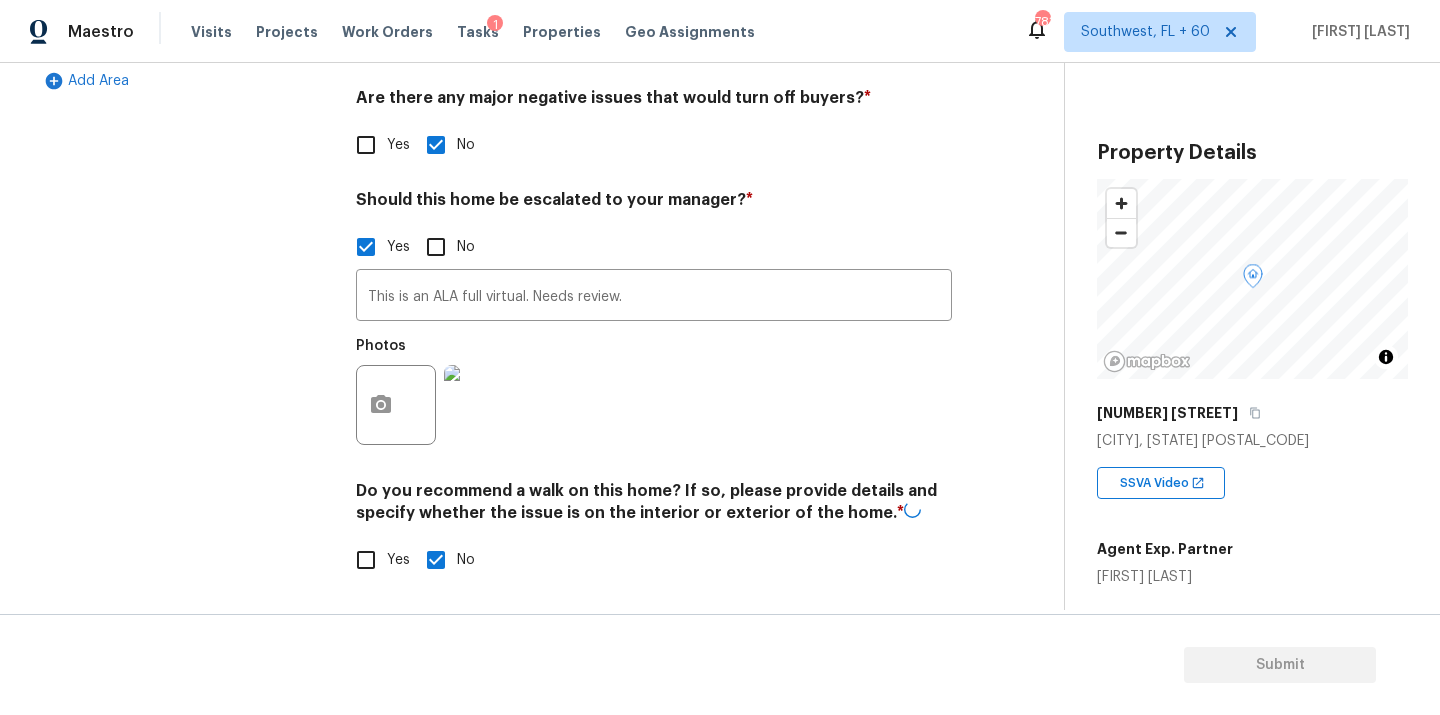 click on "Exterior Utilities HVAC Verification Plumbing 1 Roof Gated Community 1 Pricing 5 Add Area" at bounding box center (182, 139) 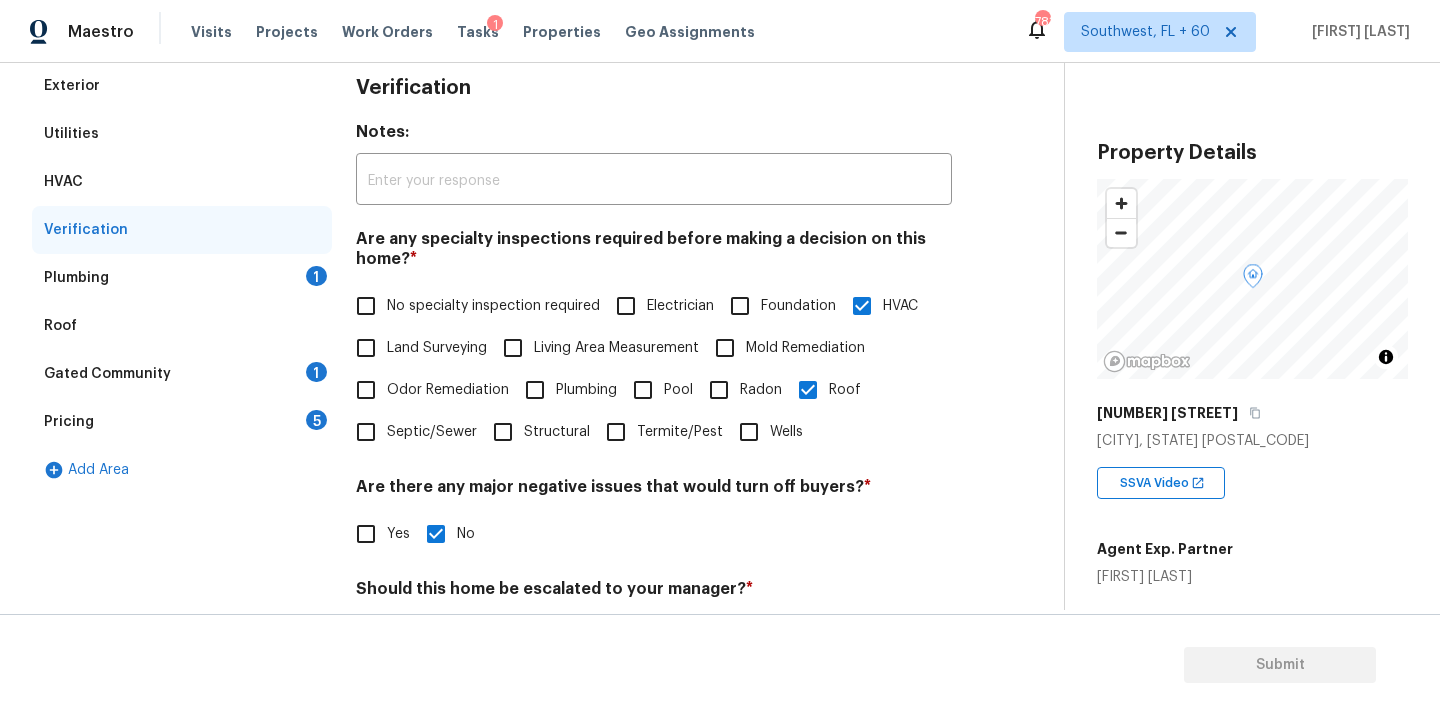 click on "Plumbing 1" at bounding box center (182, 278) 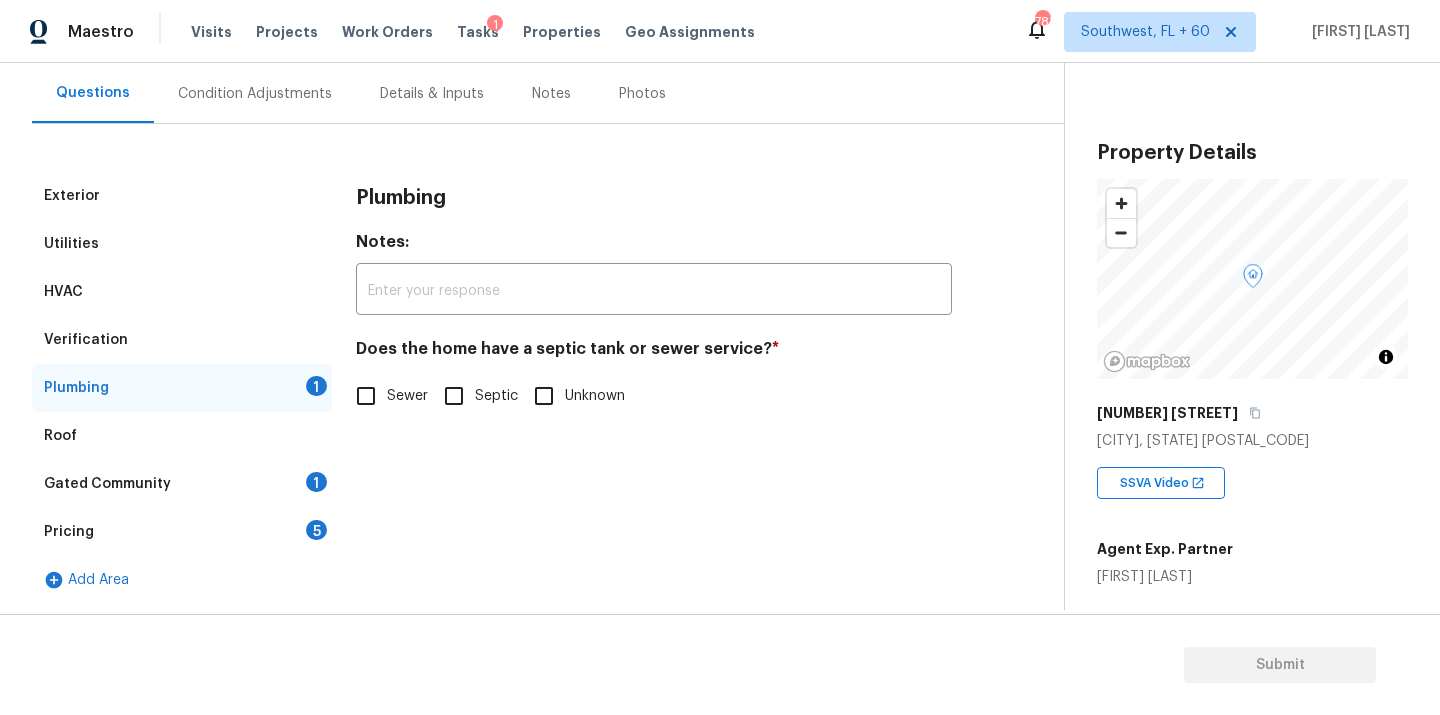 scroll, scrollTop: 179, scrollLeft: 0, axis: vertical 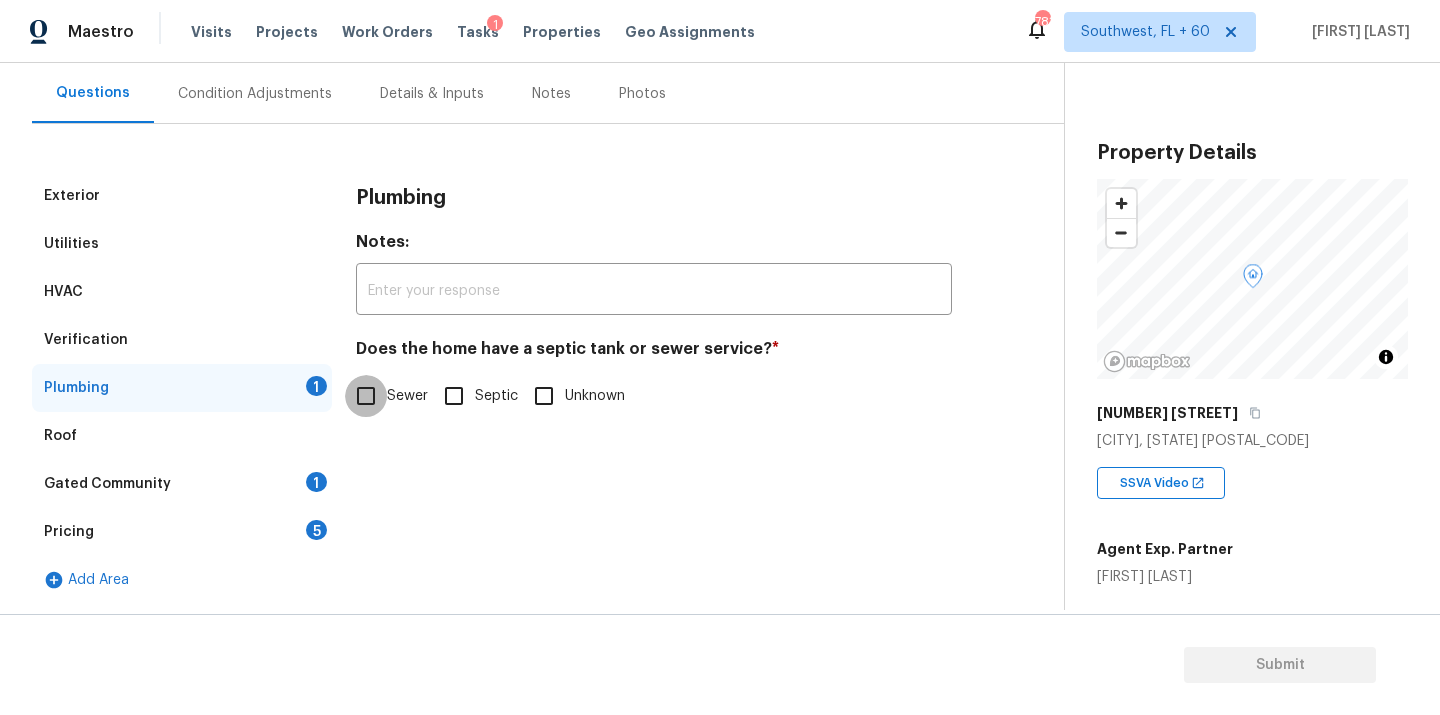 click on "Sewer" at bounding box center [366, 396] 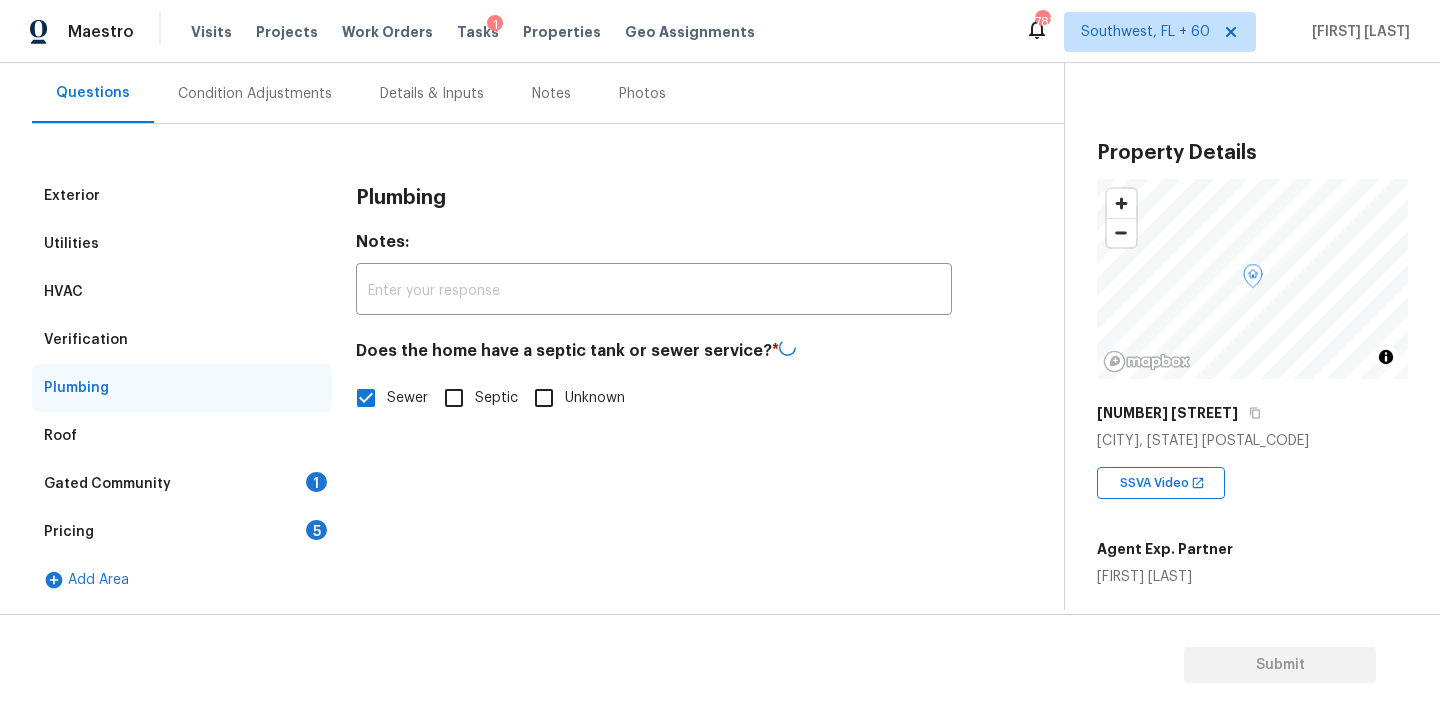 click on "Gated Community 1" at bounding box center (182, 484) 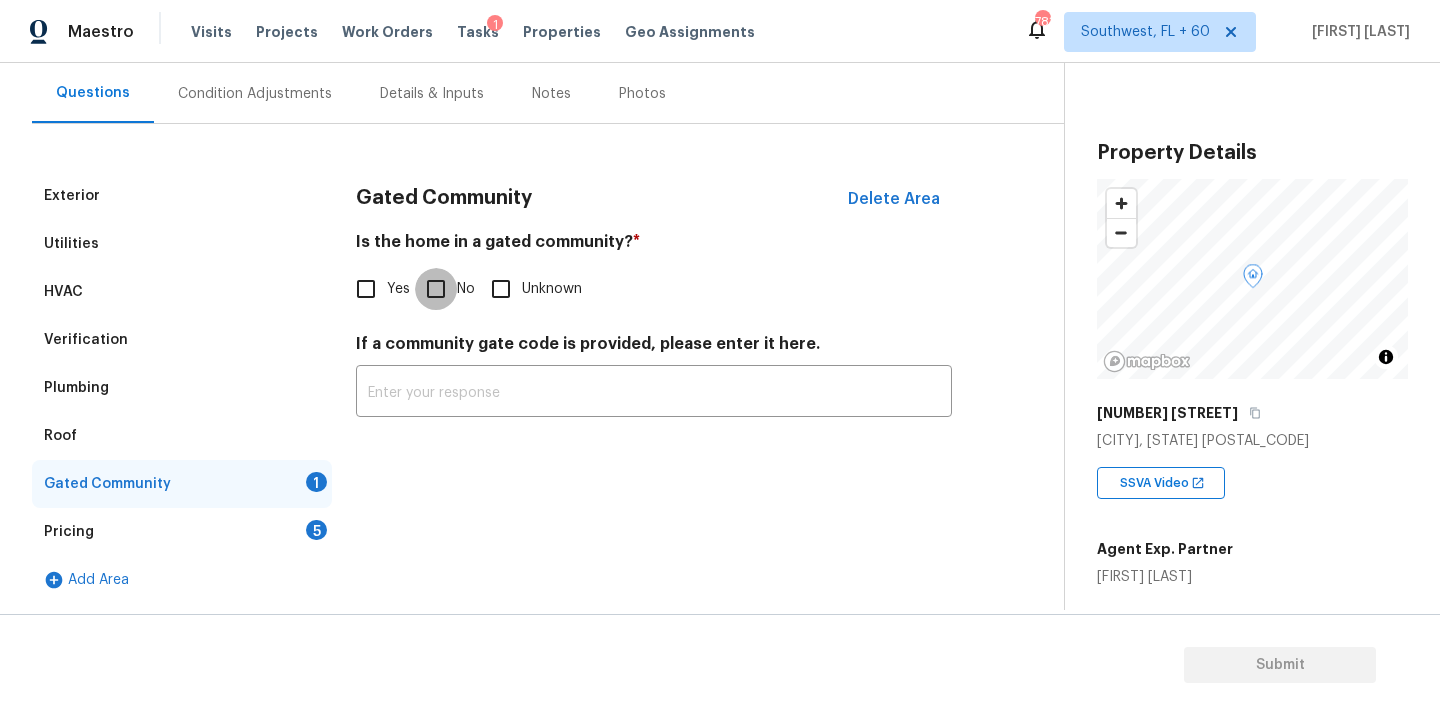 drag, startPoint x: 447, startPoint y: 287, endPoint x: 330, endPoint y: 487, distance: 231.70886 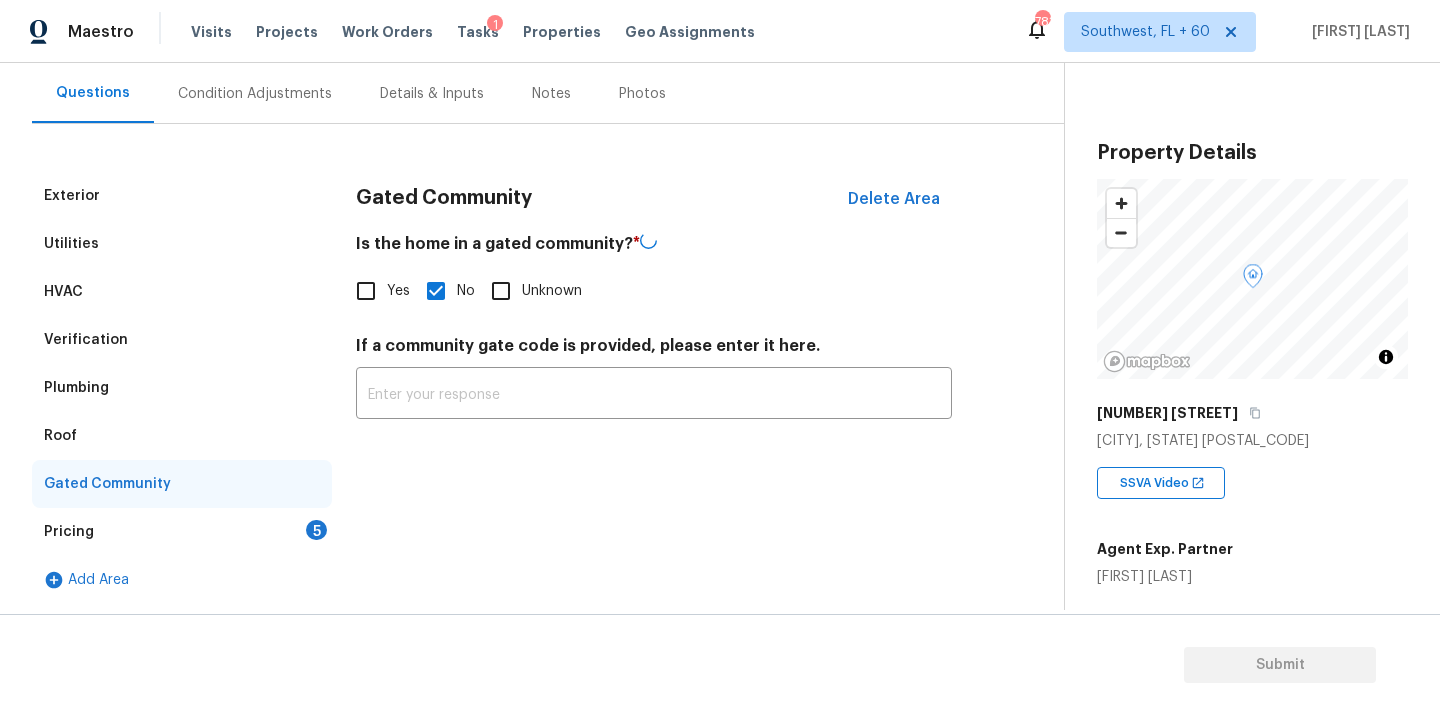 click on "Gated Community" at bounding box center [182, 484] 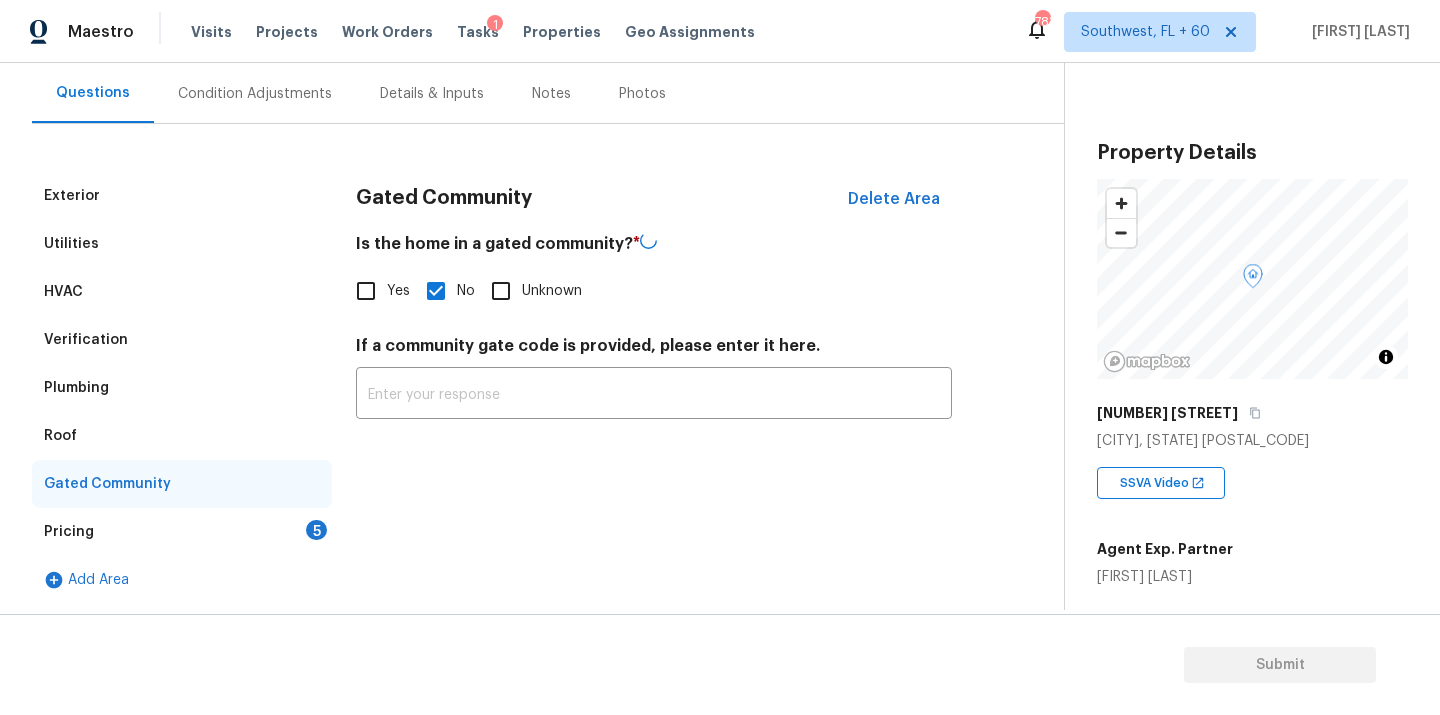 click on "Pricing 5" at bounding box center [182, 532] 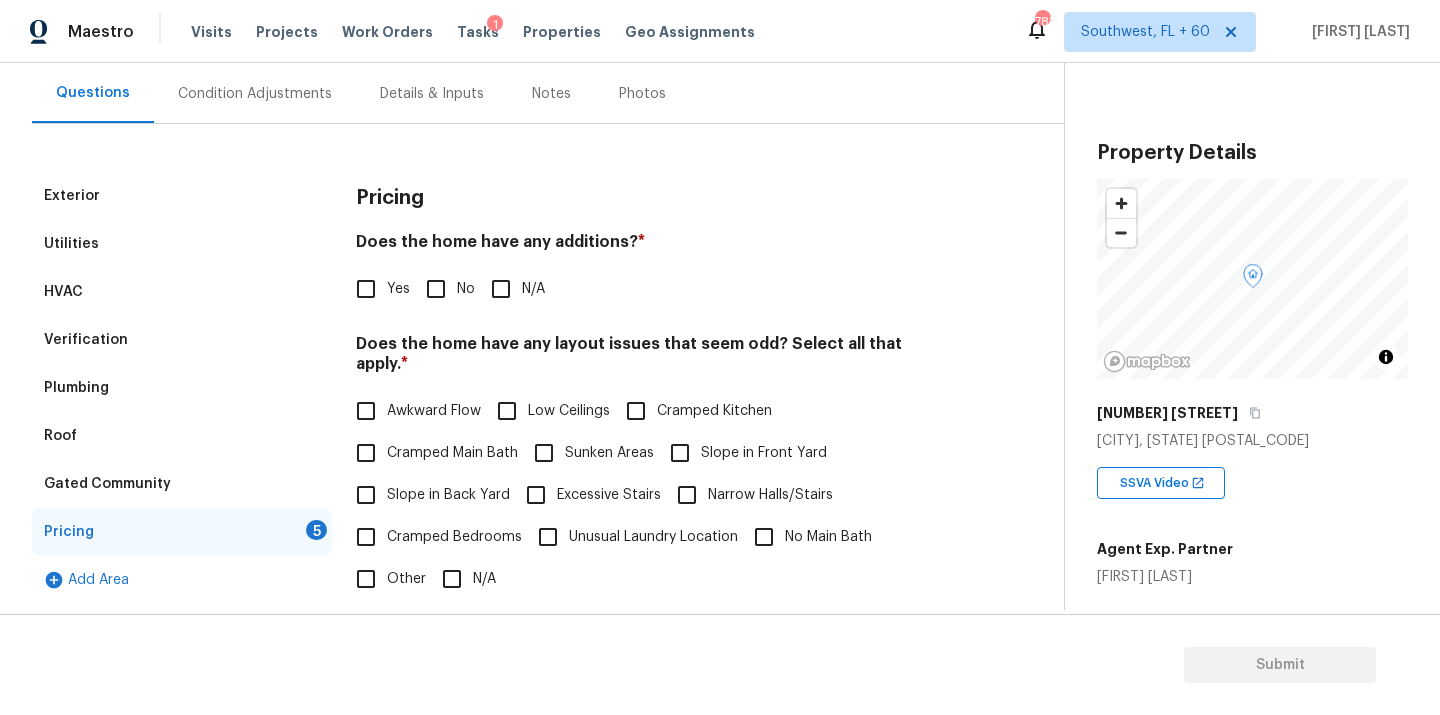 click on "No" at bounding box center [436, 289] 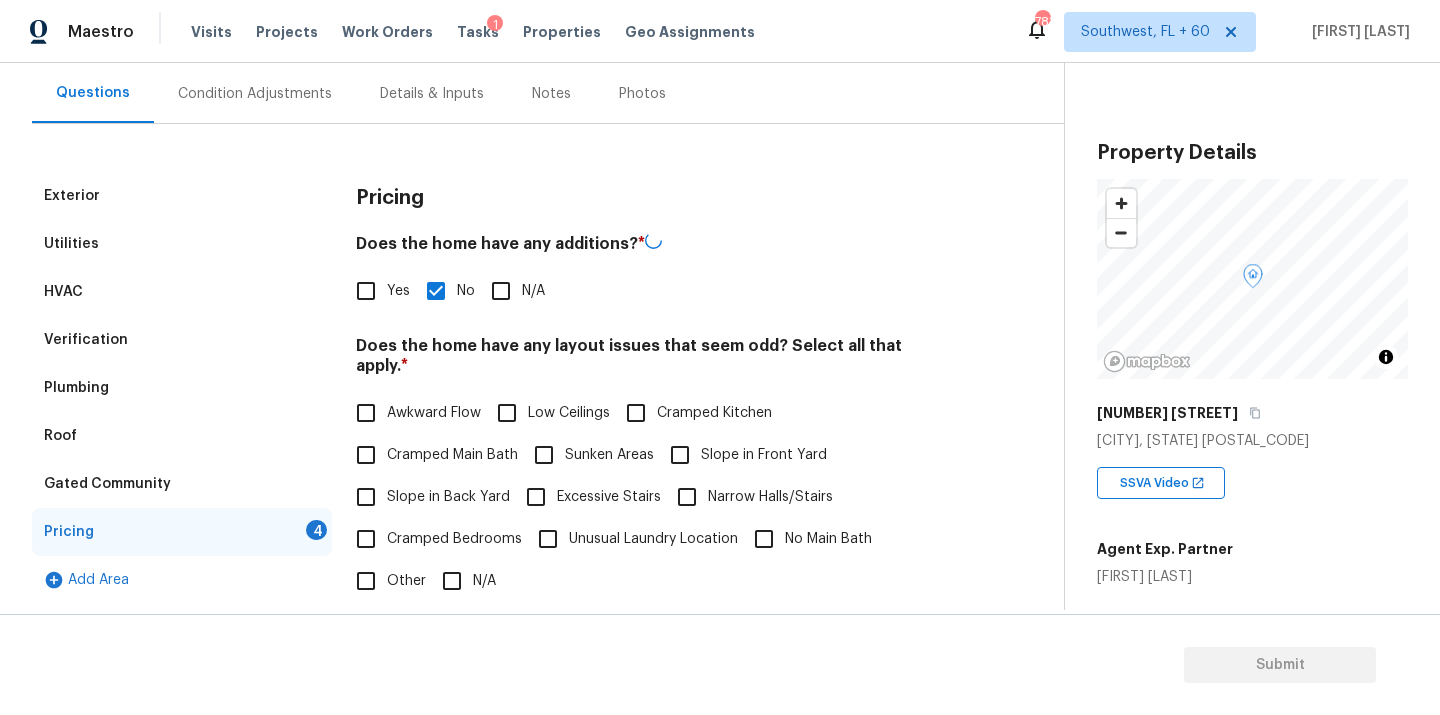 click on "N/A" at bounding box center [452, 581] 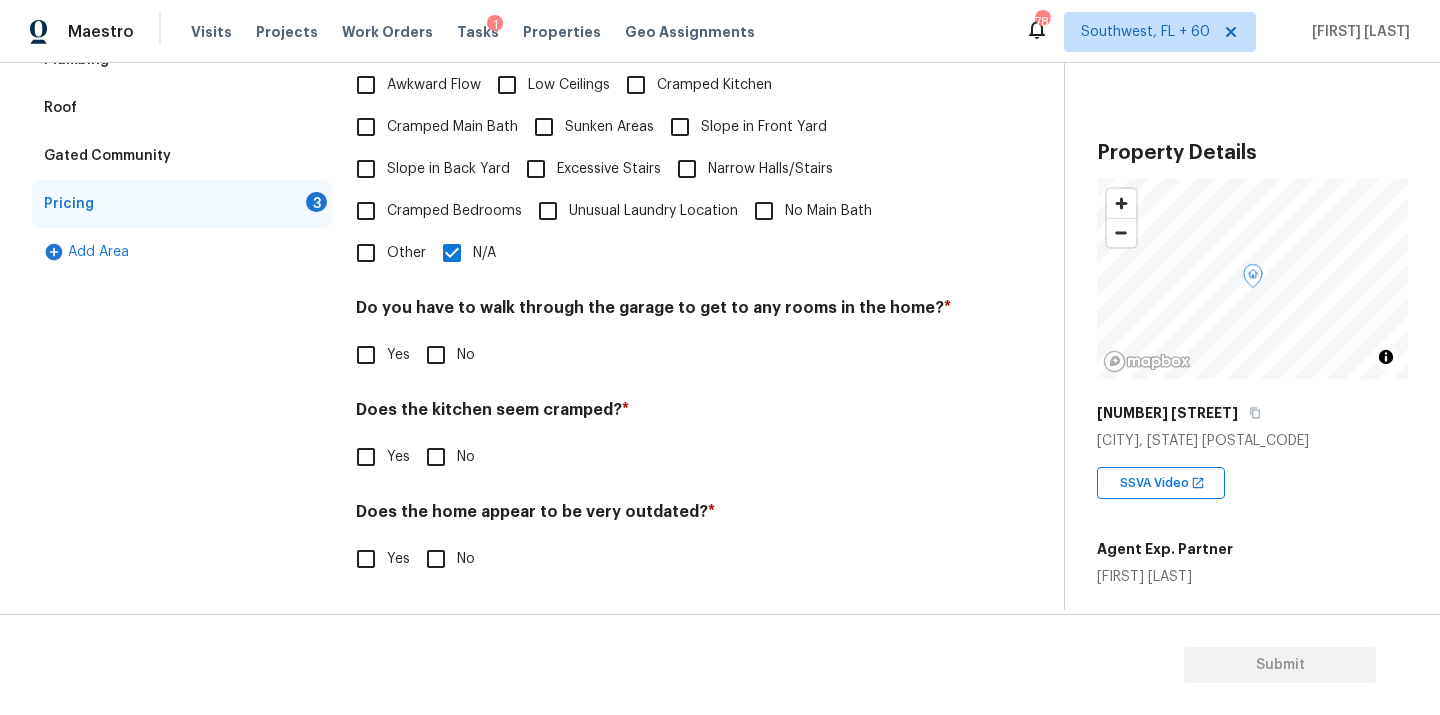 scroll, scrollTop: 485, scrollLeft: 0, axis: vertical 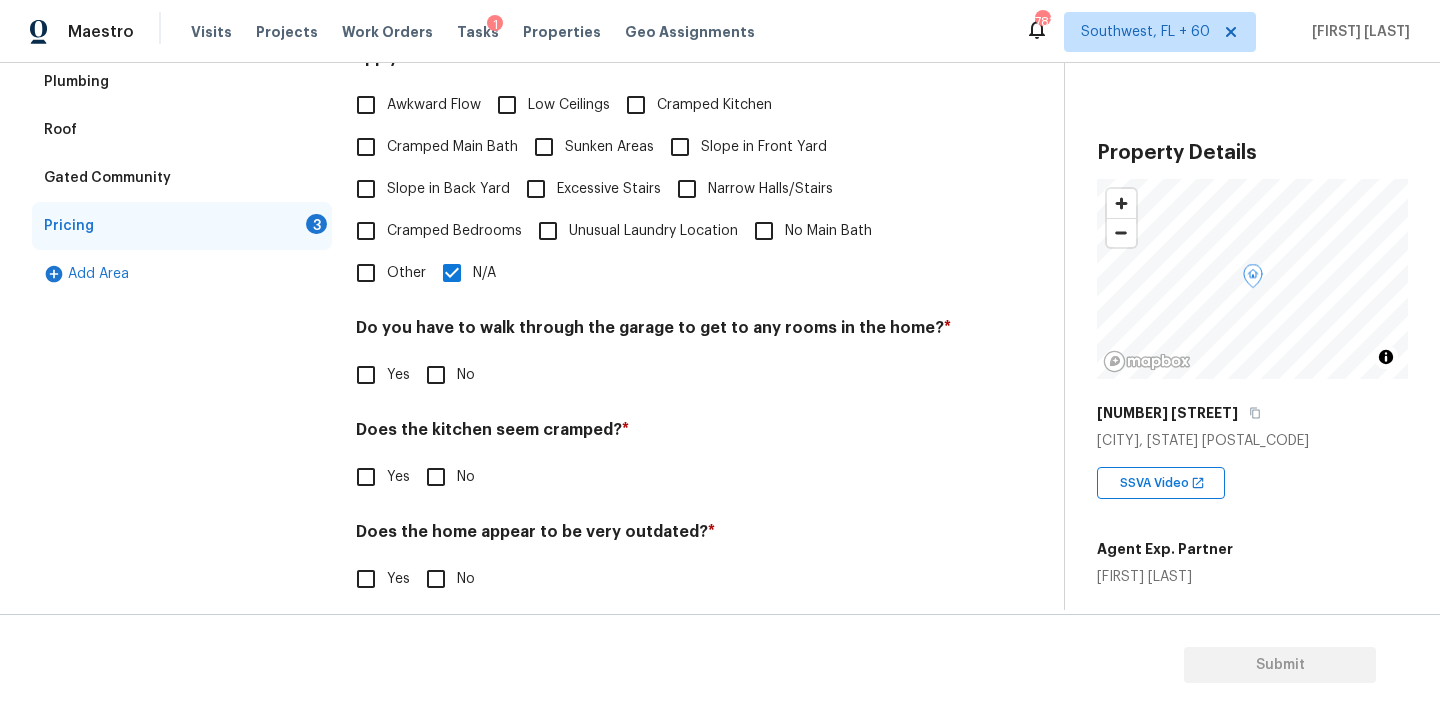 click on "No" at bounding box center [436, 375] 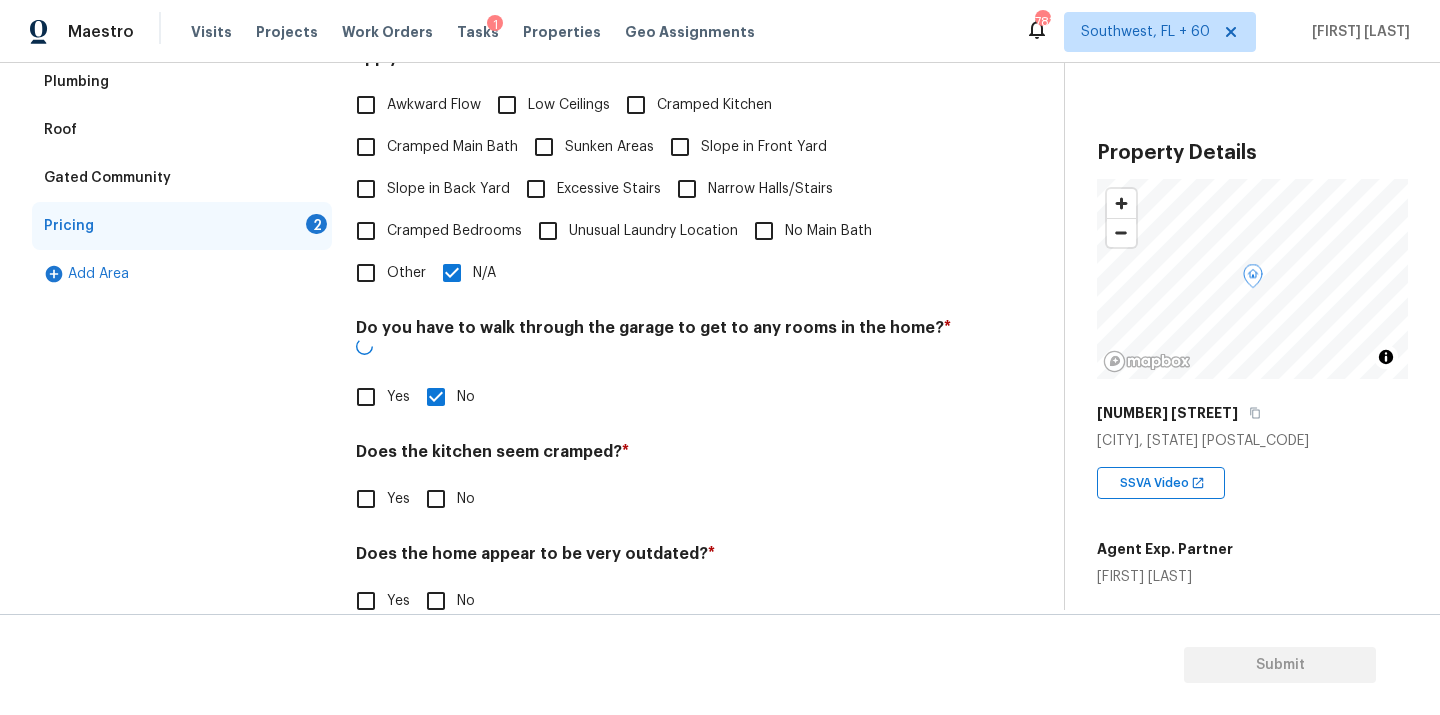 click on "No" at bounding box center [436, 499] 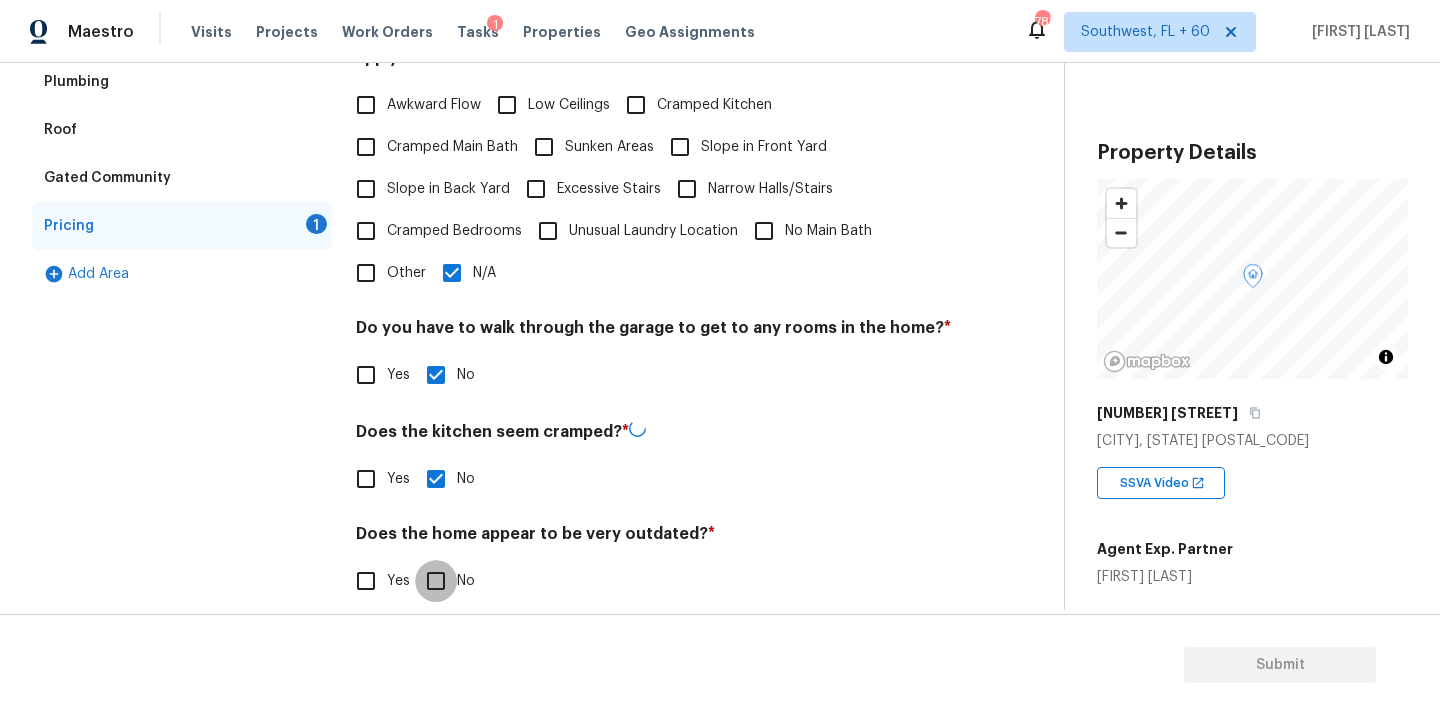 click on "No" at bounding box center (436, 581) 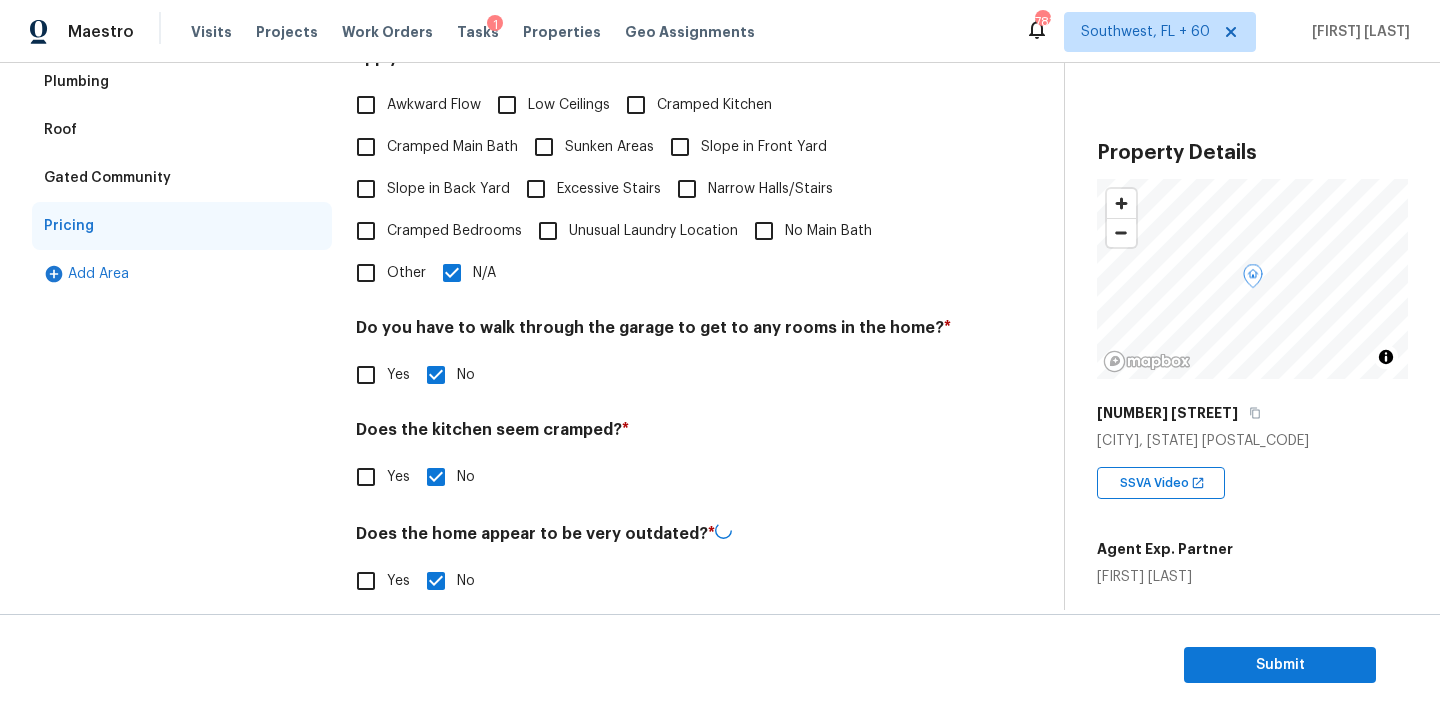 click on "Exterior Utilities HVAC Verification Plumbing Roof Gated Community Pricing Add Area" at bounding box center (182, 246) 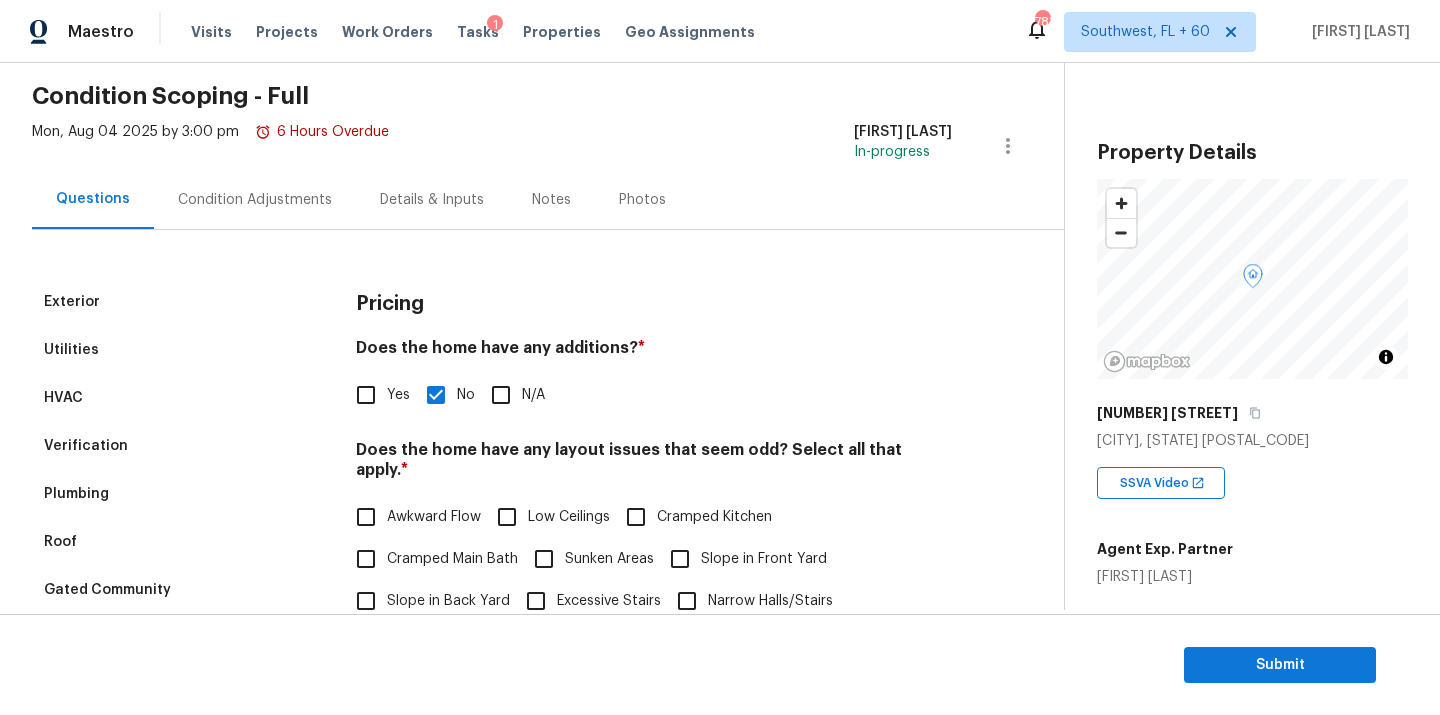 scroll, scrollTop: 0, scrollLeft: 0, axis: both 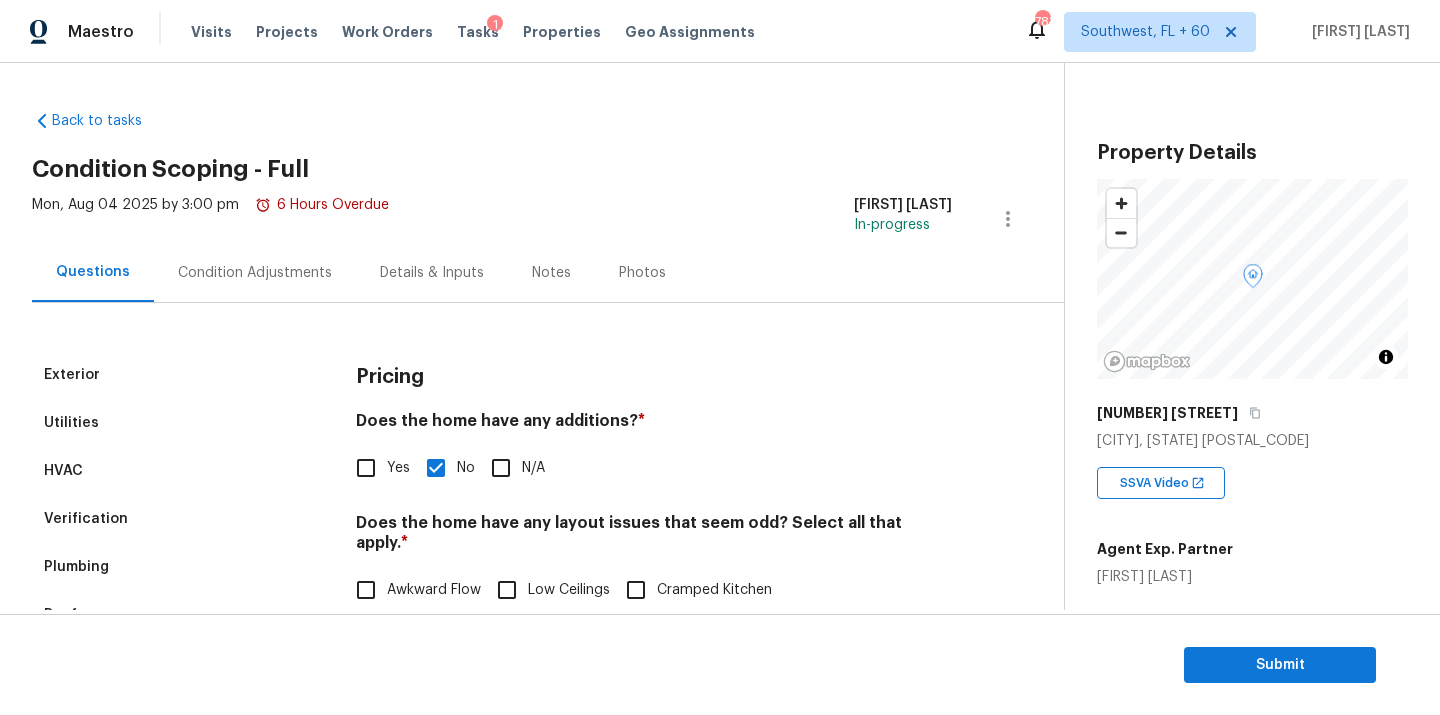 click on "Condition Adjustments" at bounding box center (255, 273) 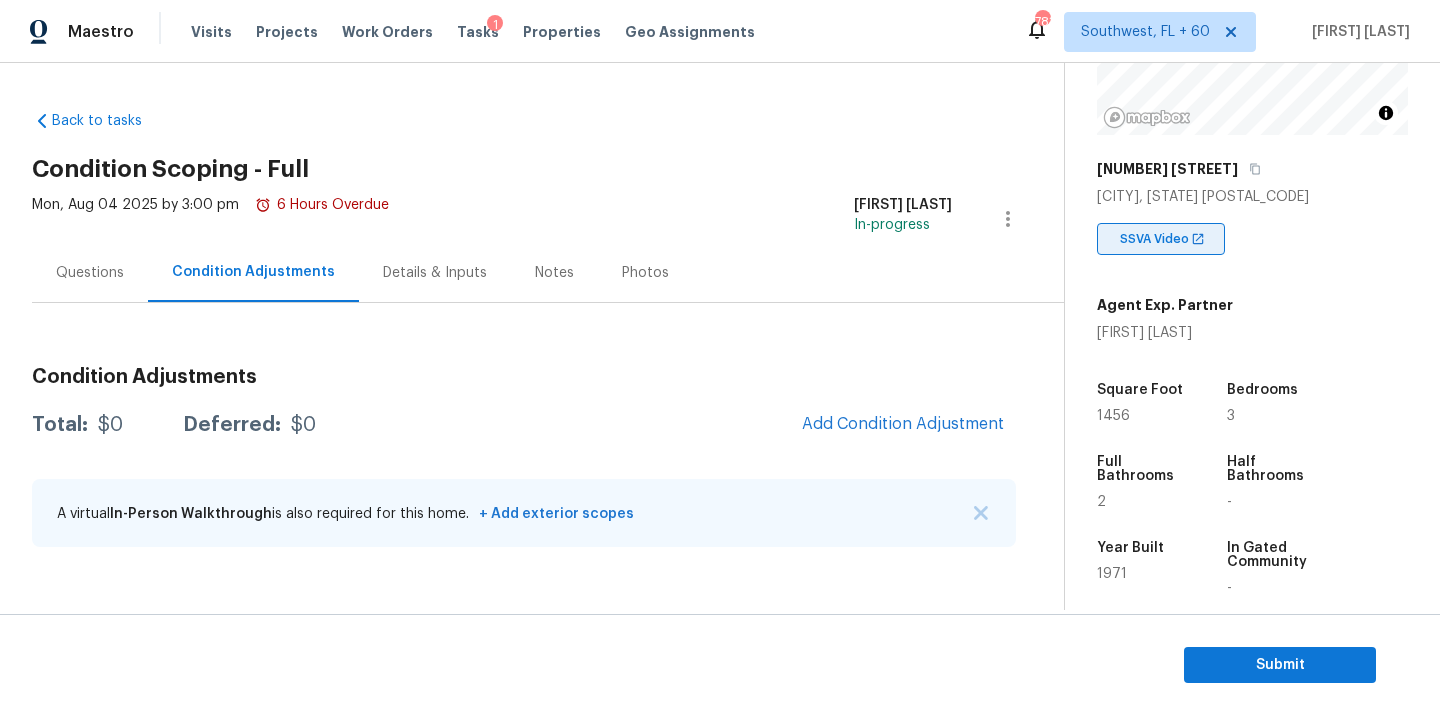 scroll, scrollTop: 246, scrollLeft: 0, axis: vertical 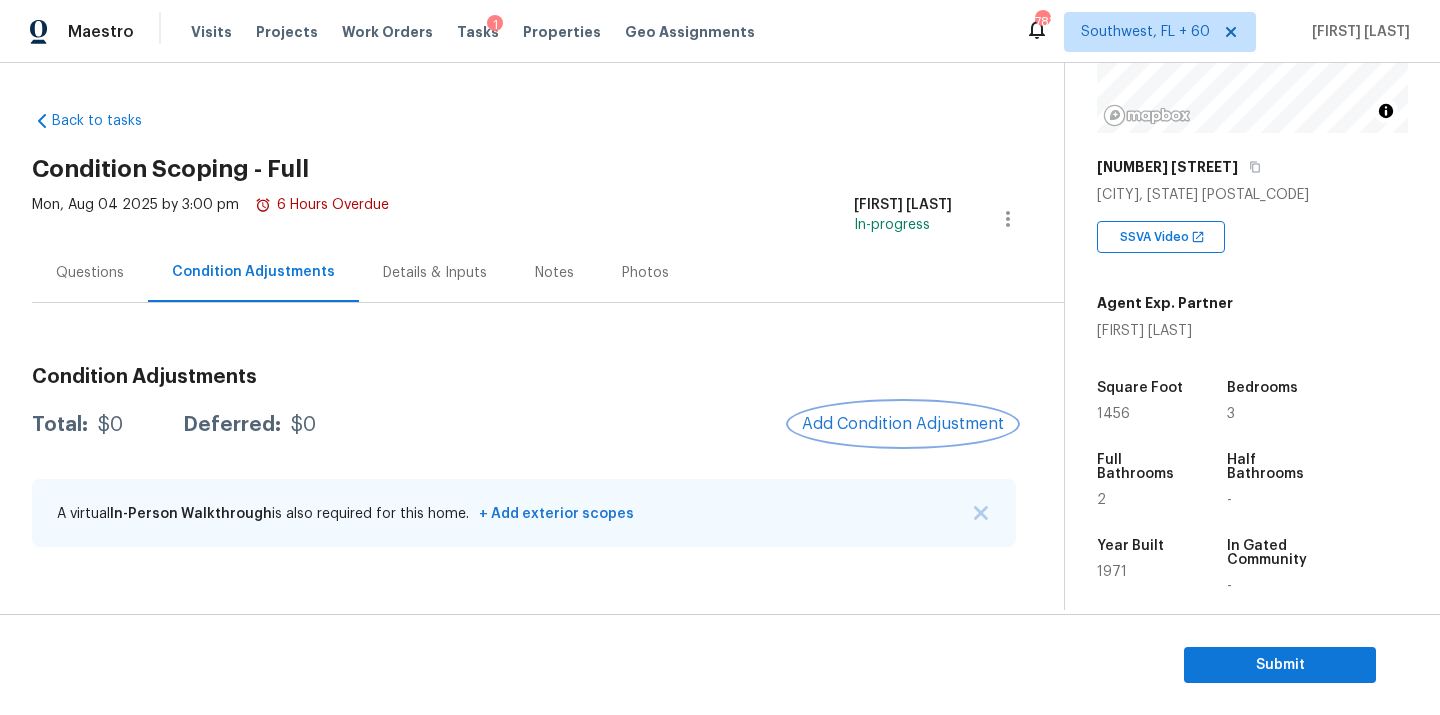 click on "Add Condition Adjustment" at bounding box center [903, 424] 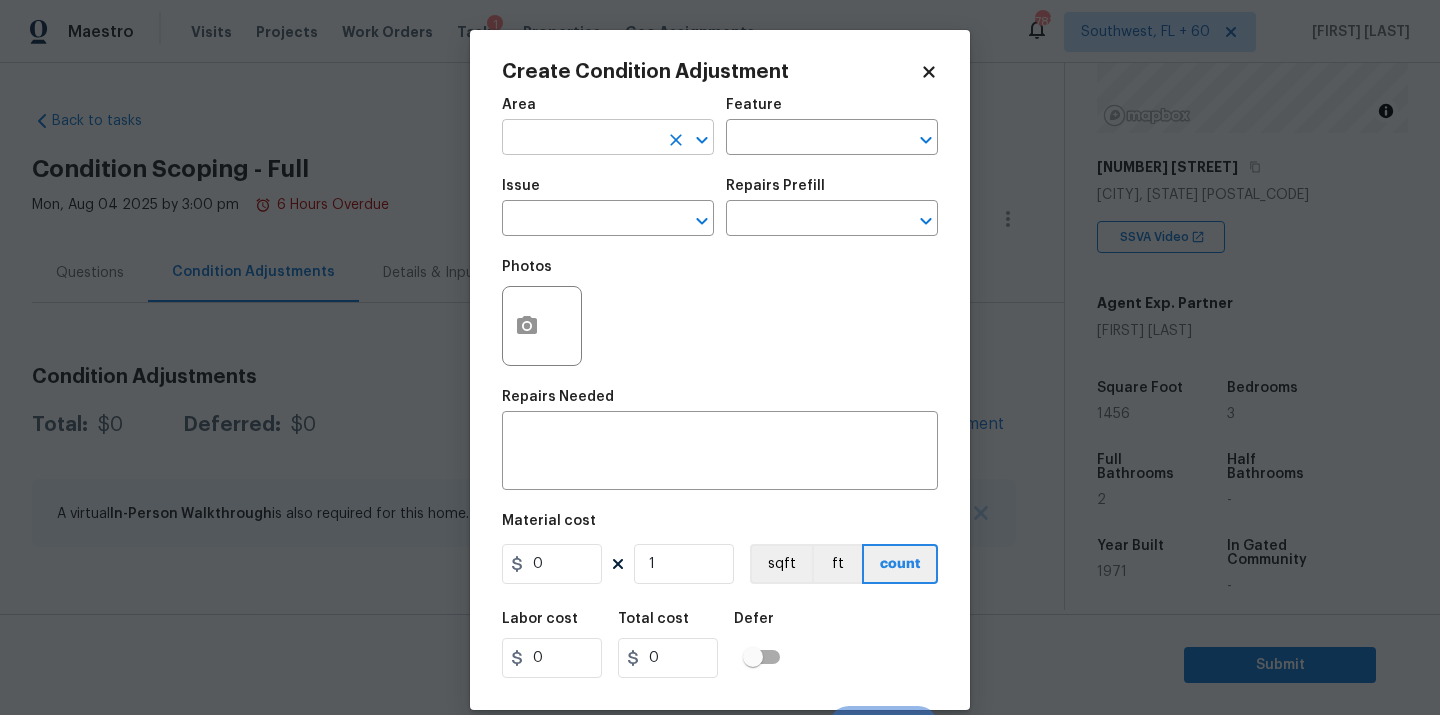click at bounding box center [580, 139] 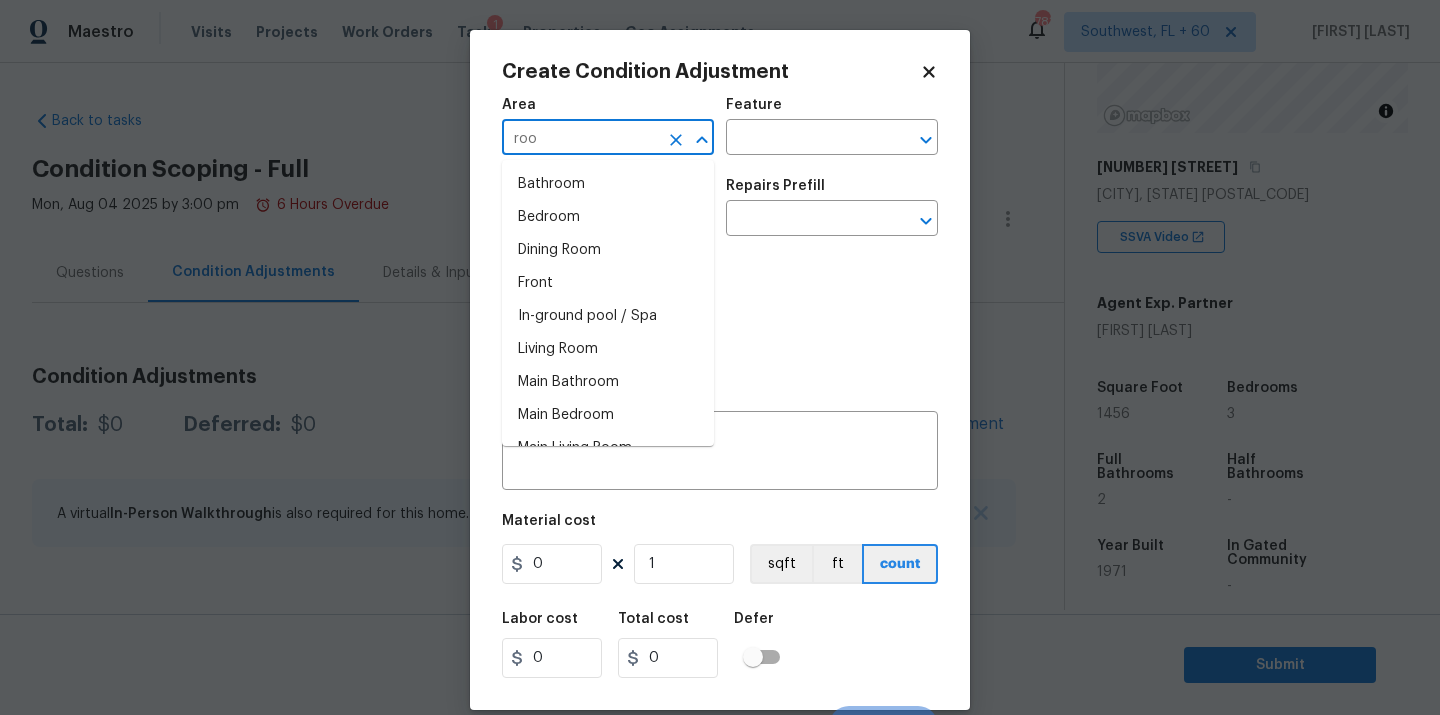 type on "roof" 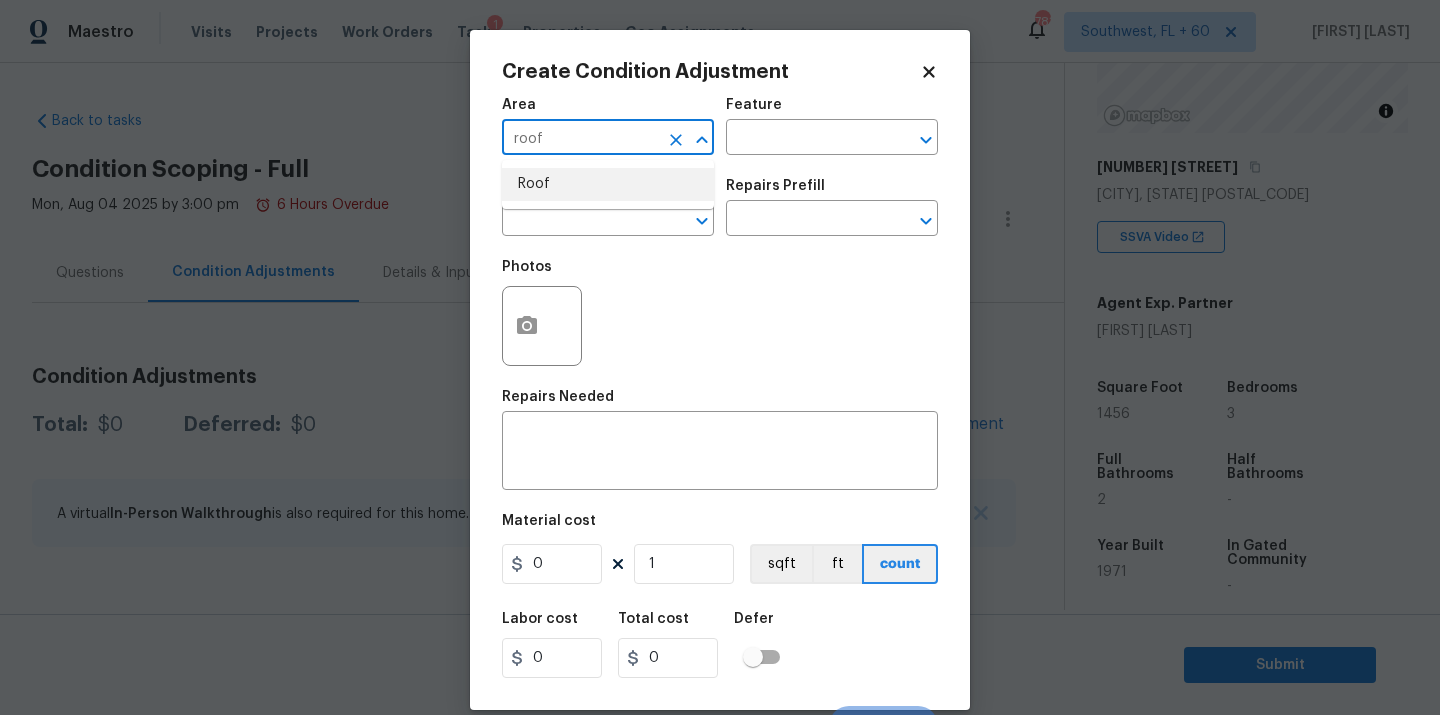 click on "Roof" at bounding box center (608, 184) 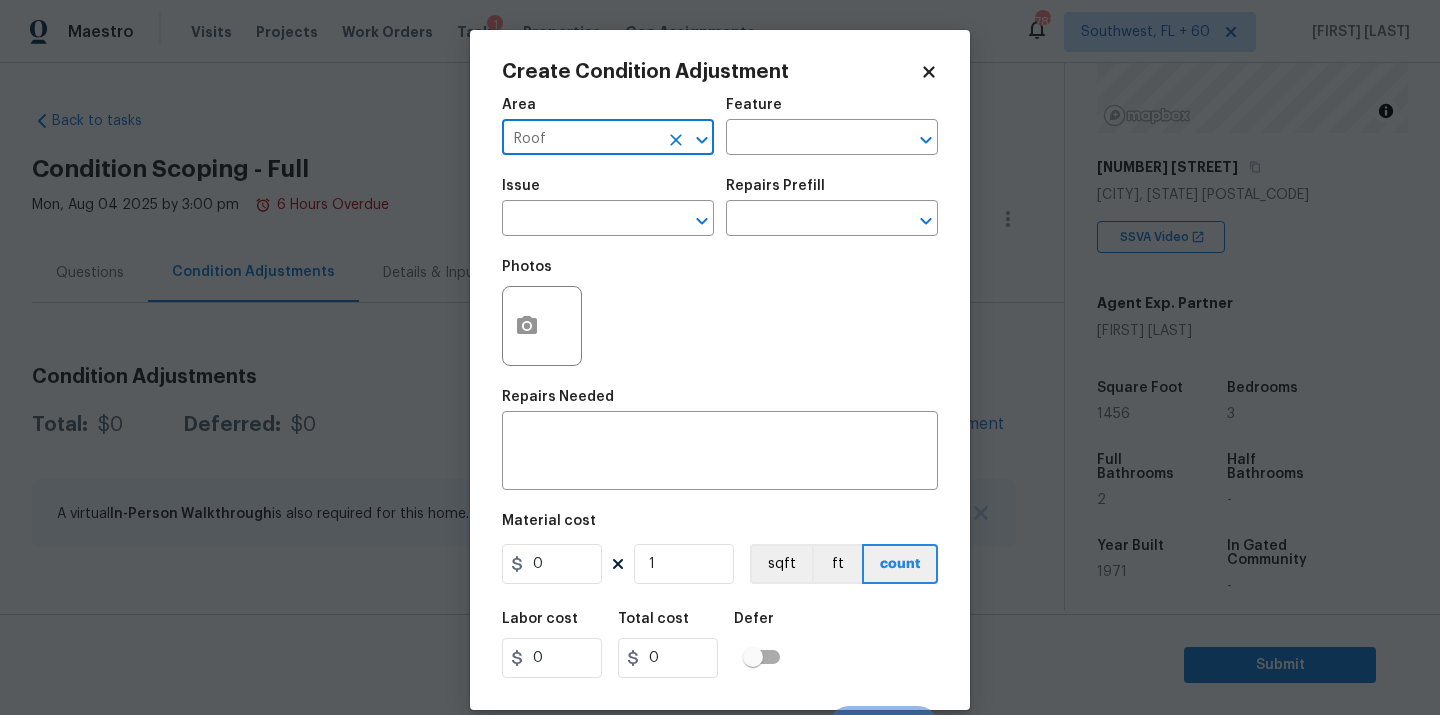 type on "Roof" 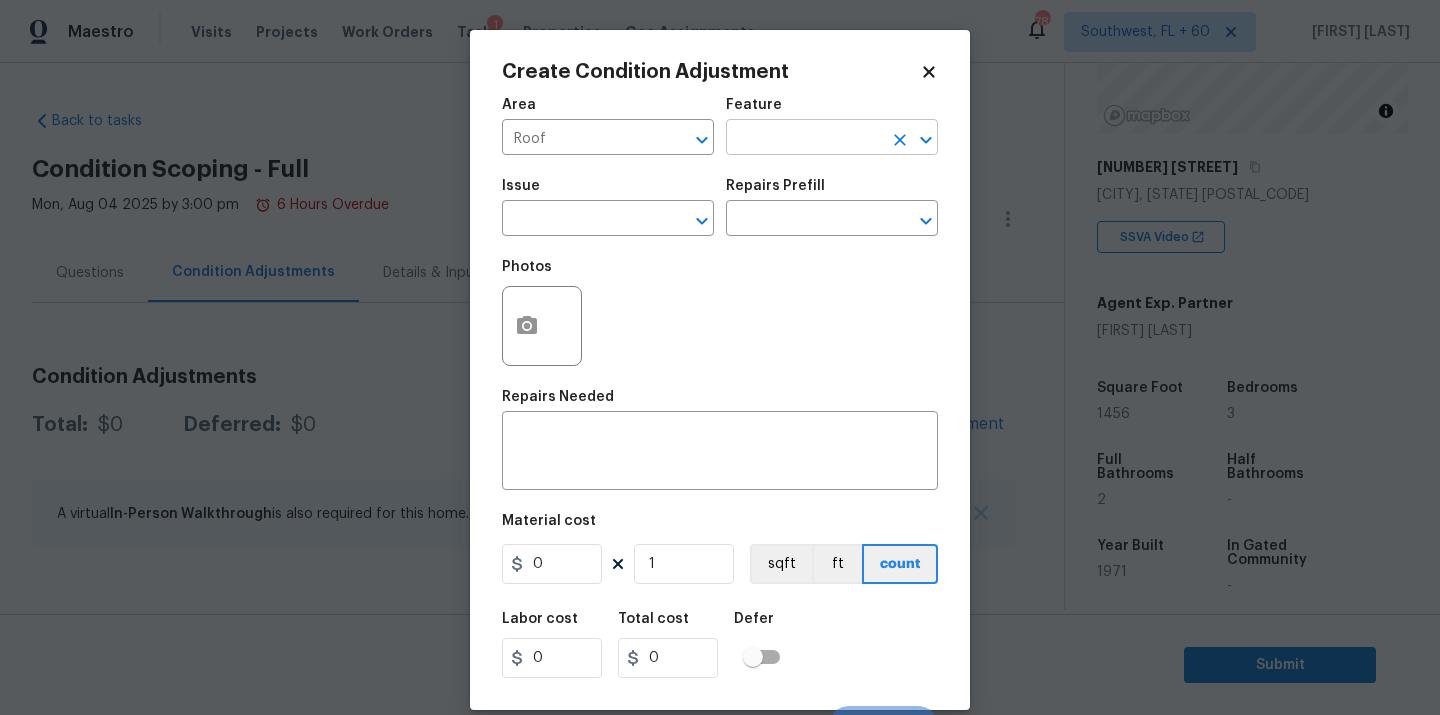 click at bounding box center (804, 139) 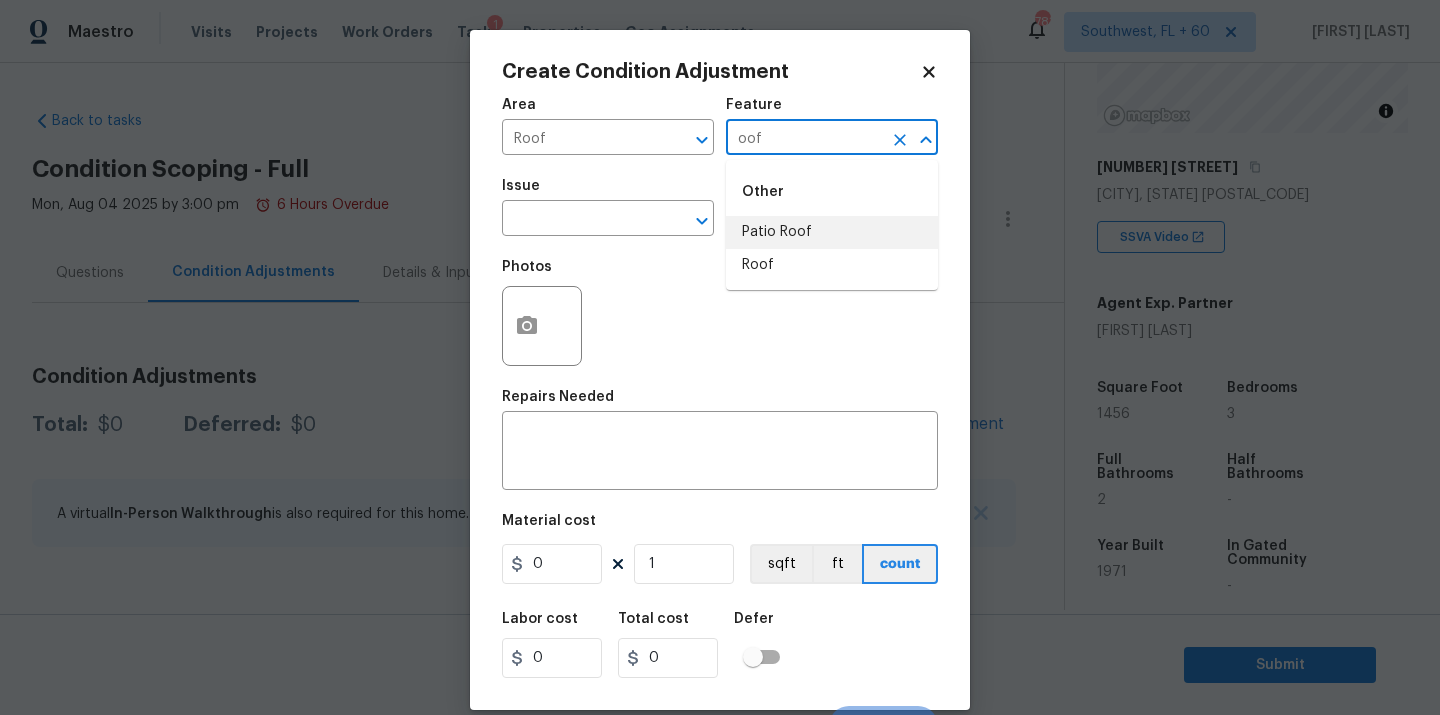 click on "Roof" at bounding box center [832, 265] 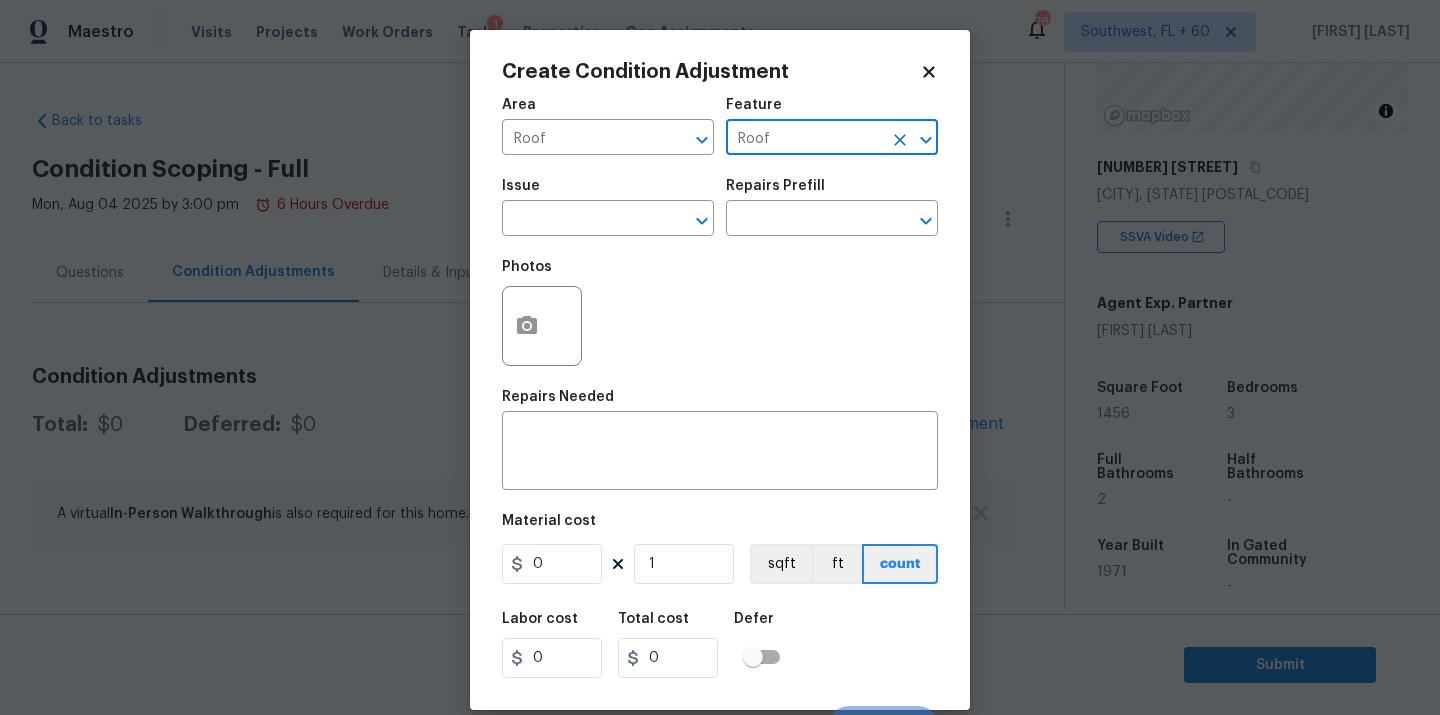 type on "Roof" 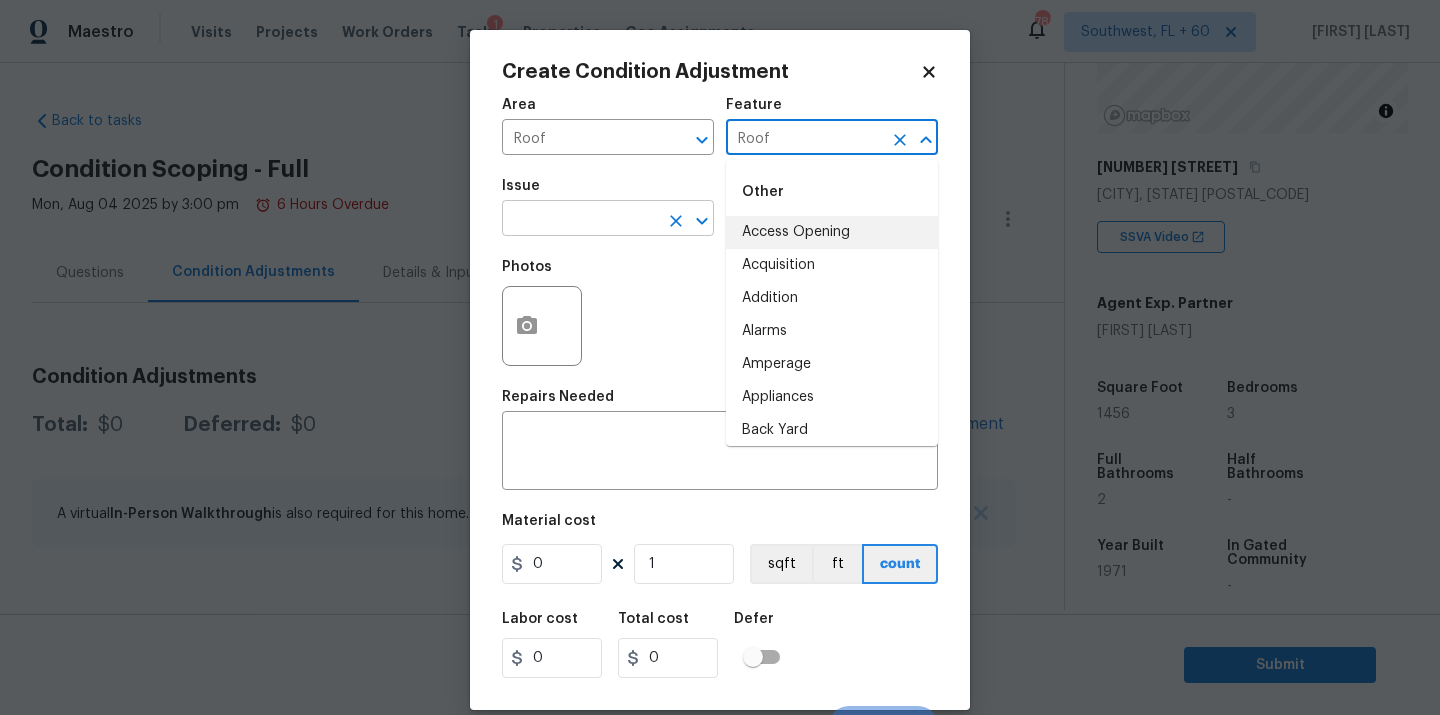 click at bounding box center (580, 220) 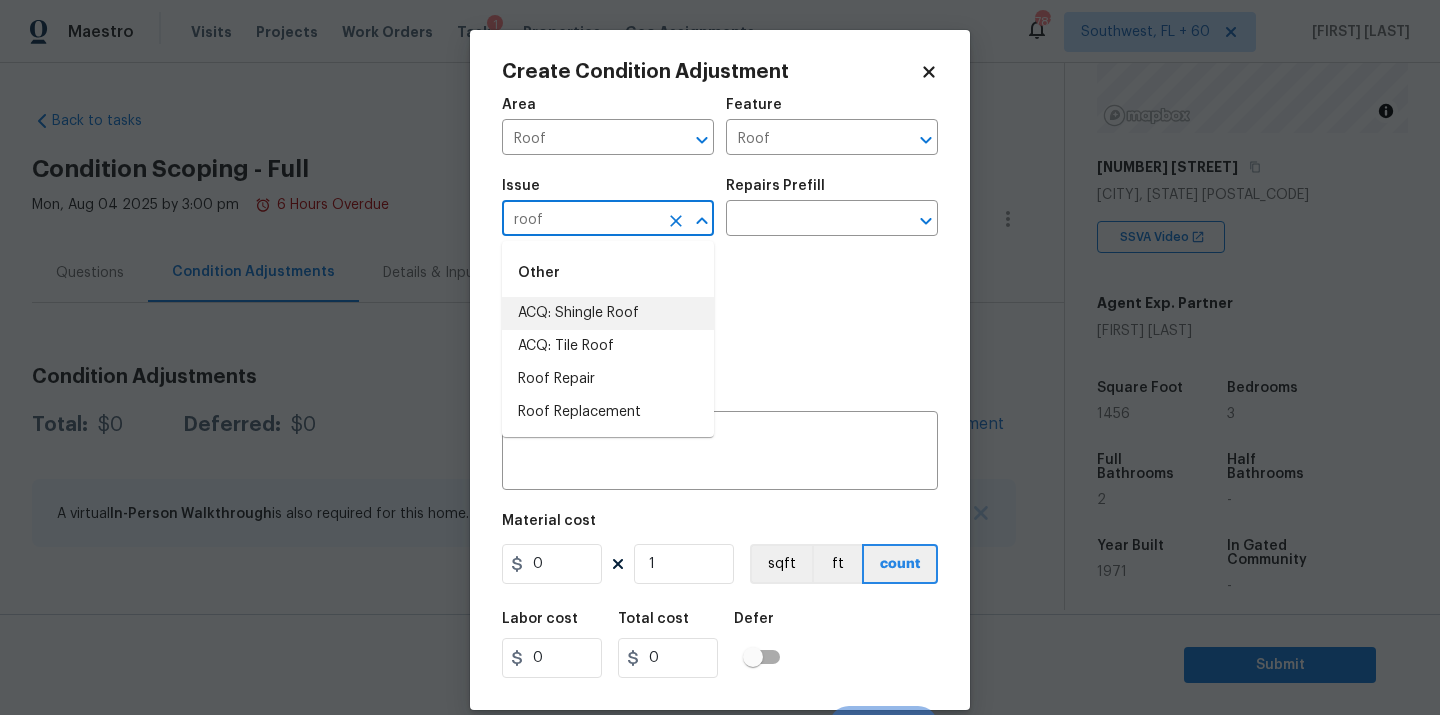 click on "ACQ: Shingle Roof" at bounding box center (608, 313) 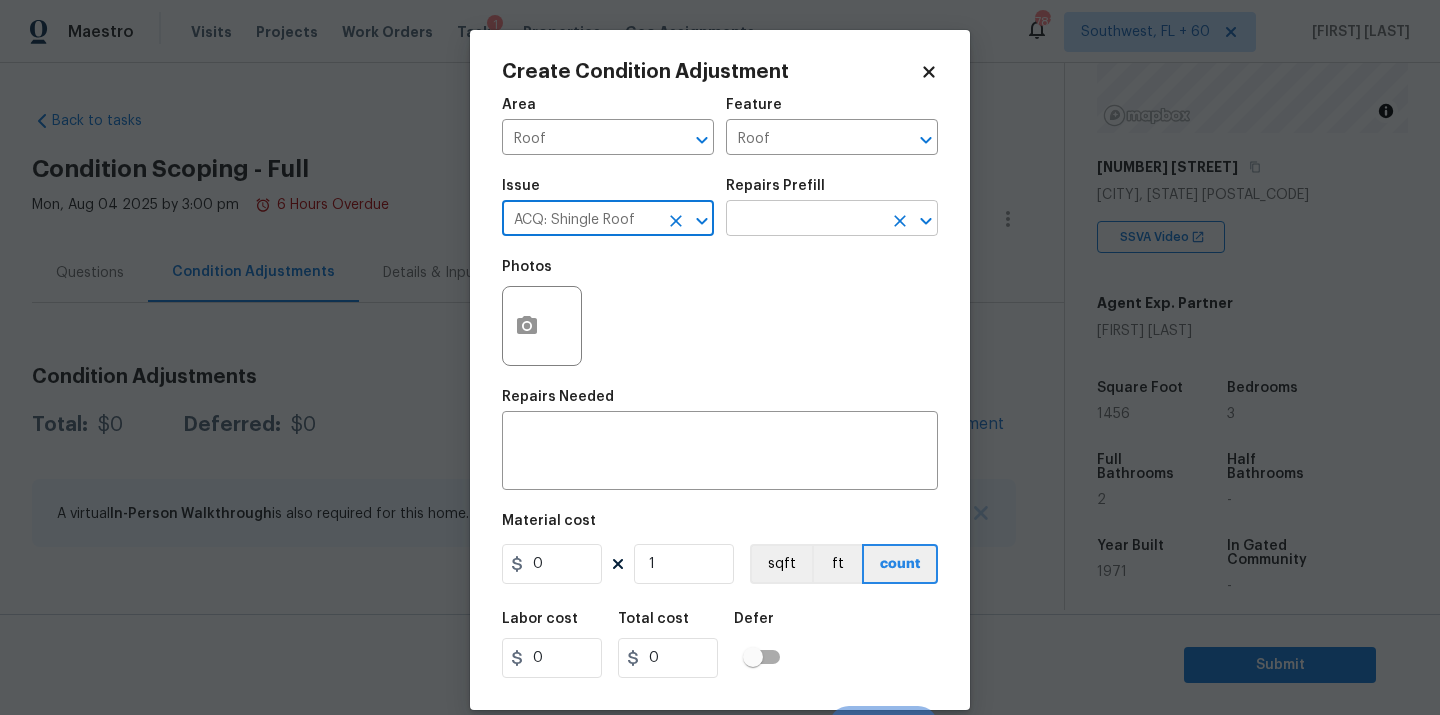 type on "ACQ: Shingle Roof" 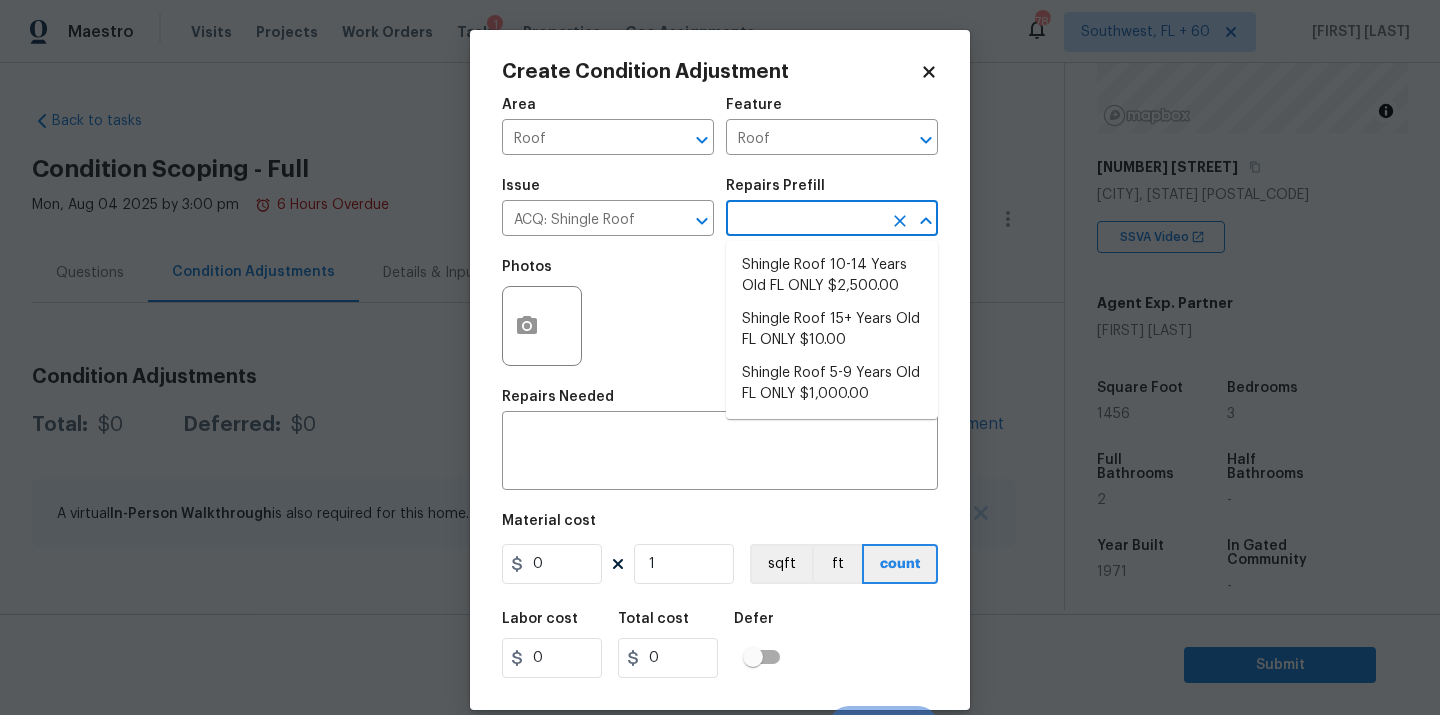 drag, startPoint x: 797, startPoint y: 230, endPoint x: 797, endPoint y: 252, distance: 22 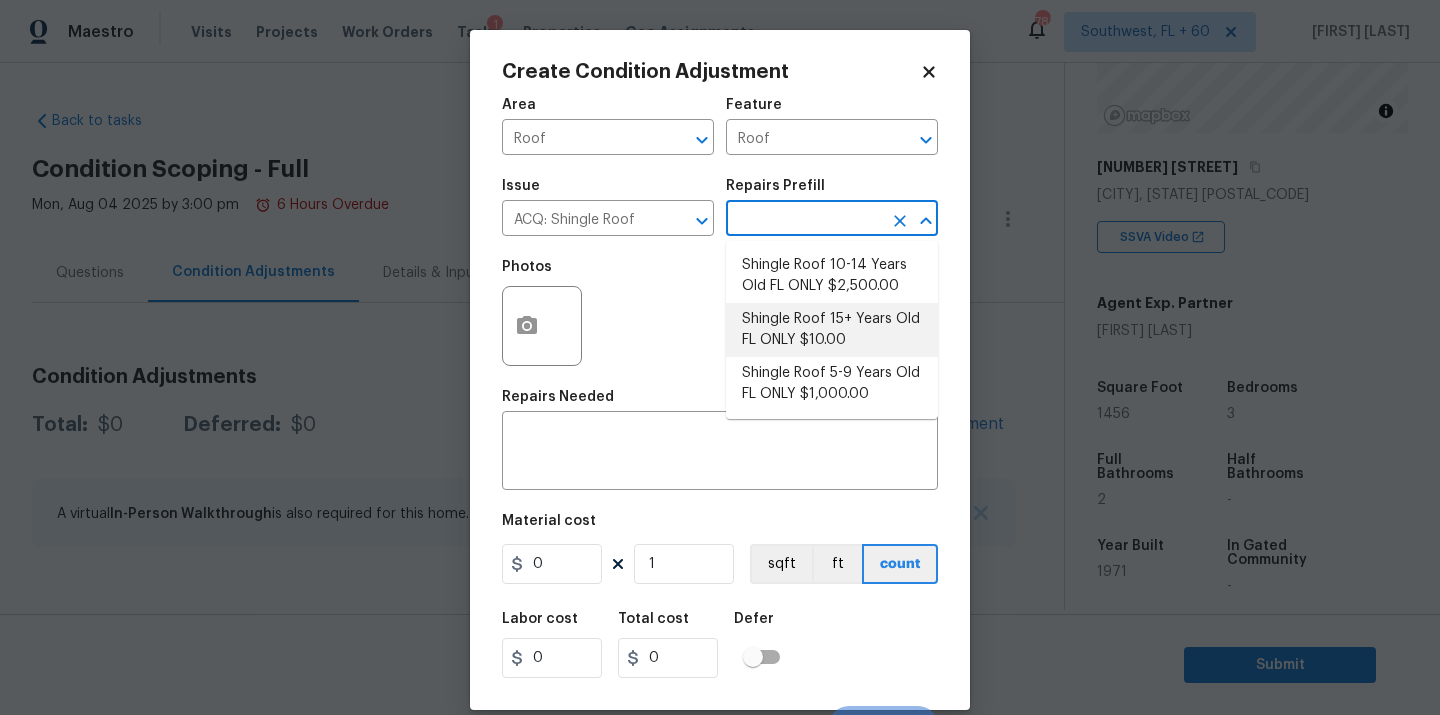 click on "Shingle Roof 15+ Years Old FL ONLY $10.00" at bounding box center (832, 330) 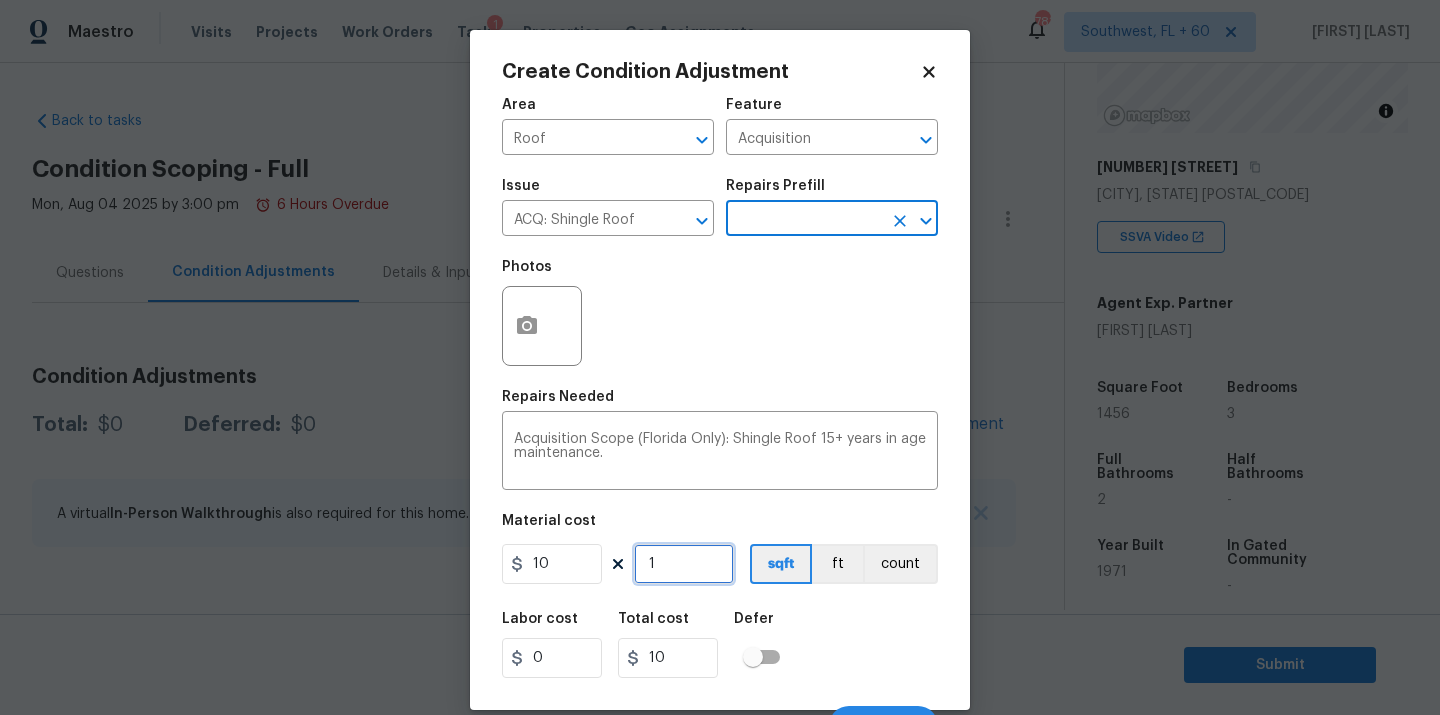 click on "1" at bounding box center (684, 564) 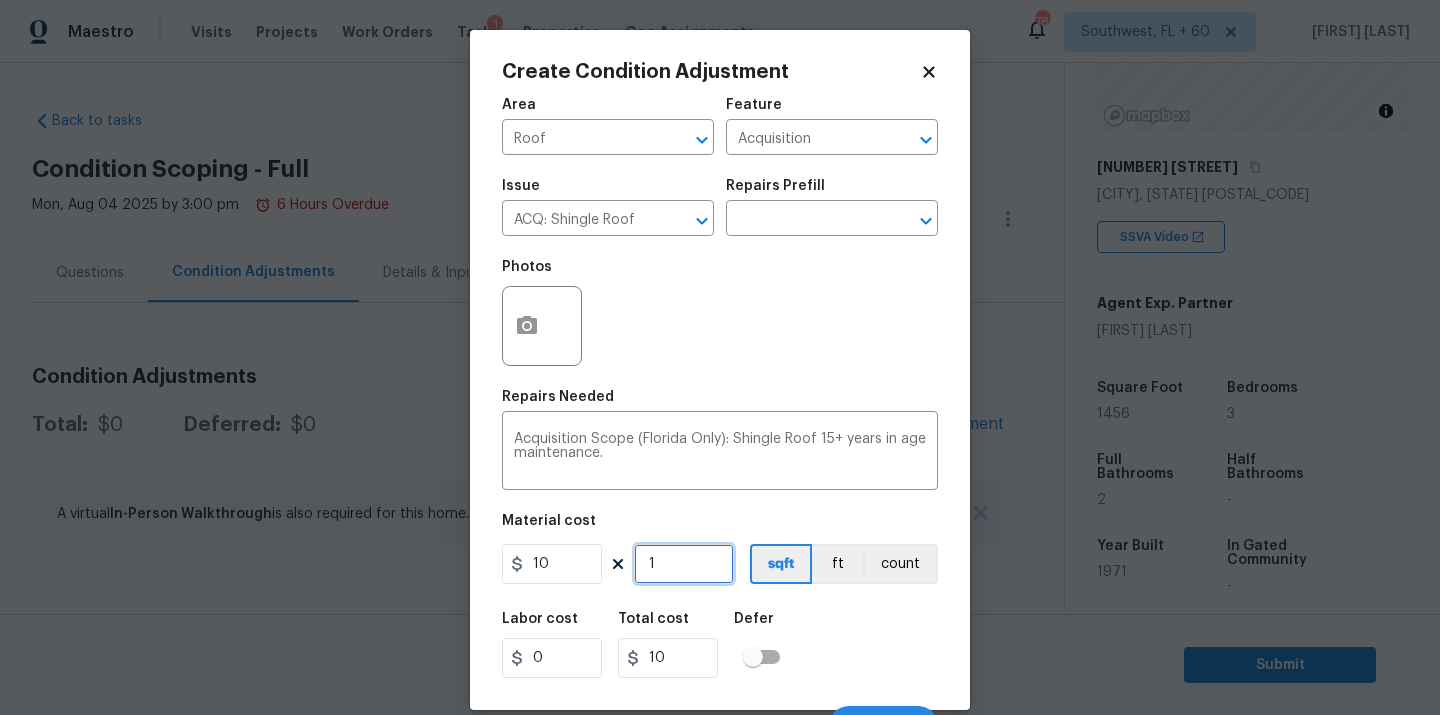 click on "1" at bounding box center [684, 564] 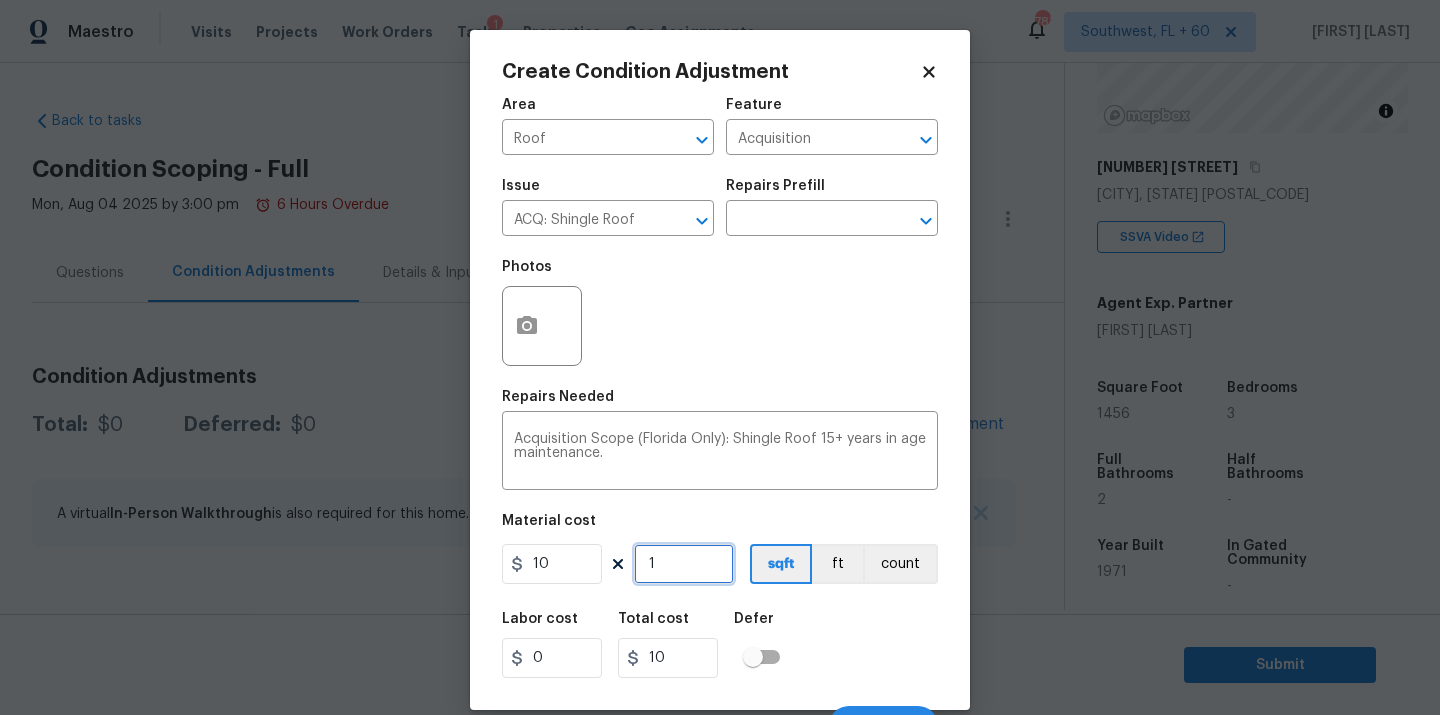 type on "0" 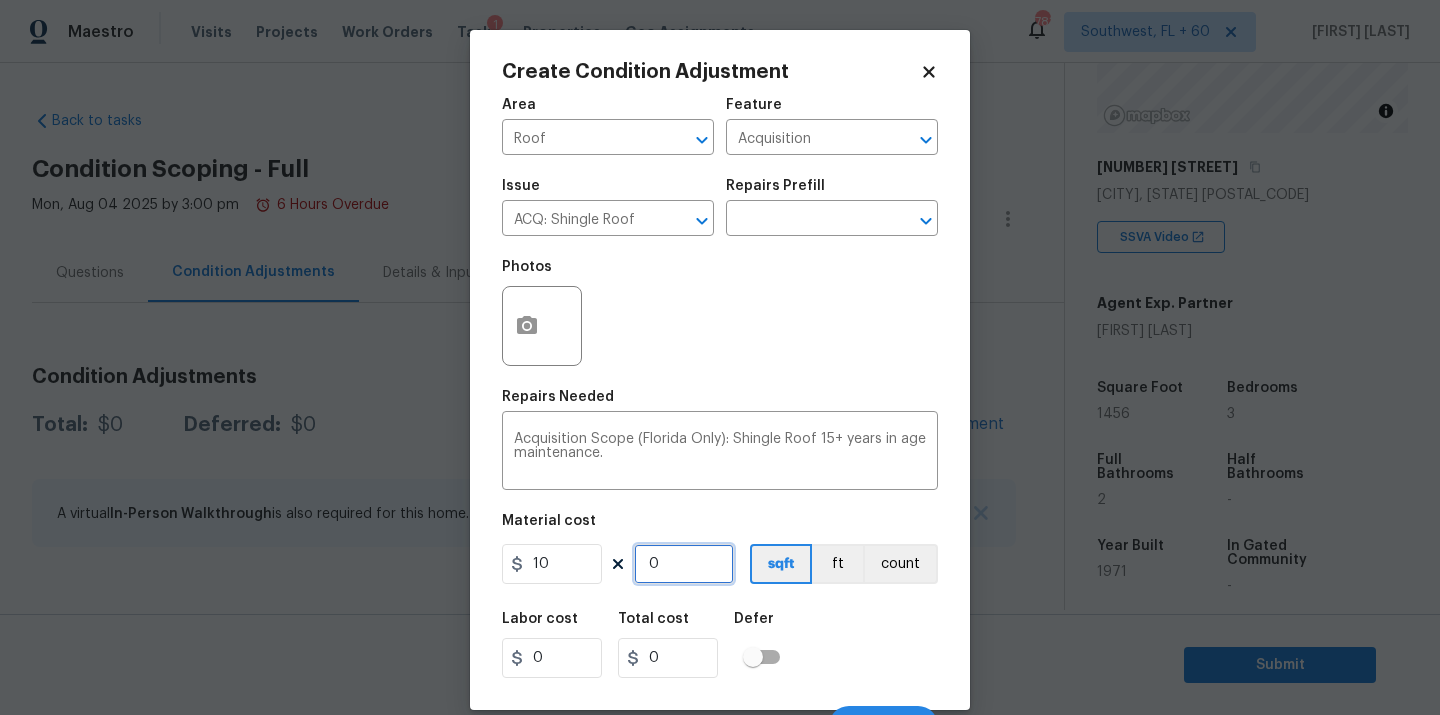 type on "1" 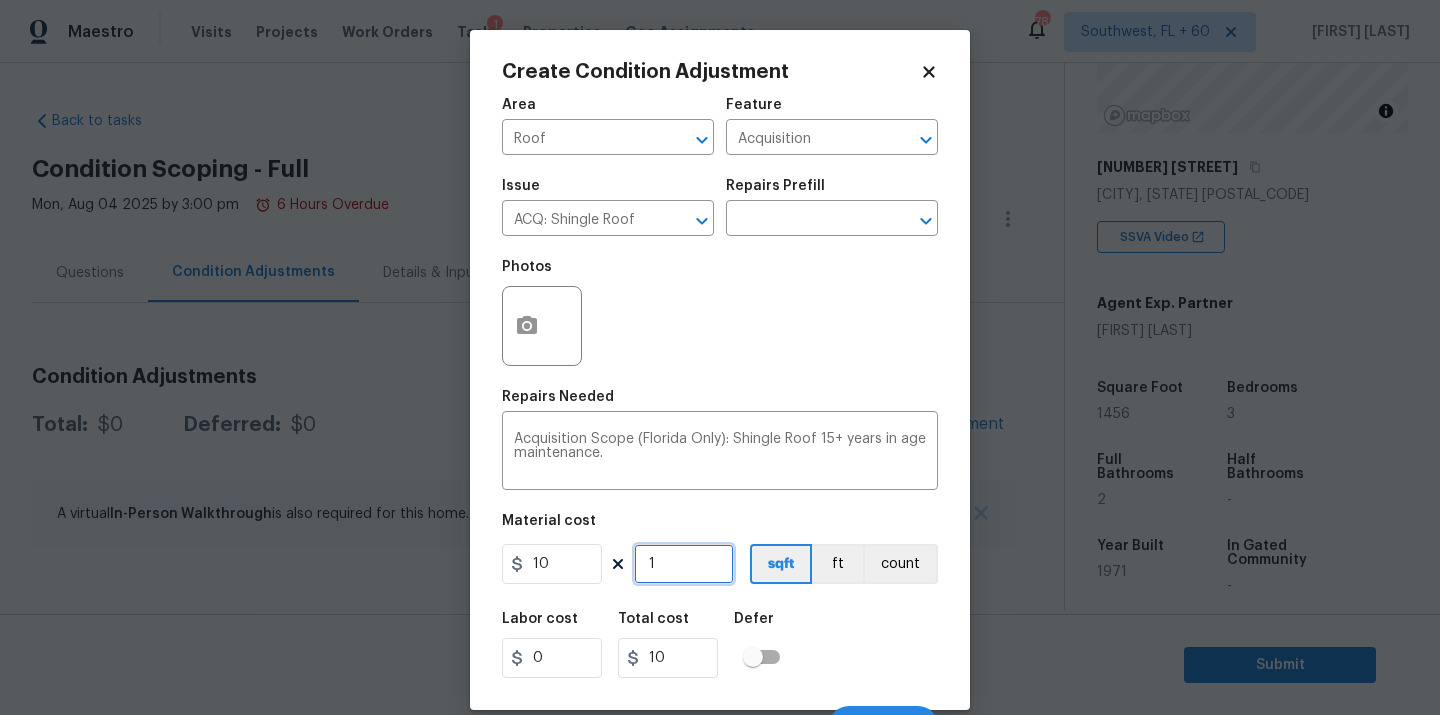 type on "14" 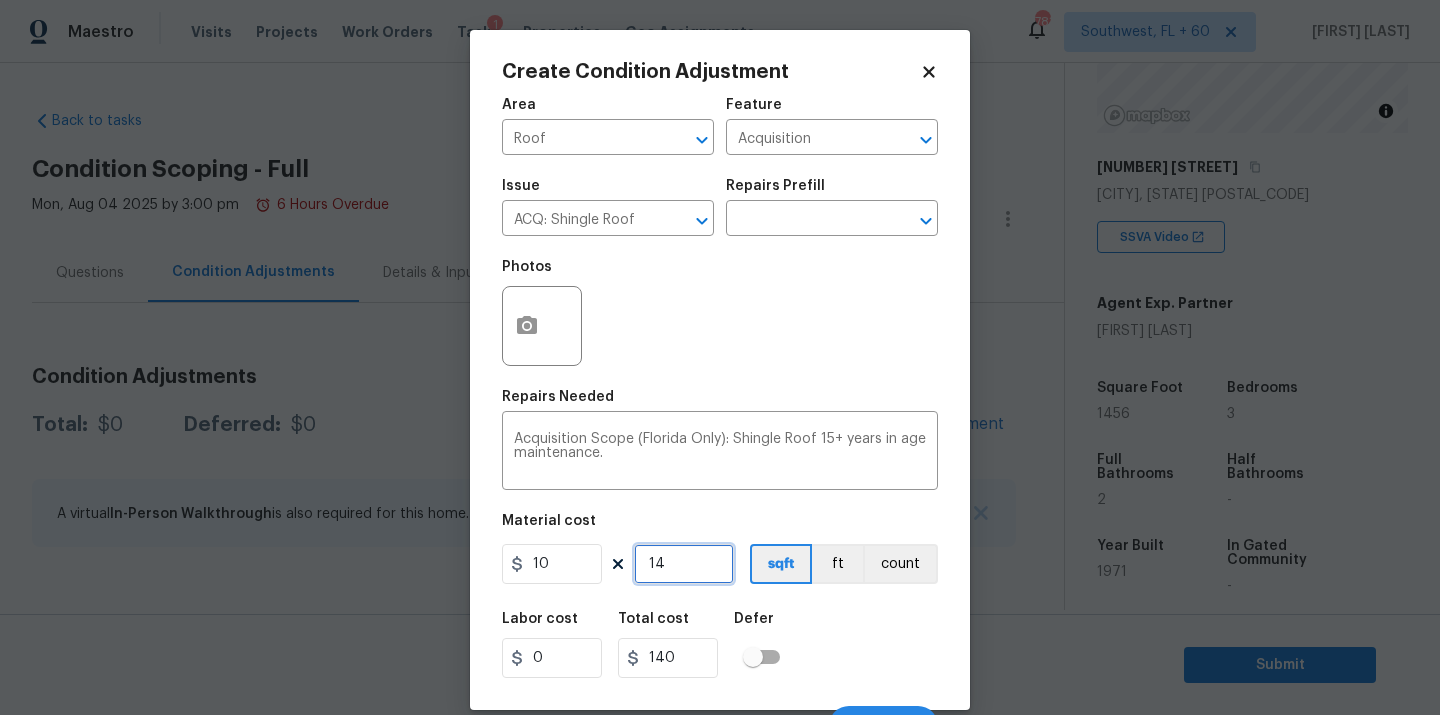 type on "145" 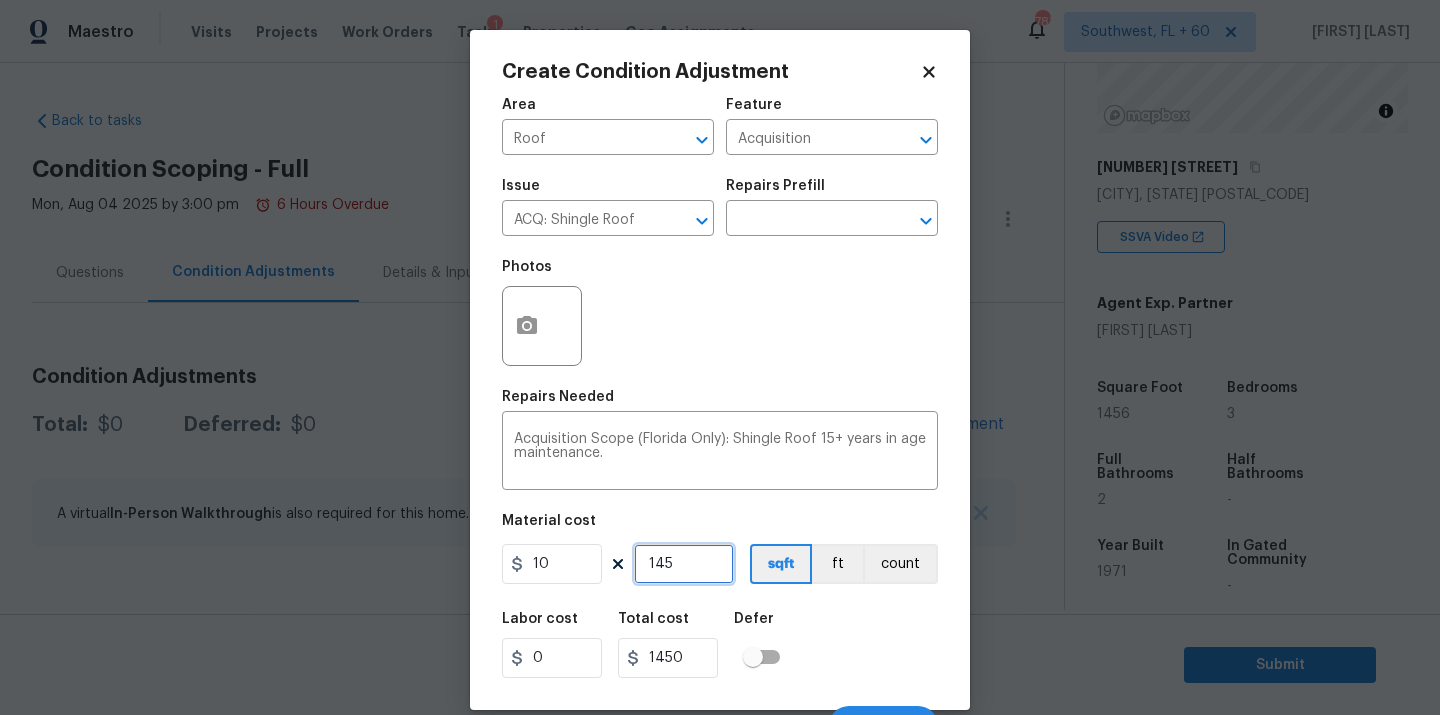 type on "1456" 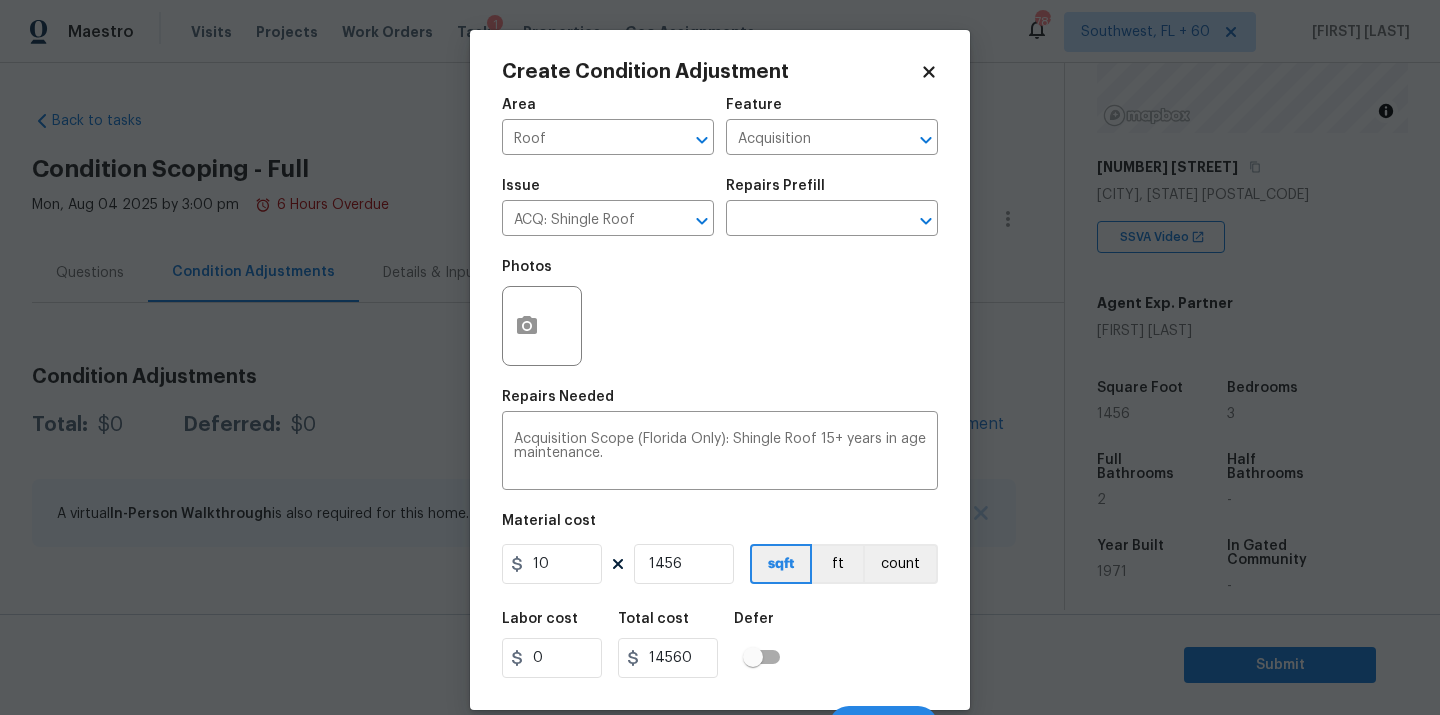 click on "Labor cost 0 Total cost 14560 Defer" at bounding box center [720, 645] 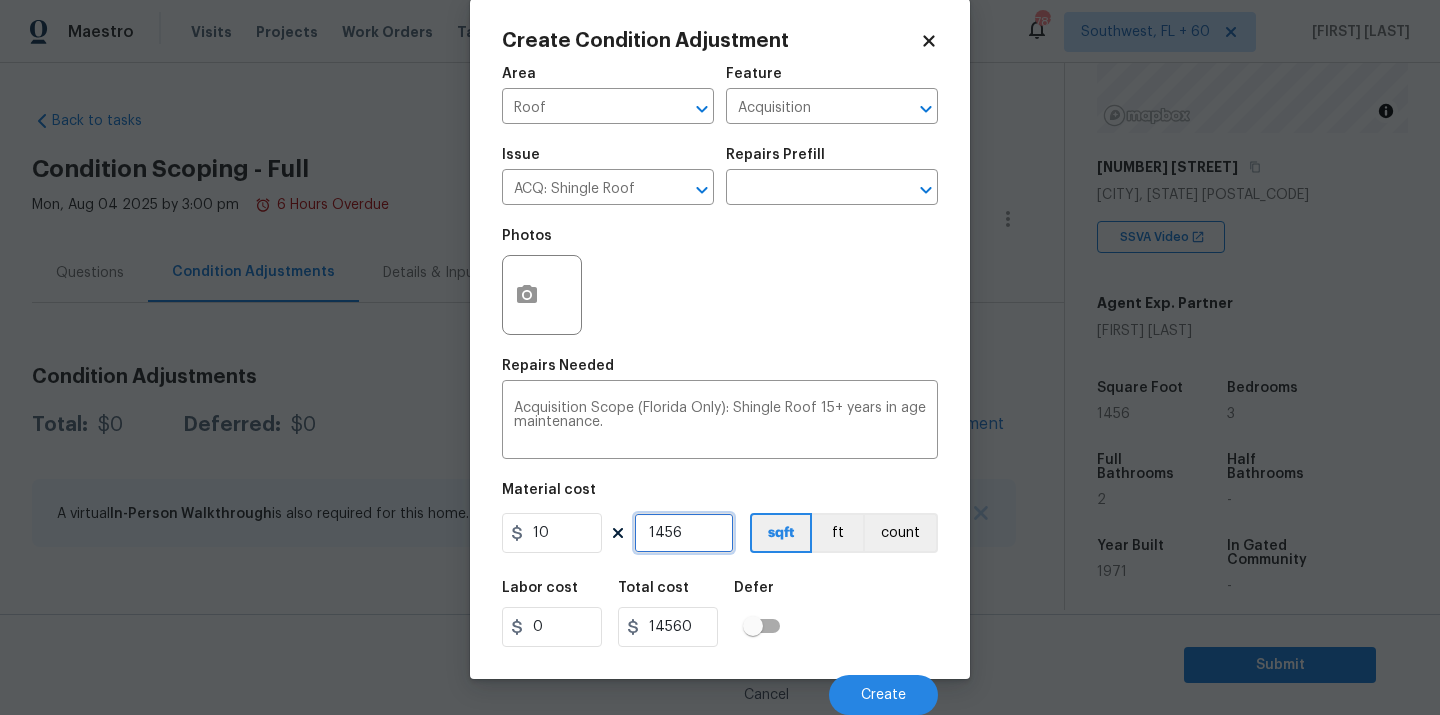 click on "1456" at bounding box center (684, 533) 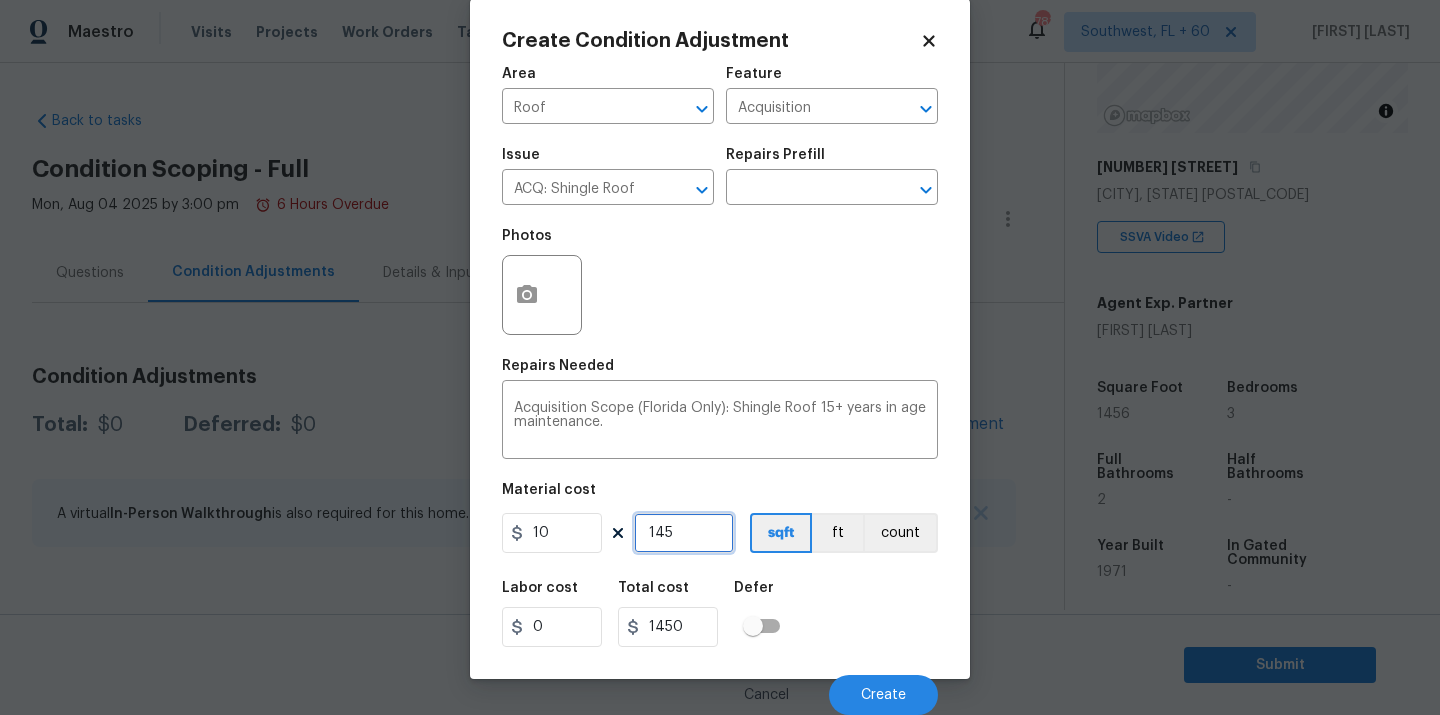type on "14" 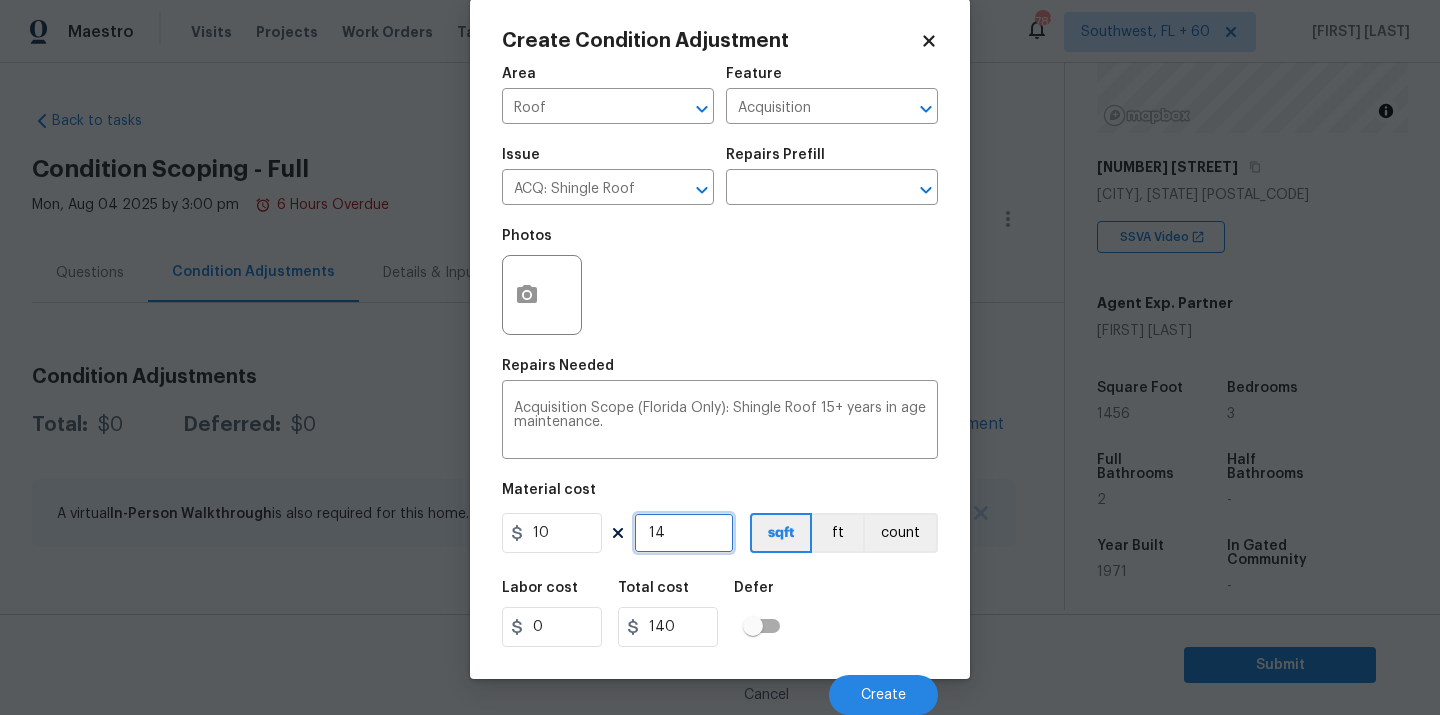 type on "1" 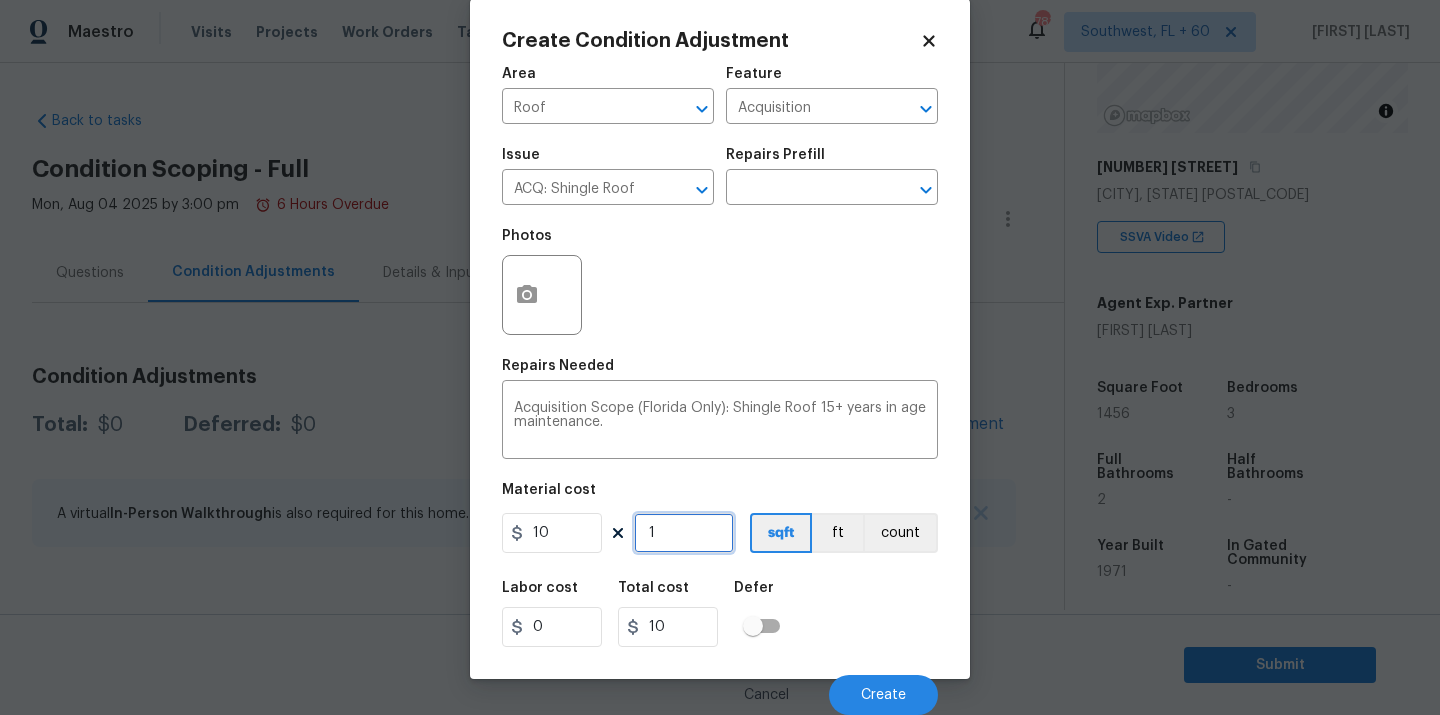 type on "0" 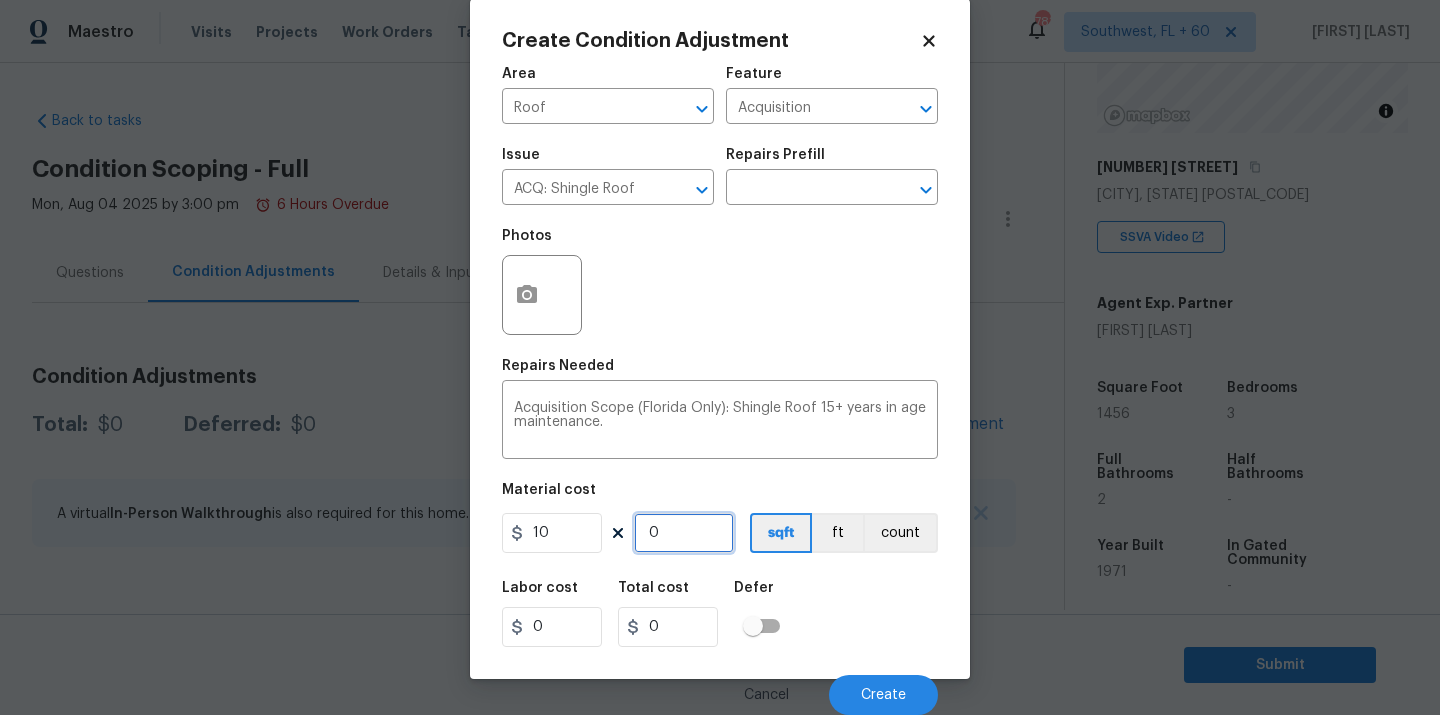 type on "1" 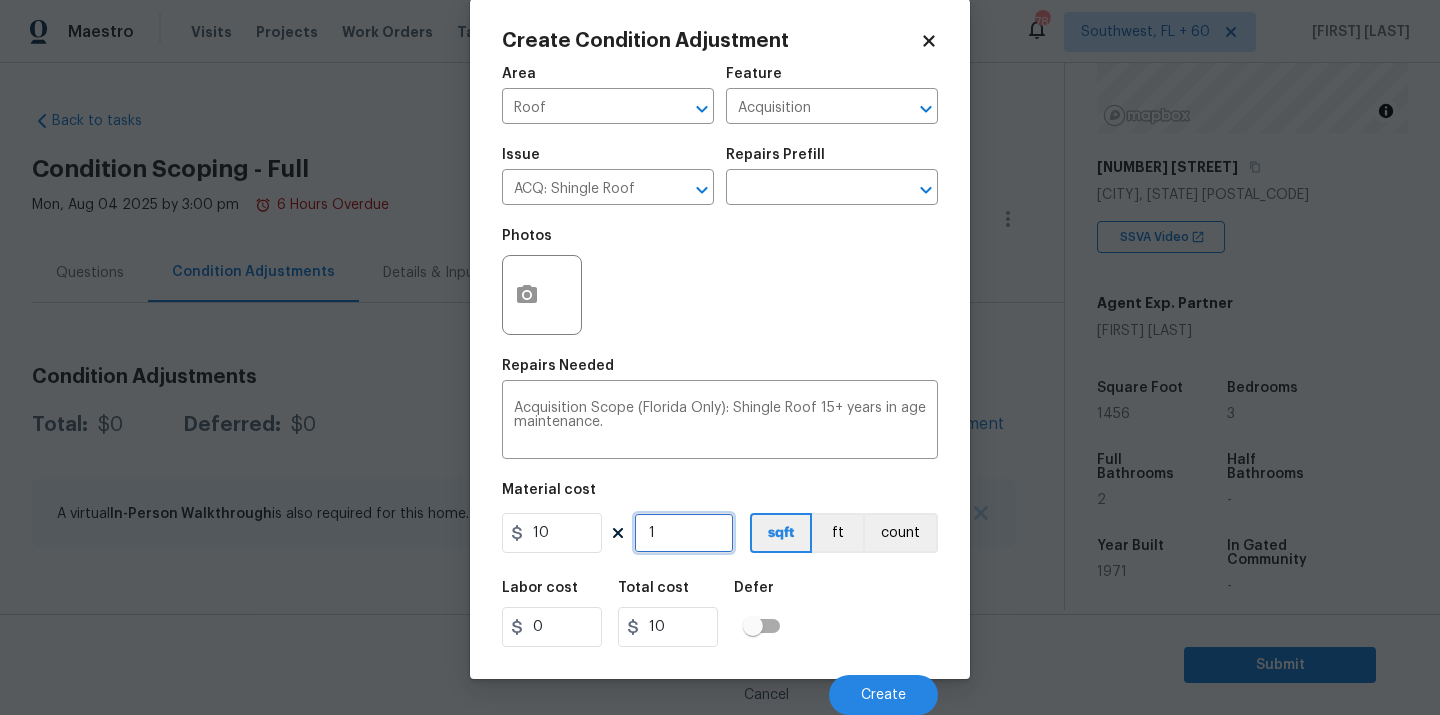 type on "14" 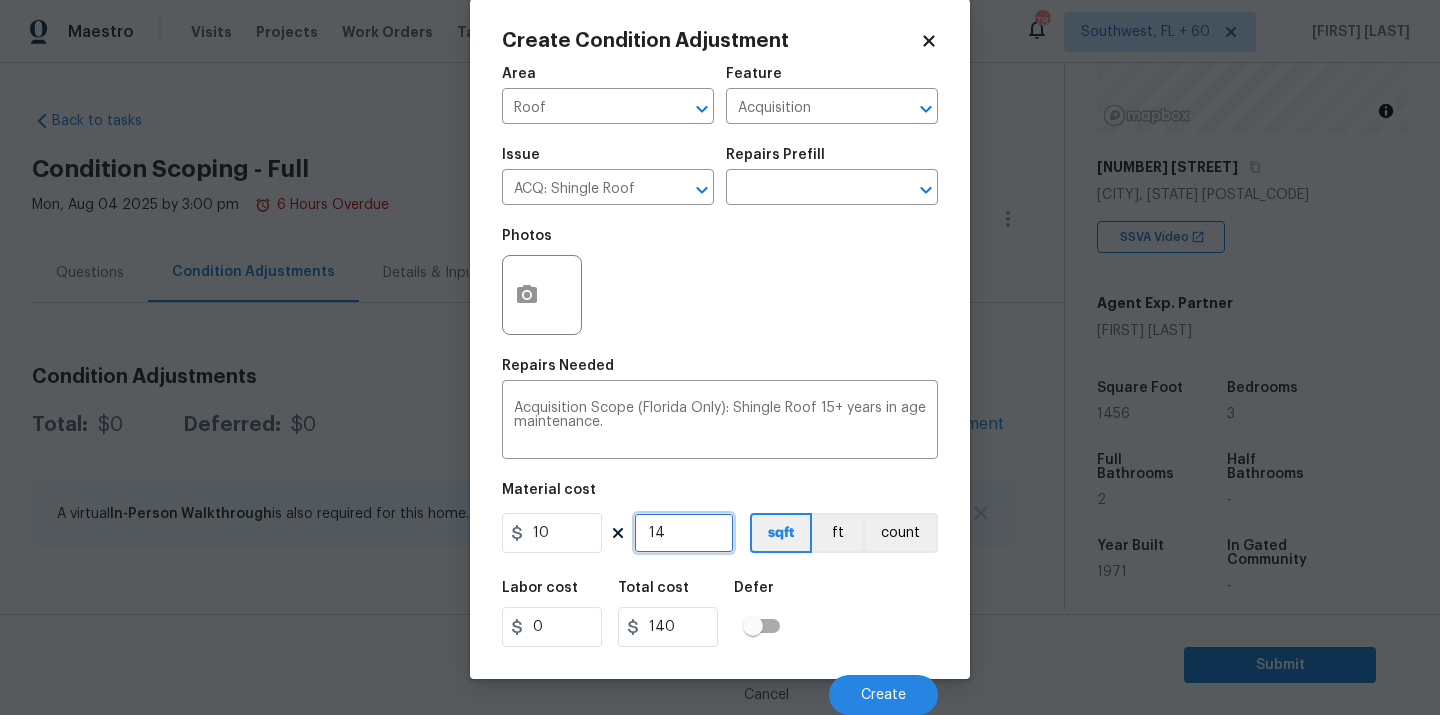type on "145" 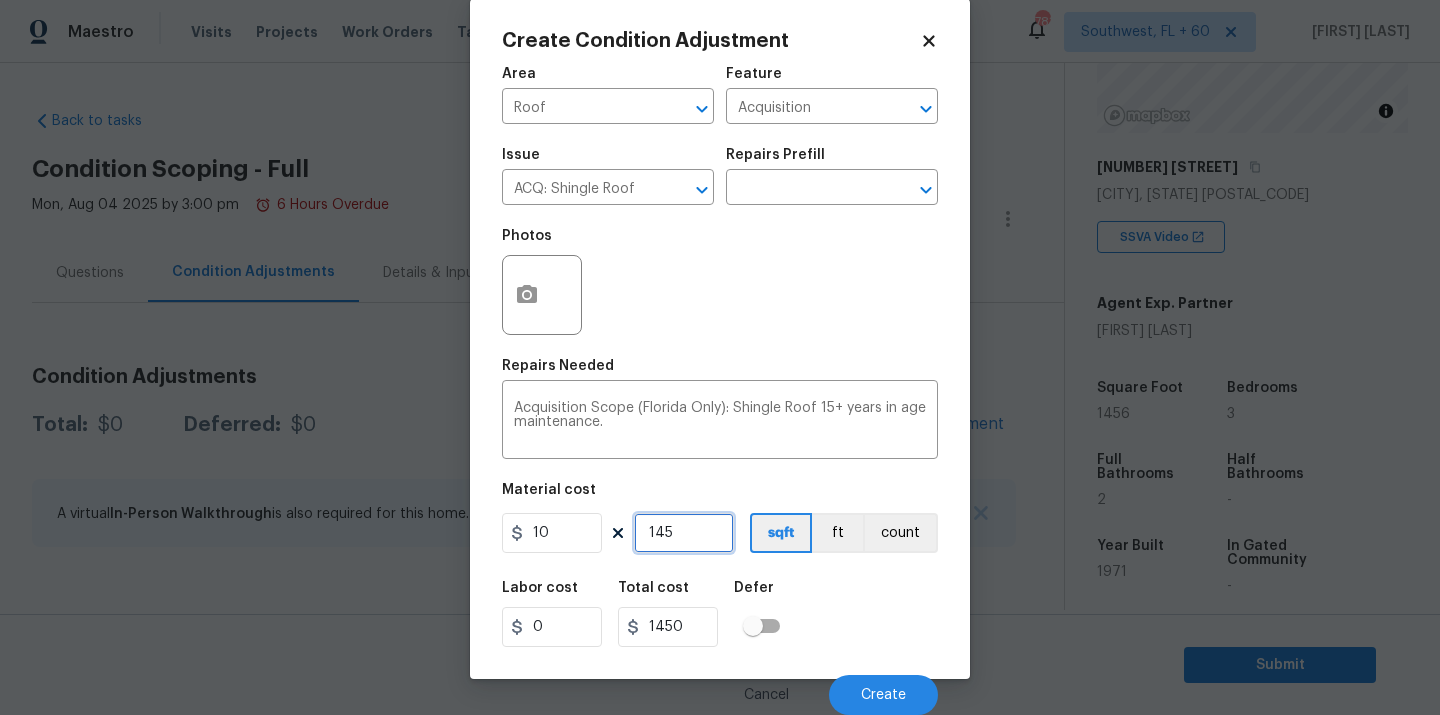 type on "1456" 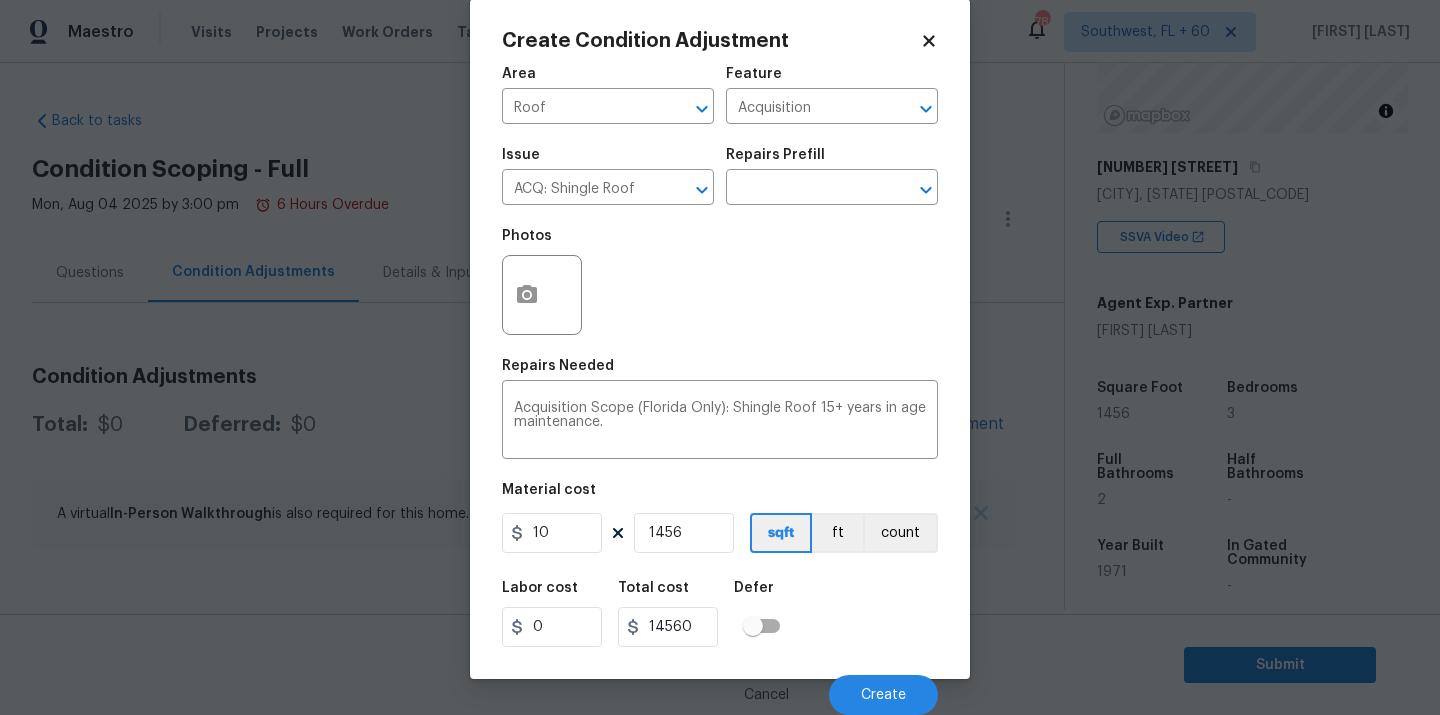 click on "Labor cost 0 Total cost 14560 Defer" at bounding box center [720, 614] 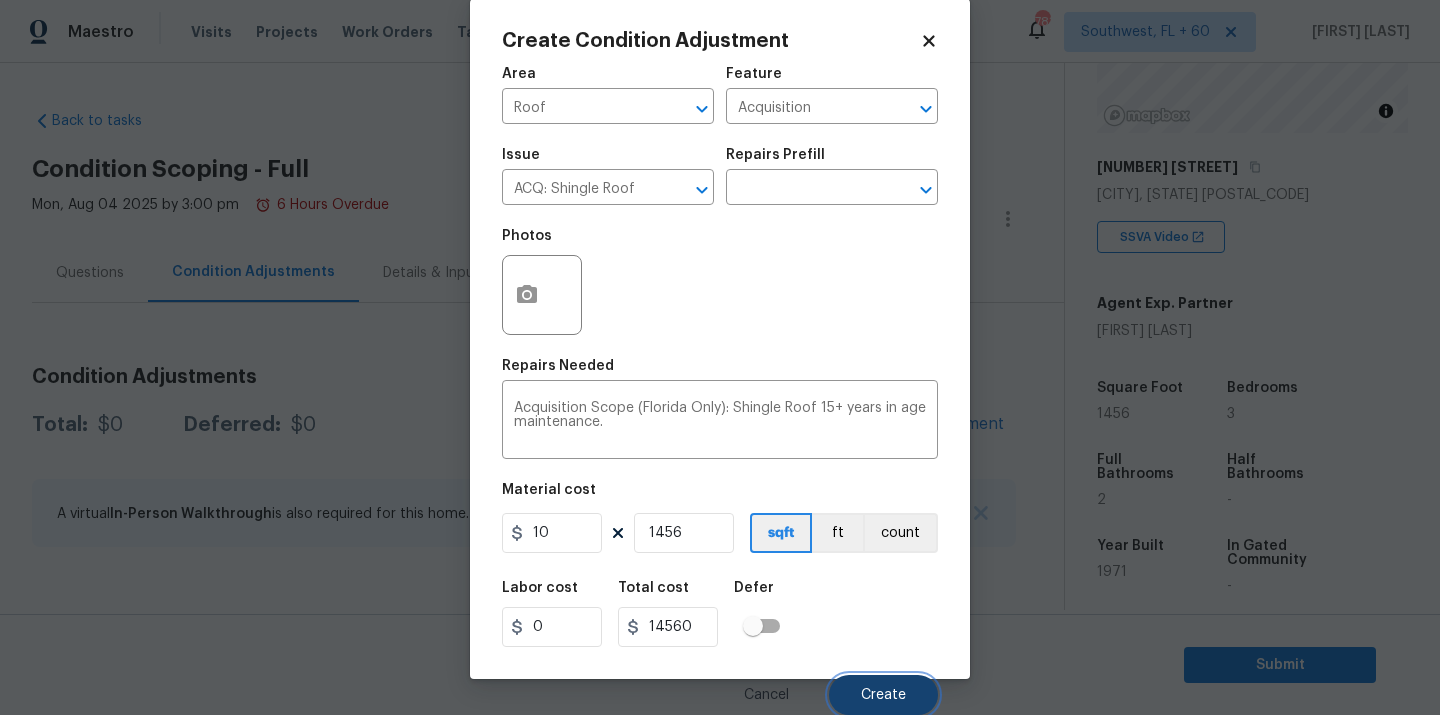 click on "Create" at bounding box center [883, 695] 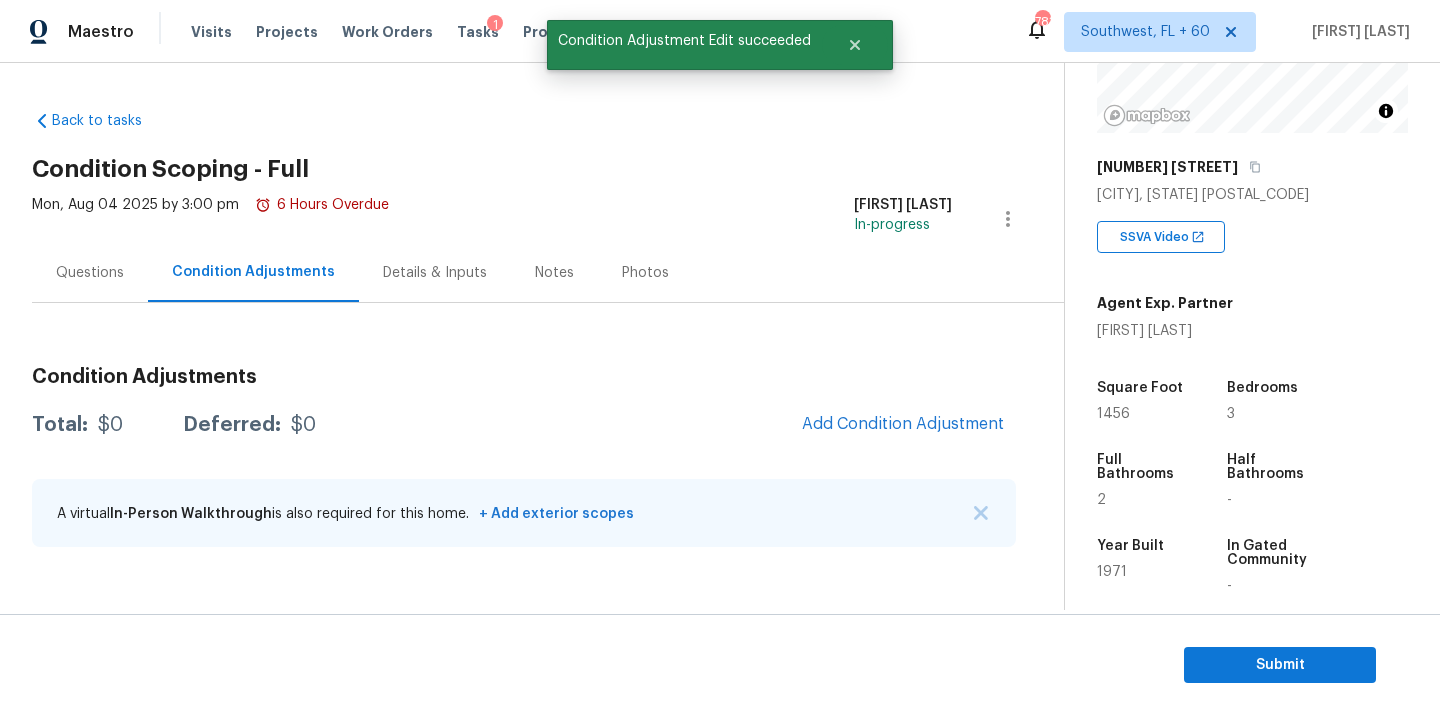 scroll, scrollTop: 25, scrollLeft: 0, axis: vertical 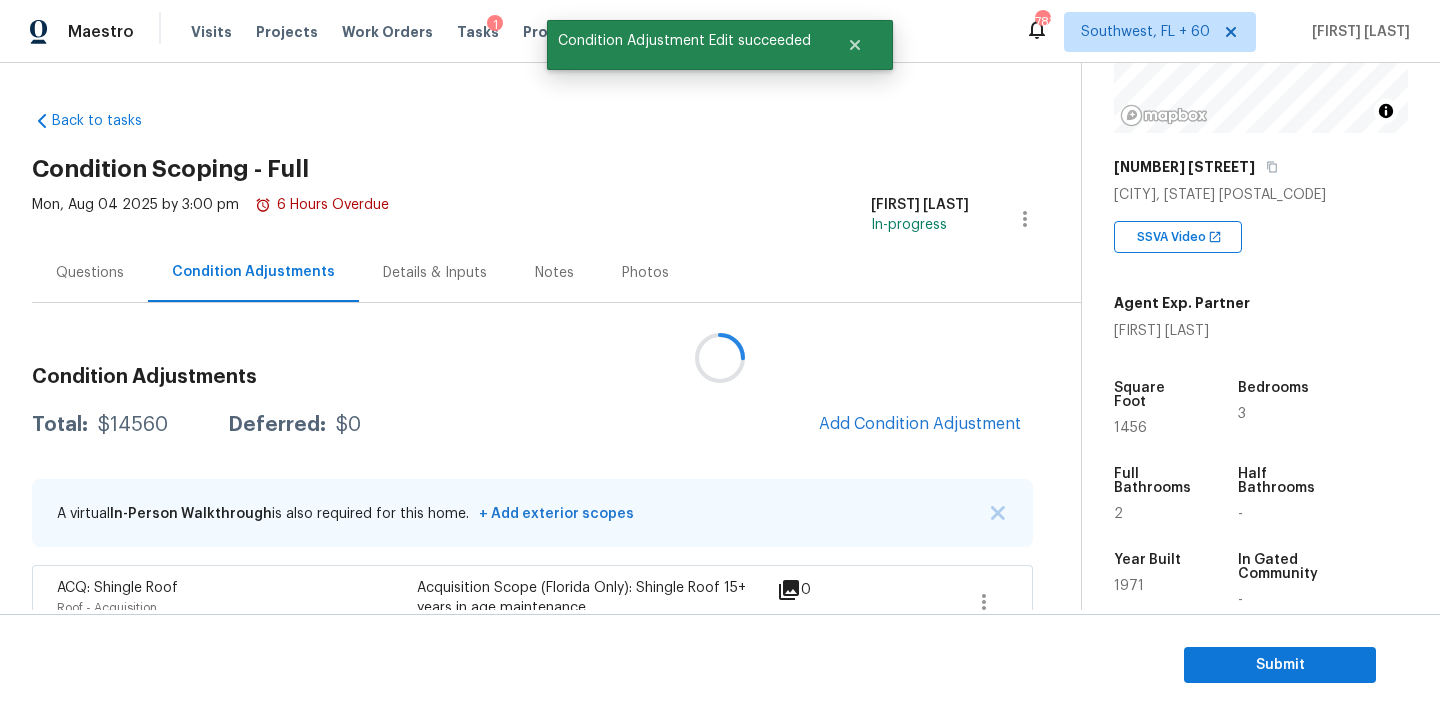 click at bounding box center [720, 357] 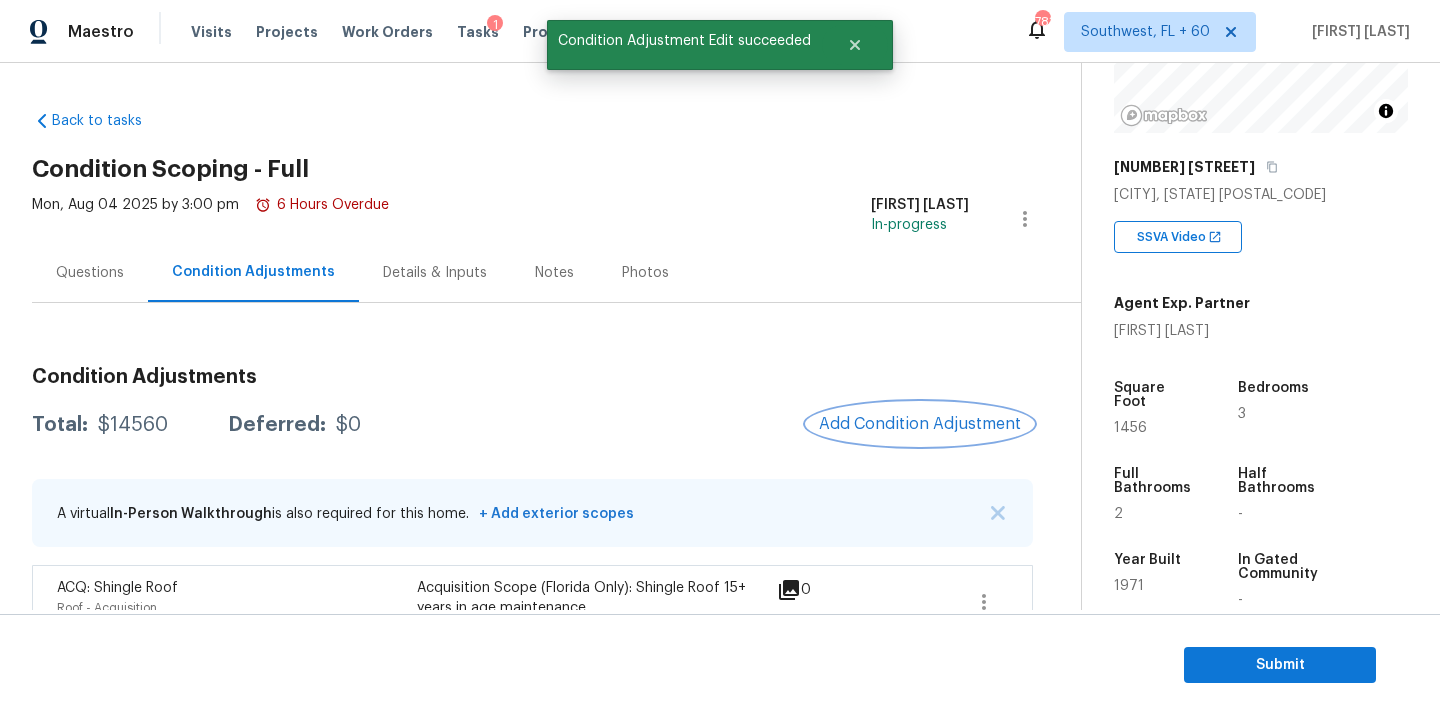 click on "Add Condition Adjustment" at bounding box center [920, 424] 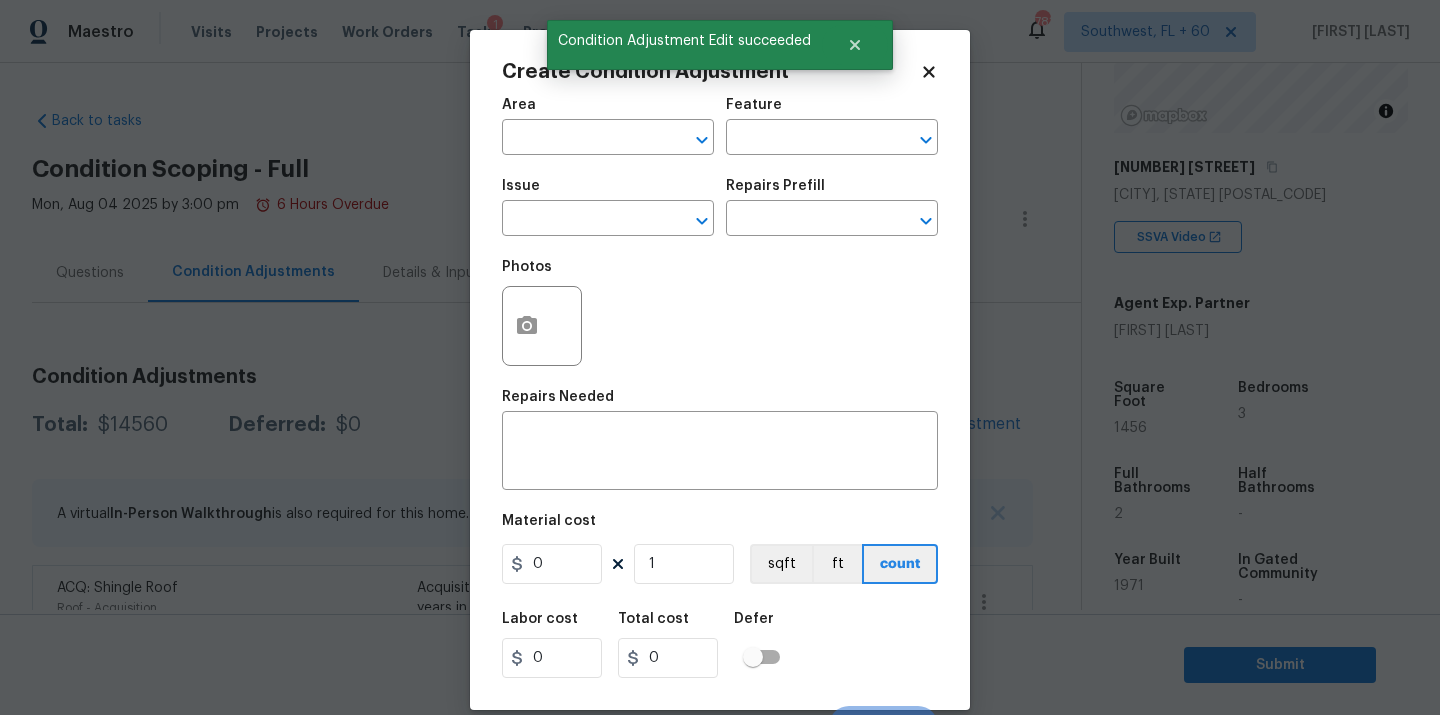 click on "Area ​" at bounding box center [608, 126] 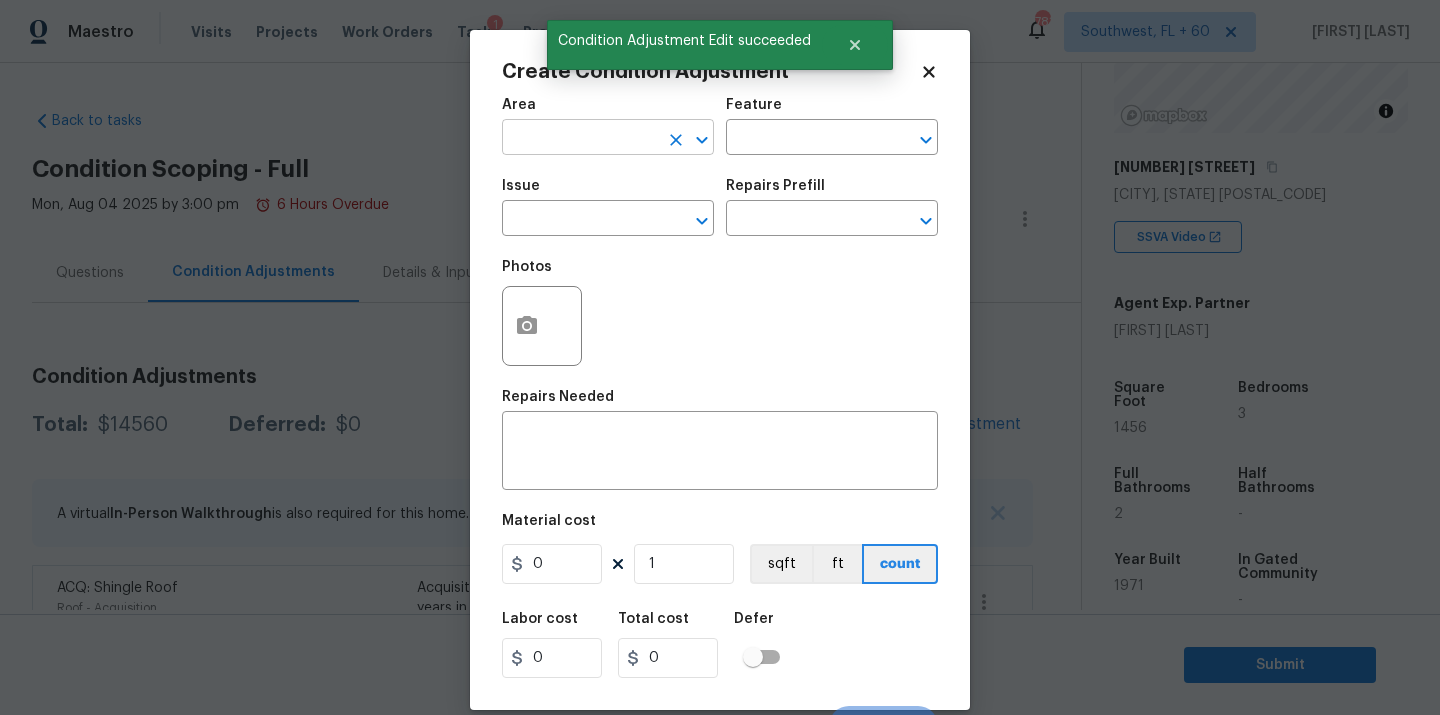 click at bounding box center (580, 139) 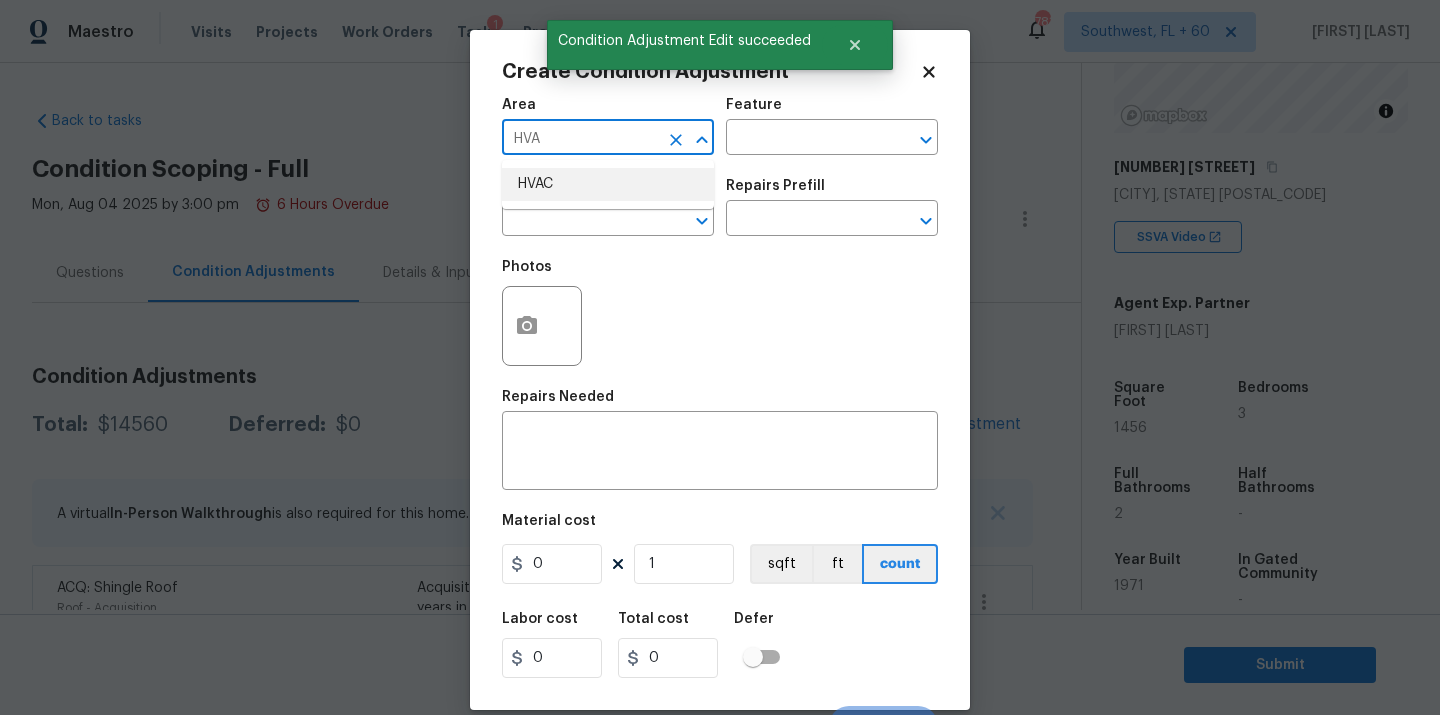 click on "HVAC" at bounding box center (608, 184) 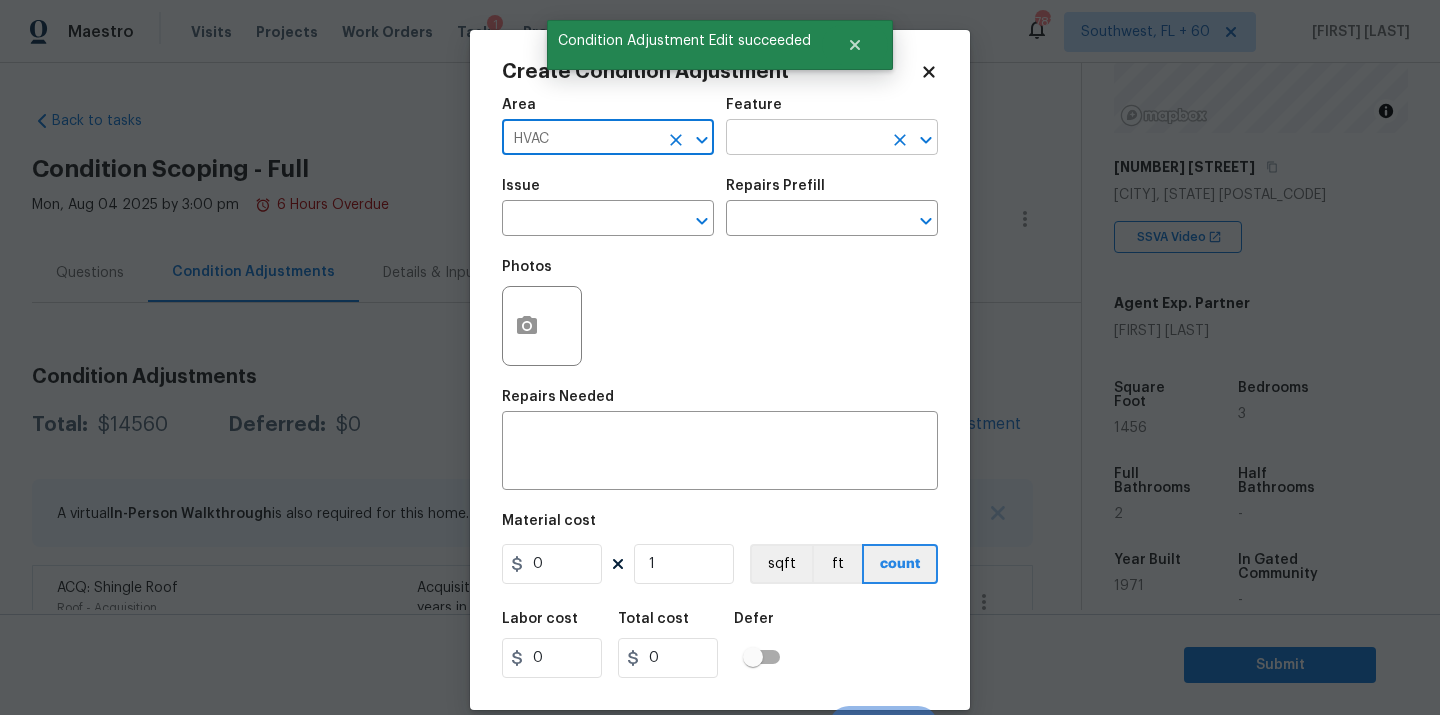 type on "HVAC" 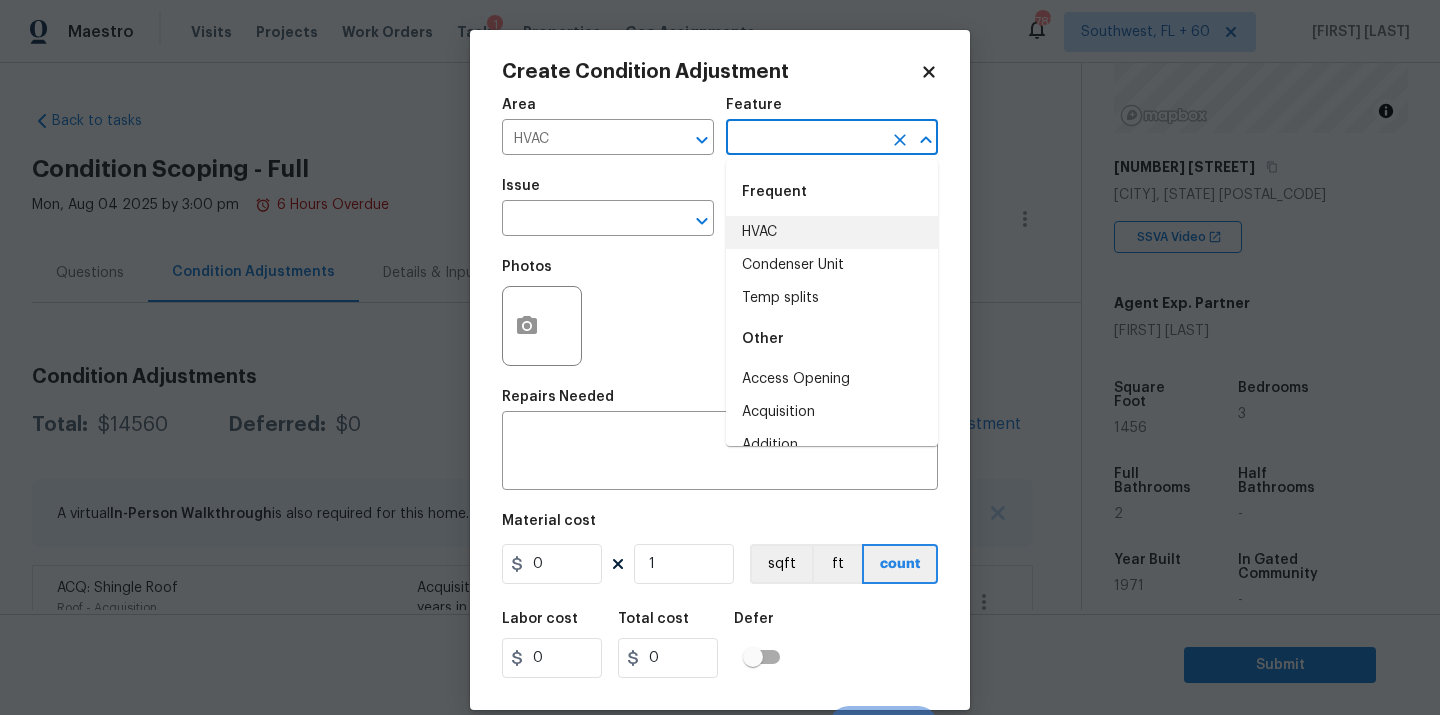 click on "HVAC" at bounding box center [832, 232] 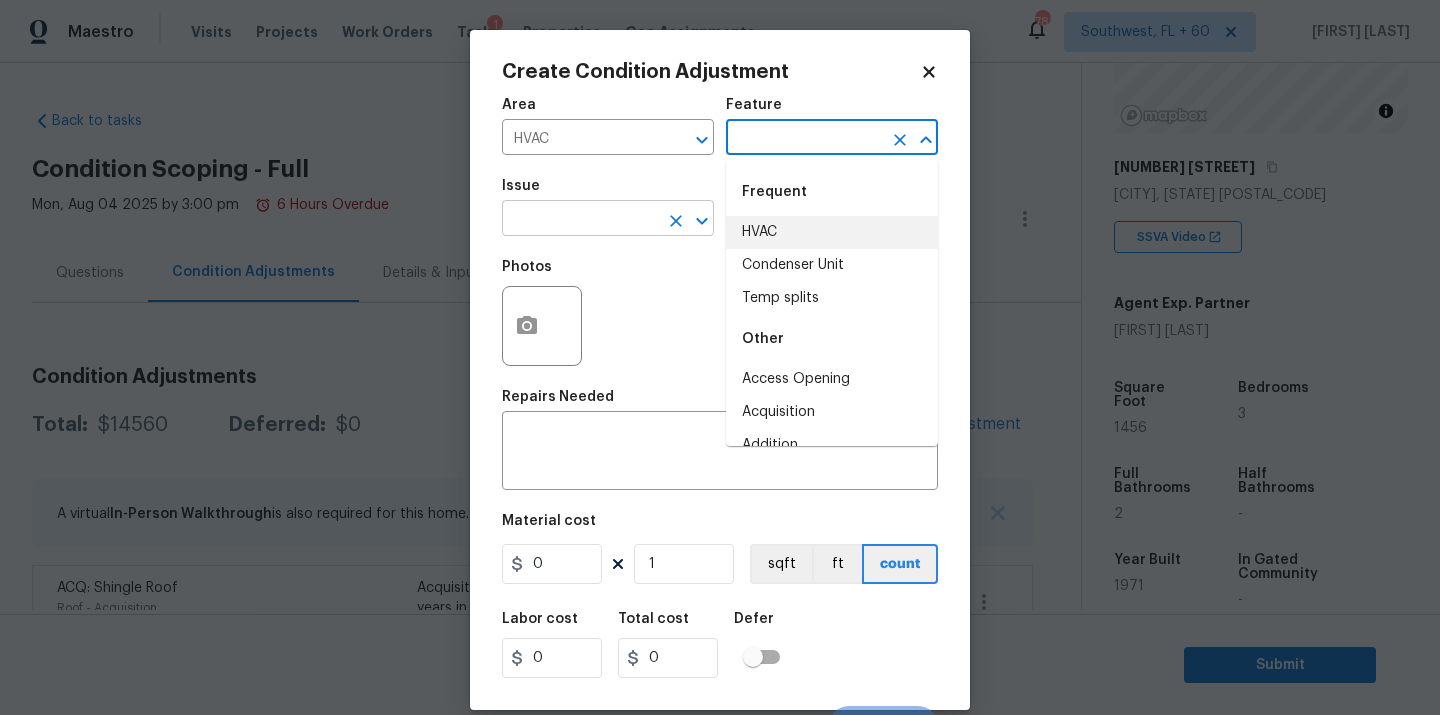 type on "HVAC" 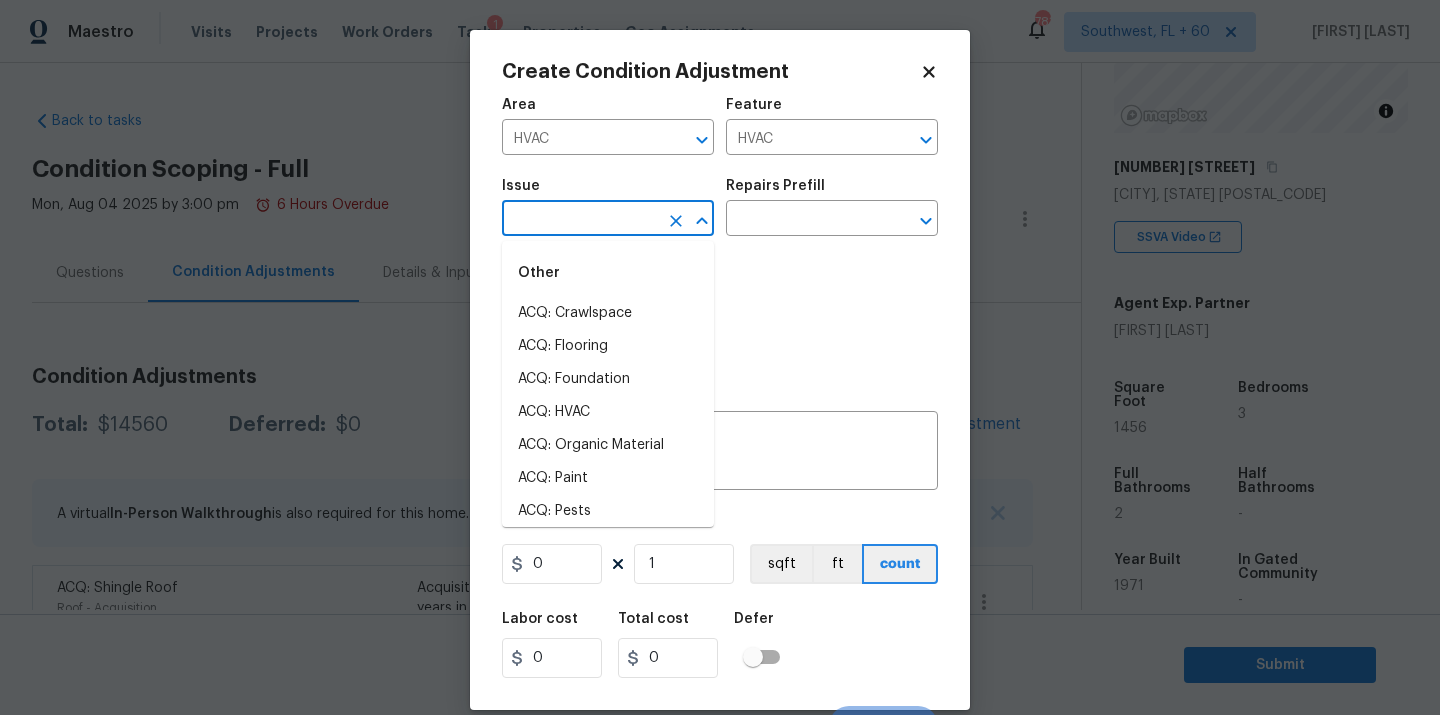 click at bounding box center [580, 220] 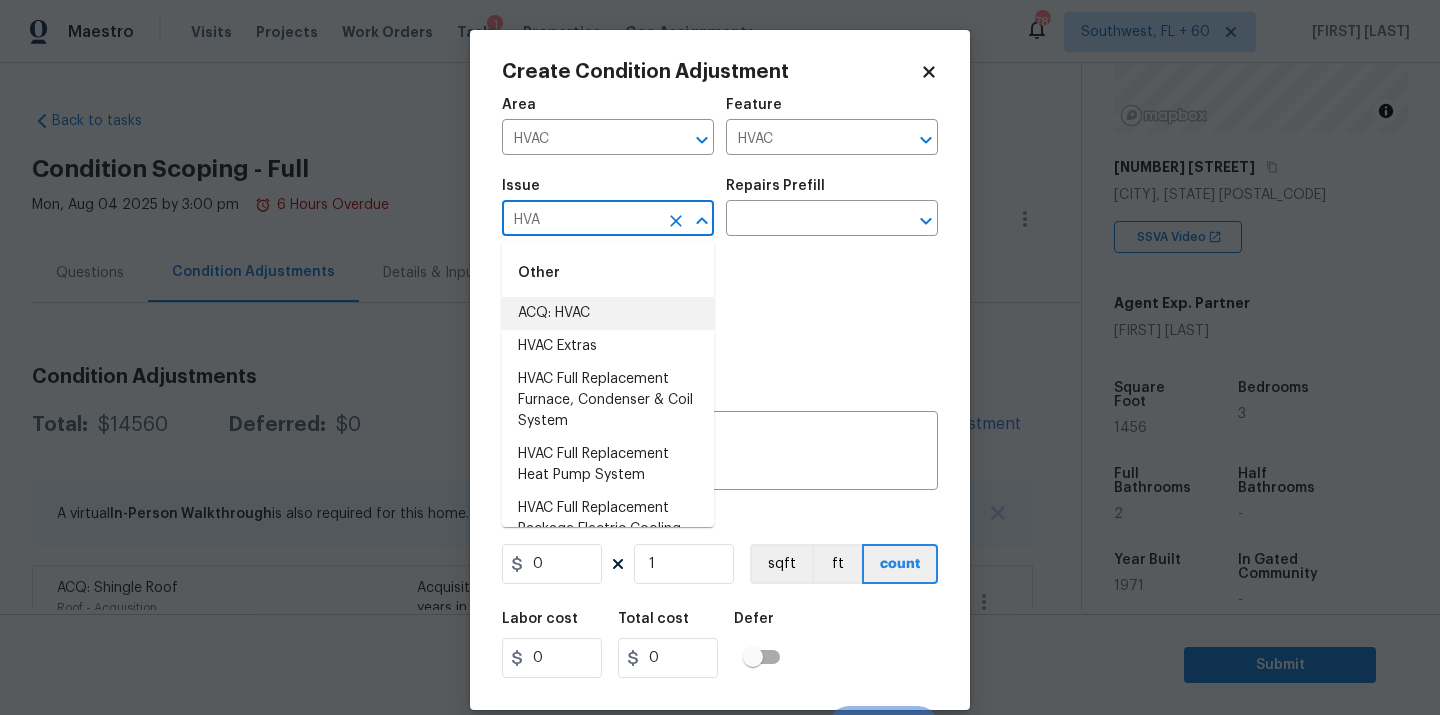 drag, startPoint x: 596, startPoint y: 313, endPoint x: 776, endPoint y: 249, distance: 191.03926 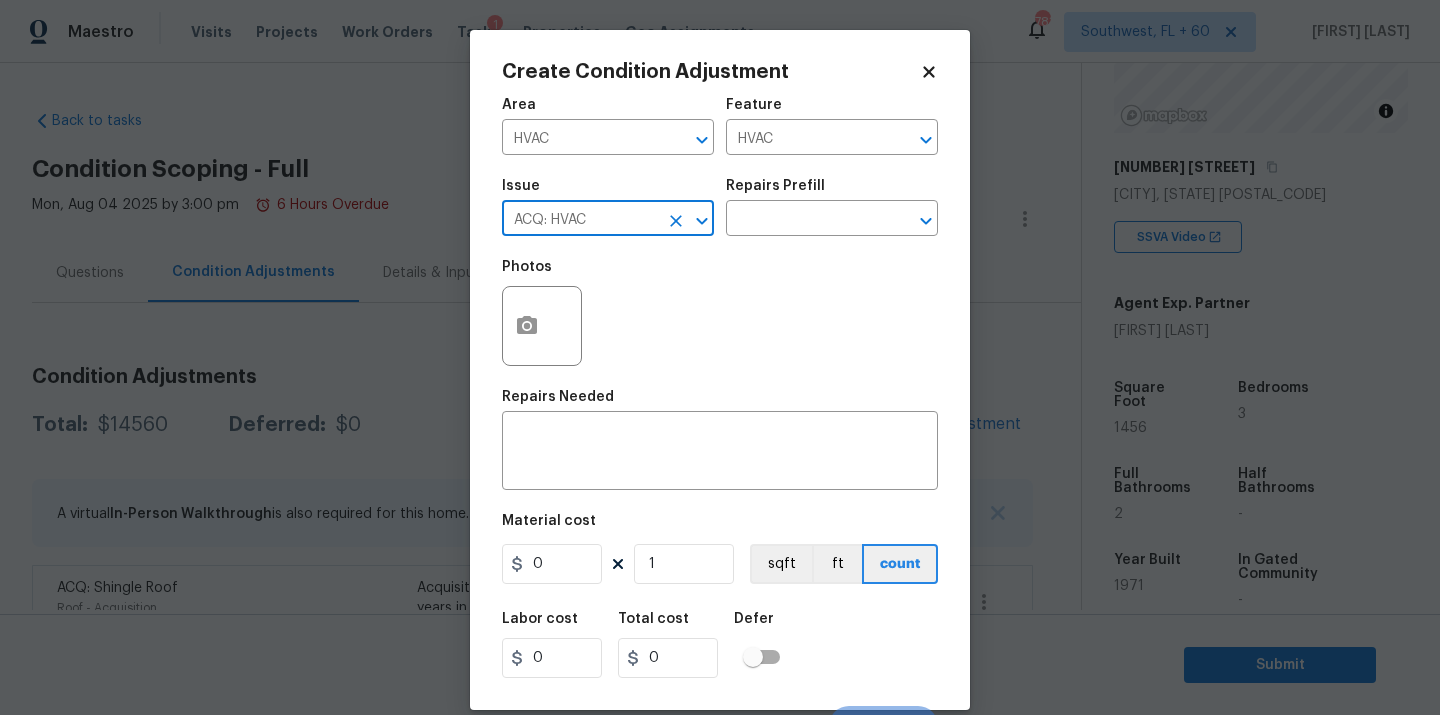 type on "ACQ: HVAC" 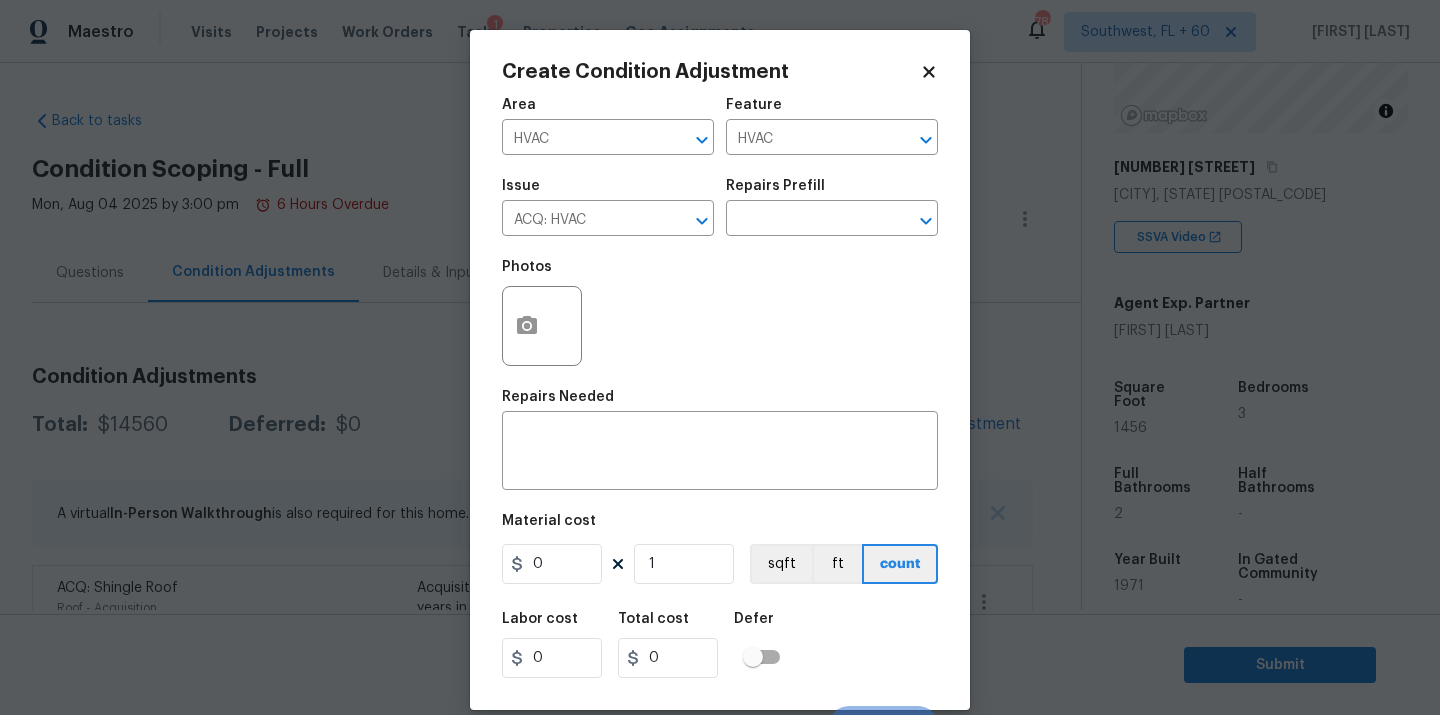 click on "Issue ACQ: HVAC ​ Repairs Prefill ​" at bounding box center (720, 207) 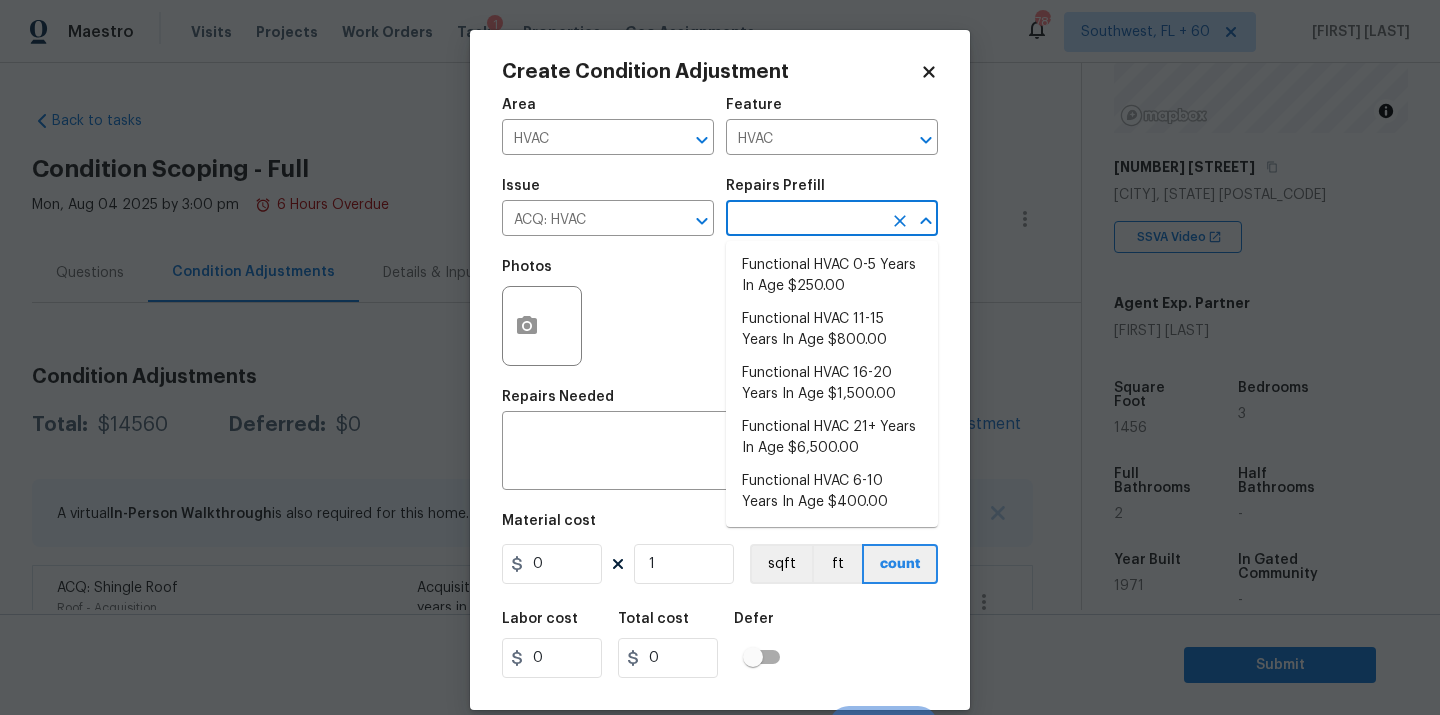 drag, startPoint x: 795, startPoint y: 229, endPoint x: 795, endPoint y: 353, distance: 124 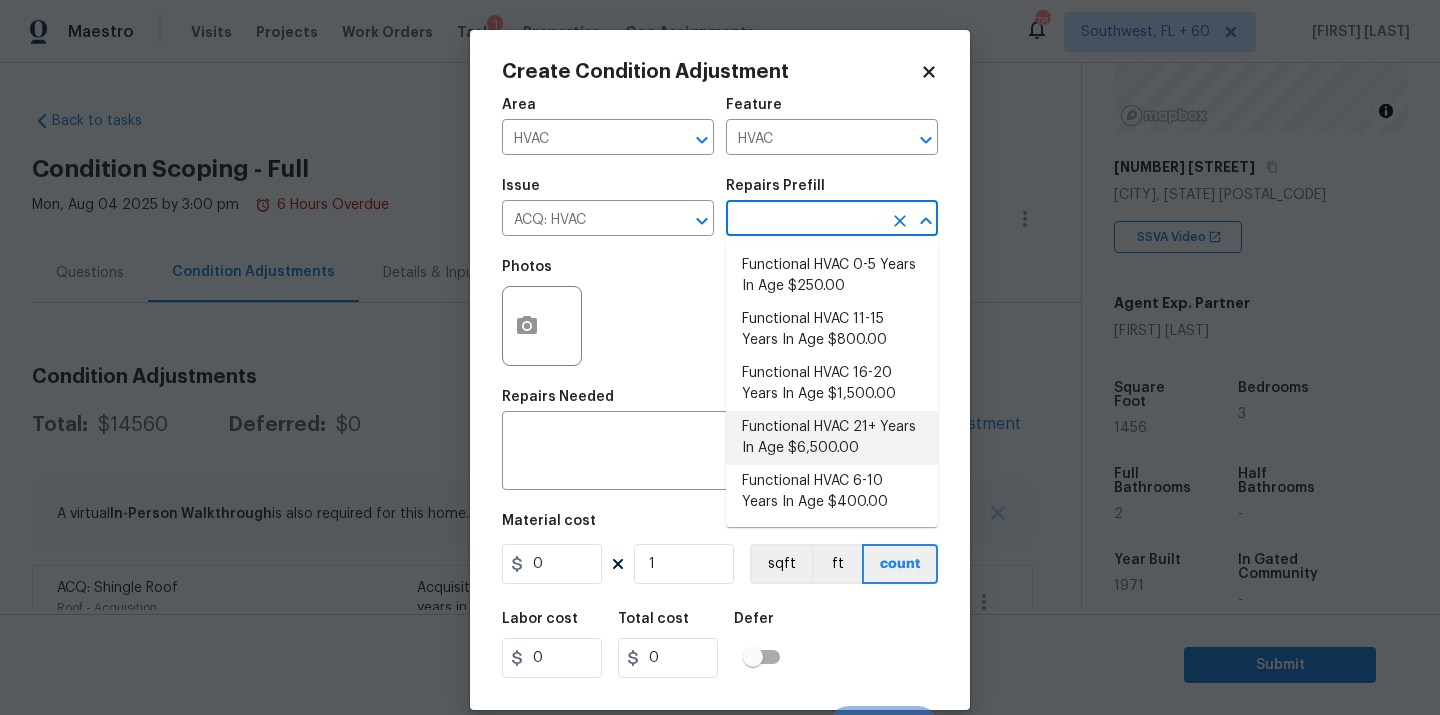 click on "Functional HVAC 21+ Years In Age $6,500.00" at bounding box center [832, 438] 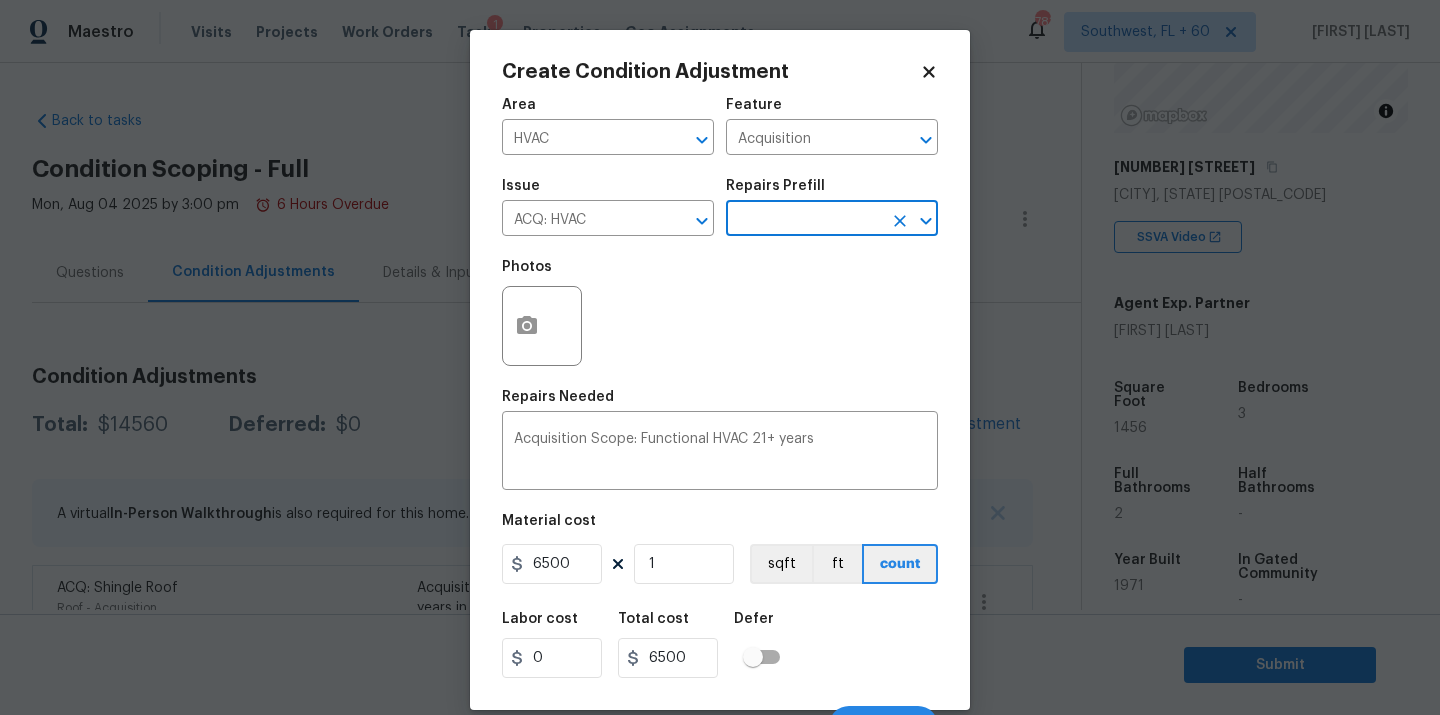 scroll, scrollTop: 32, scrollLeft: 0, axis: vertical 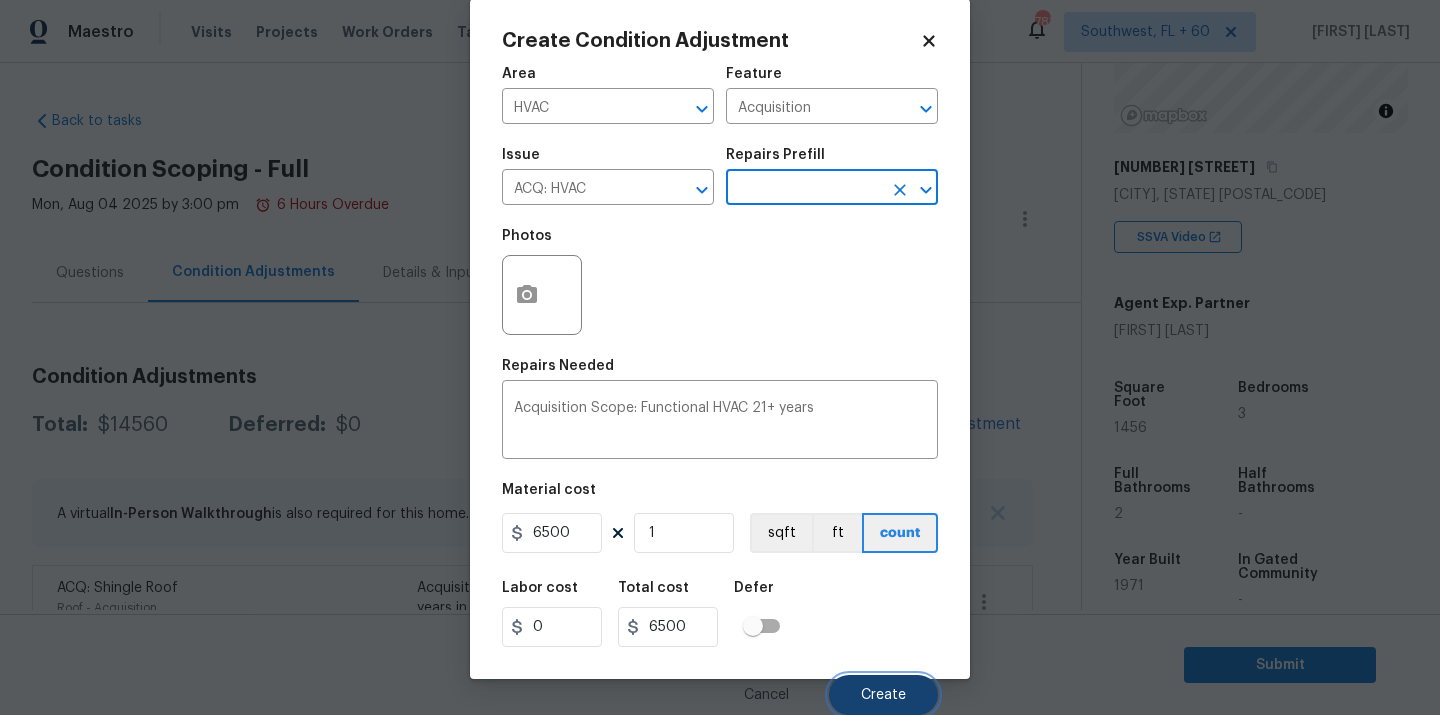 click on "Create" at bounding box center (883, 695) 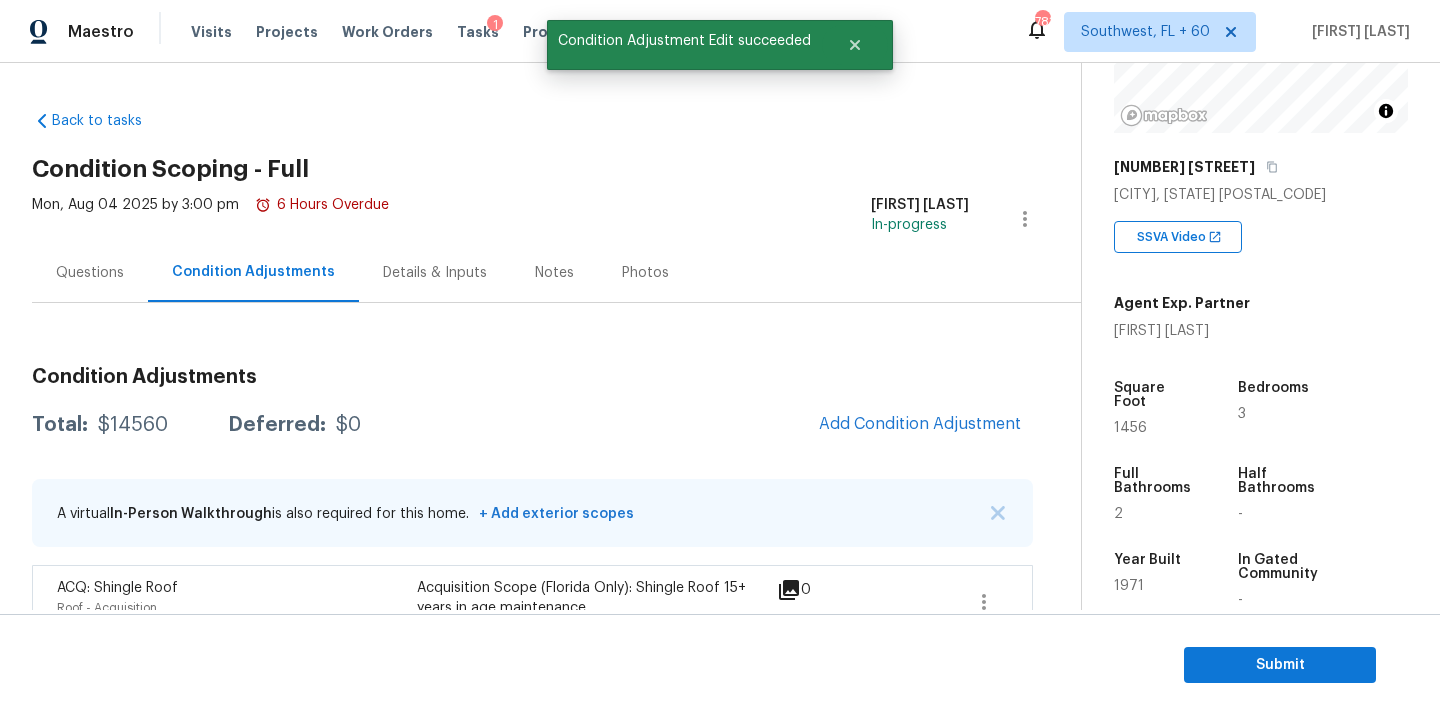 scroll, scrollTop: 25, scrollLeft: 0, axis: vertical 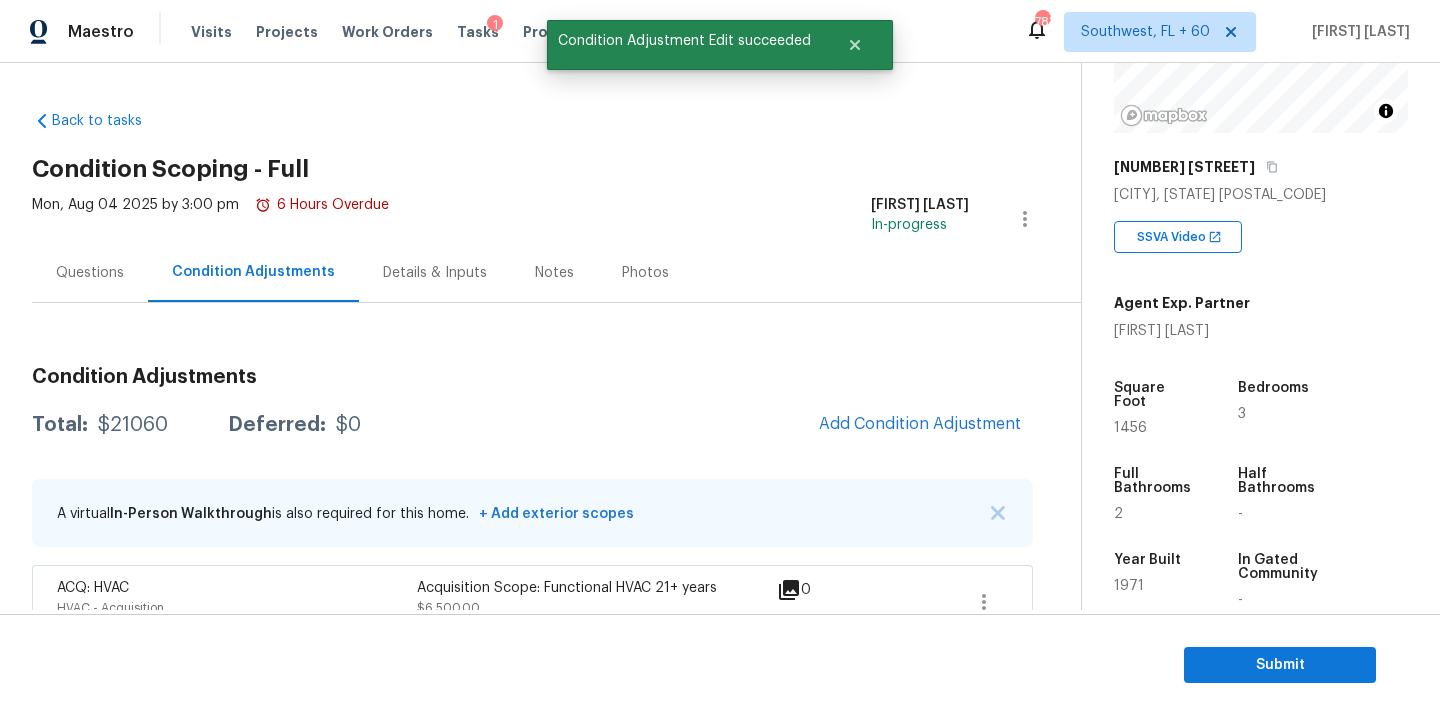 click on "Condition Adjustments Total:  $21060 Deferred:  $0 Add Condition Adjustment A virtual  In-Person Walkthrough  is also required for this home.   + Add exterior scopes ACQ: HVAC HVAC - Acquisition Acquisition Scope: Functional HVAC 21+ years $6,500.00   0 ACQ: Shingle Roof Roof - Acquisition Acquisition Scope (Florida Only): Shingle Roof 15+ years in age maintenance. $14,560.00   0" at bounding box center (532, 537) 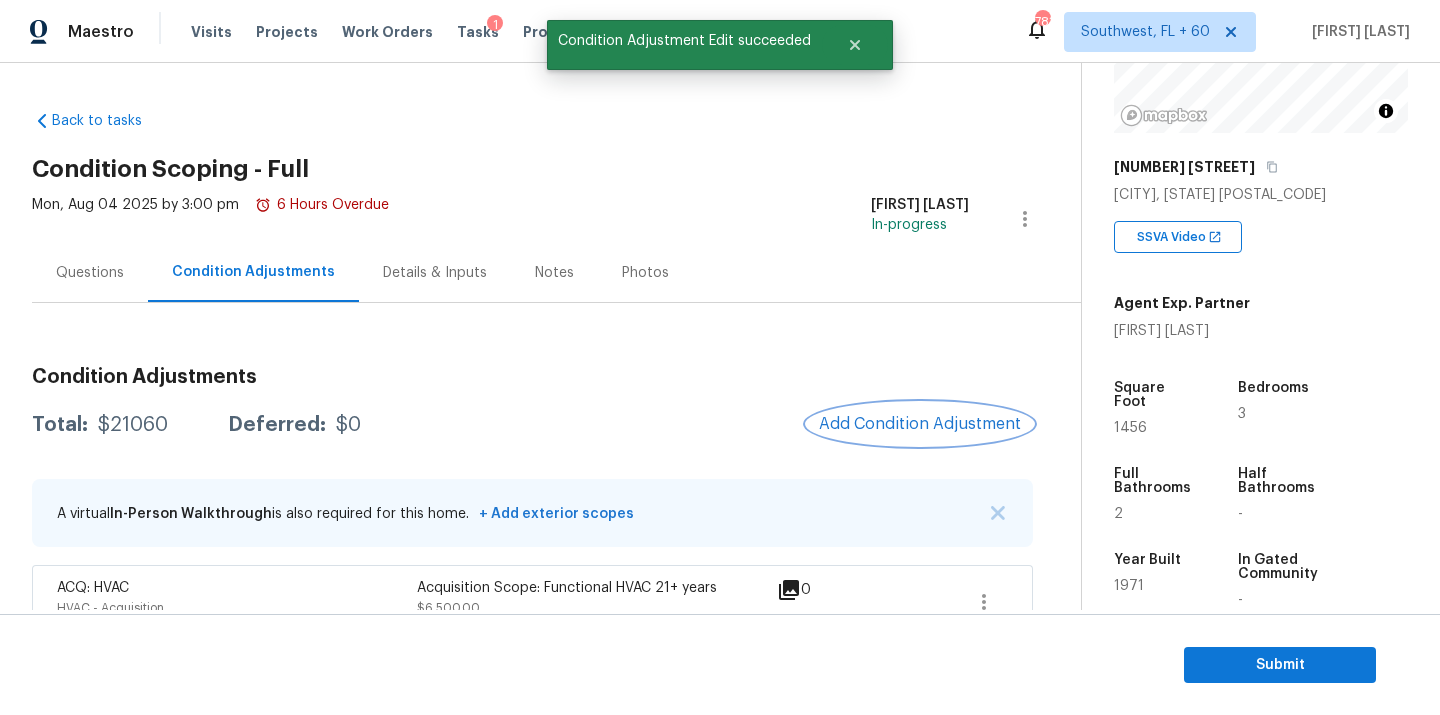 click on "Add Condition Adjustment" at bounding box center [920, 424] 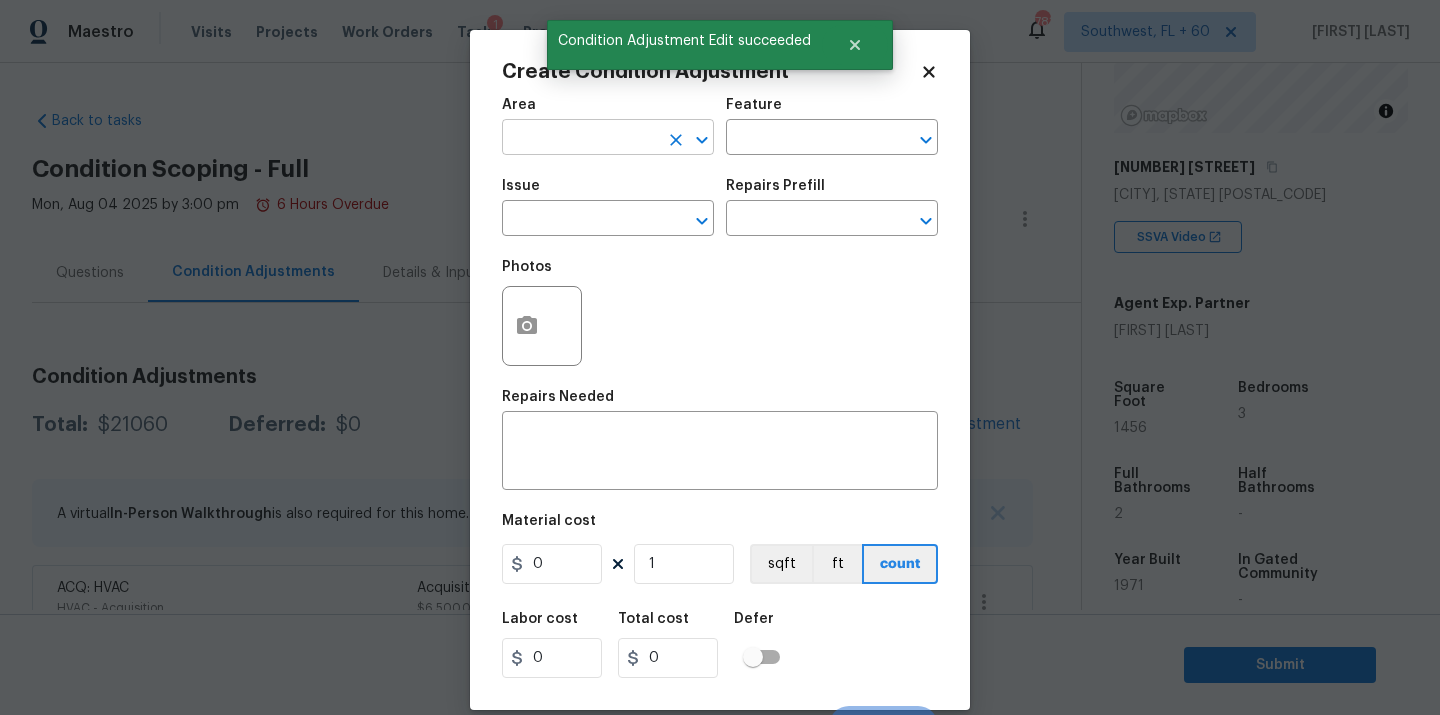 click at bounding box center (580, 139) 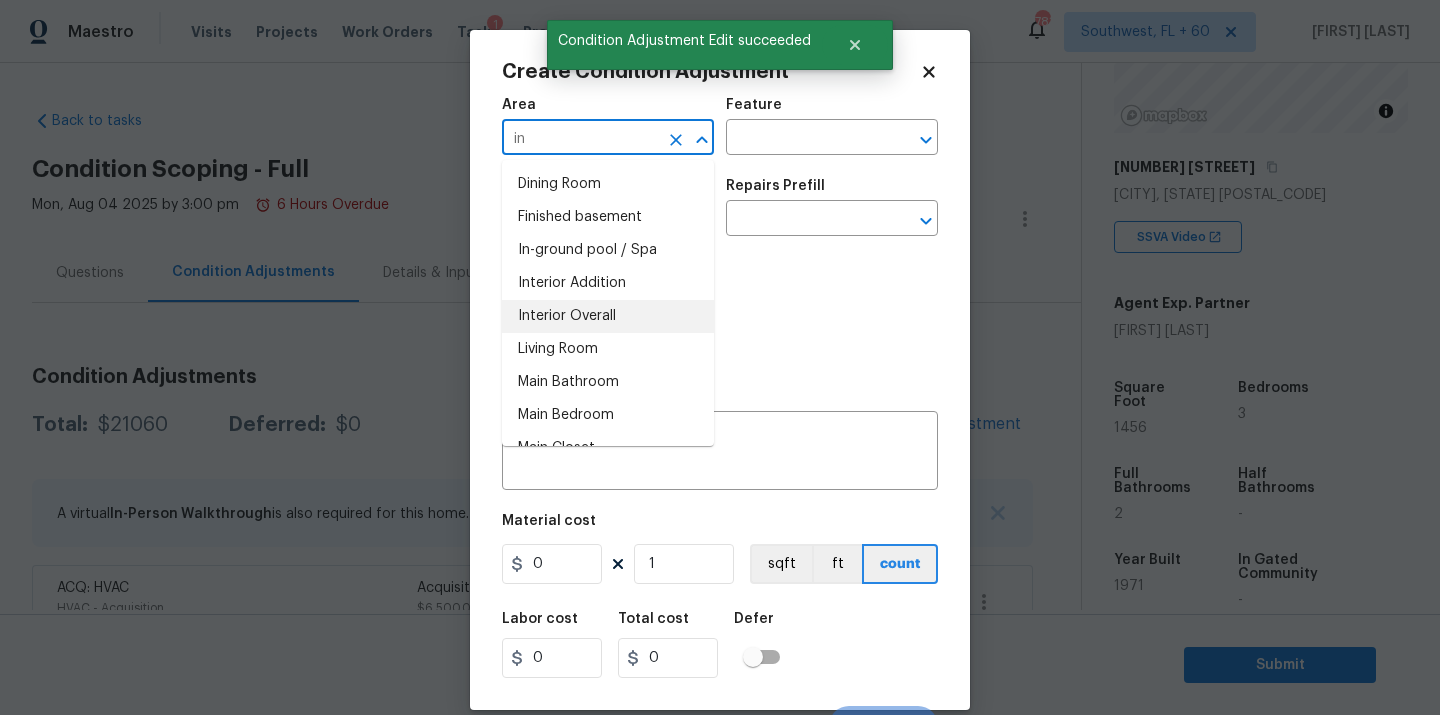 click on "Interior Overall" at bounding box center (608, 316) 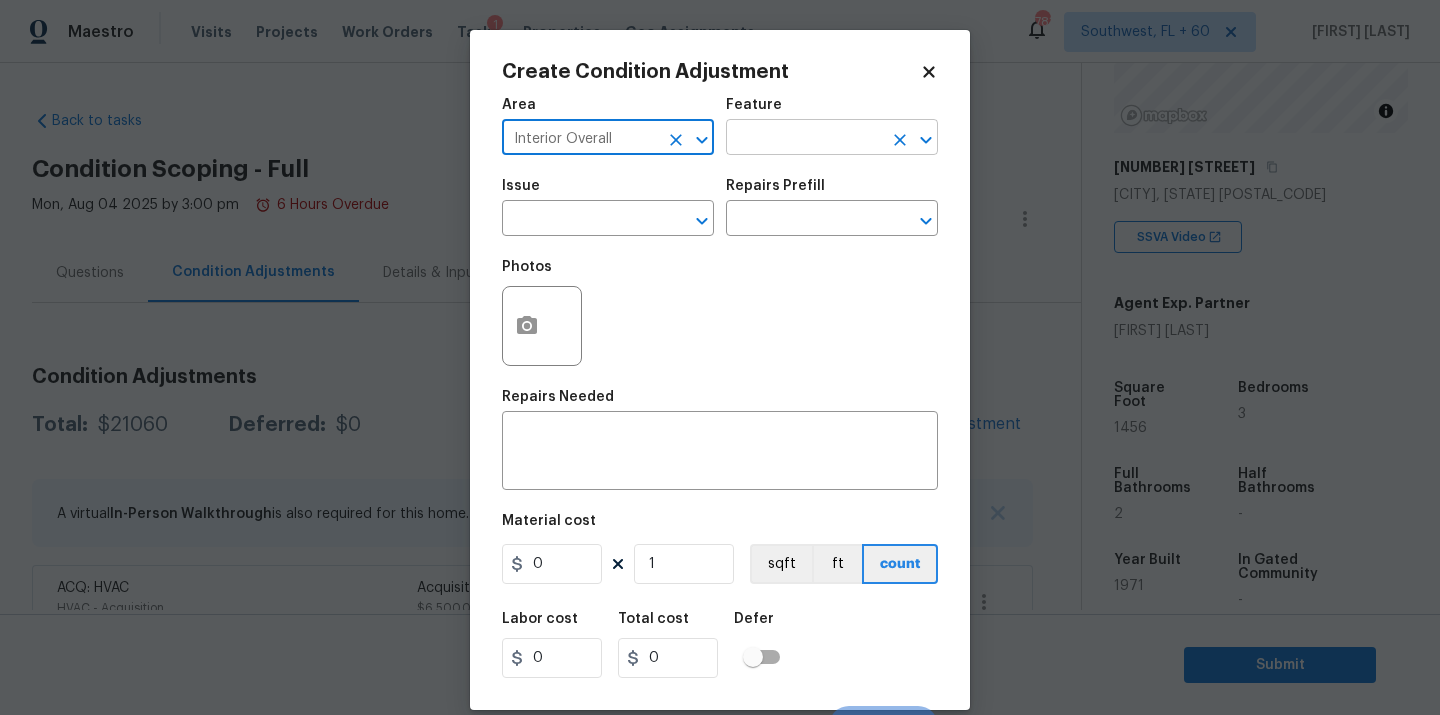type on "Interior Overall" 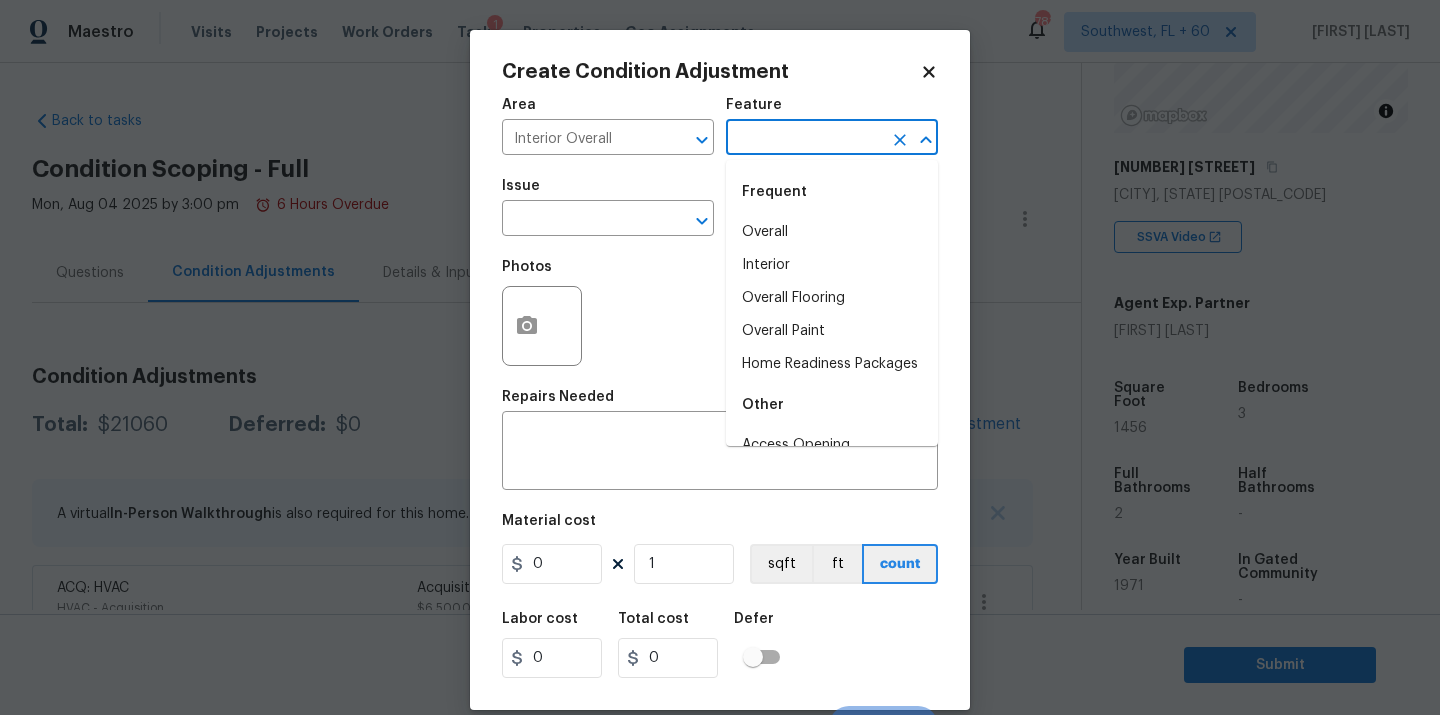 click at bounding box center [804, 139] 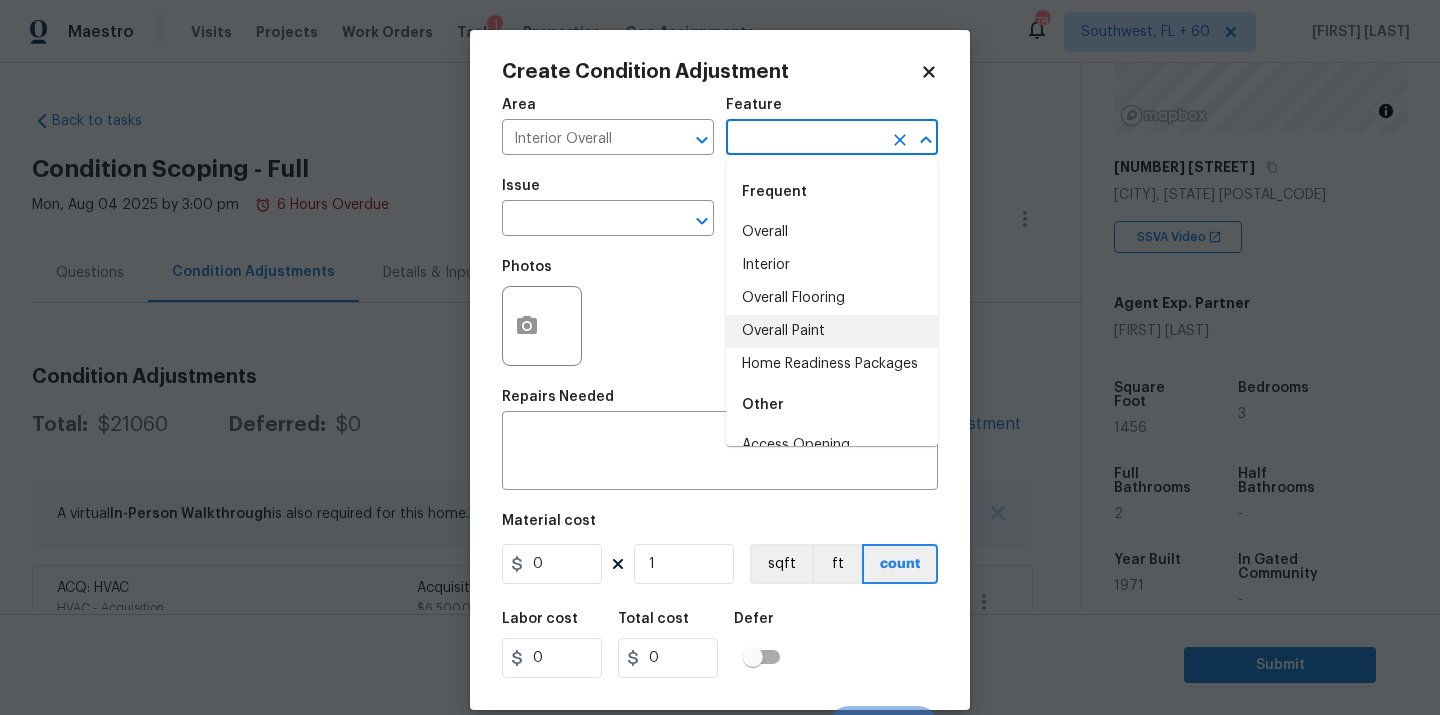 click on "Overall Paint" at bounding box center [832, 331] 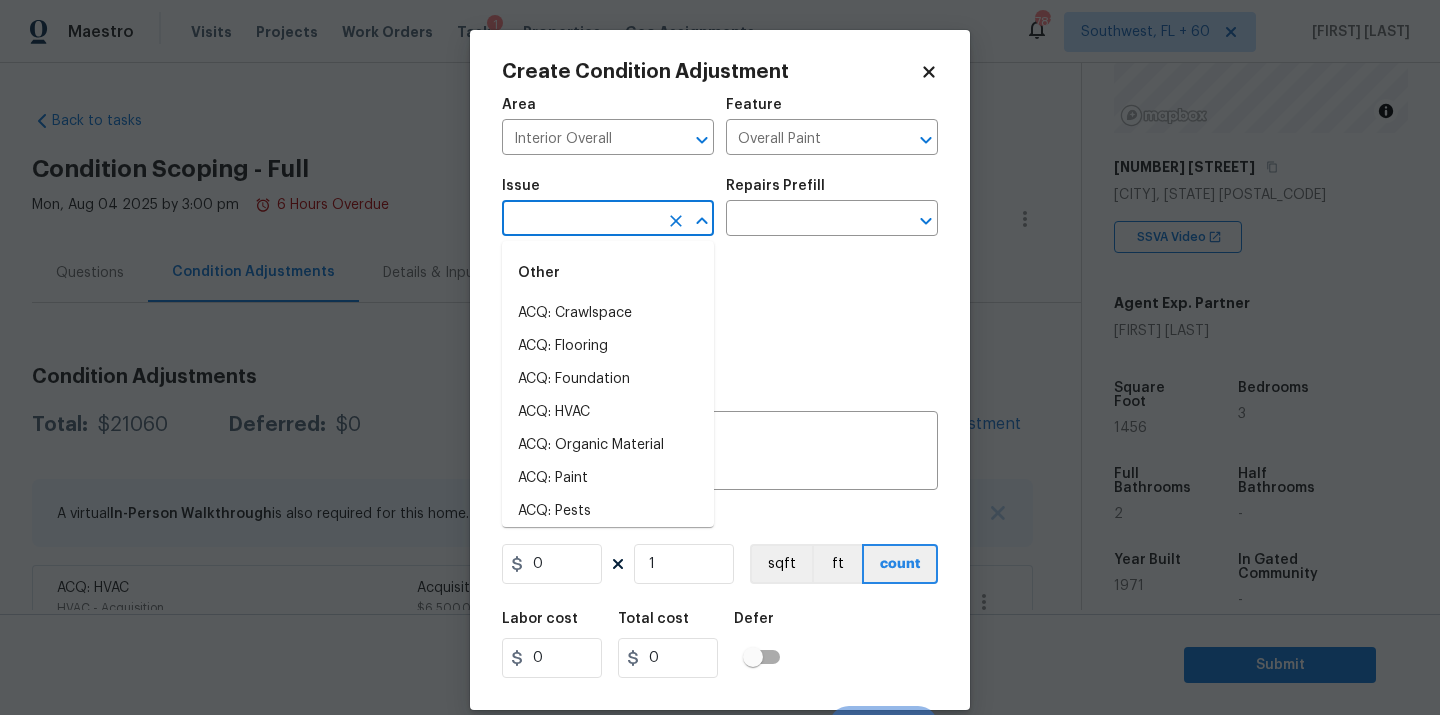 click at bounding box center [580, 220] 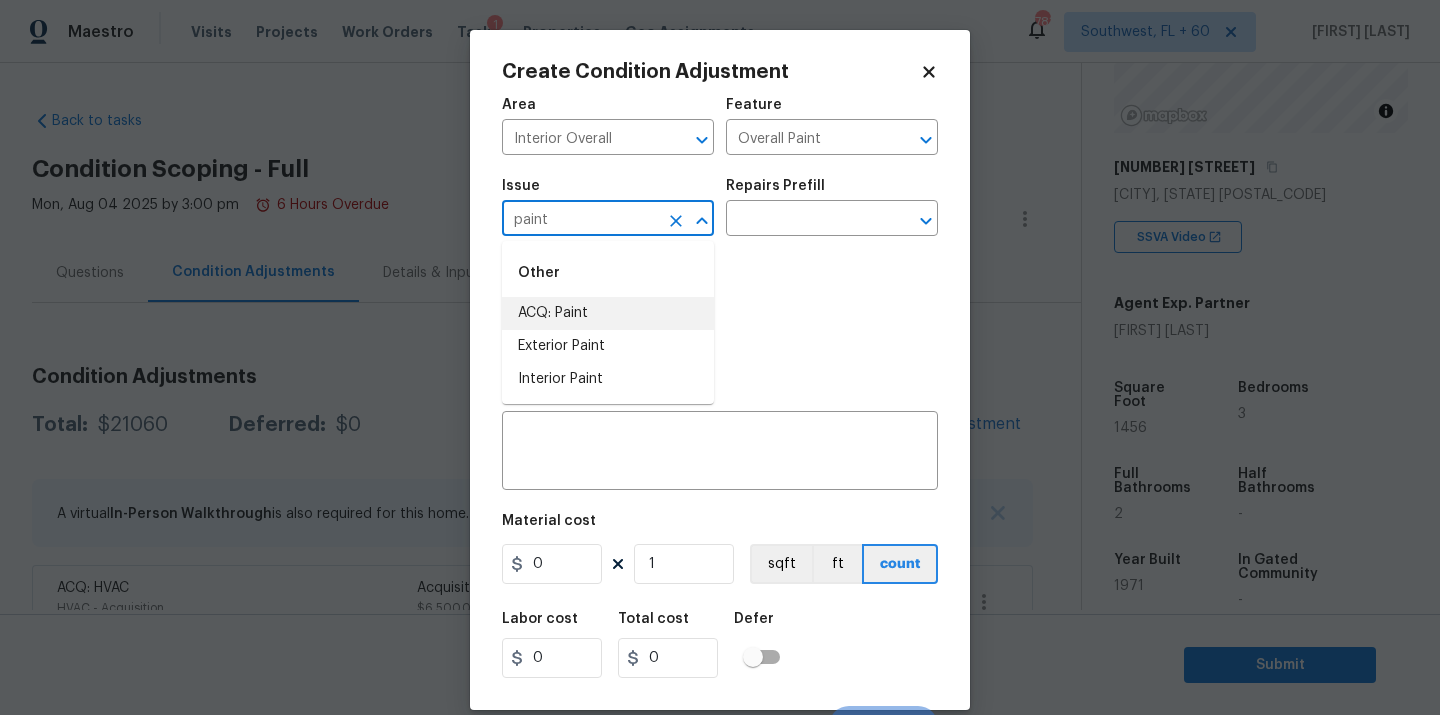 click on "ACQ: Paint" at bounding box center (608, 313) 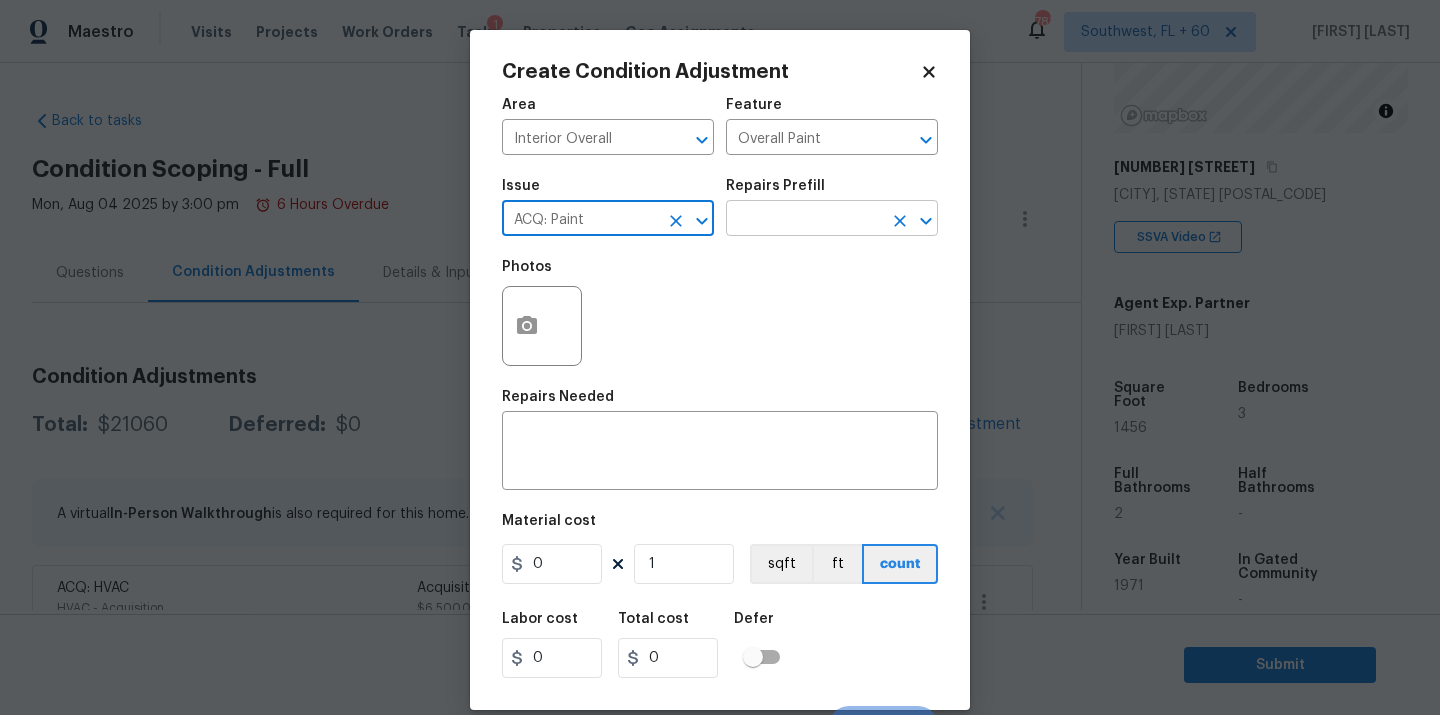 type on "ACQ: Paint" 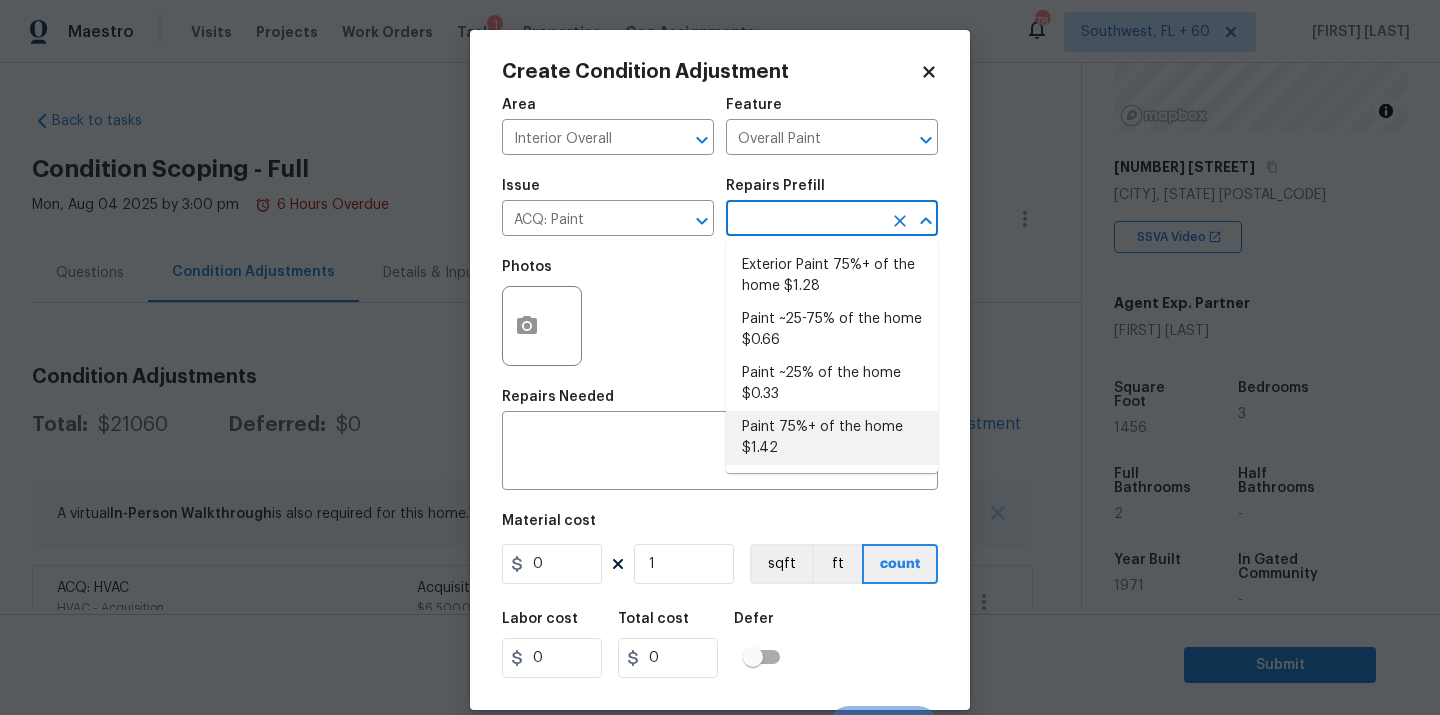 click on "Paint 75%+ of the home $1.42" at bounding box center [832, 438] 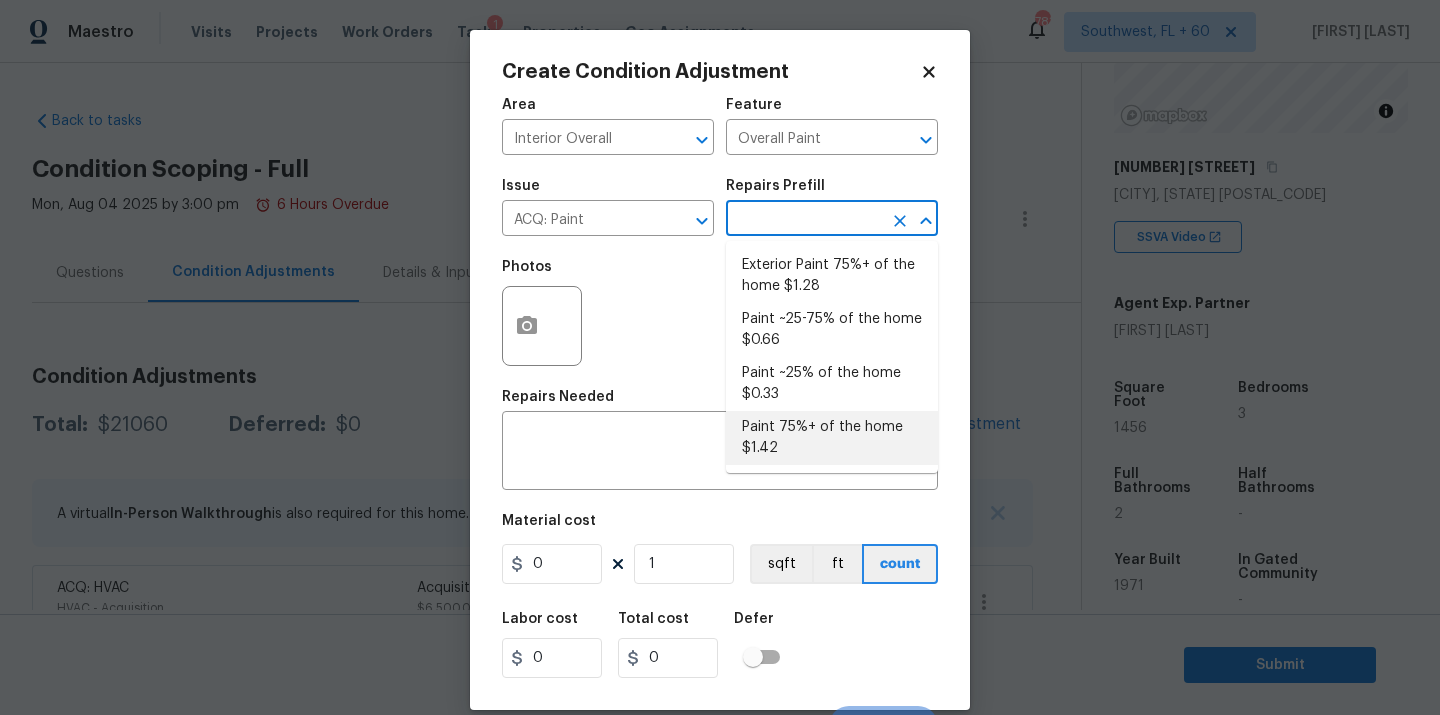 type on "1.42" 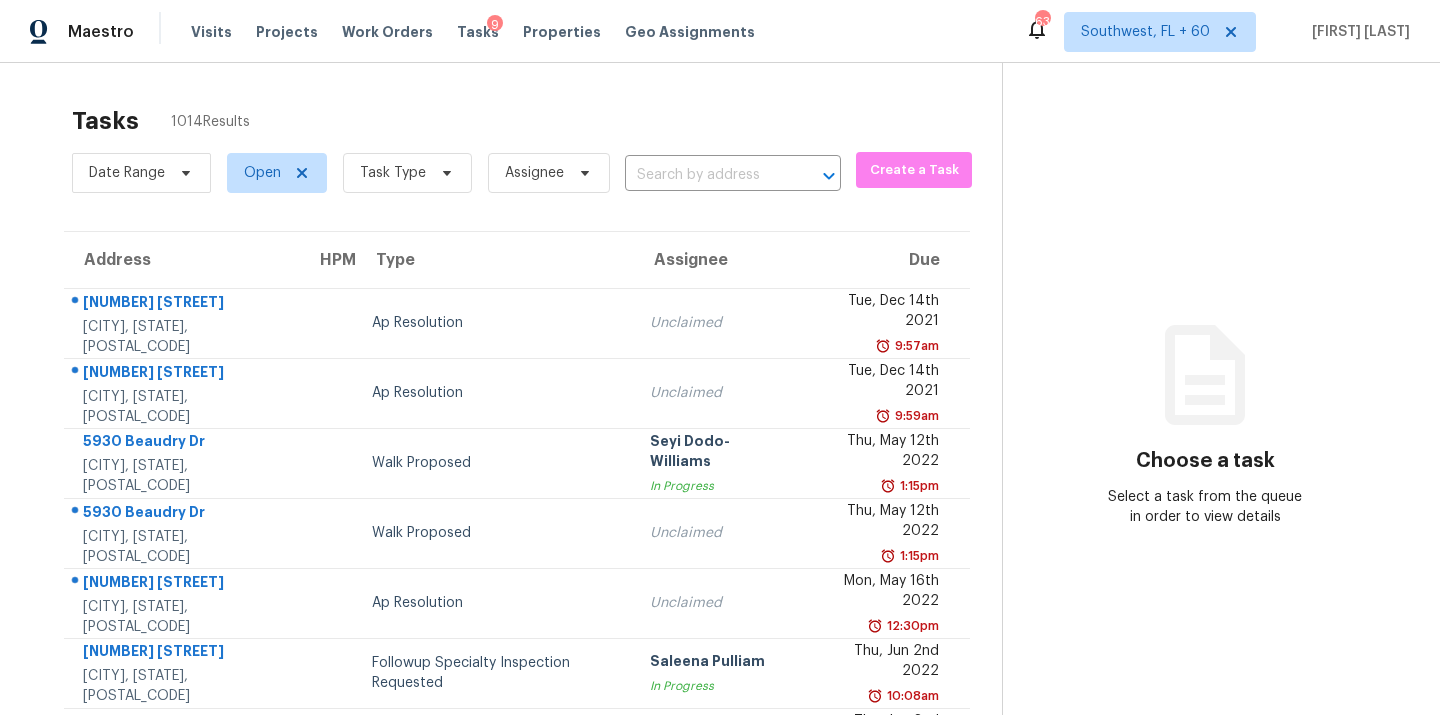 scroll, scrollTop: 0, scrollLeft: 0, axis: both 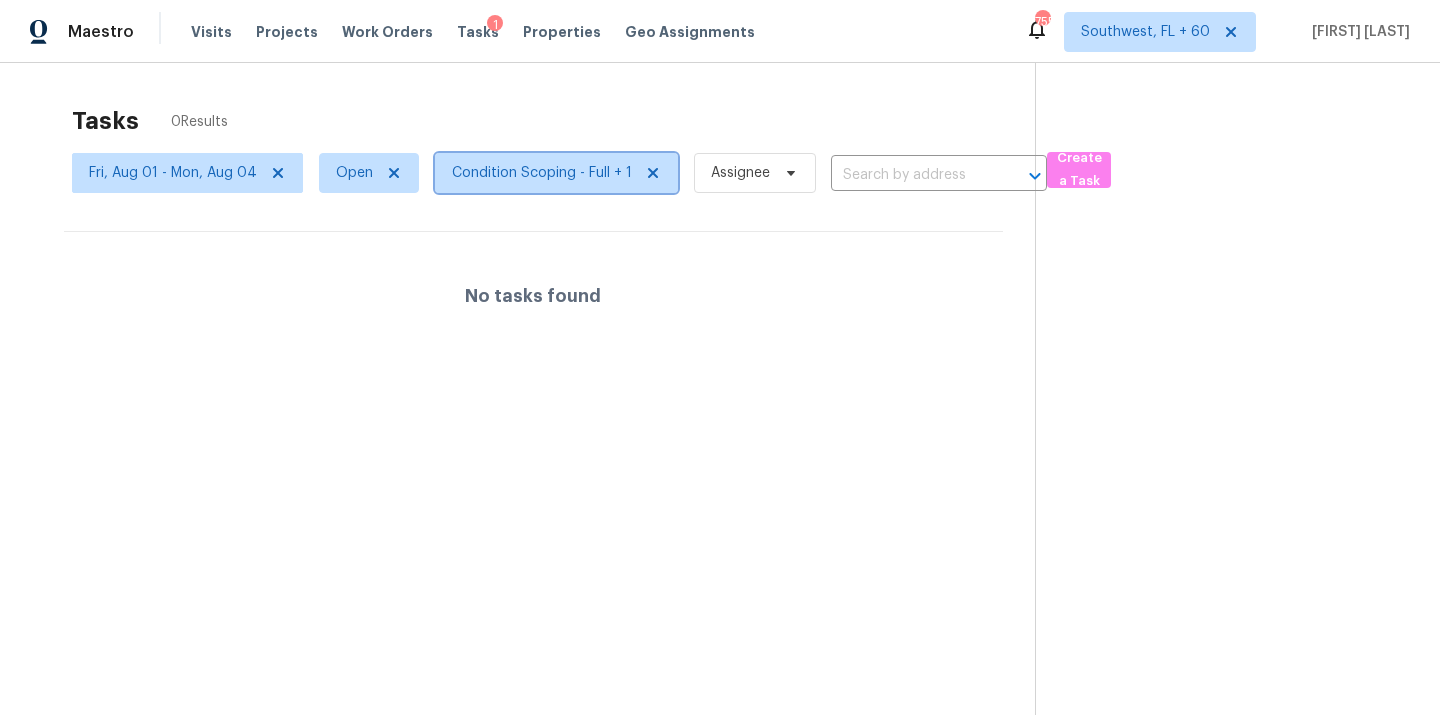 click 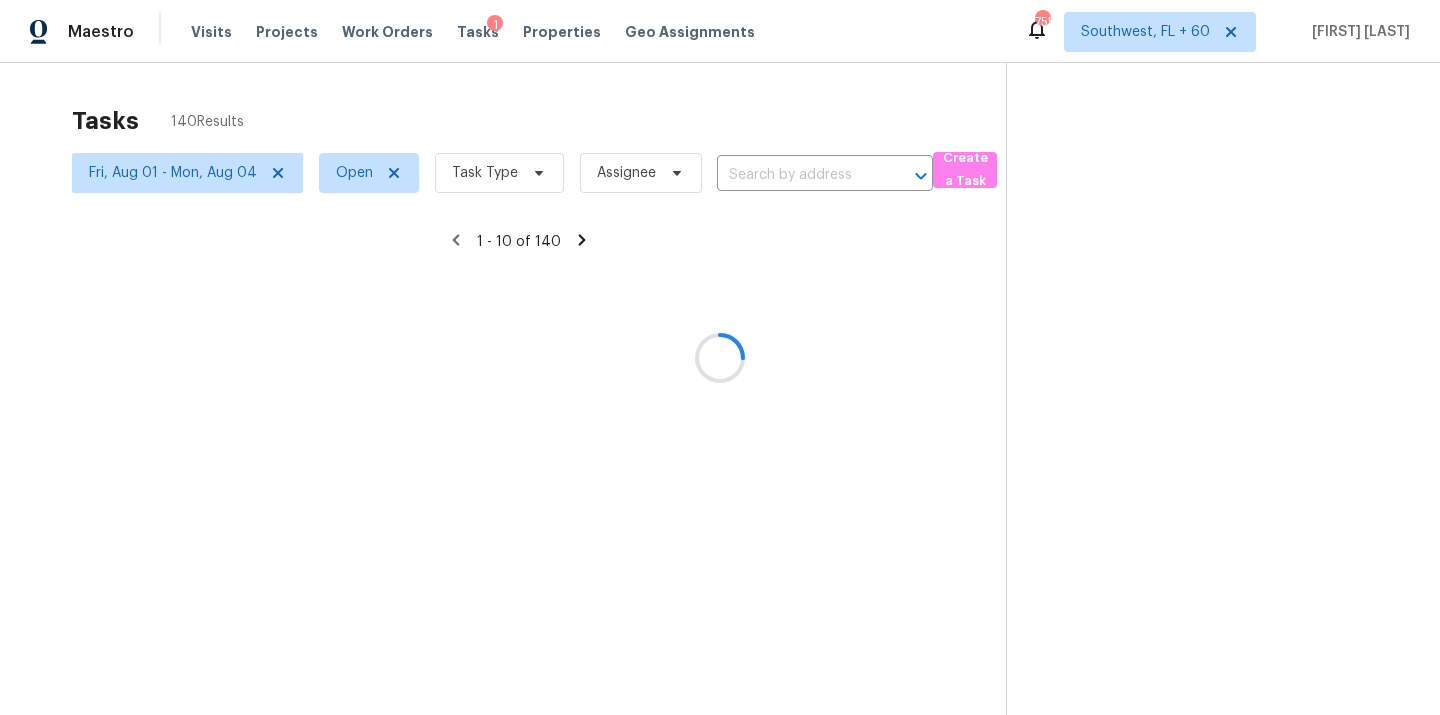 click at bounding box center [720, 357] 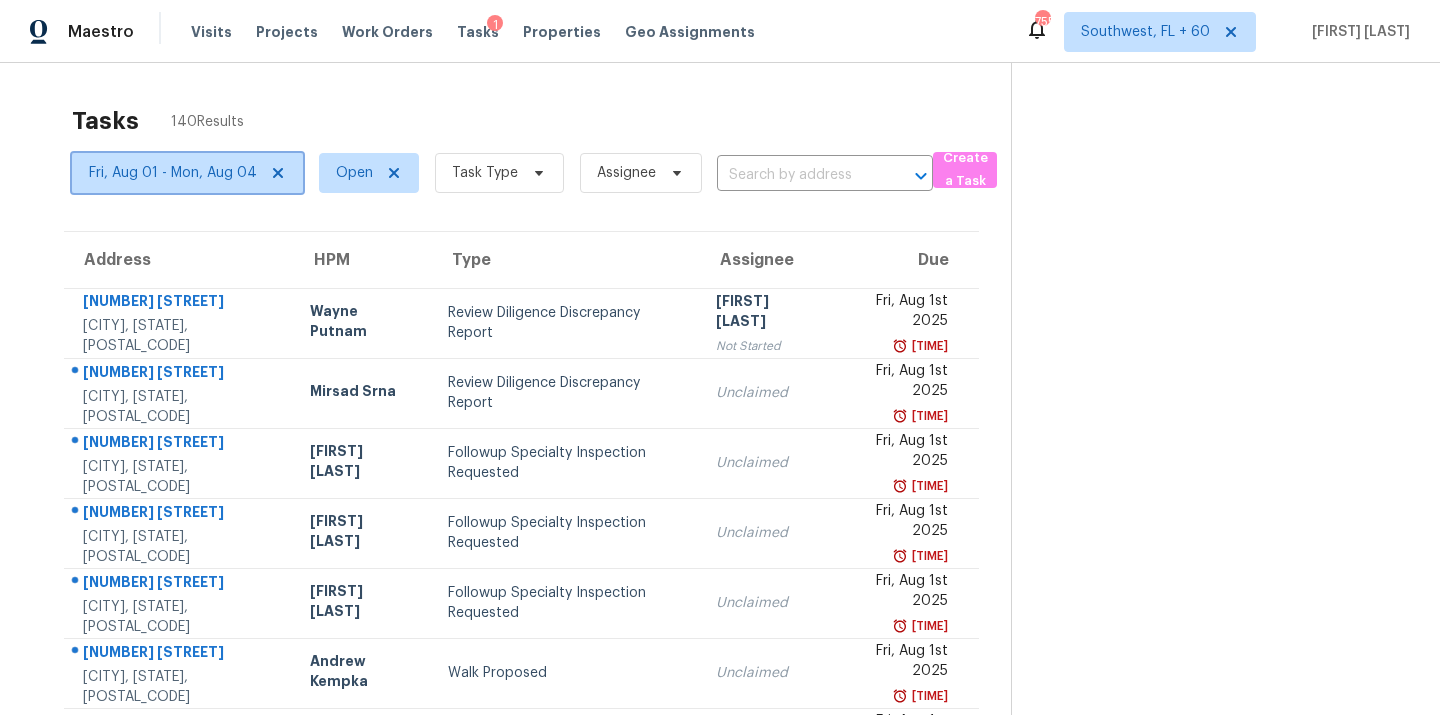 click 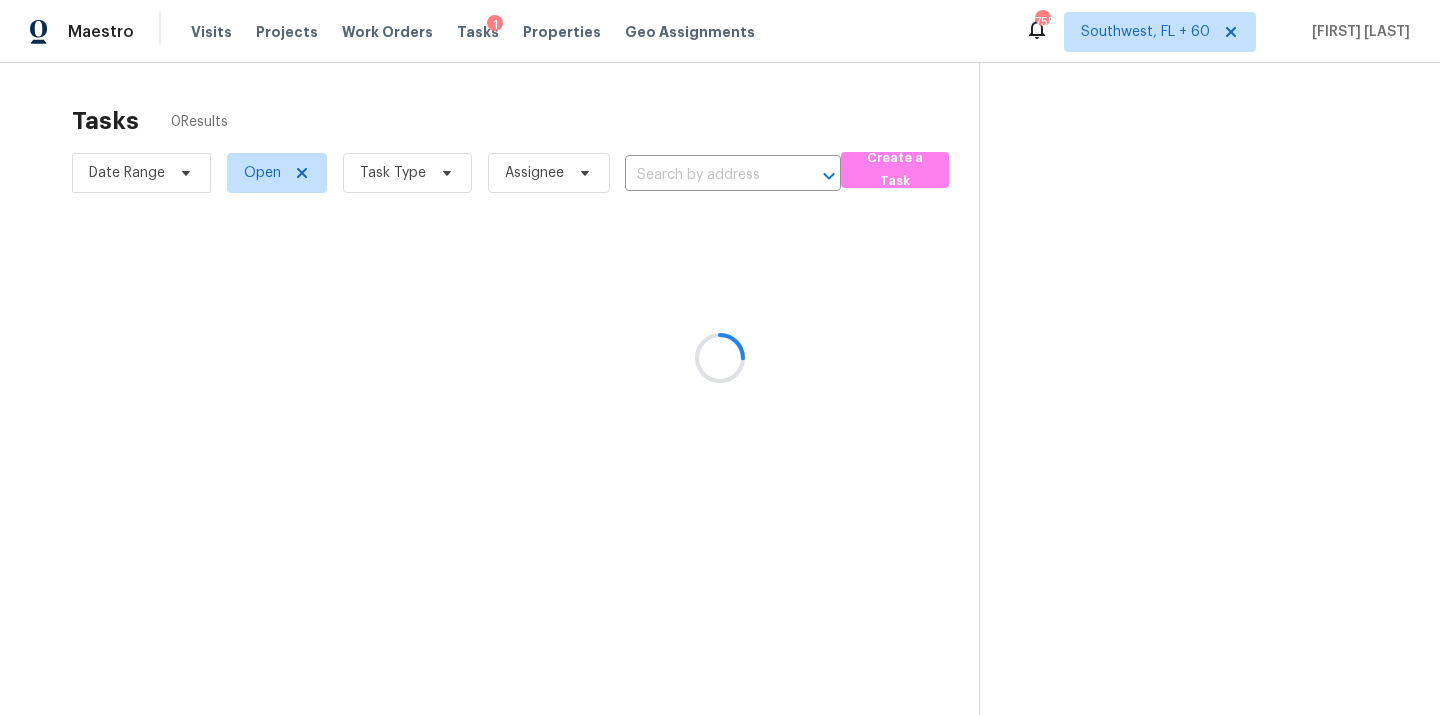 click at bounding box center (720, 357) 